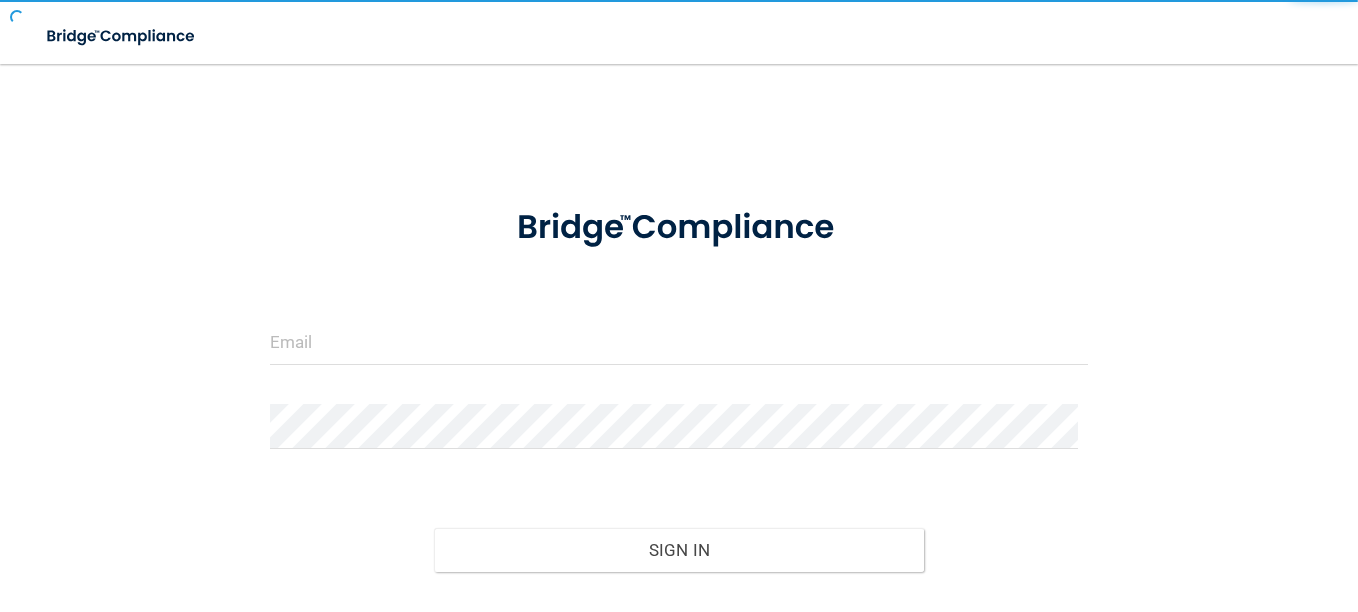 scroll, scrollTop: 0, scrollLeft: 0, axis: both 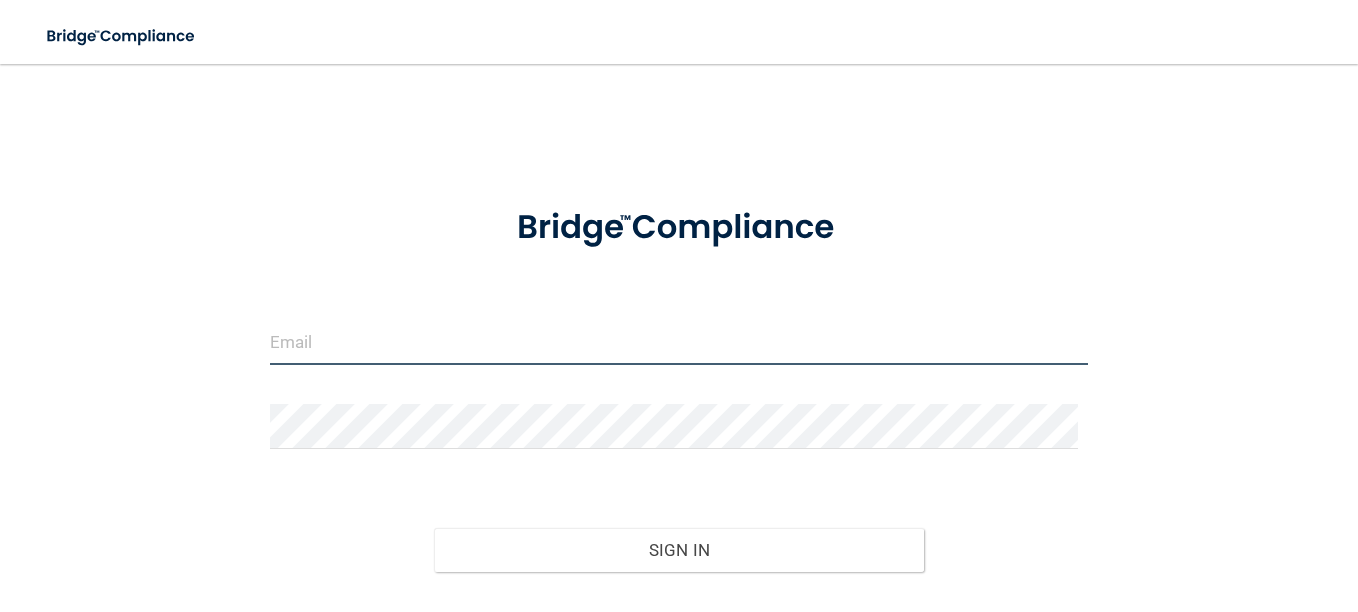 type on "[PERSON_NAME][EMAIL_ADDRESS][PERSON_NAME][DOMAIN_NAME]" 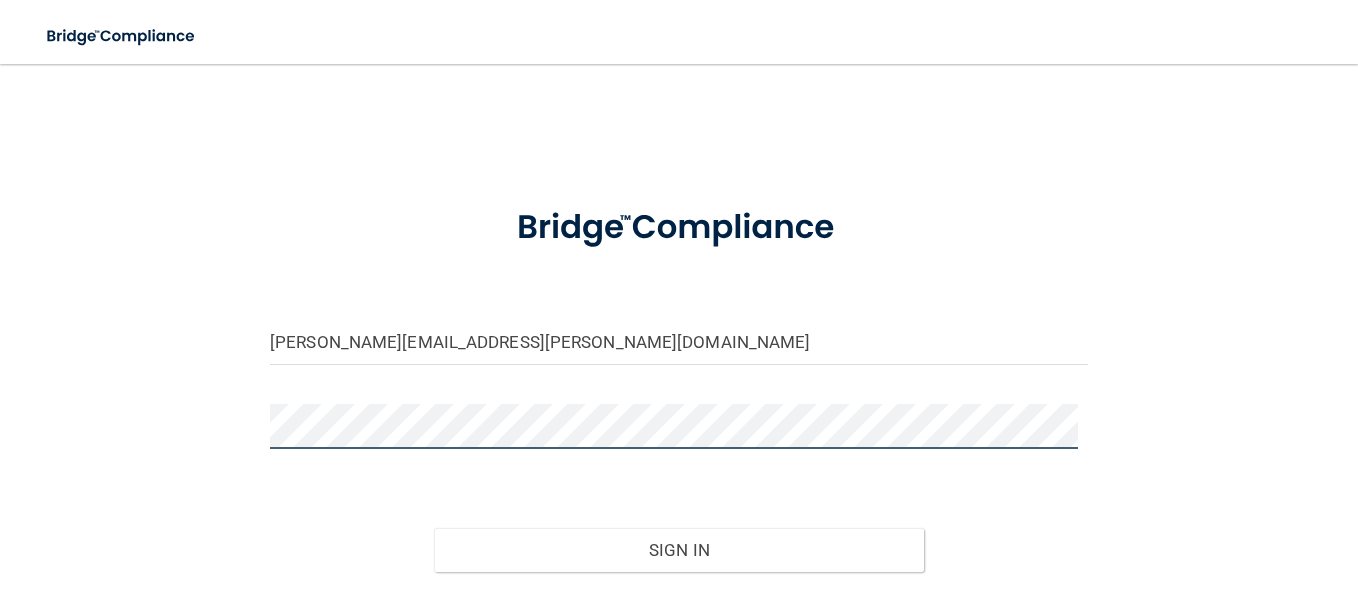 click on "Sign In" at bounding box center [679, 550] 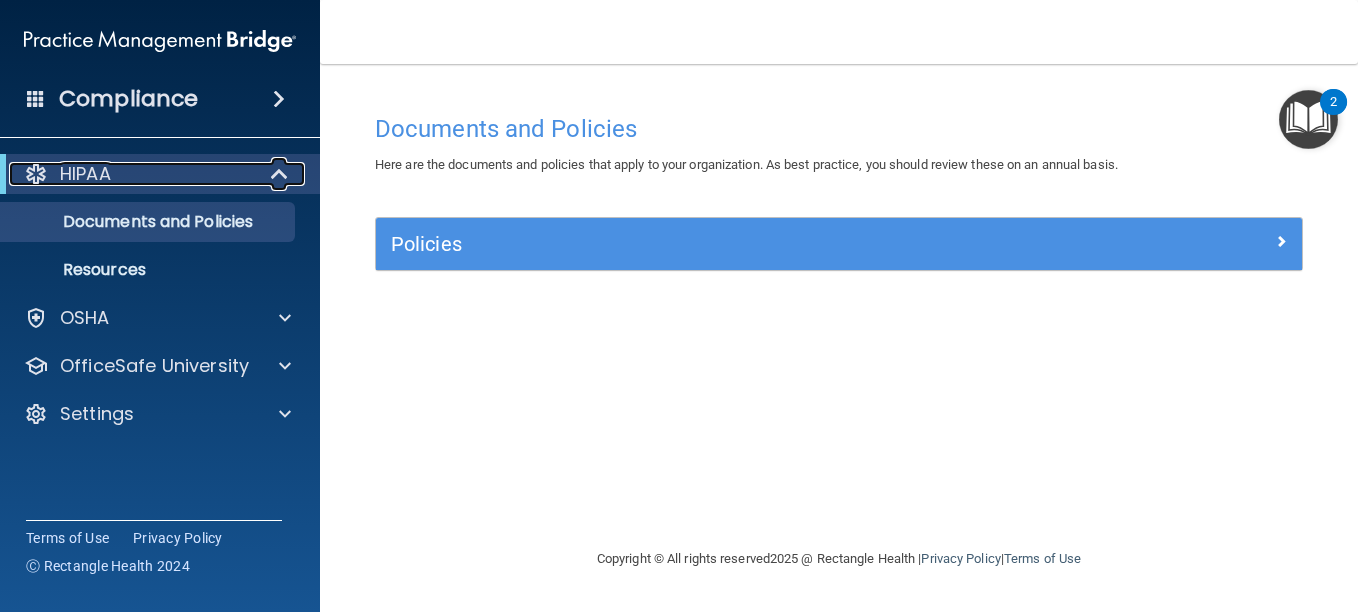 click on "HIPAA" at bounding box center [132, 174] 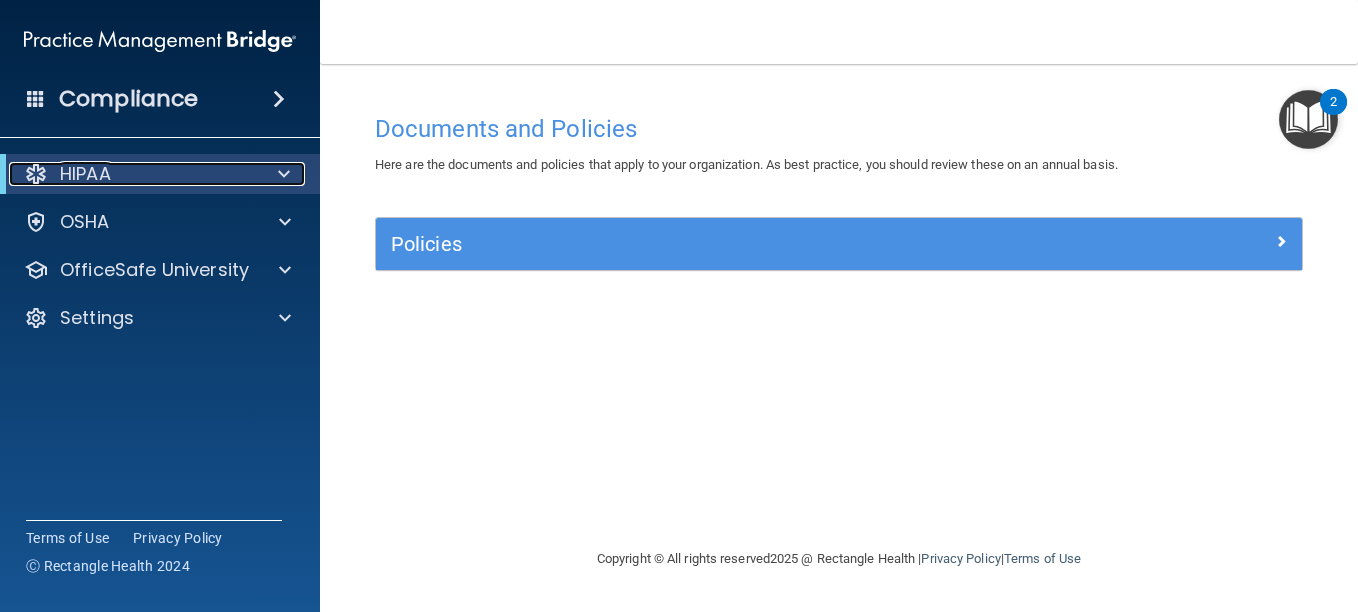 click on "HIPAA" at bounding box center [132, 174] 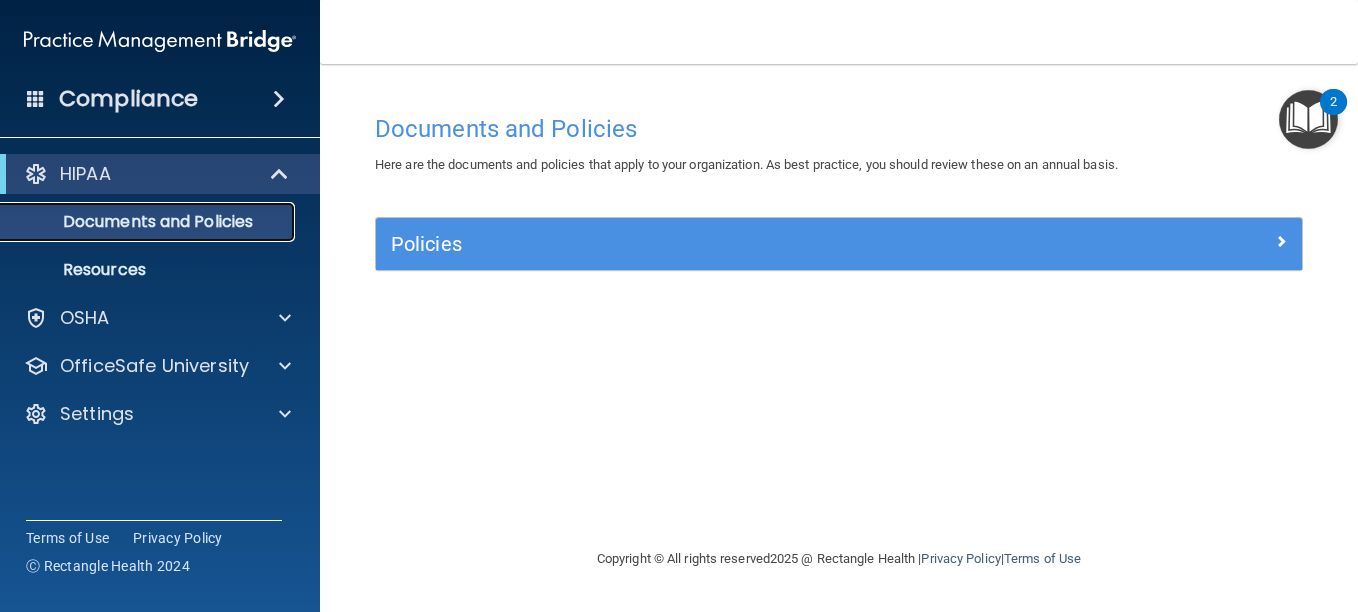 click on "Documents and Policies" at bounding box center (149, 222) 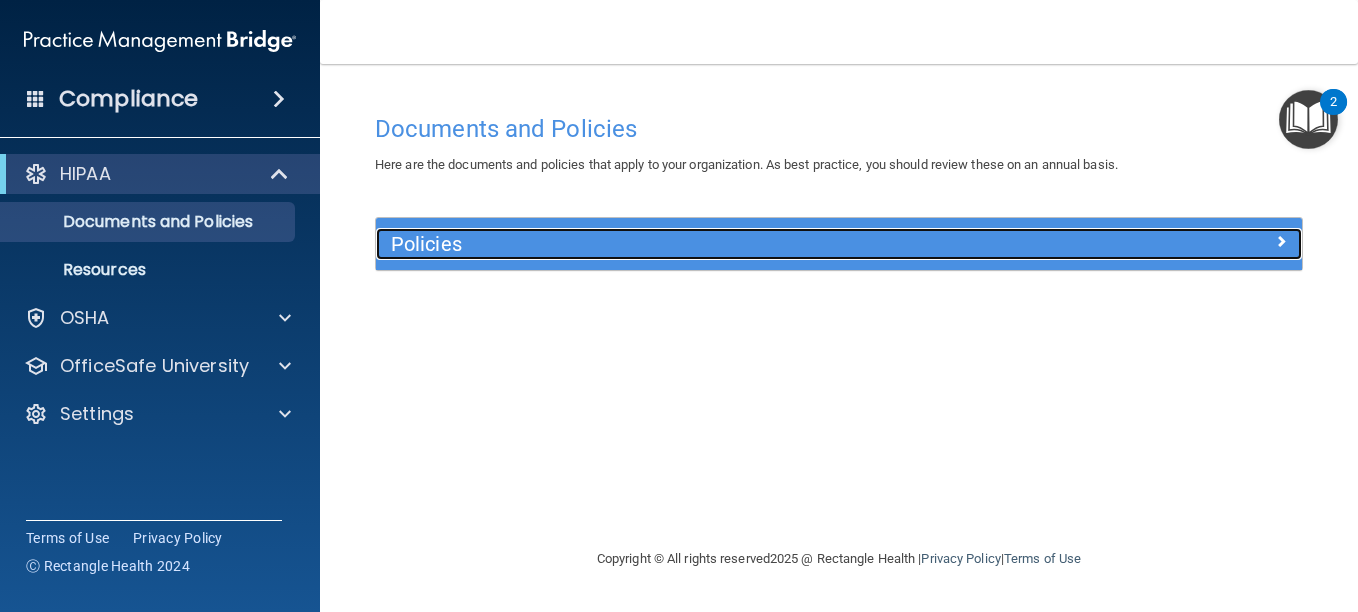 click at bounding box center (1187, 240) 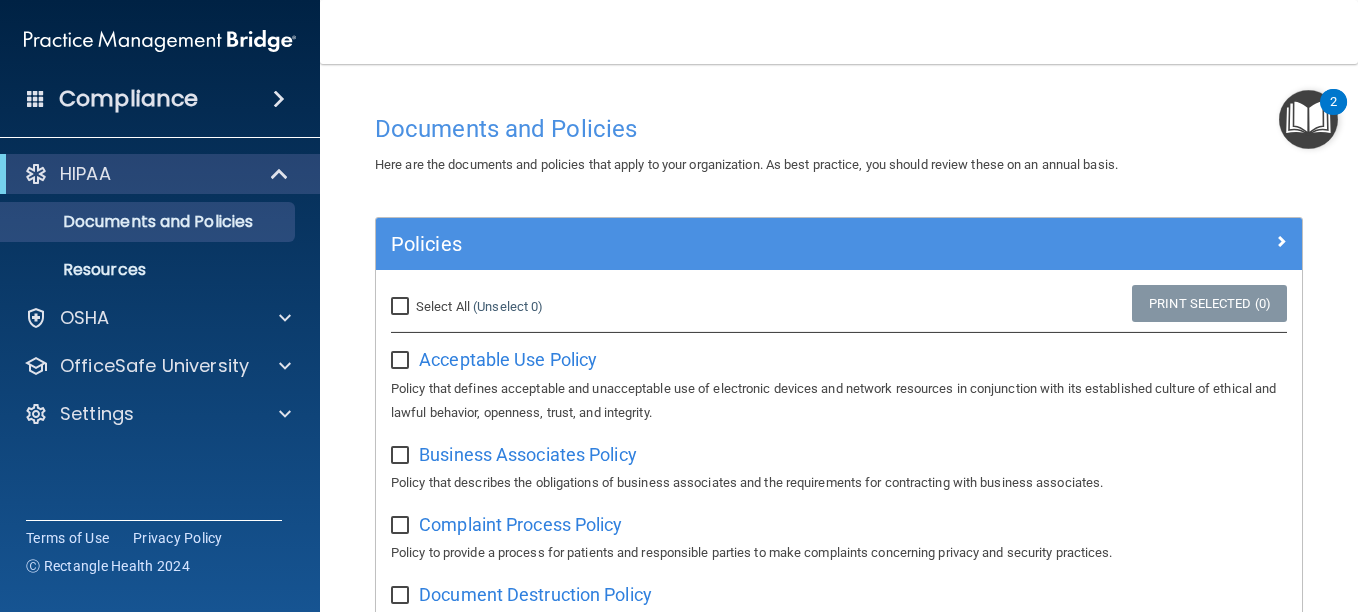 click on "Select All   (Unselect 0)    Unselect All" at bounding box center (402, 307) 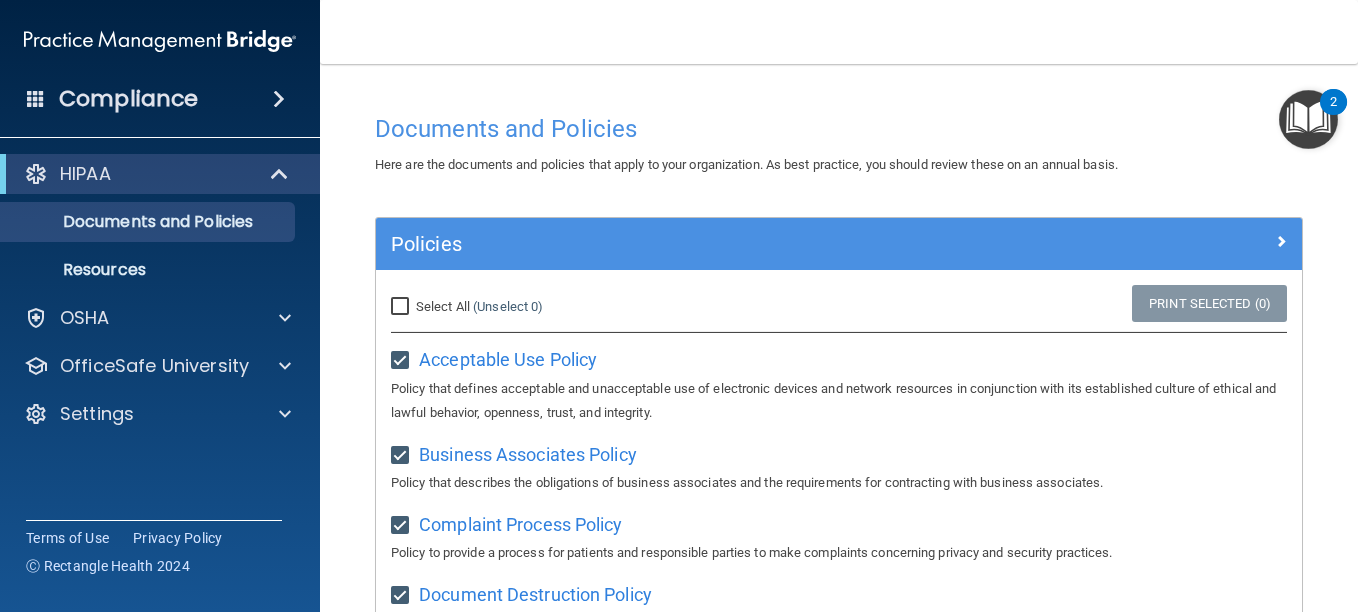 checkbox on "true" 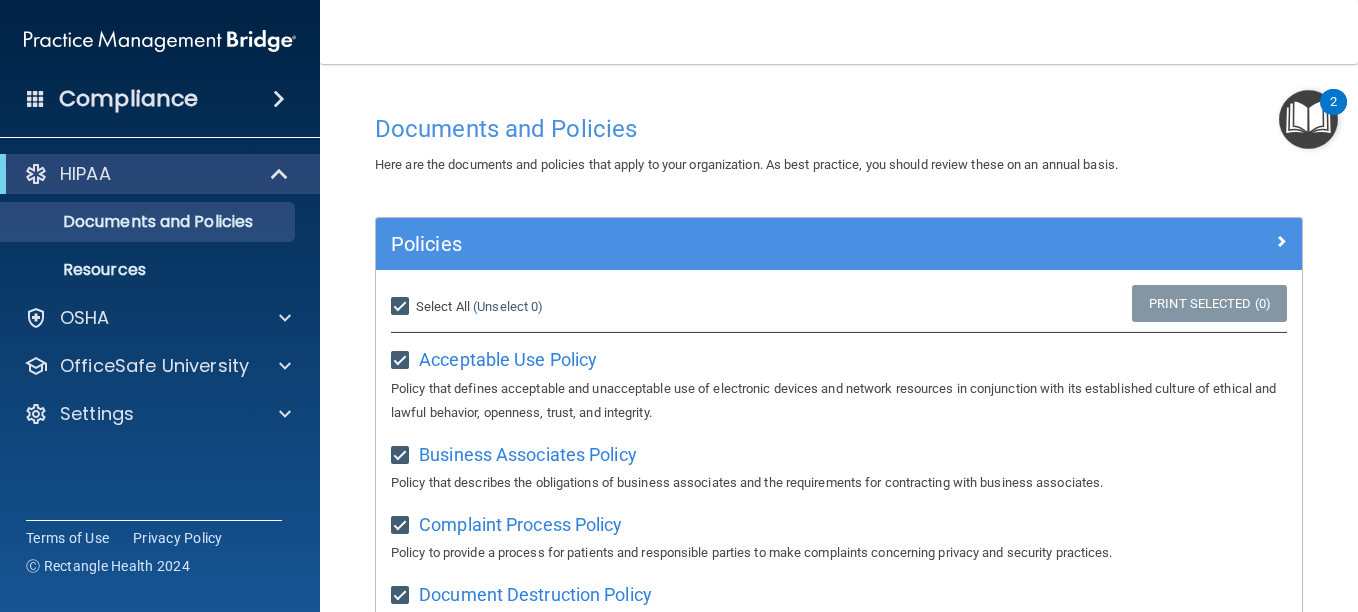 checkbox on "true" 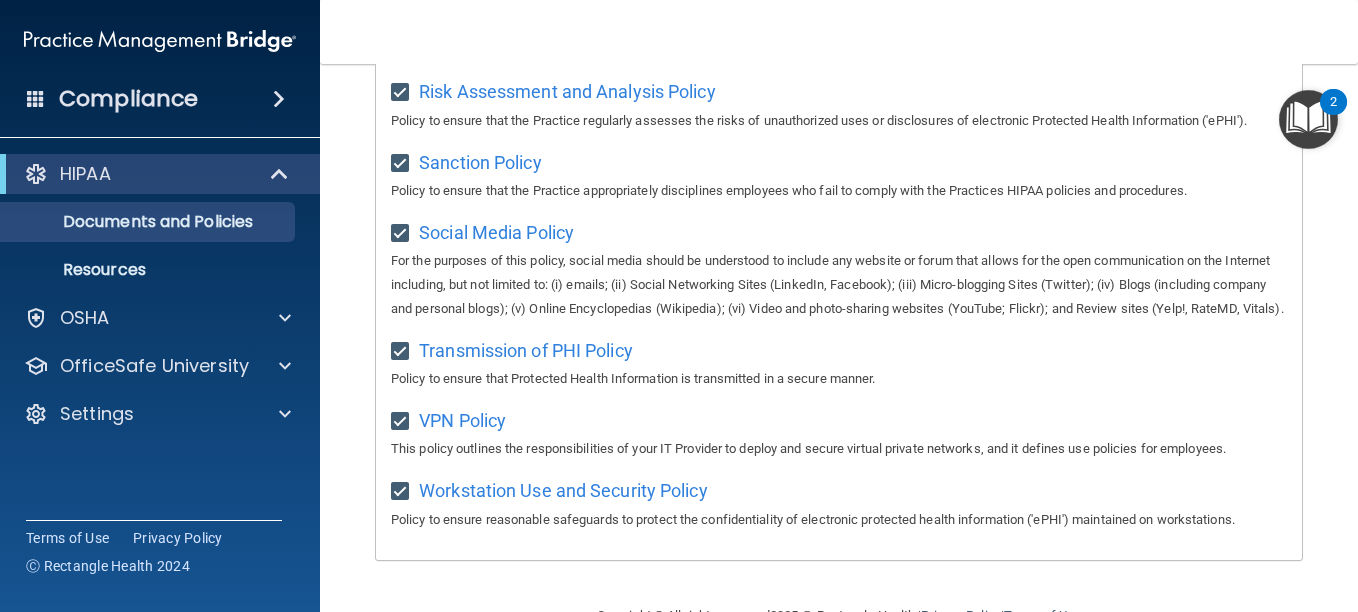 scroll, scrollTop: 1585, scrollLeft: 0, axis: vertical 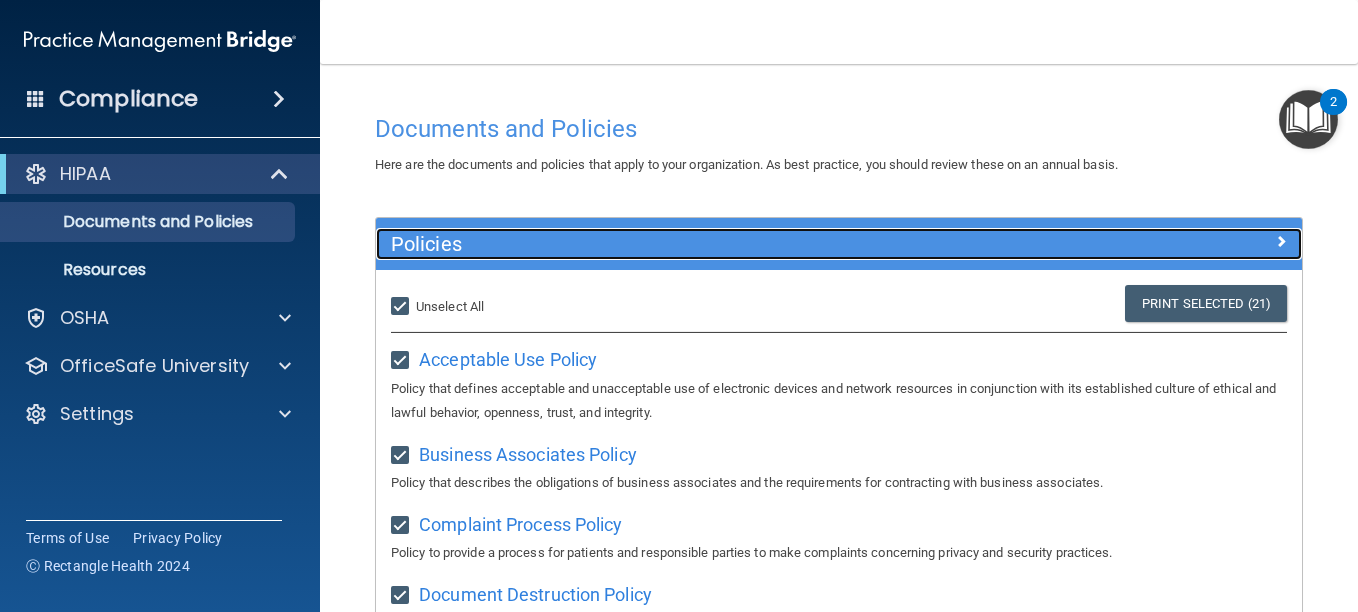 click at bounding box center [1281, 241] 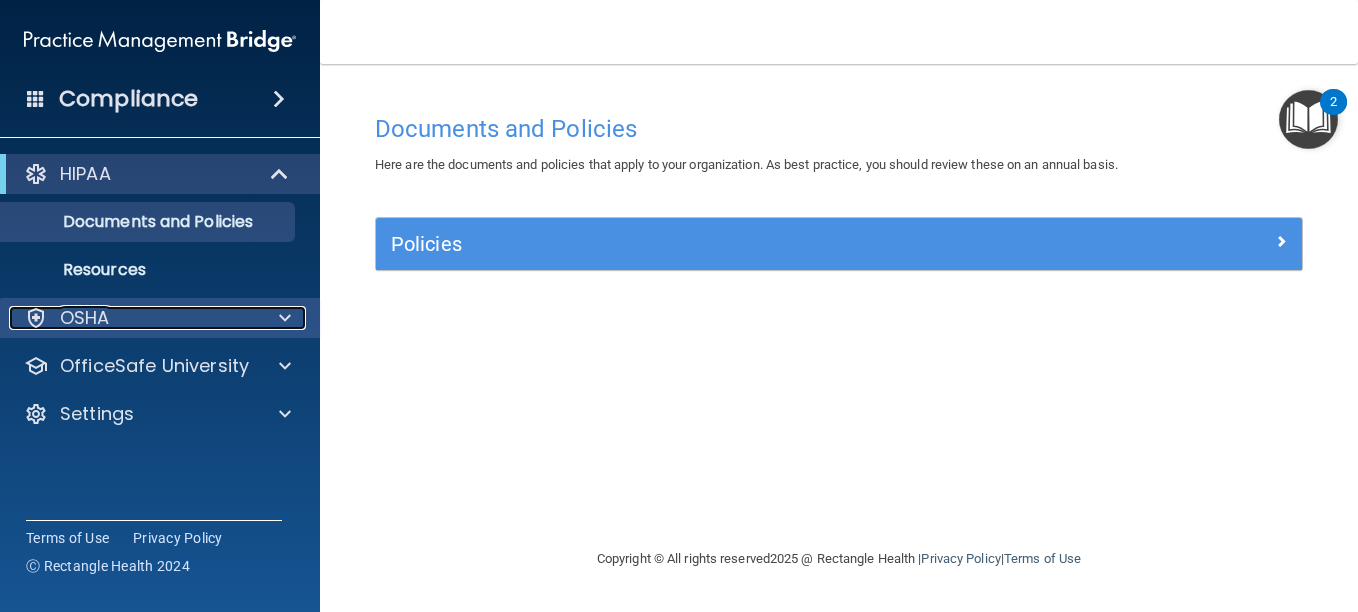 click on "OSHA" at bounding box center [133, 318] 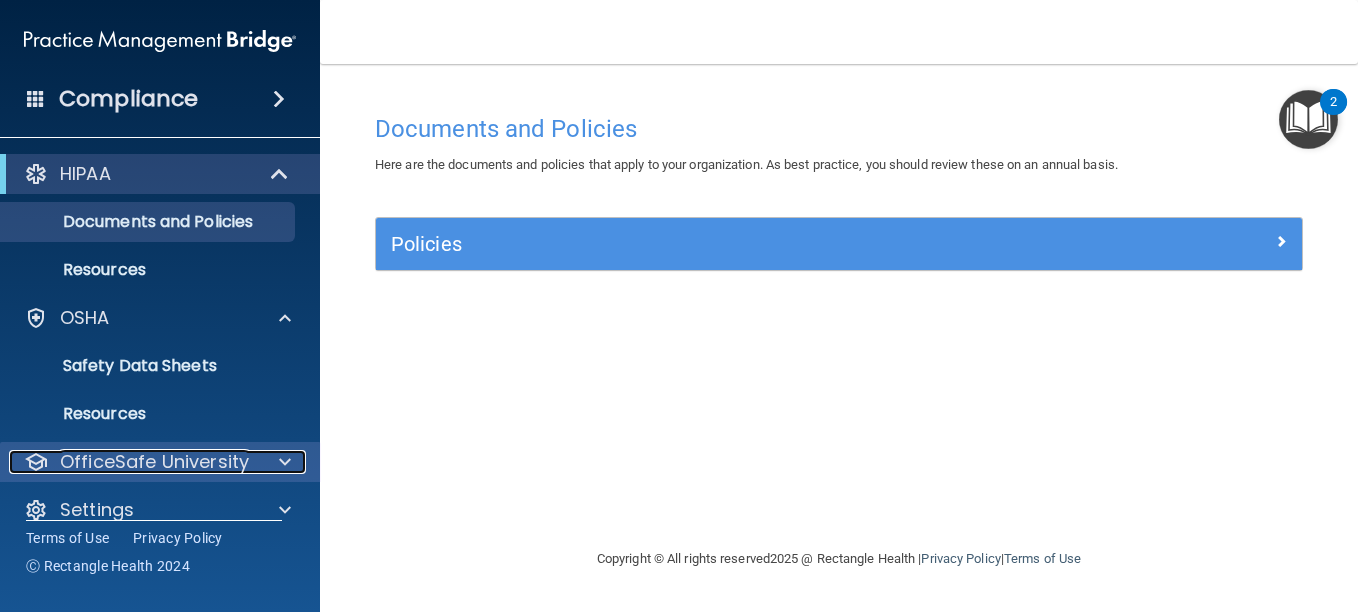 click on "OfficeSafe University" at bounding box center [154, 462] 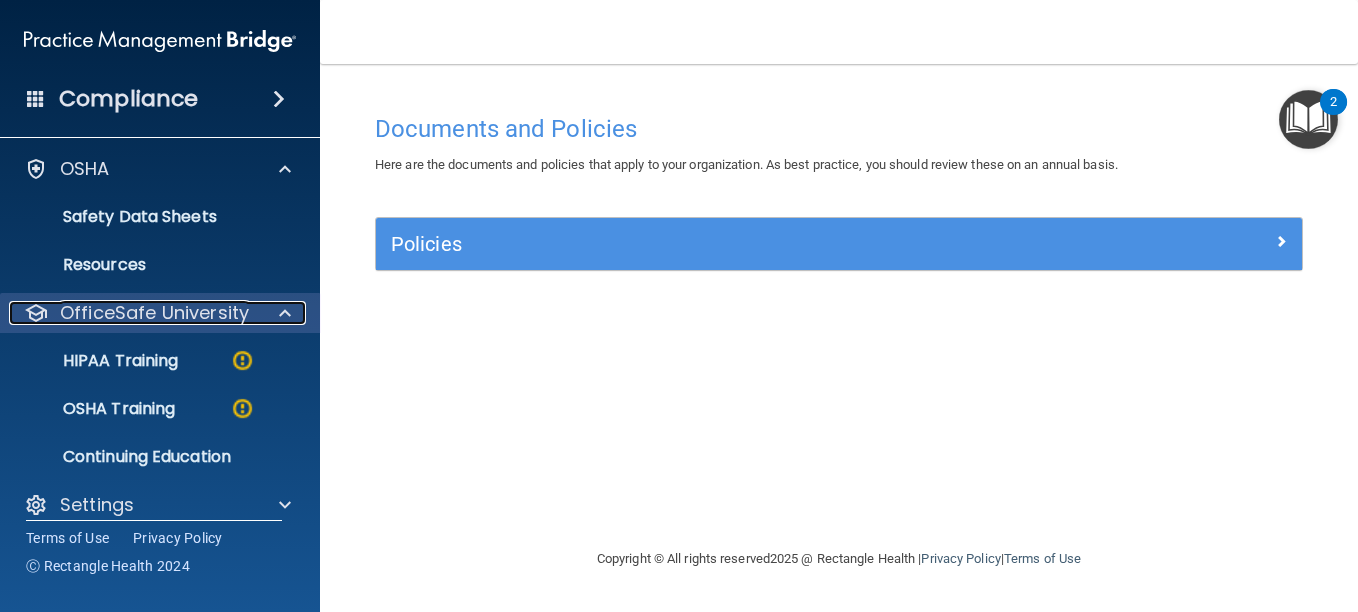 scroll, scrollTop: 150, scrollLeft: 0, axis: vertical 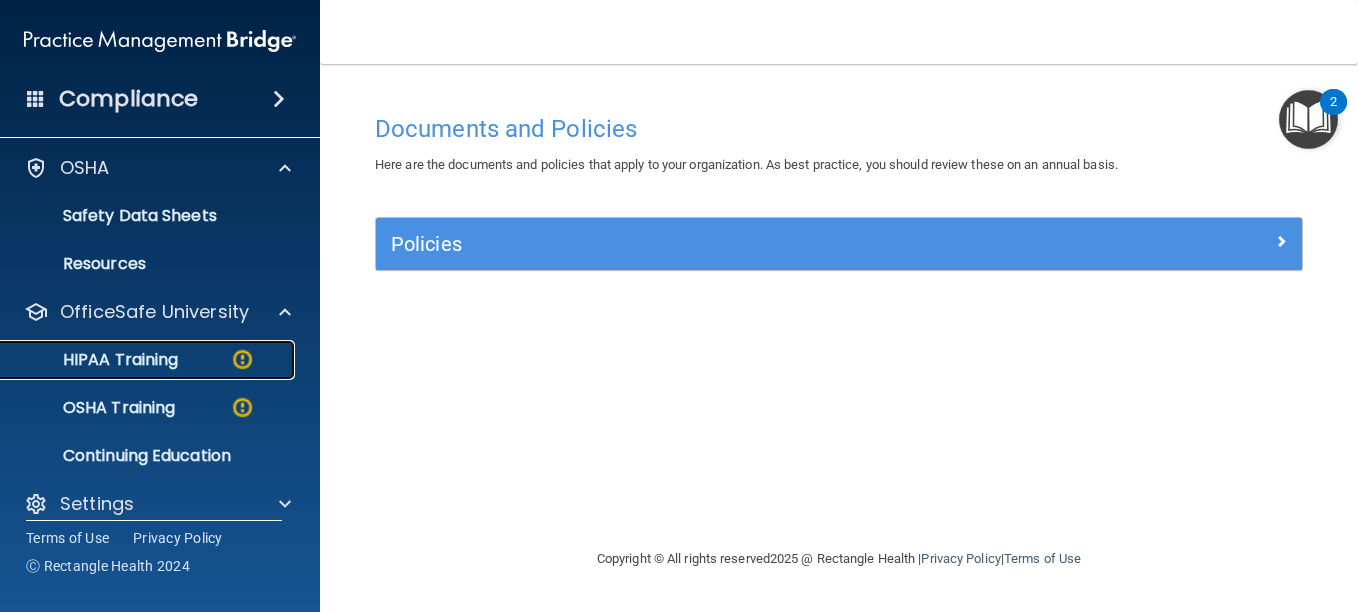 click on "HIPAA Training" at bounding box center [95, 360] 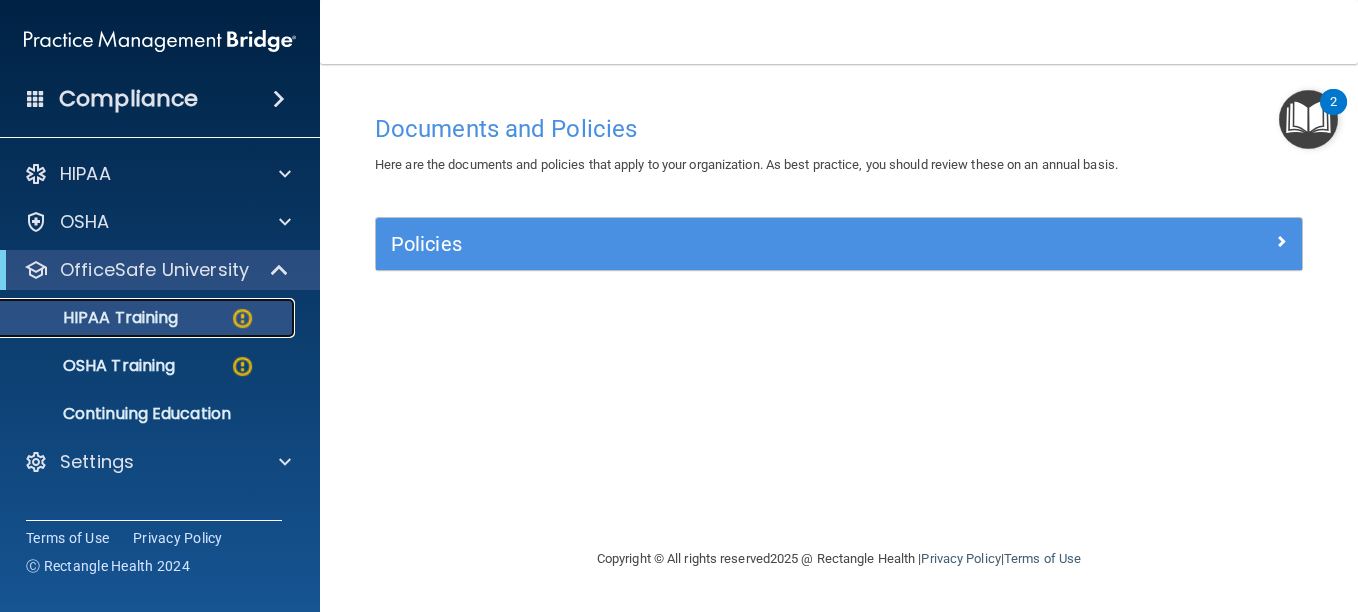 scroll, scrollTop: 0, scrollLeft: 0, axis: both 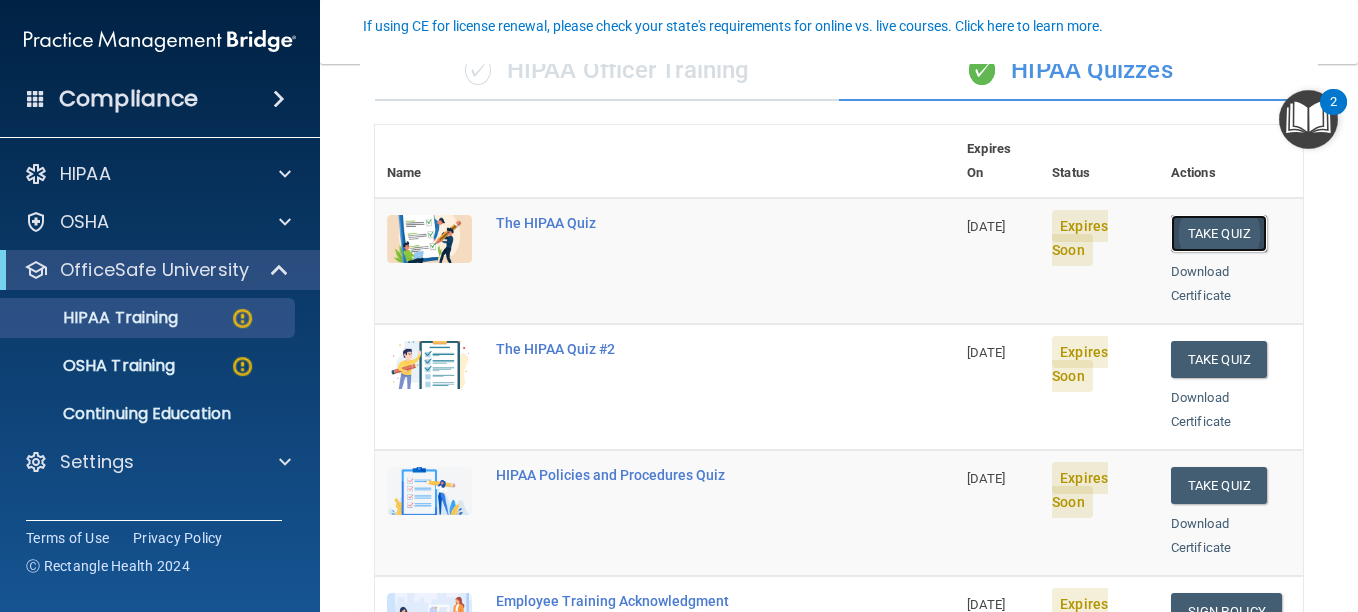 click on "Take Quiz" at bounding box center (1219, 233) 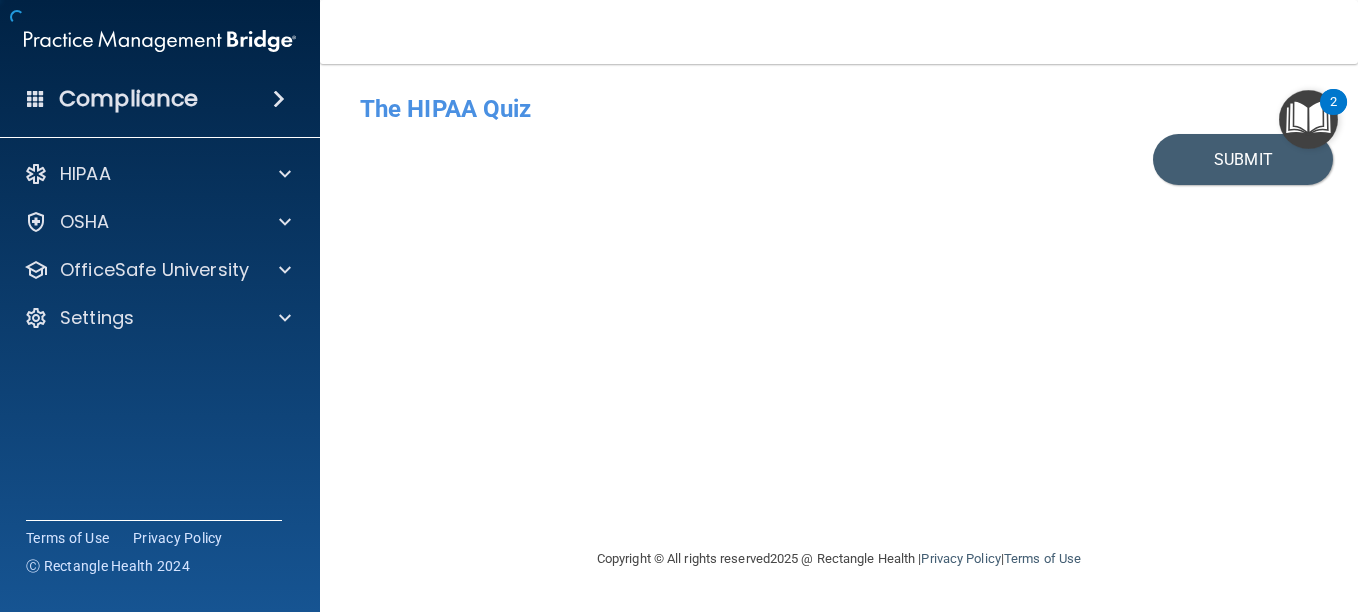 scroll, scrollTop: 0, scrollLeft: 0, axis: both 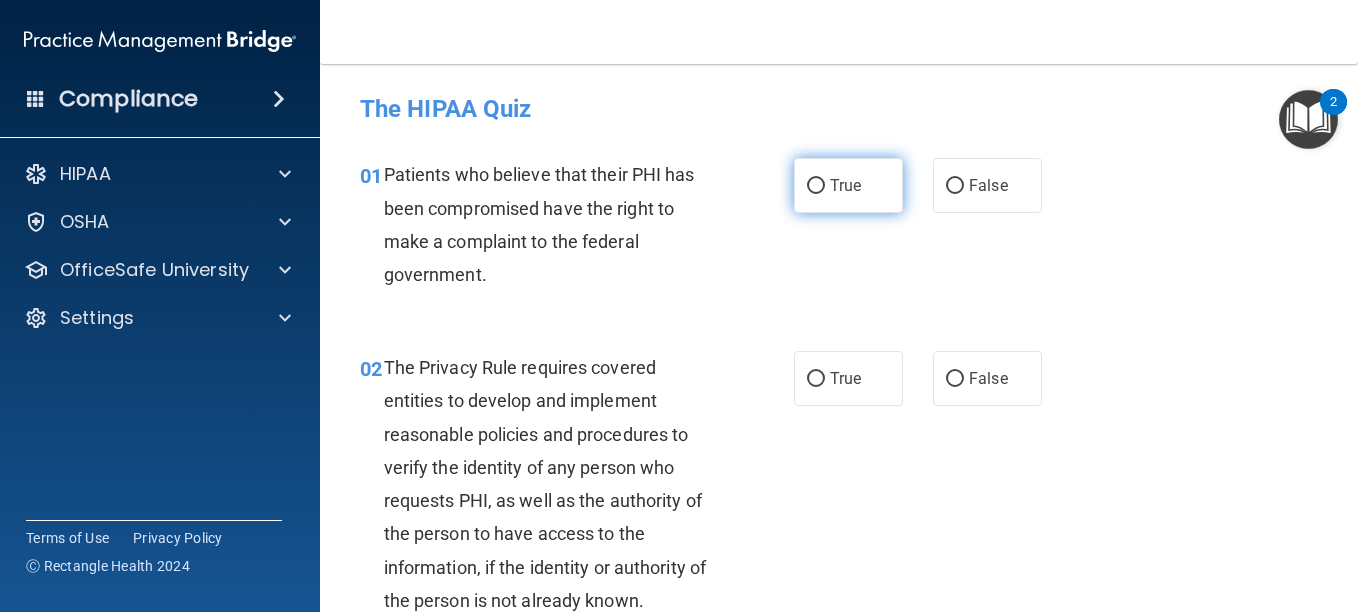 click on "True" at bounding box center [845, 185] 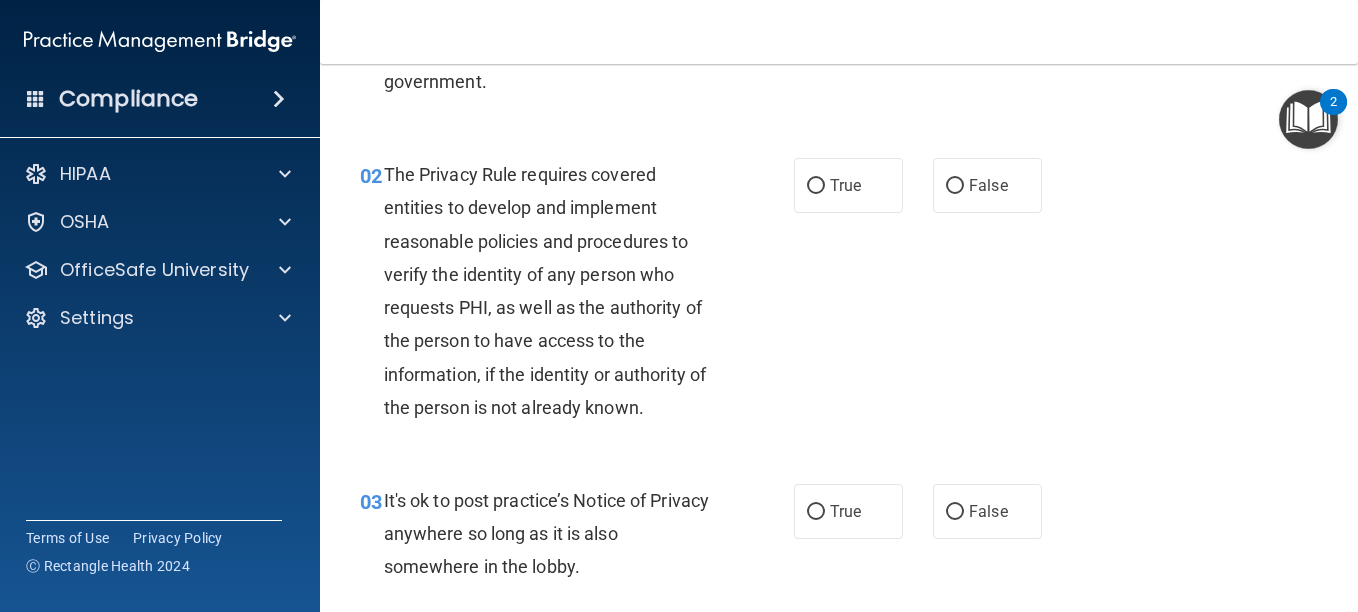 scroll, scrollTop: 207, scrollLeft: 0, axis: vertical 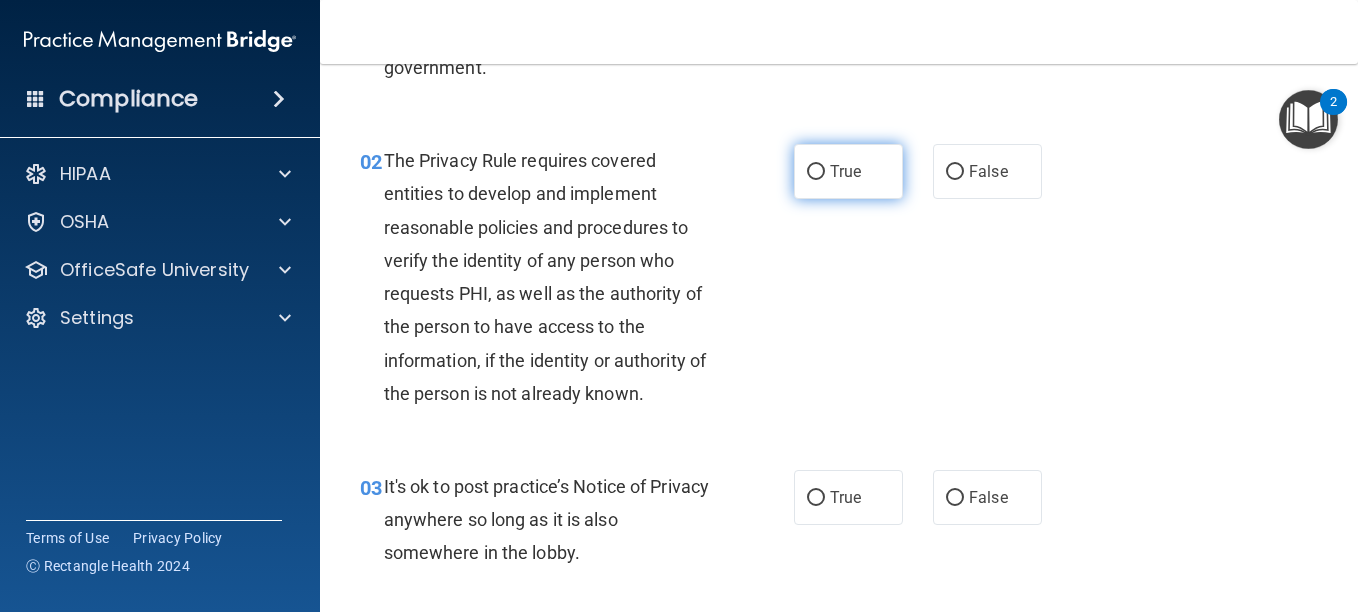 click on "True" at bounding box center (848, 171) 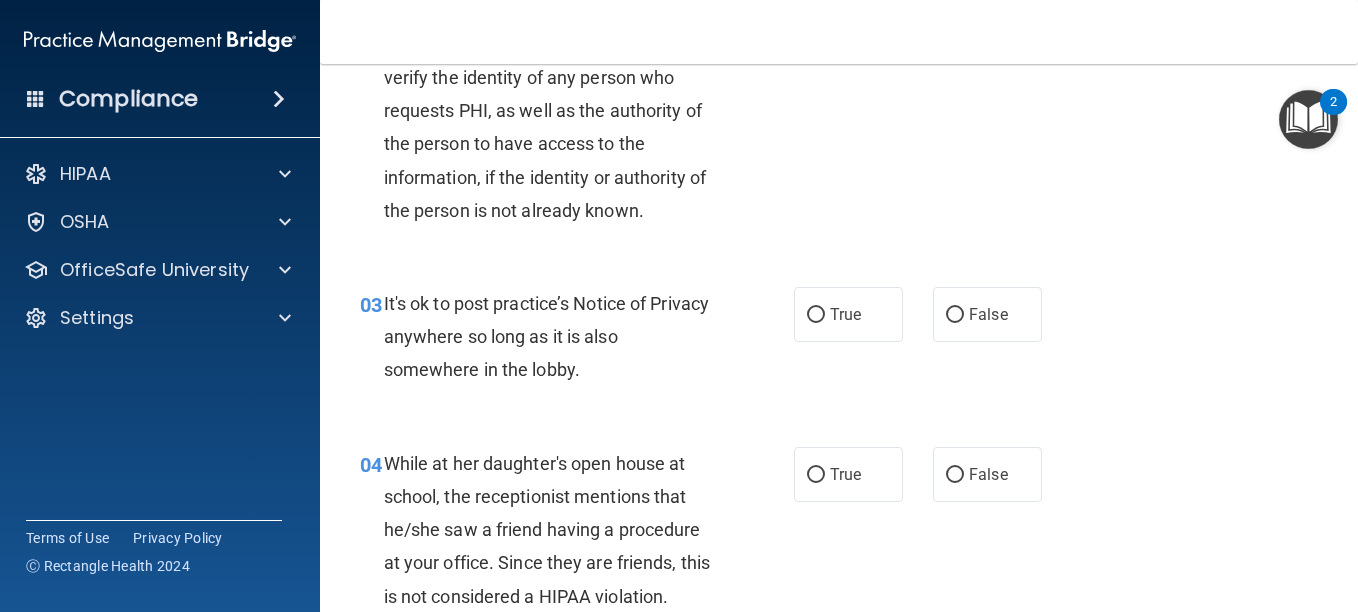 scroll, scrollTop: 407, scrollLeft: 0, axis: vertical 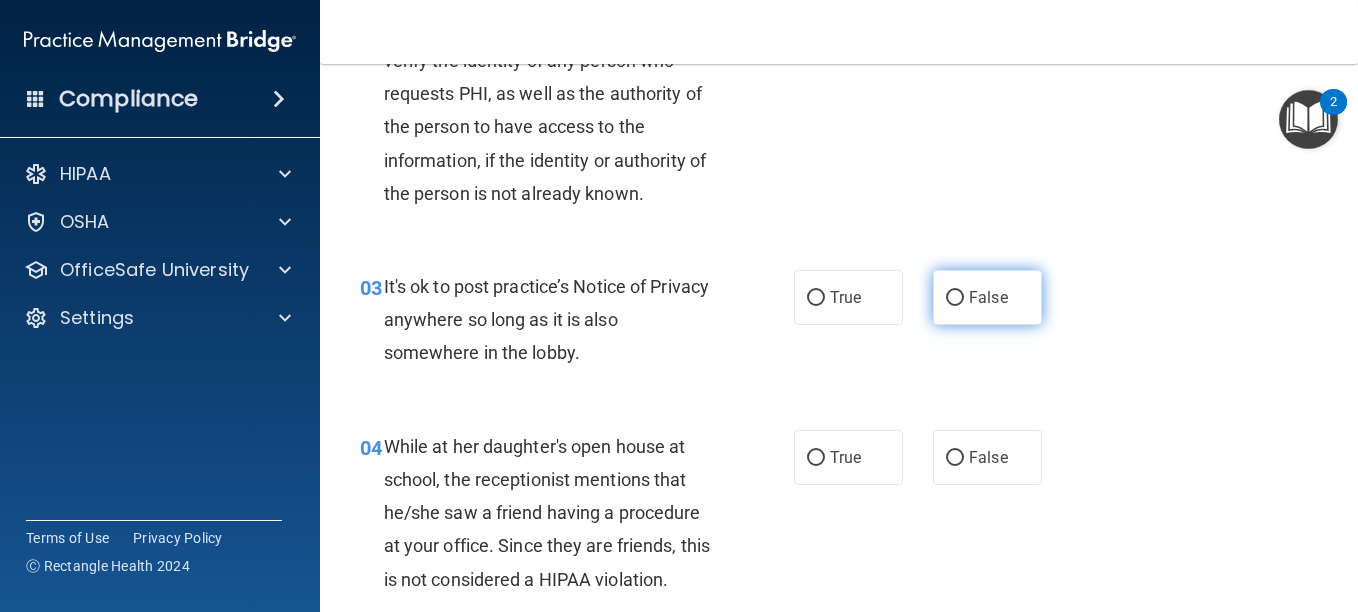 click on "False" at bounding box center (988, 297) 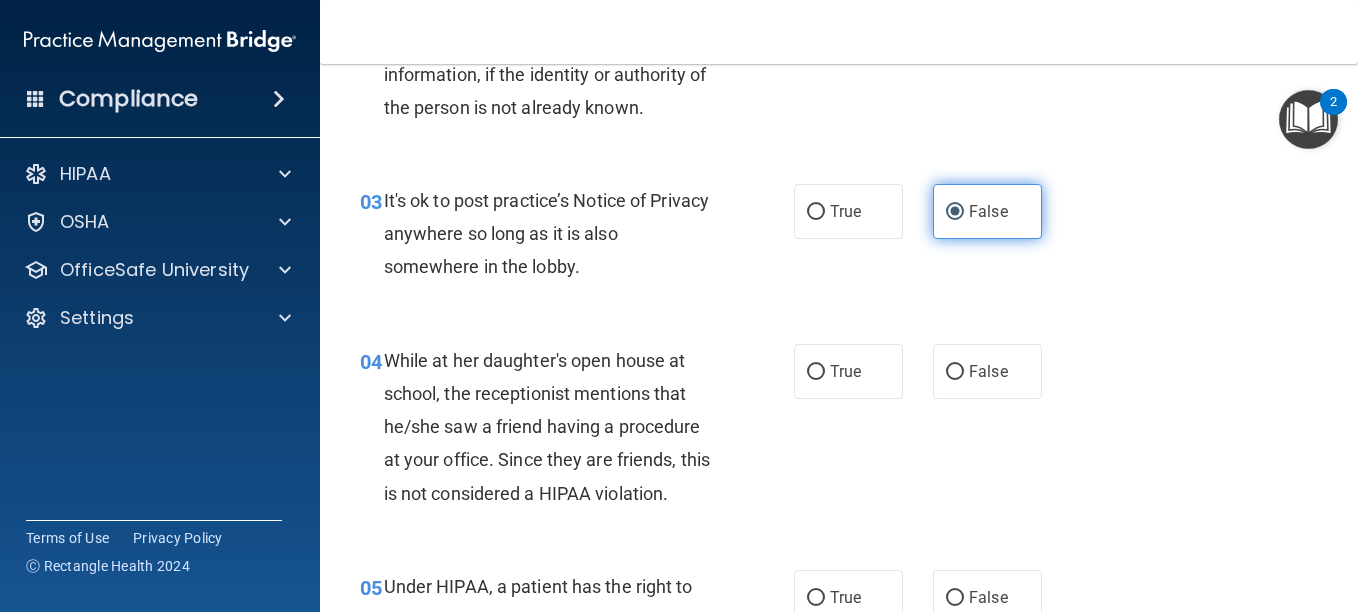 scroll, scrollTop: 613, scrollLeft: 0, axis: vertical 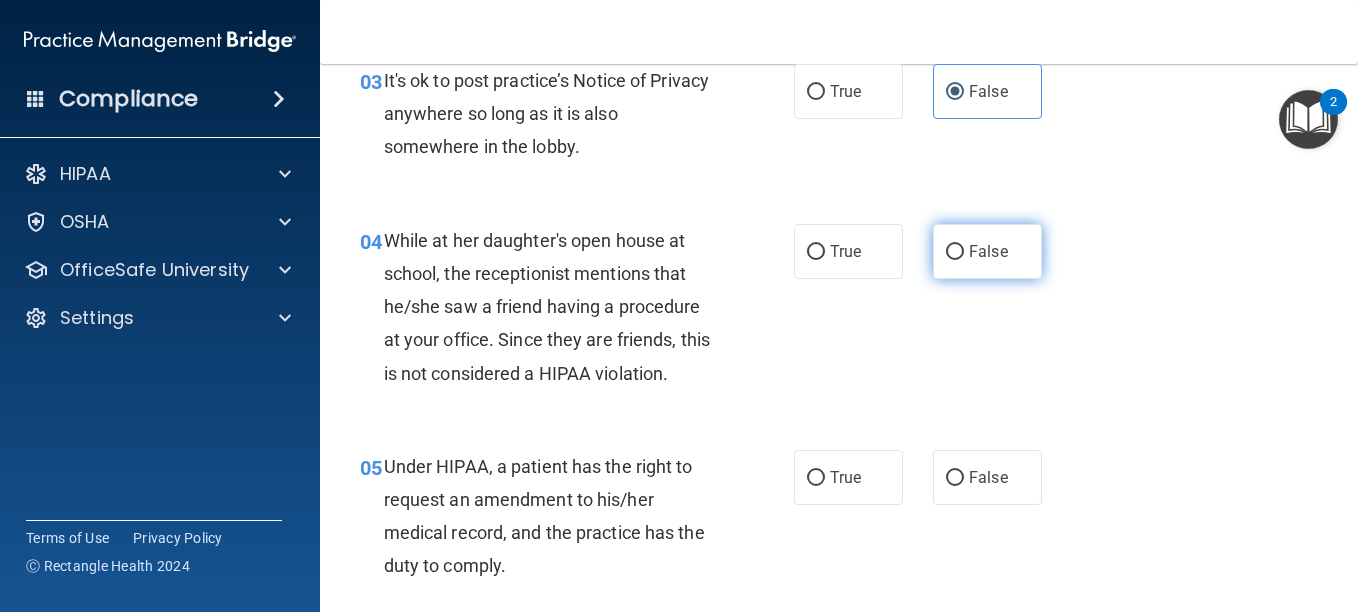 click on "False" at bounding box center (987, 251) 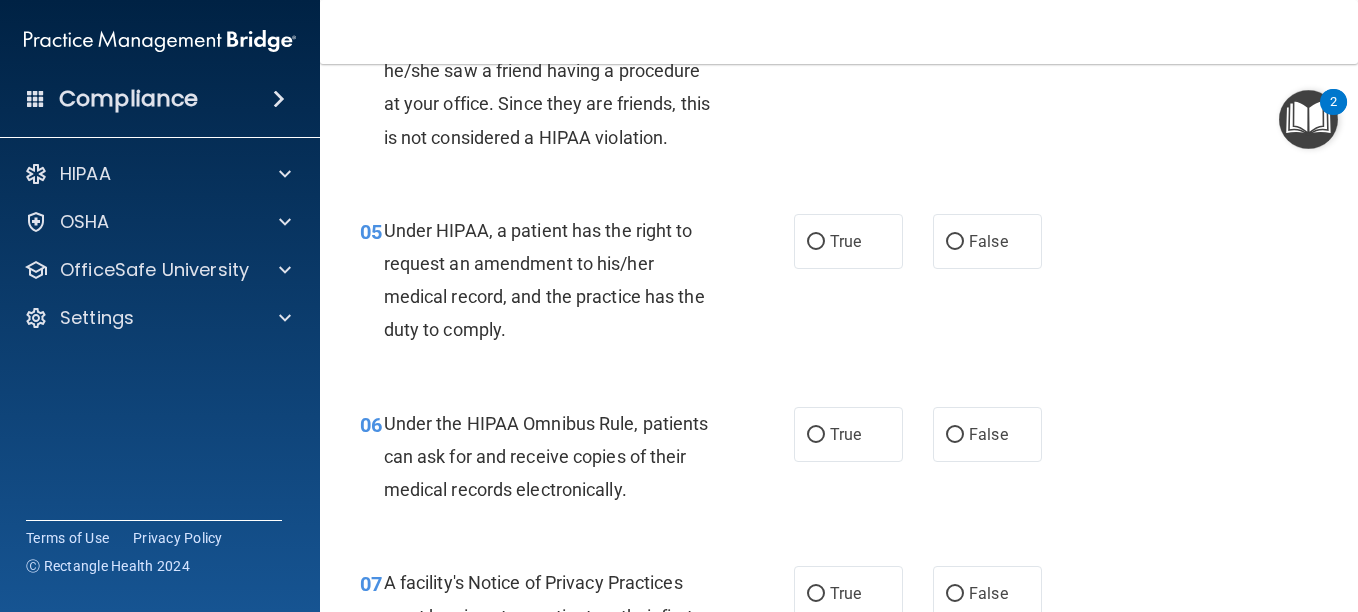 scroll, scrollTop: 855, scrollLeft: 0, axis: vertical 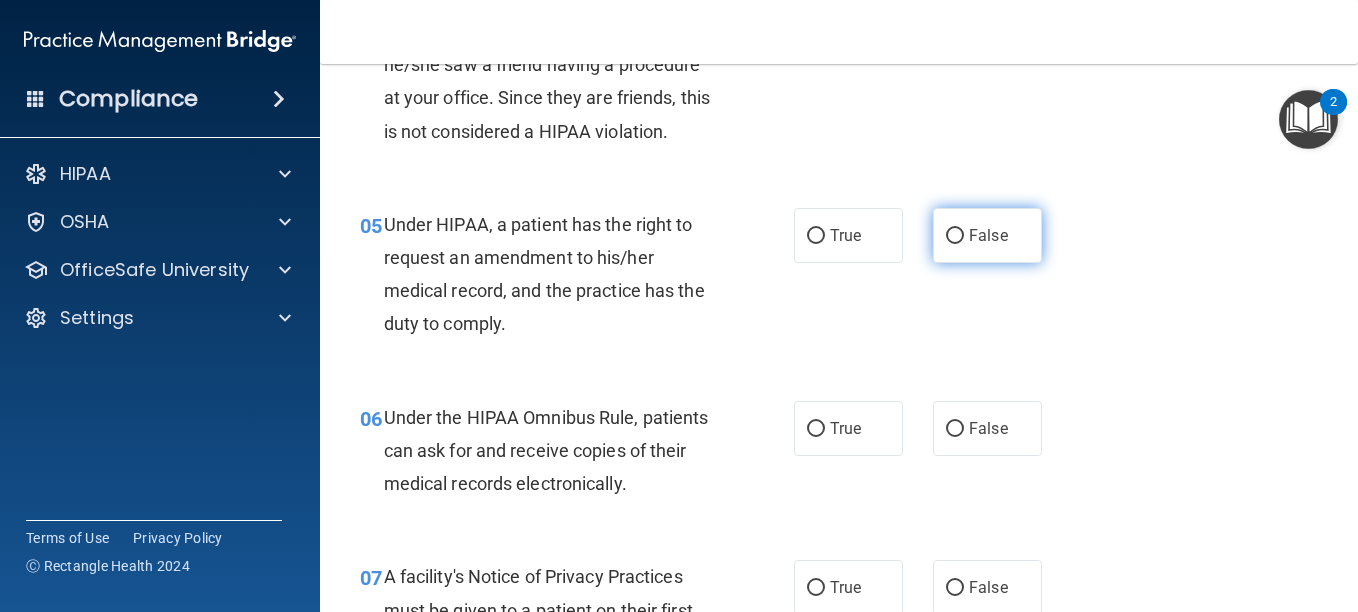 click on "False" at bounding box center [988, 235] 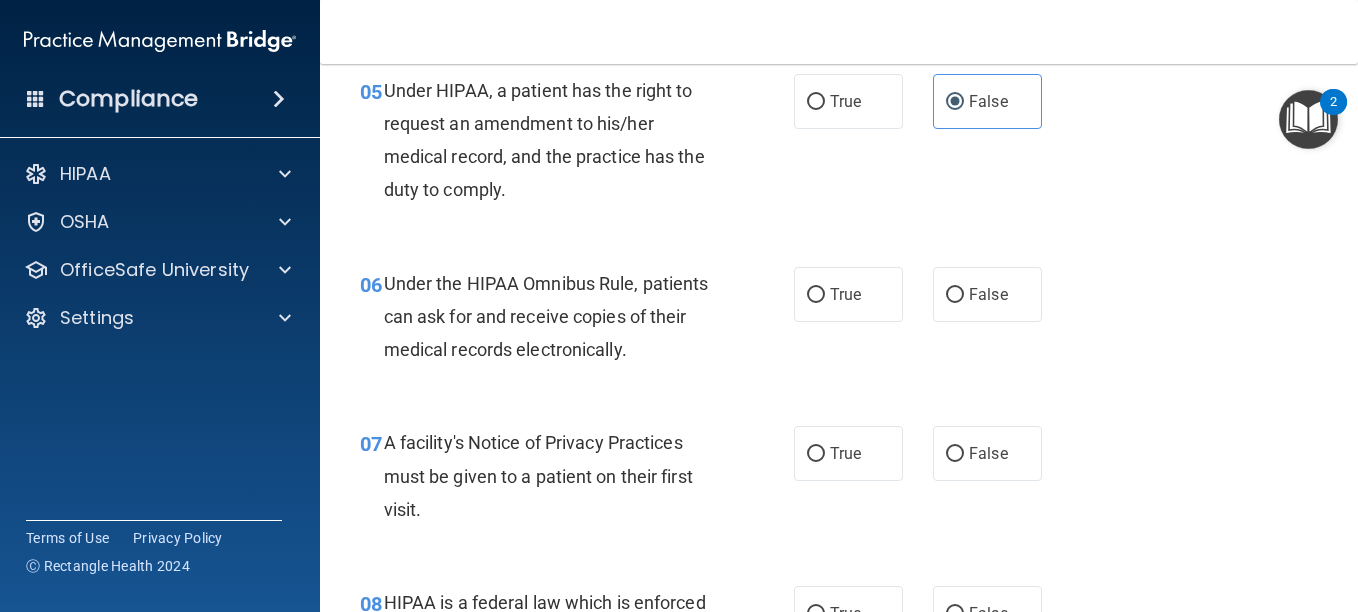scroll, scrollTop: 997, scrollLeft: 0, axis: vertical 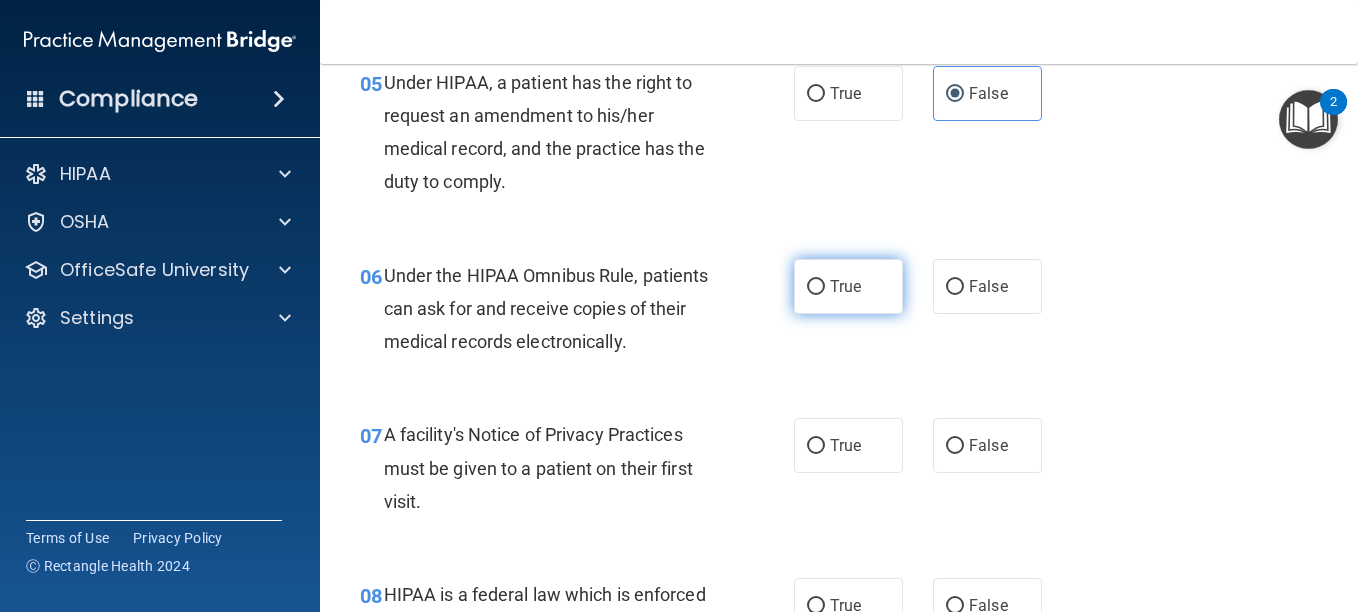 click on "True" at bounding box center [848, 286] 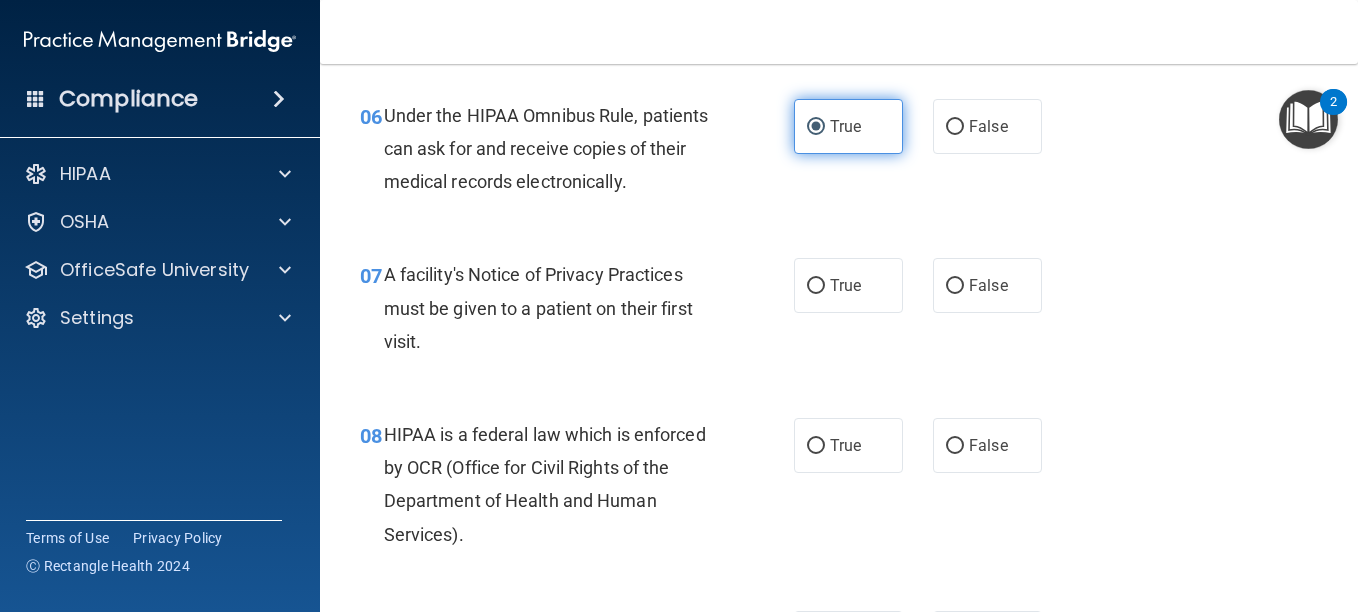 scroll, scrollTop: 1159, scrollLeft: 0, axis: vertical 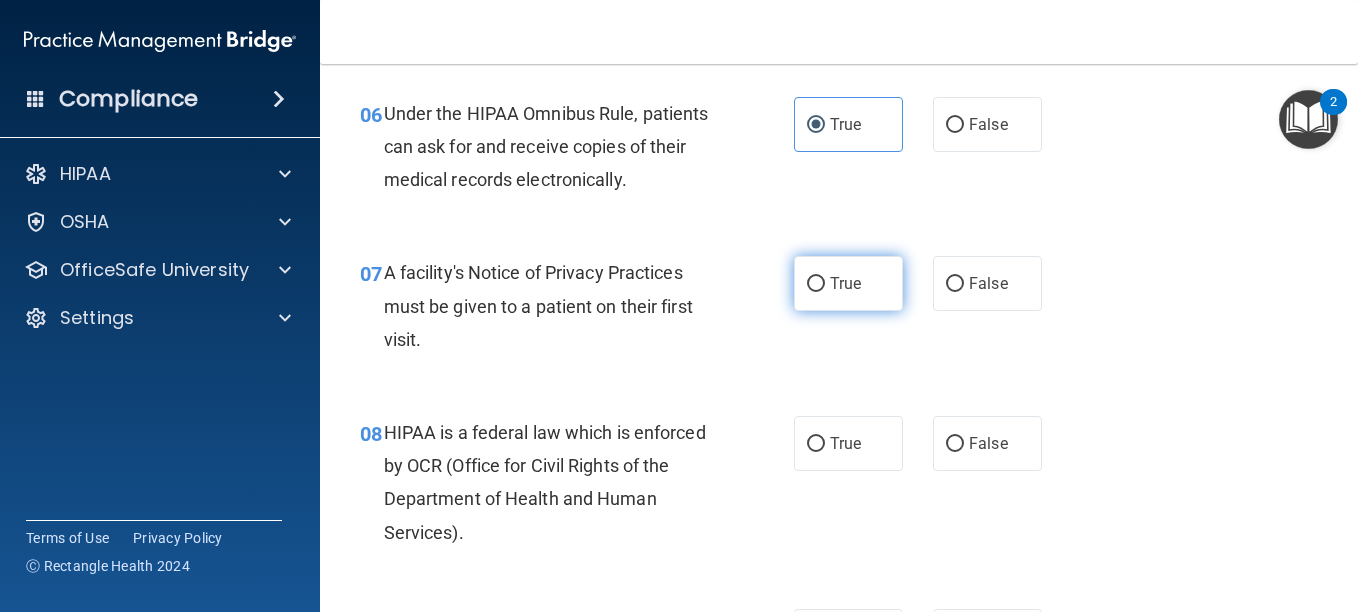 click on "True" at bounding box center [848, 283] 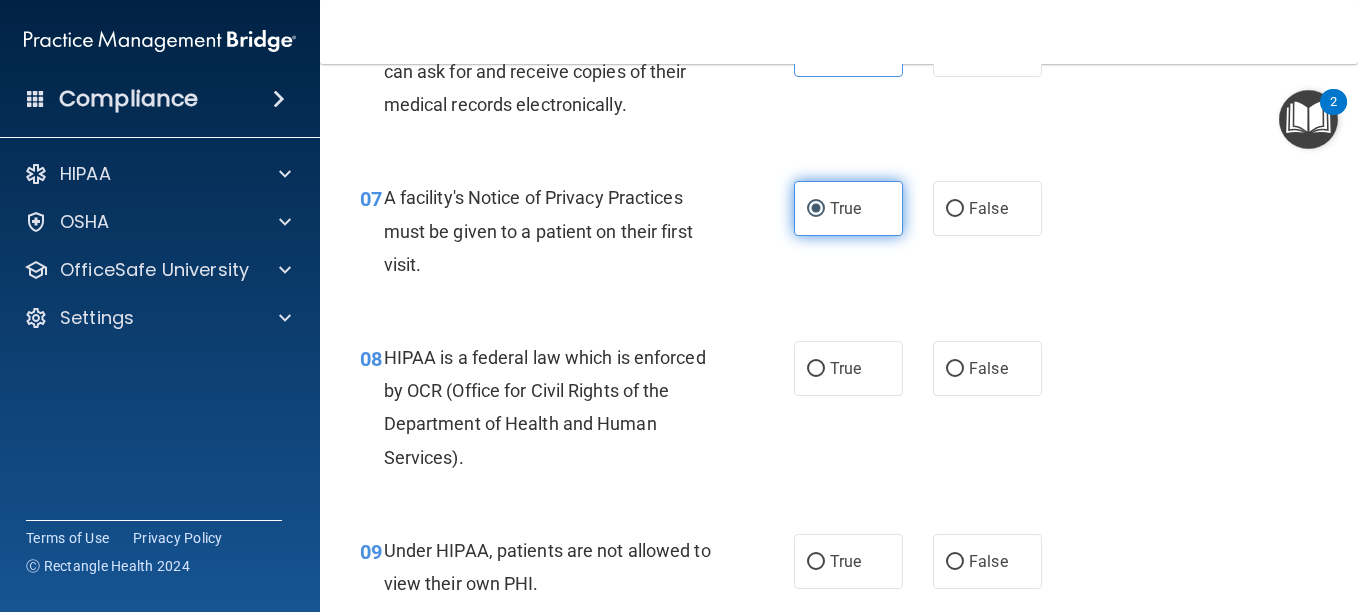 scroll, scrollTop: 1302, scrollLeft: 0, axis: vertical 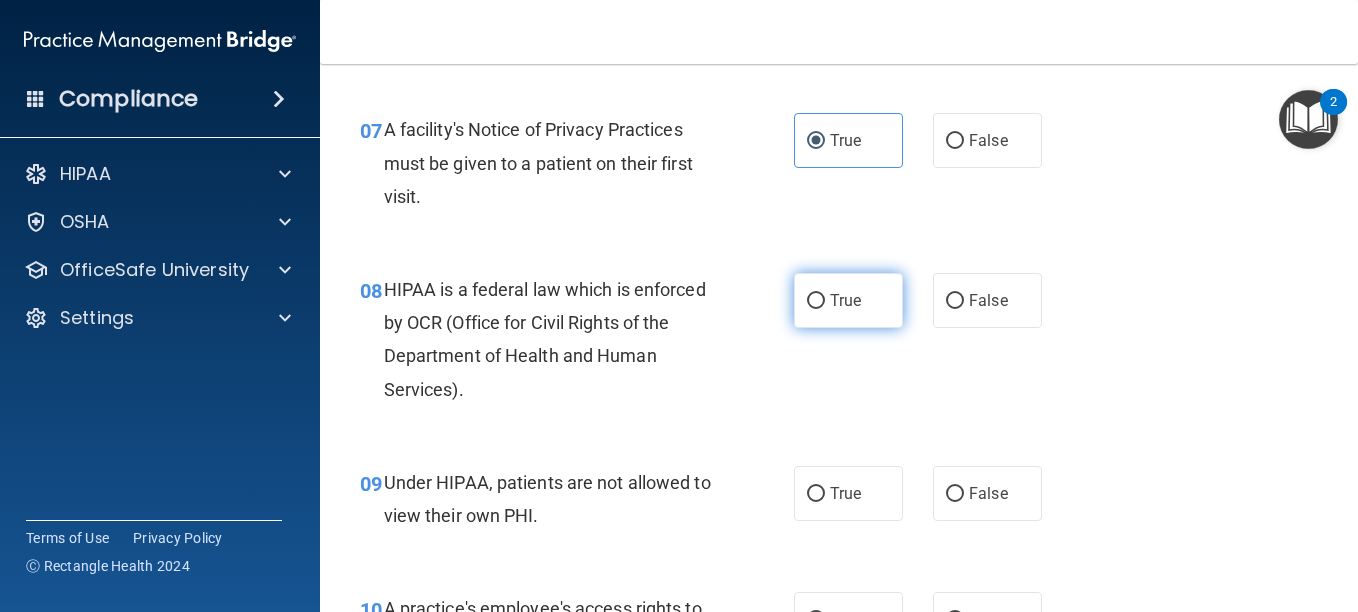 click on "True" at bounding box center (848, 300) 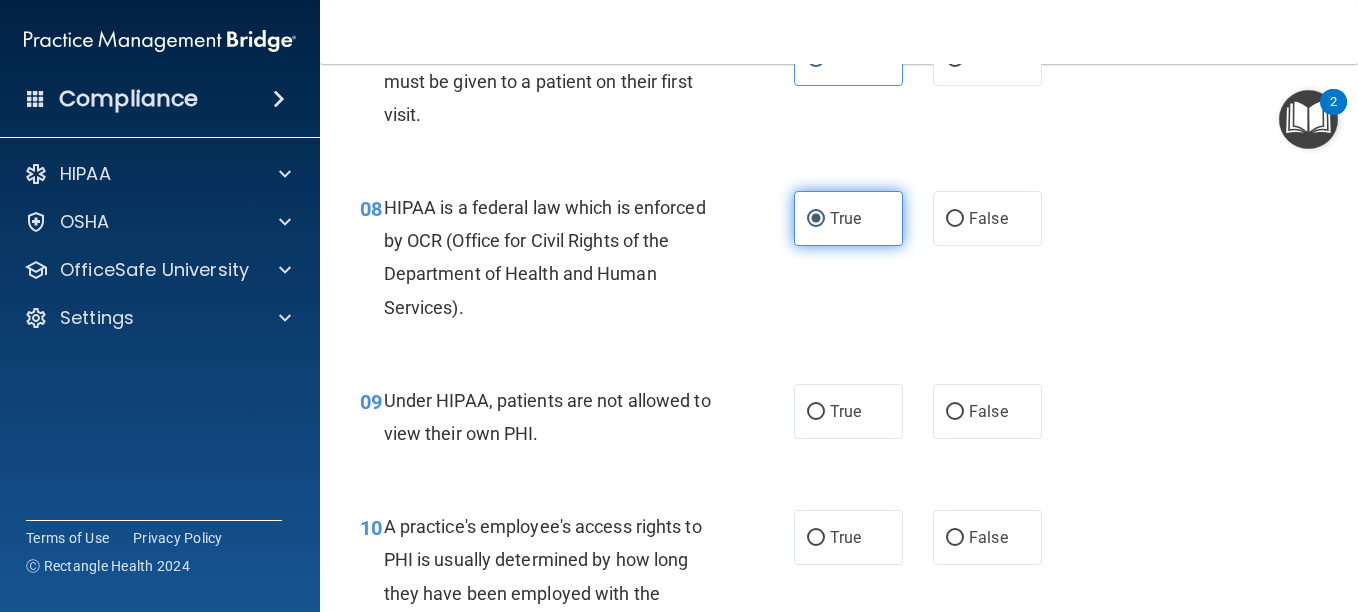 scroll, scrollTop: 1453, scrollLeft: 0, axis: vertical 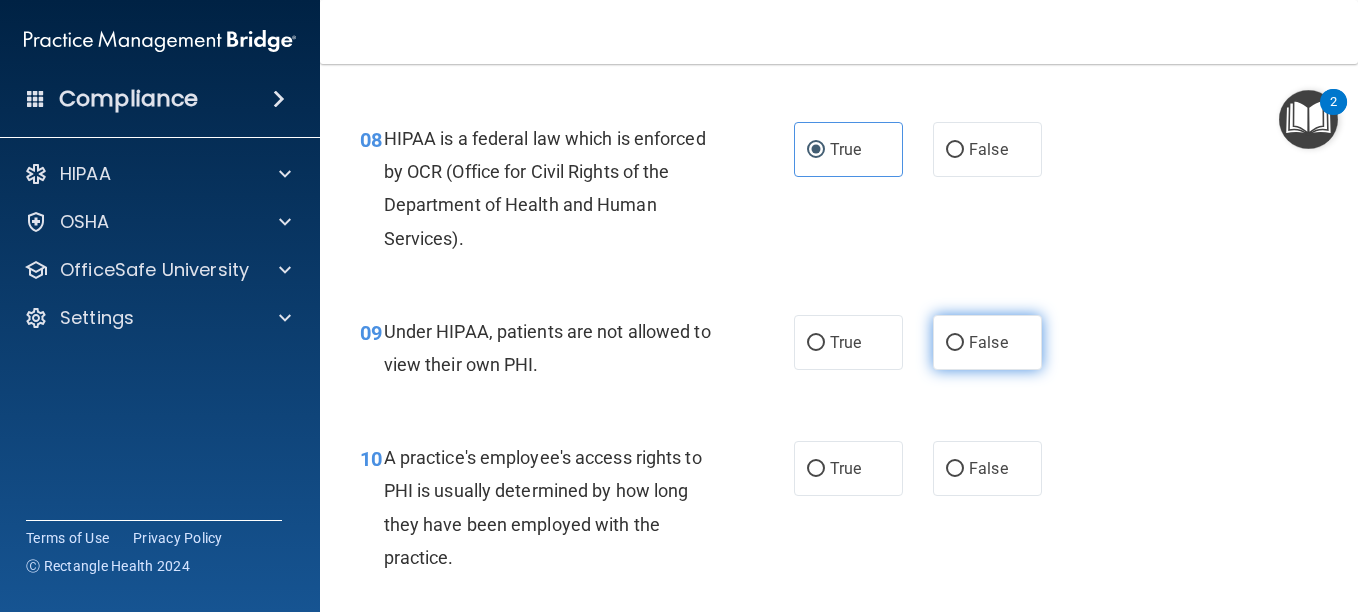 click on "False" at bounding box center [988, 342] 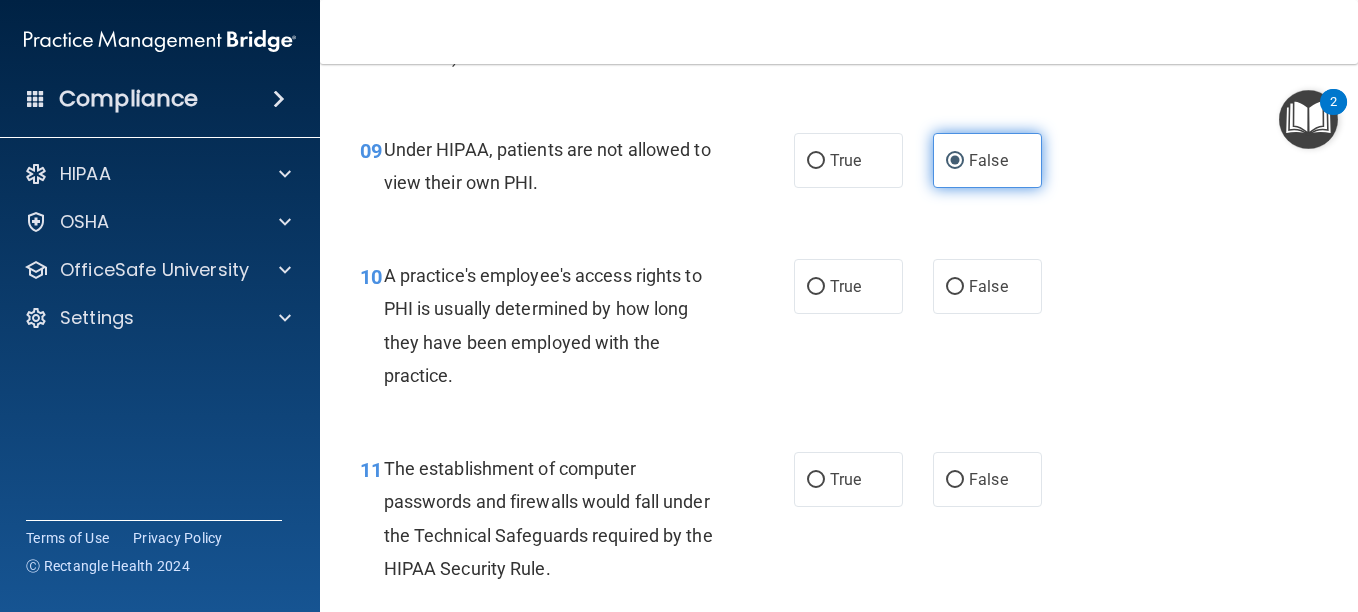 scroll, scrollTop: 1661, scrollLeft: 0, axis: vertical 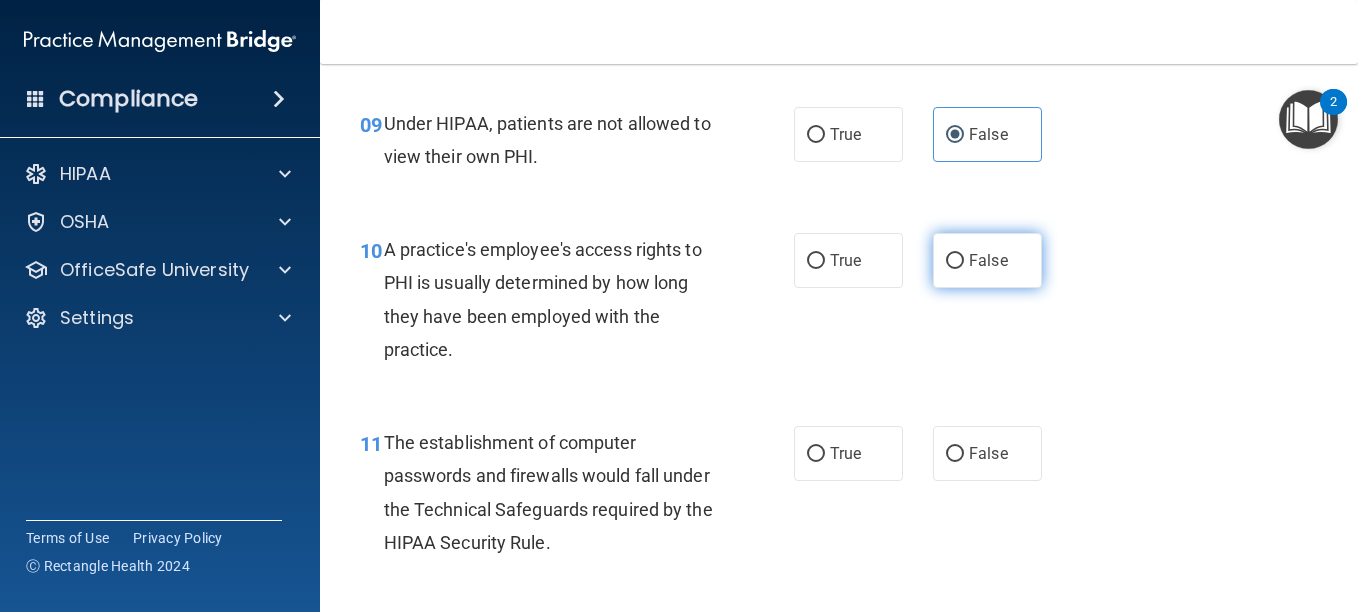 click on "False" at bounding box center (987, 260) 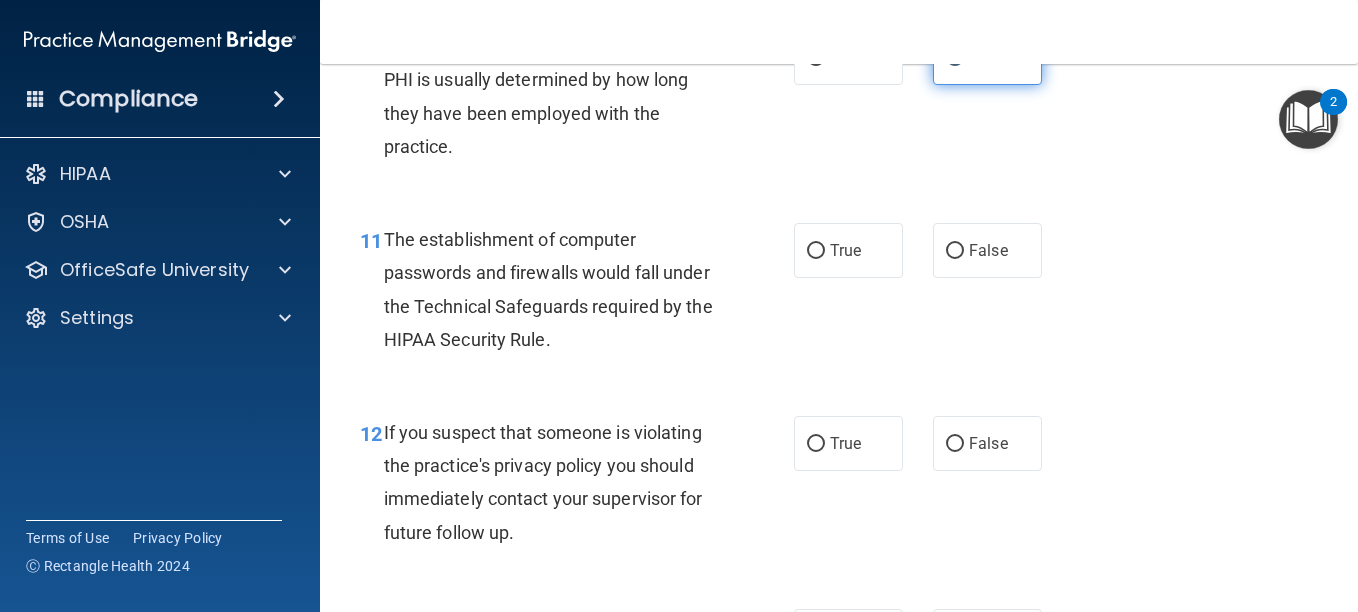 scroll, scrollTop: 1869, scrollLeft: 0, axis: vertical 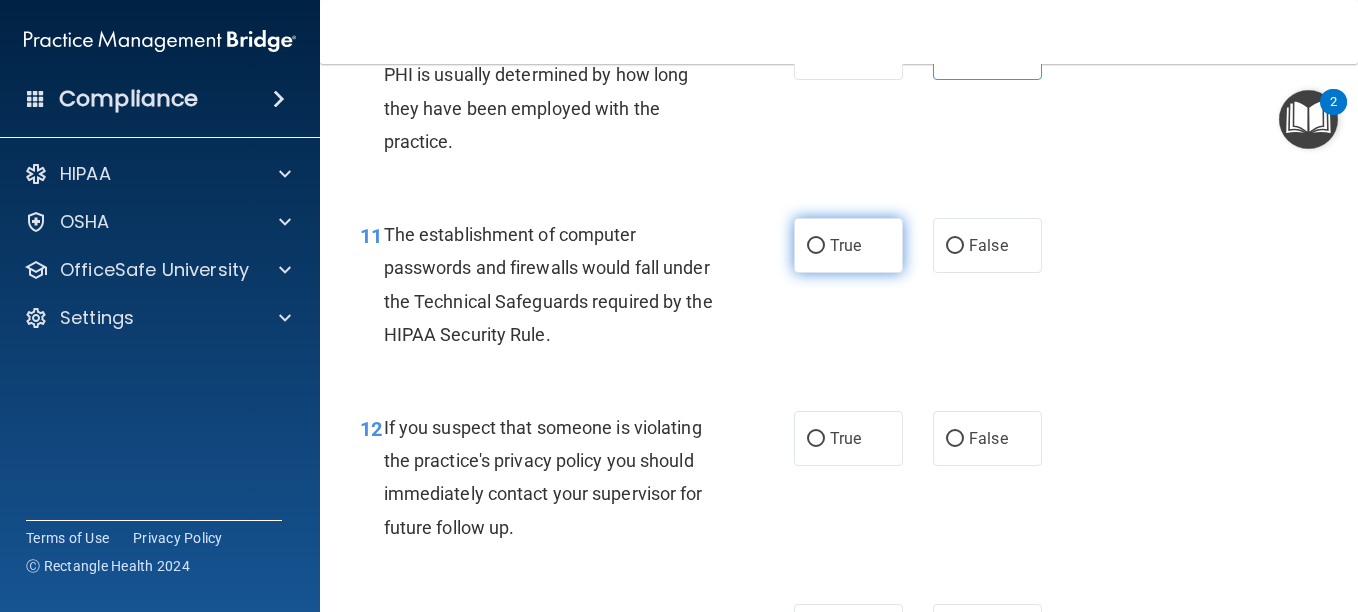 click on "True" at bounding box center (848, 245) 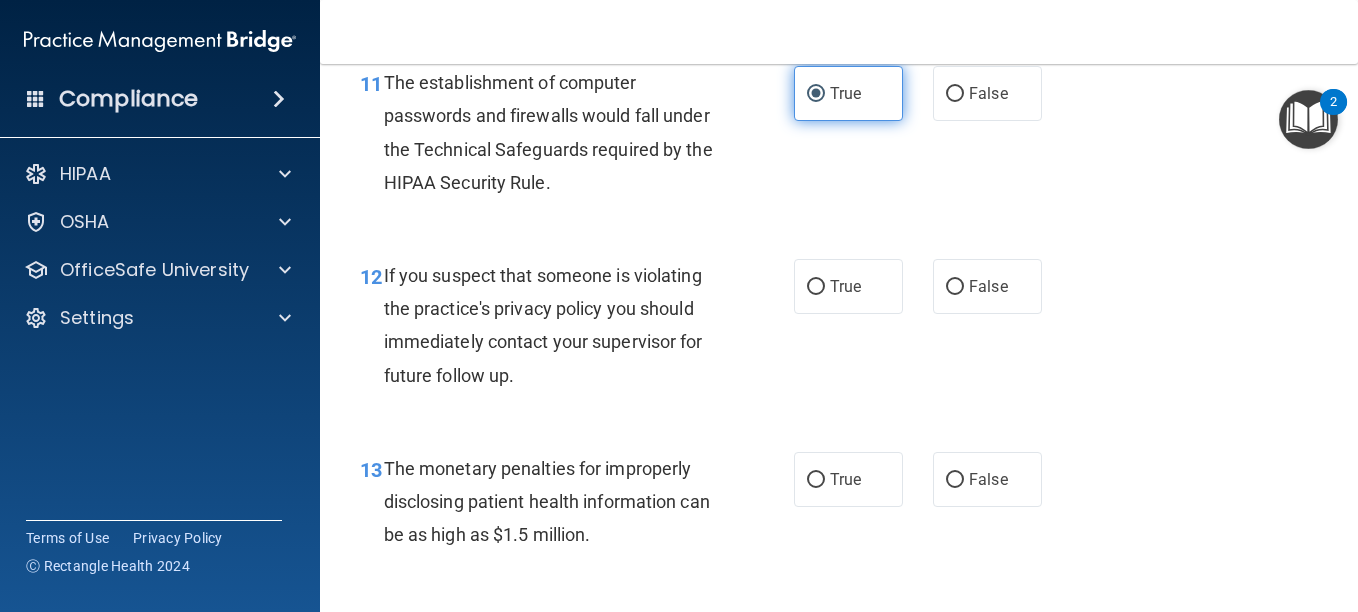 scroll, scrollTop: 2045, scrollLeft: 0, axis: vertical 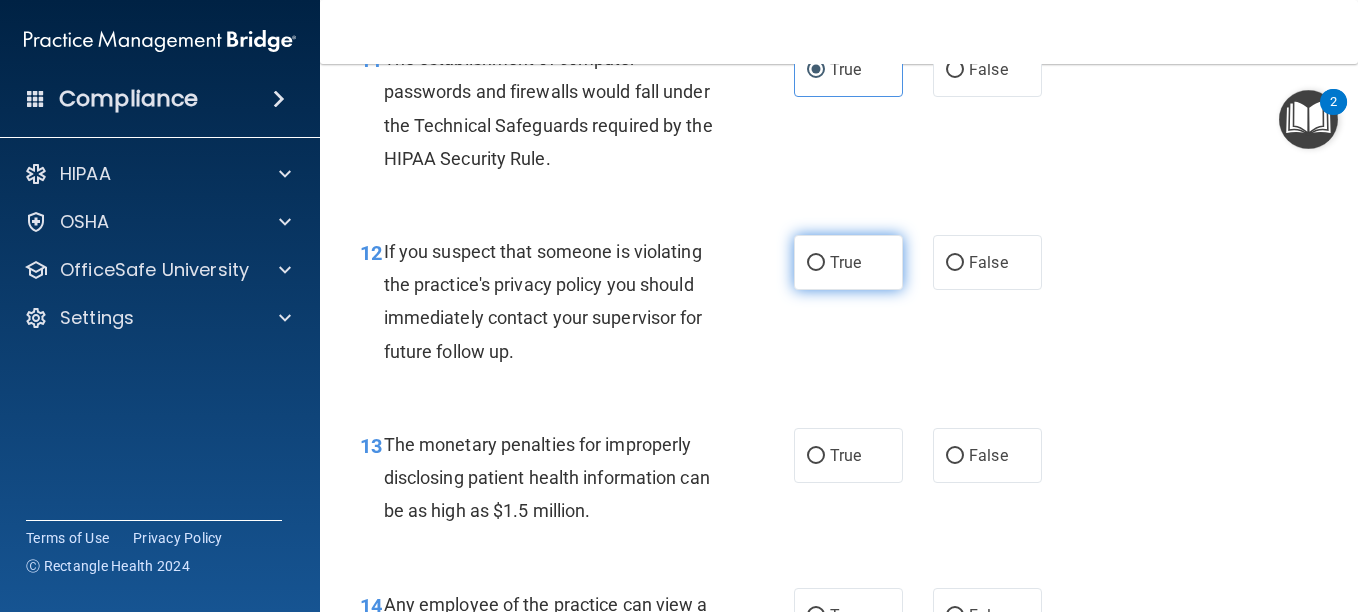 click on "True" at bounding box center (845, 262) 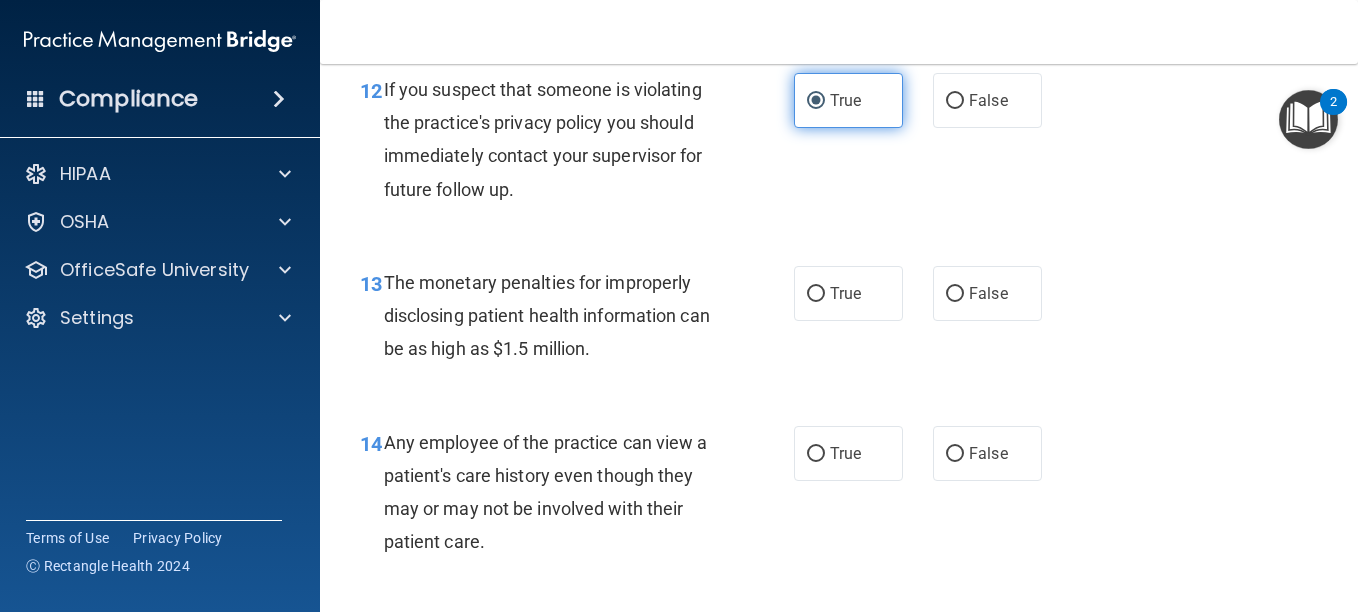 scroll, scrollTop: 2223, scrollLeft: 0, axis: vertical 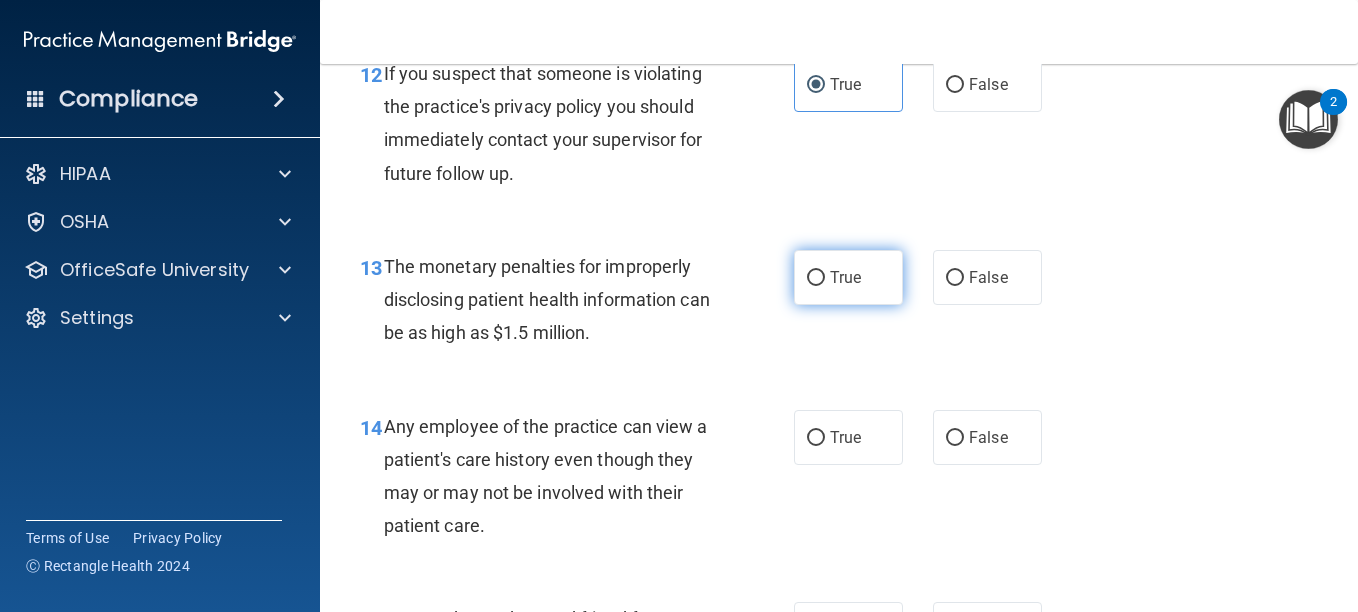 click on "True" at bounding box center [848, 277] 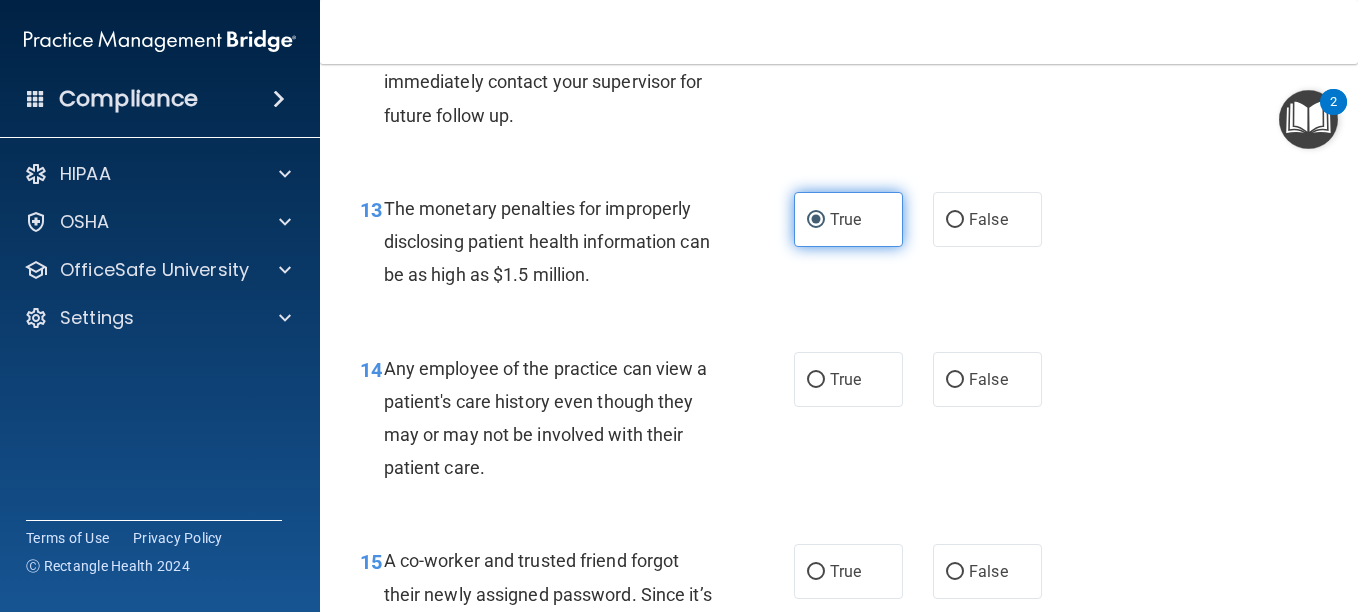 scroll, scrollTop: 2356, scrollLeft: 0, axis: vertical 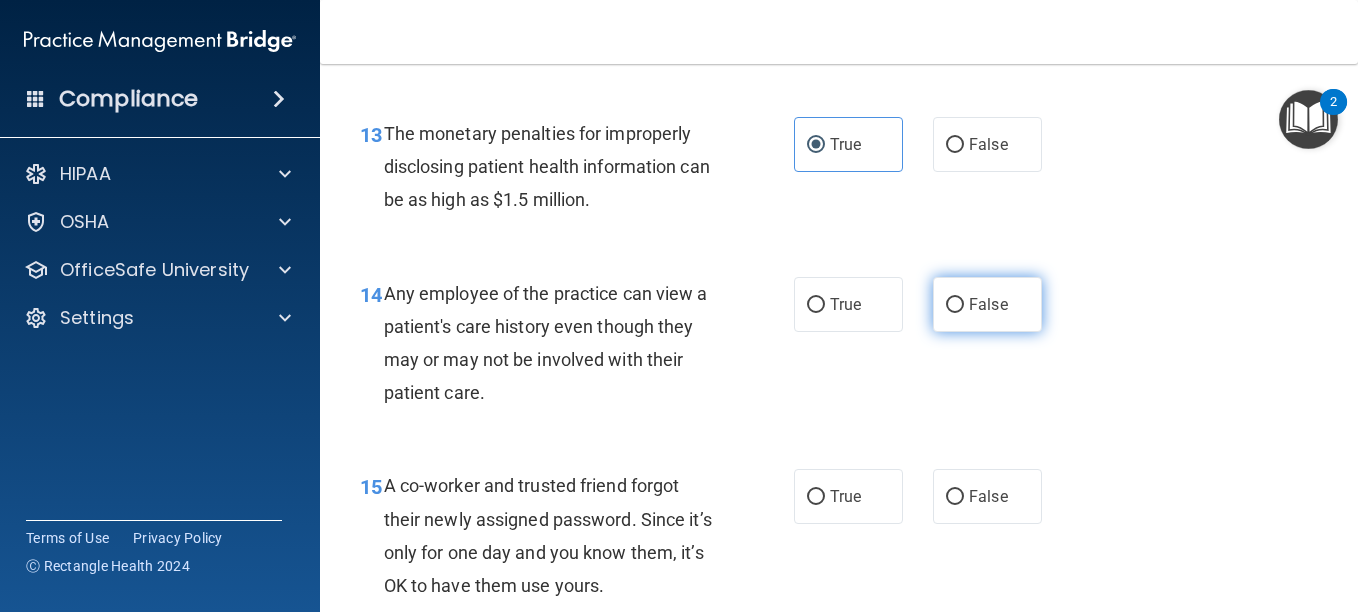 click on "False" at bounding box center [955, 305] 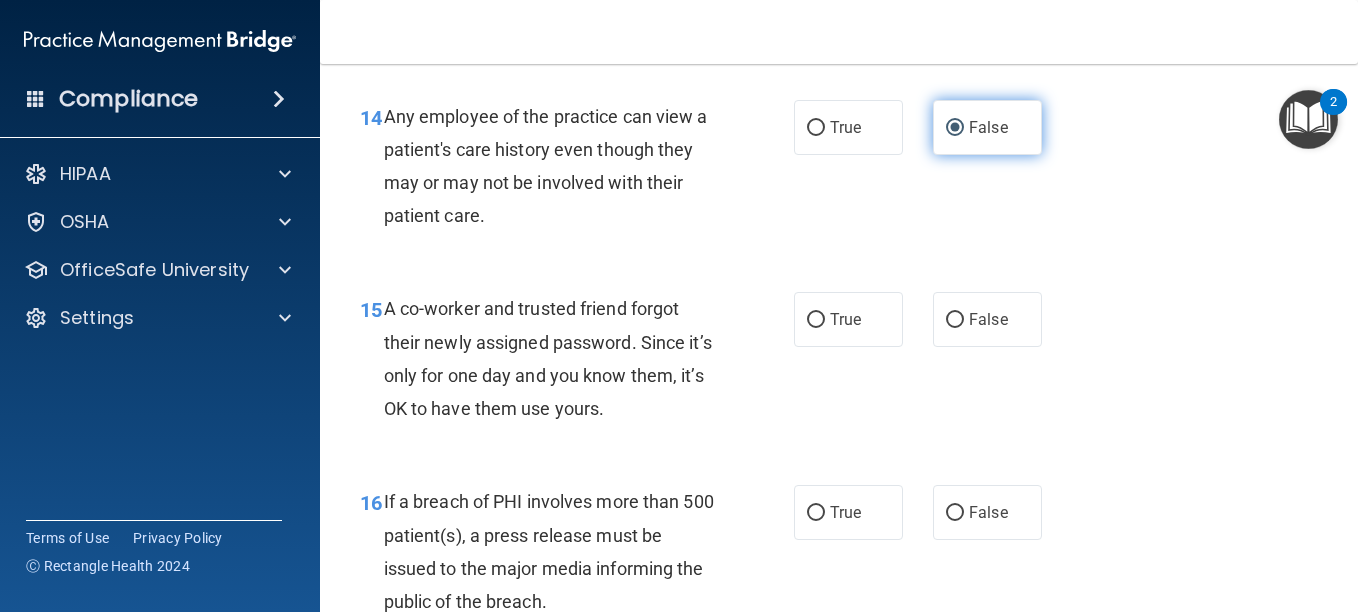 scroll, scrollTop: 2563, scrollLeft: 0, axis: vertical 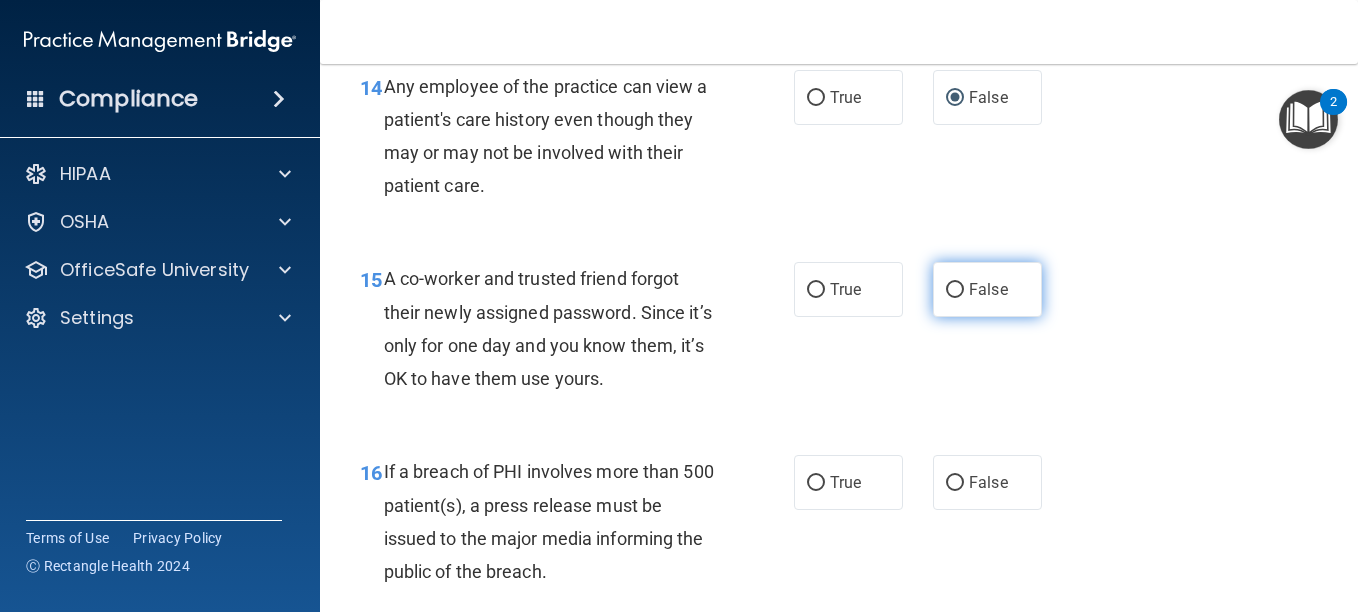 click on "False" at bounding box center (955, 290) 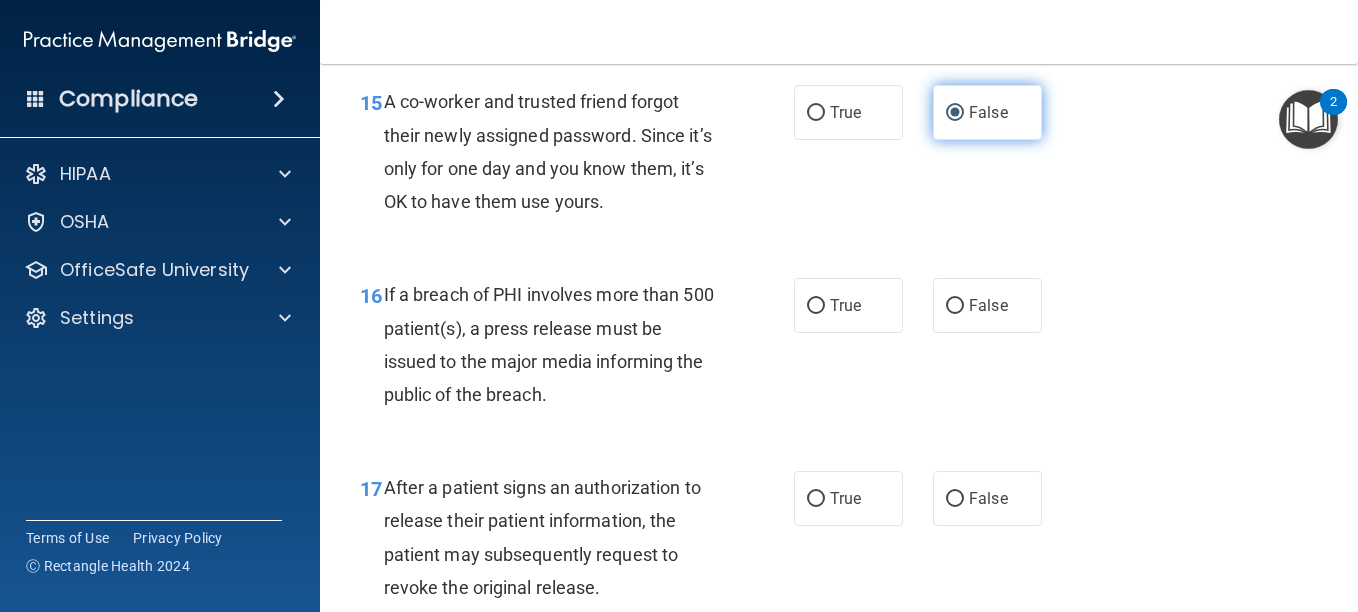scroll, scrollTop: 2770, scrollLeft: 0, axis: vertical 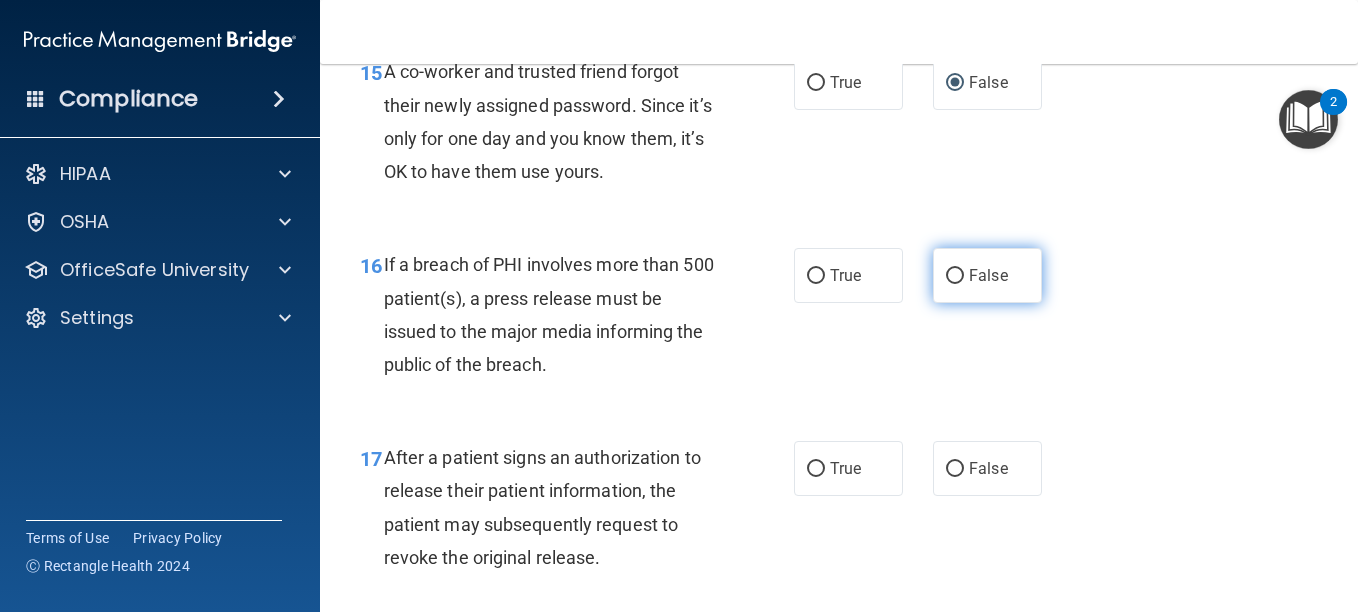 click on "False" at bounding box center [955, 276] 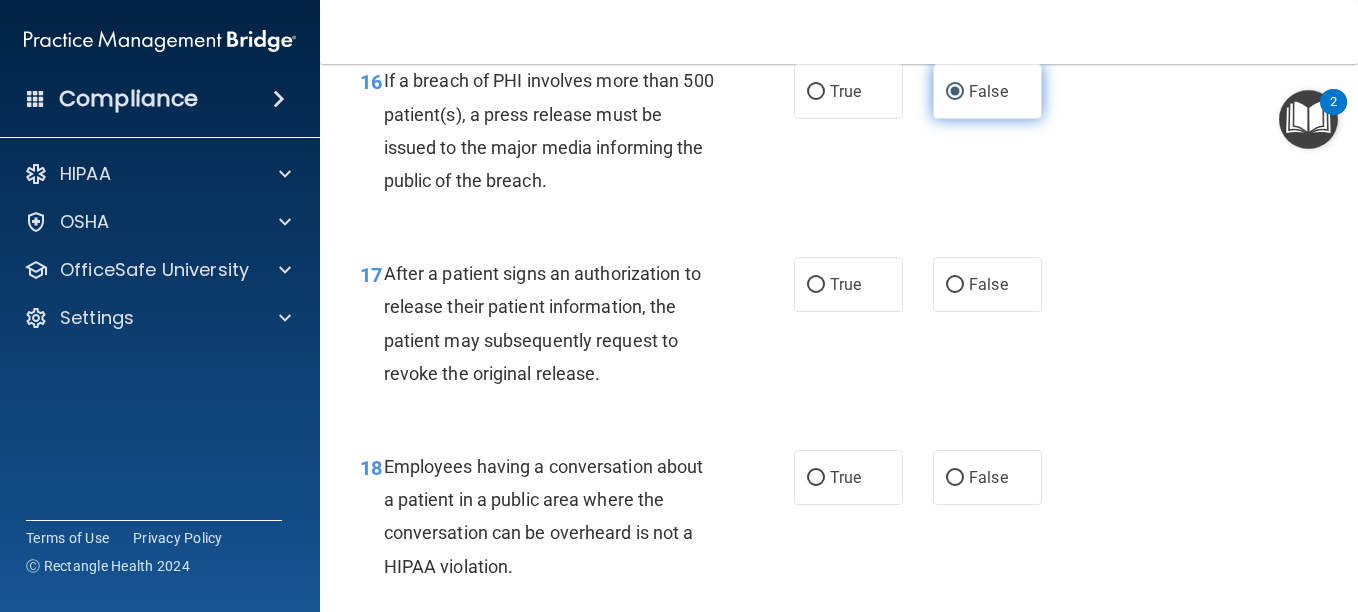 scroll, scrollTop: 2981, scrollLeft: 0, axis: vertical 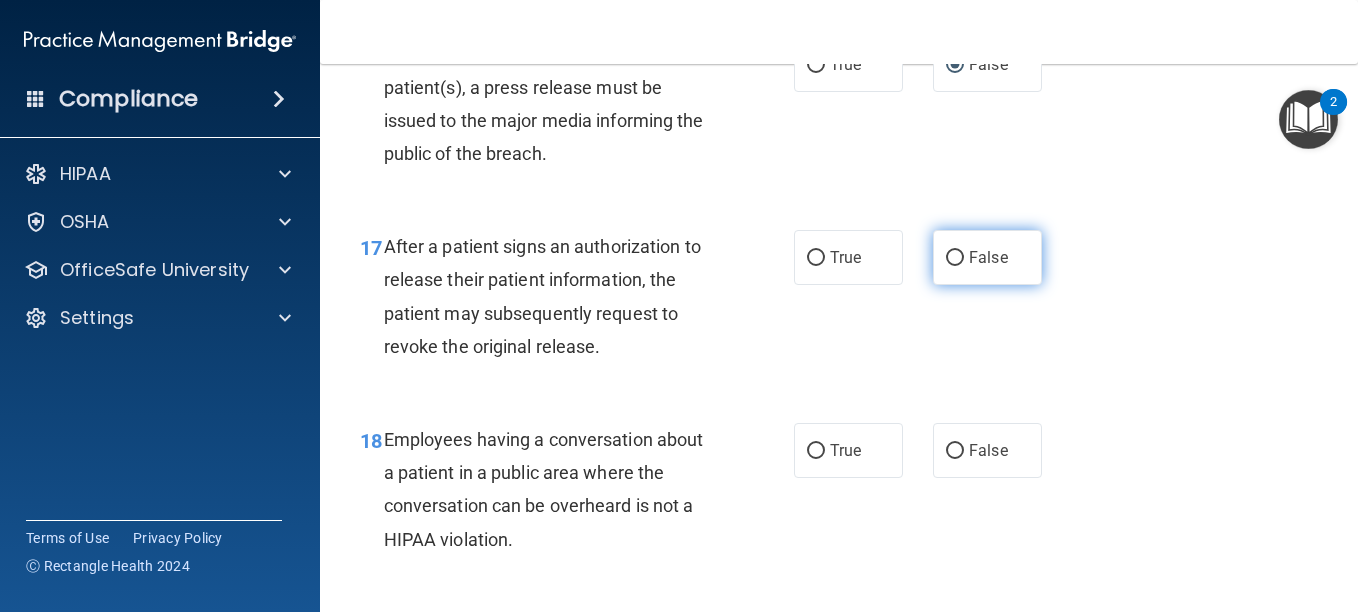 click on "False" at bounding box center [955, 258] 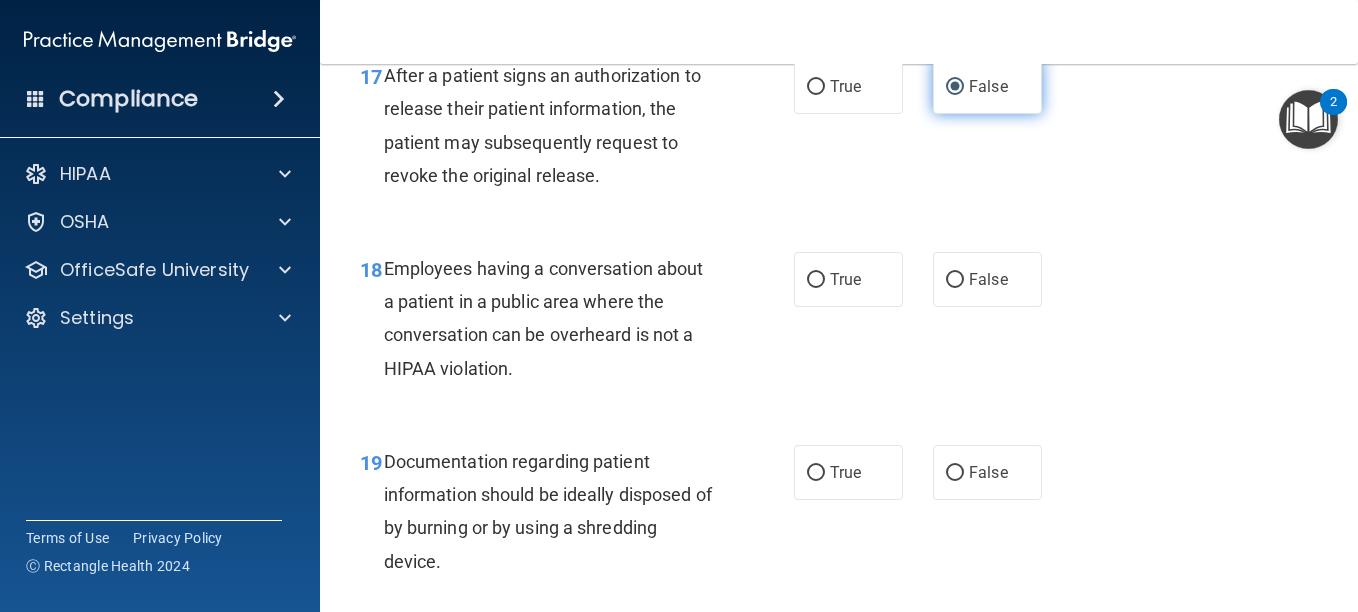 scroll, scrollTop: 3165, scrollLeft: 0, axis: vertical 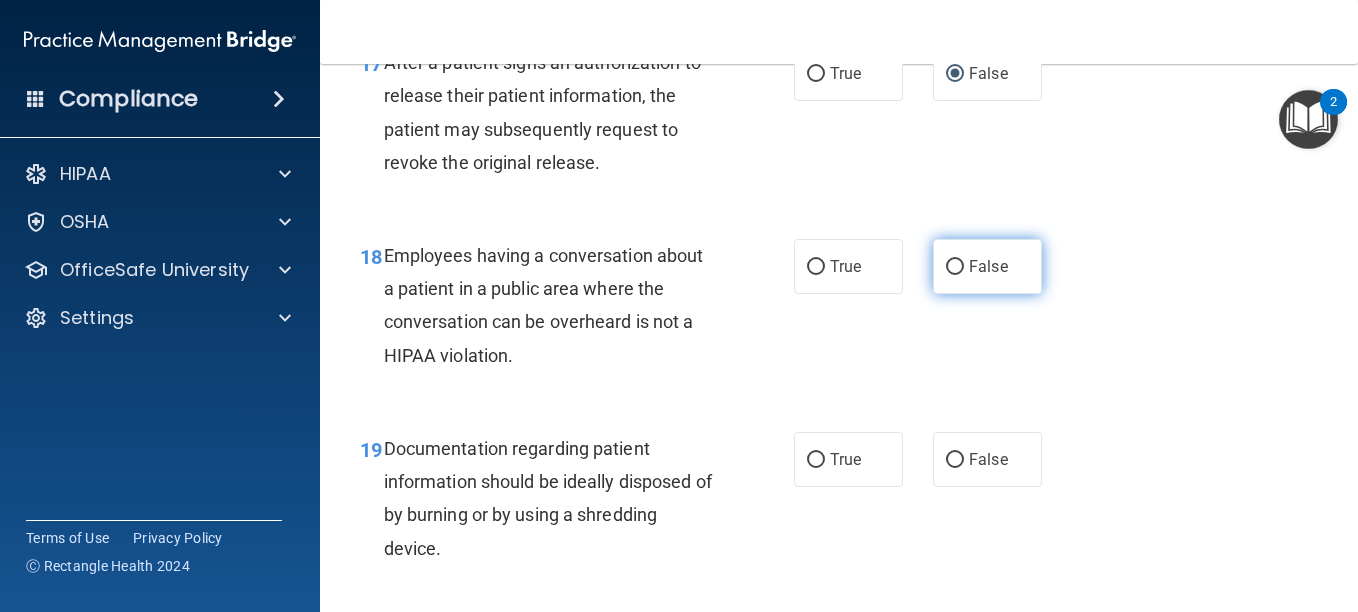 click on "False" at bounding box center (955, 267) 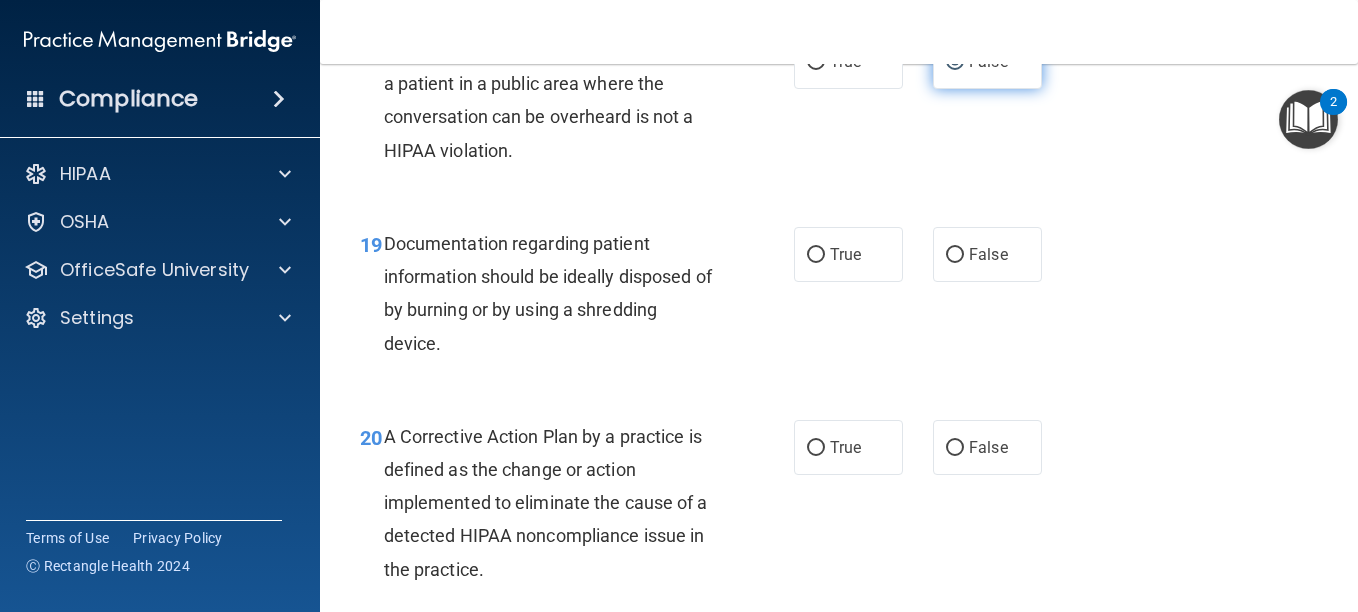 scroll, scrollTop: 3371, scrollLeft: 0, axis: vertical 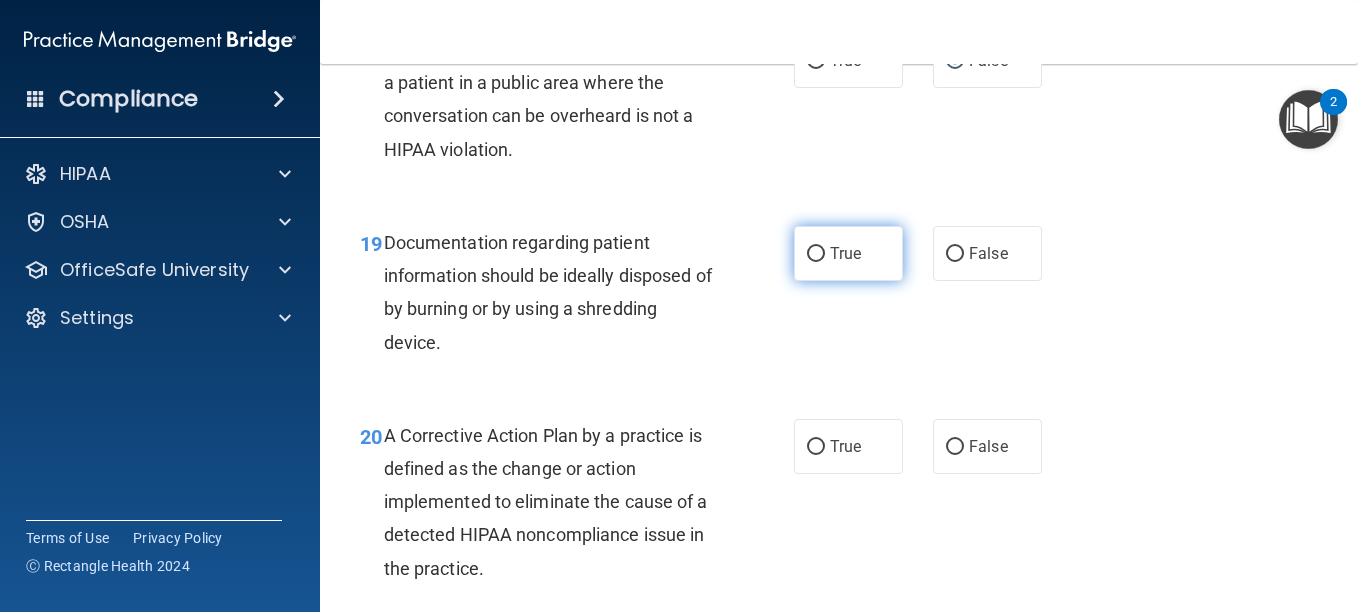 click on "True" at bounding box center (848, 253) 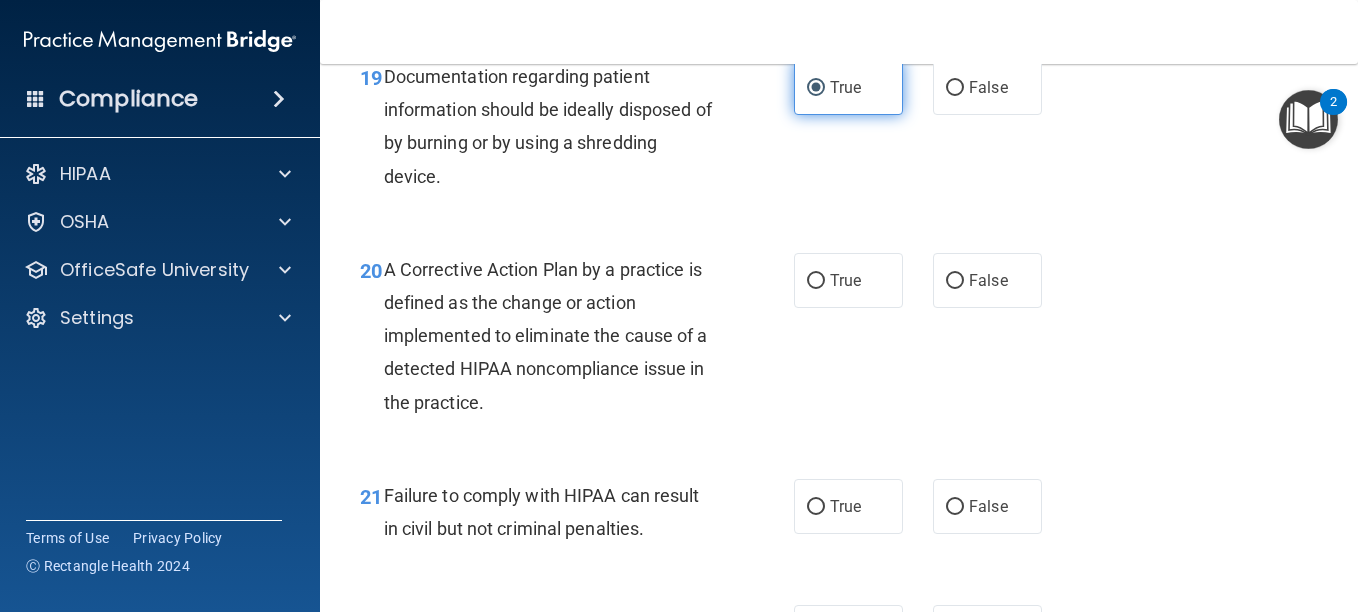 scroll, scrollTop: 3548, scrollLeft: 0, axis: vertical 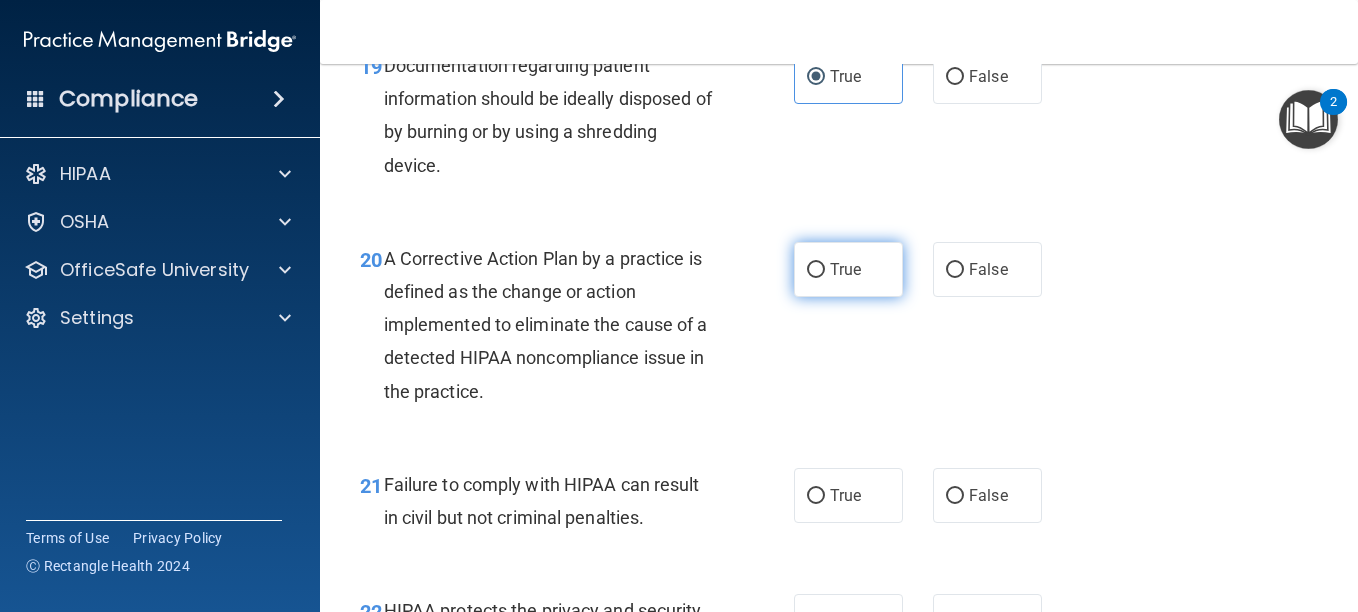 click on "True" at bounding box center (845, 269) 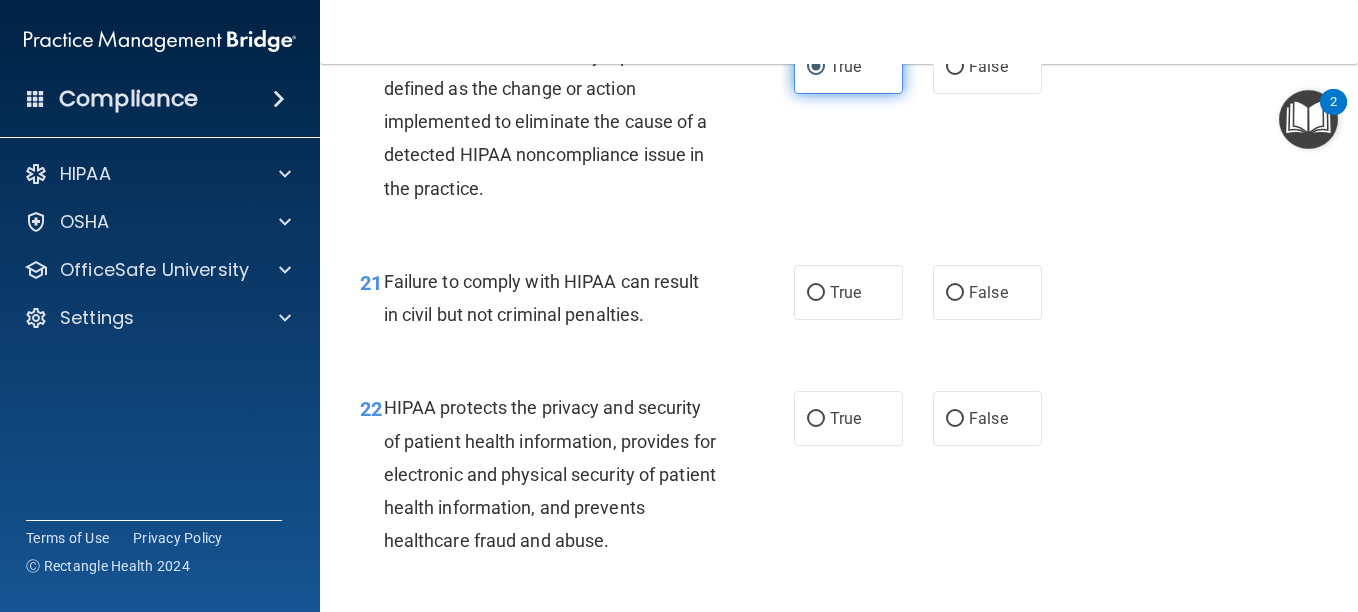 scroll, scrollTop: 3756, scrollLeft: 0, axis: vertical 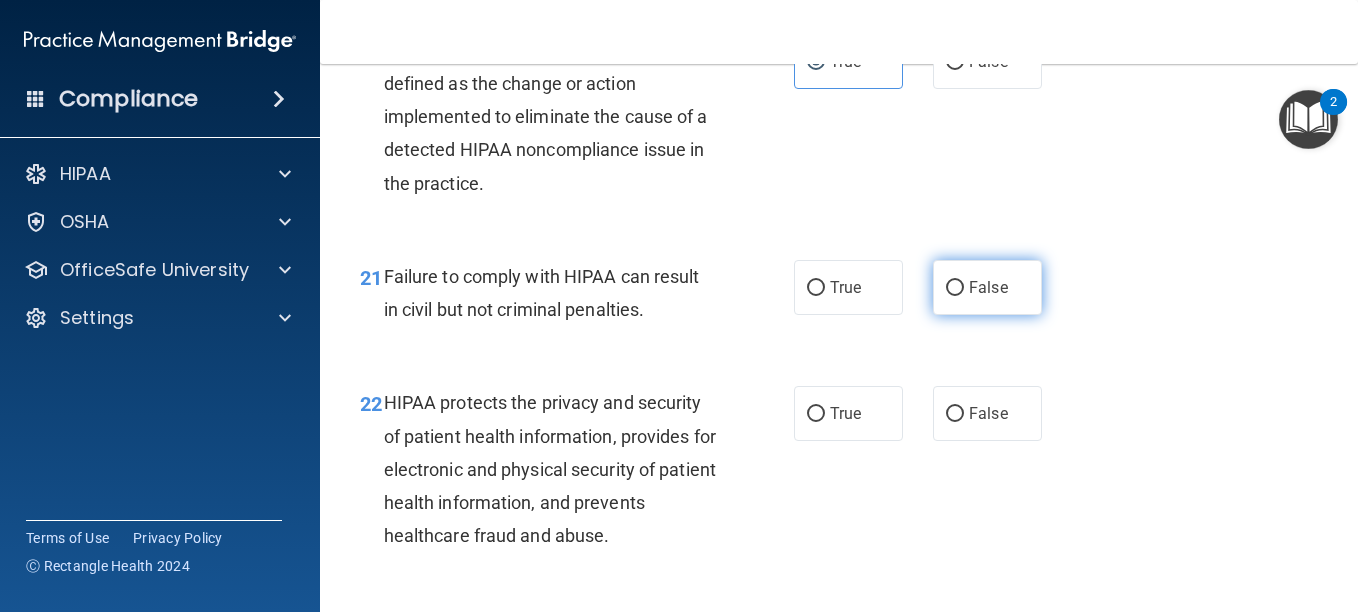click on "False" at bounding box center (988, 287) 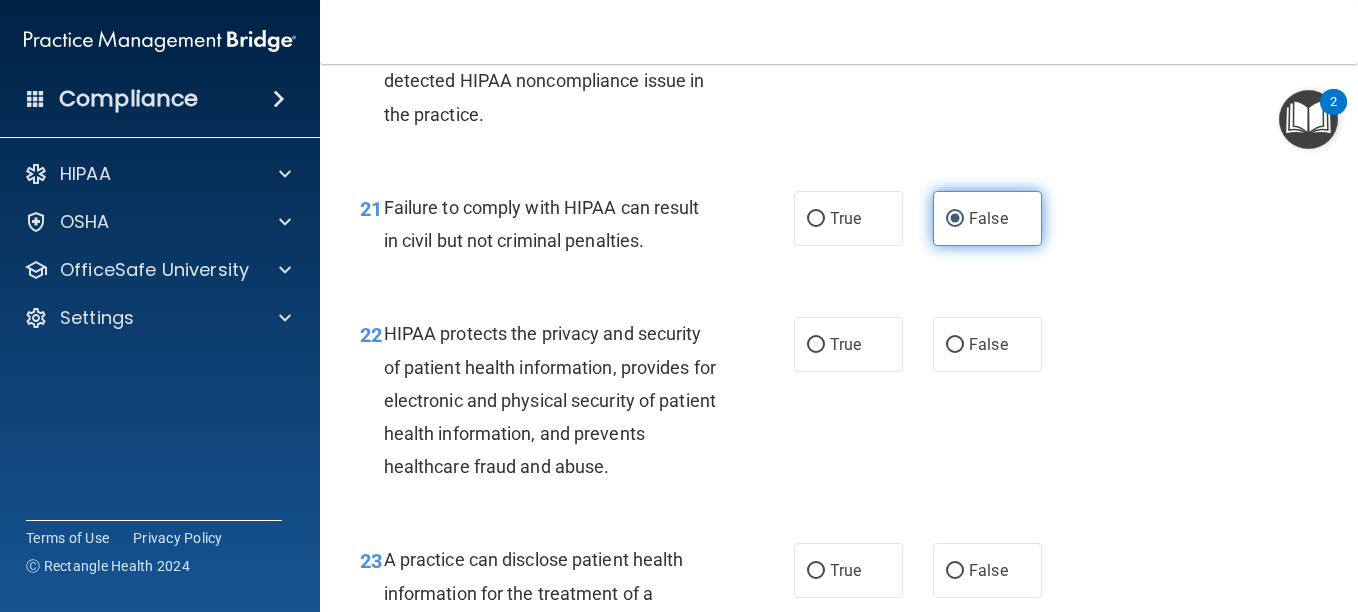 scroll, scrollTop: 3908, scrollLeft: 0, axis: vertical 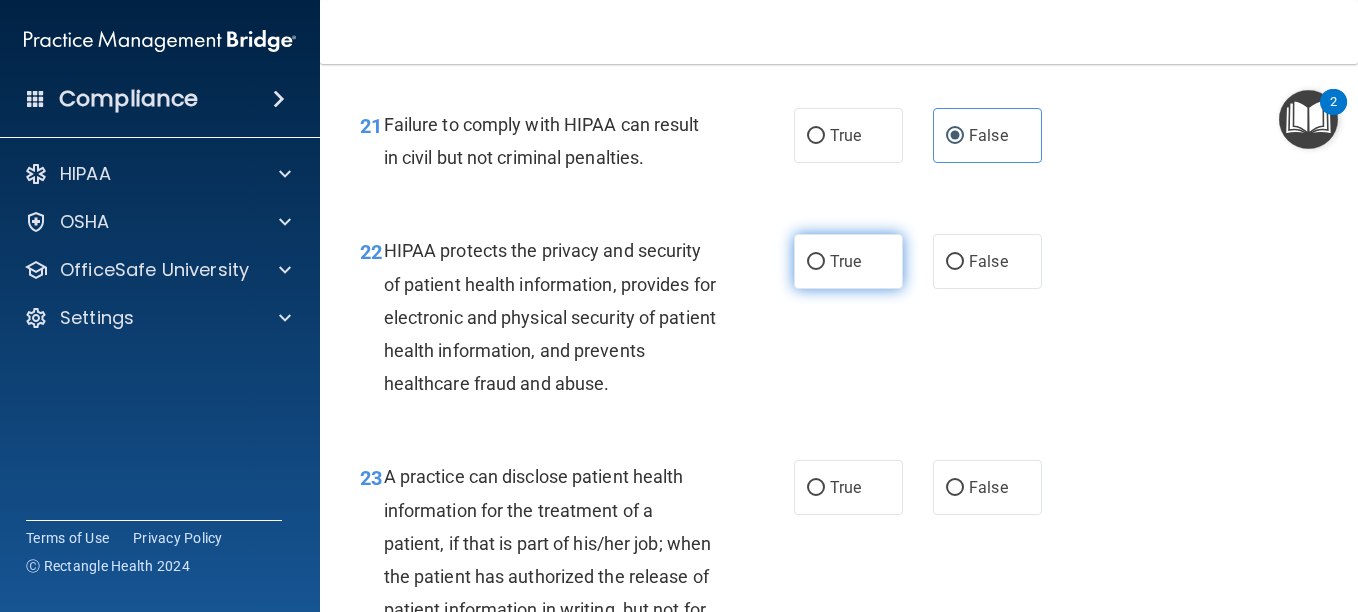 click on "True" at bounding box center (848, 261) 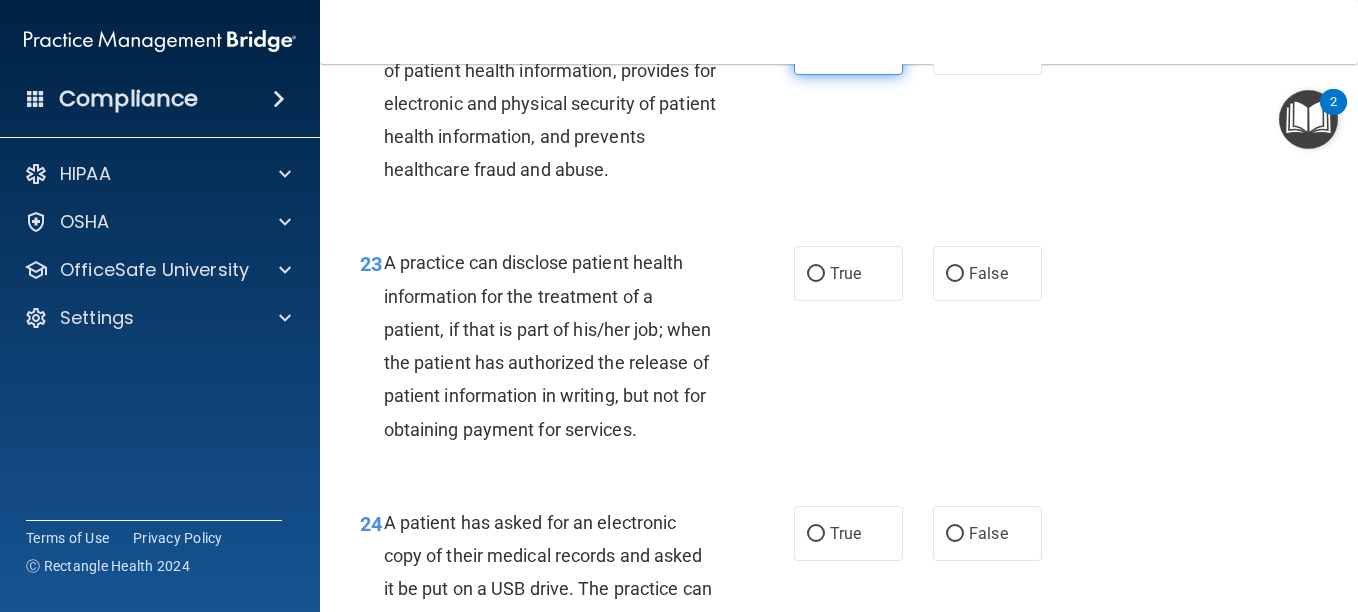 scroll, scrollTop: 4123, scrollLeft: 0, axis: vertical 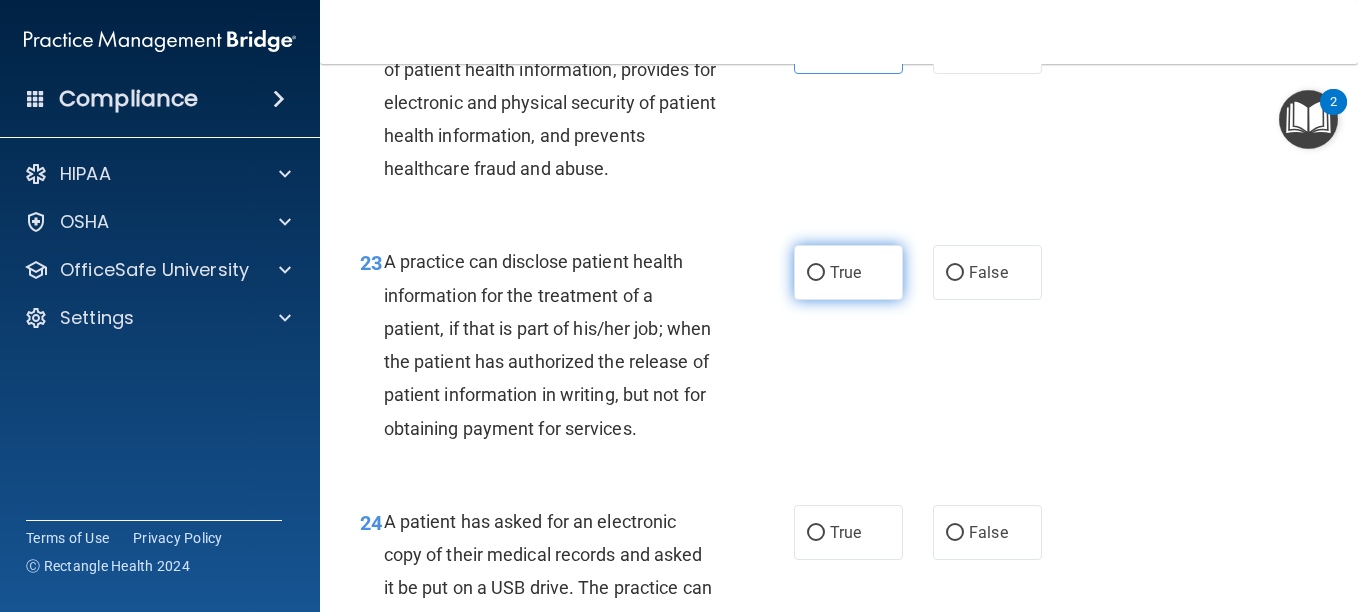 click on "True" at bounding box center [845, 272] 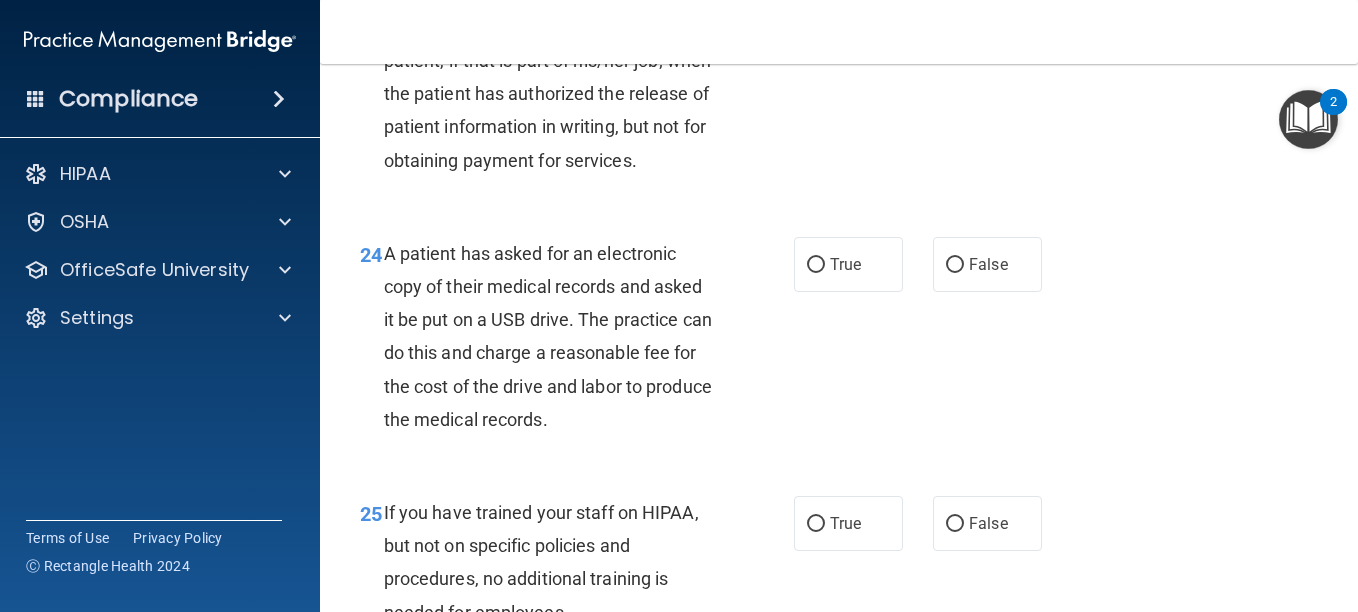 scroll, scrollTop: 4420, scrollLeft: 0, axis: vertical 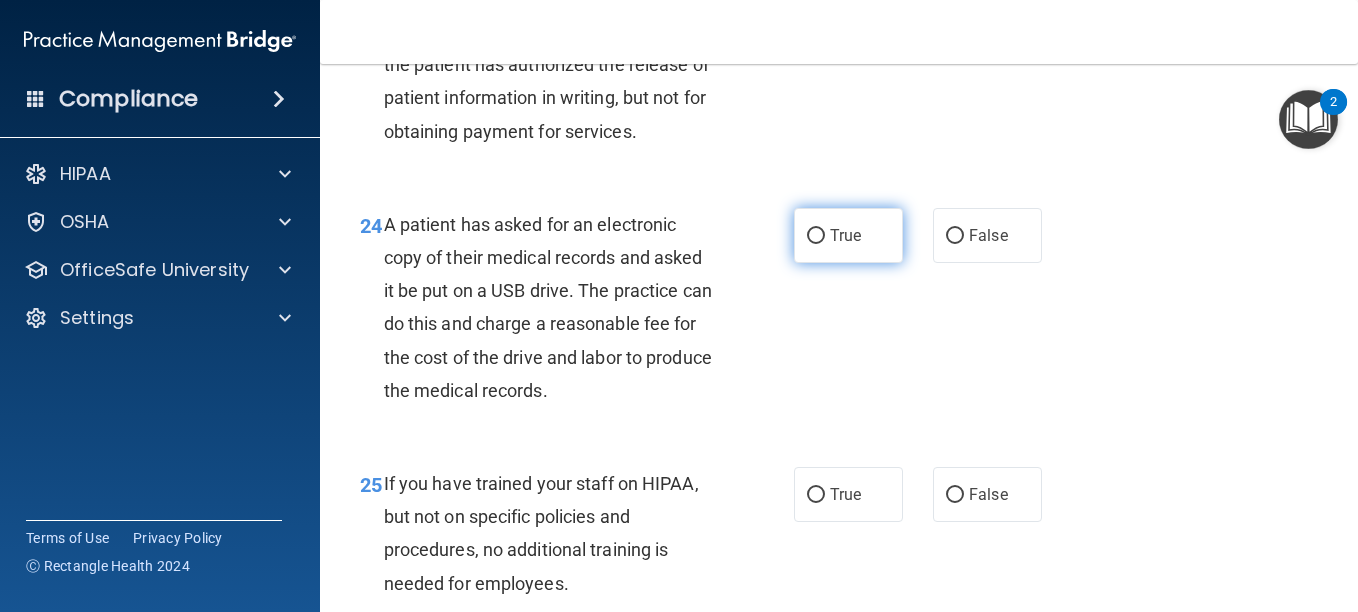 click on "True" at bounding box center [848, 235] 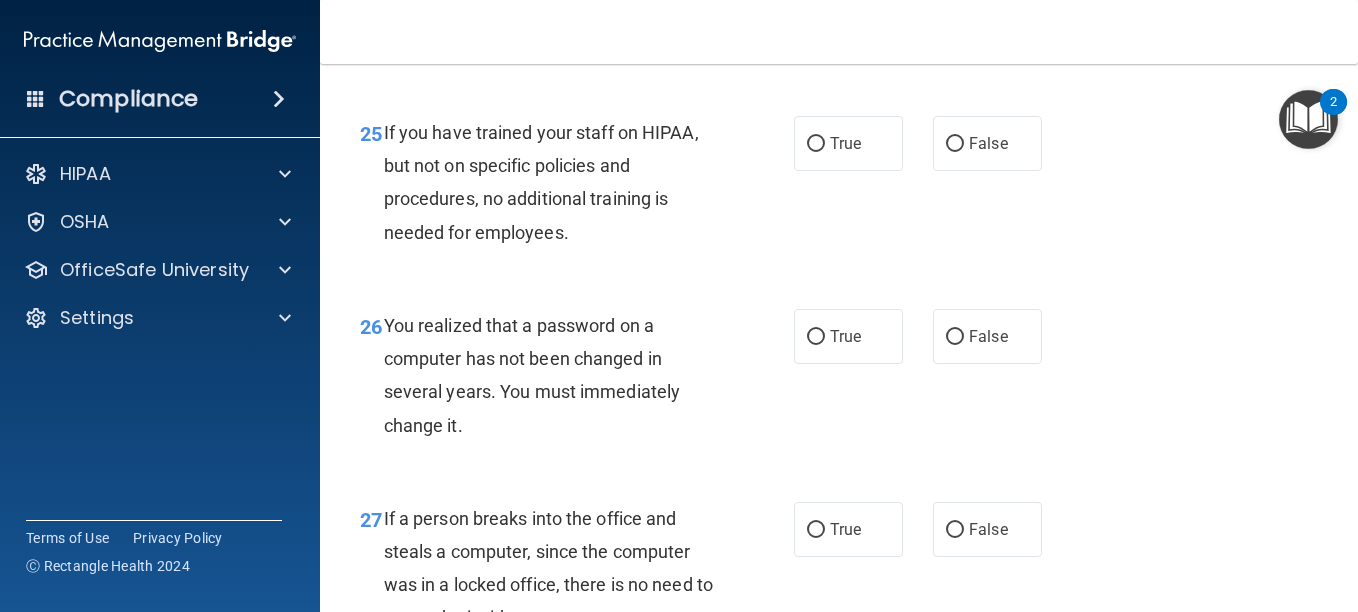scroll, scrollTop: 4777, scrollLeft: 0, axis: vertical 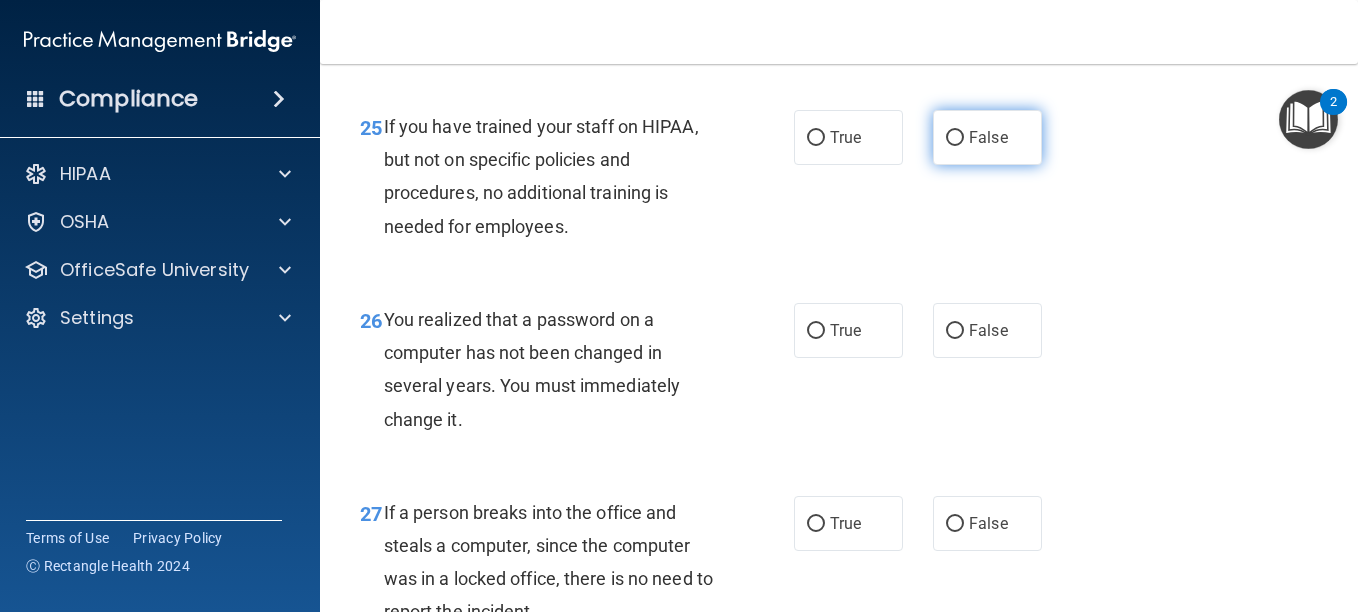 click on "False" at bounding box center [987, 137] 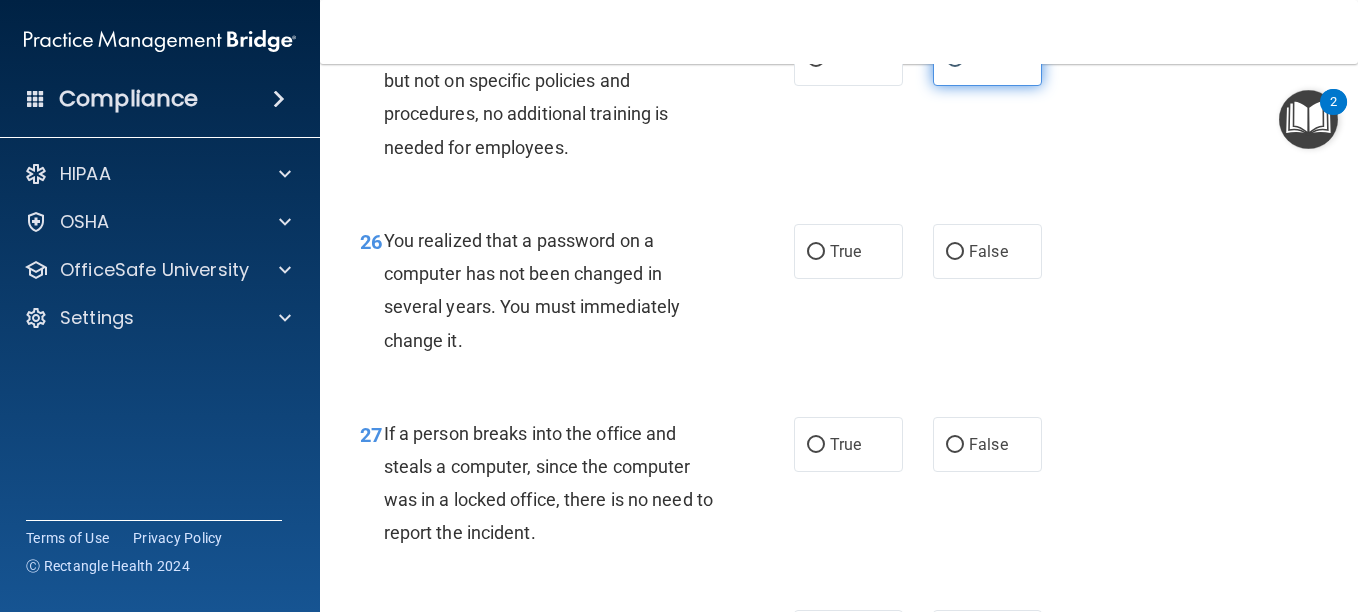 scroll, scrollTop: 4877, scrollLeft: 0, axis: vertical 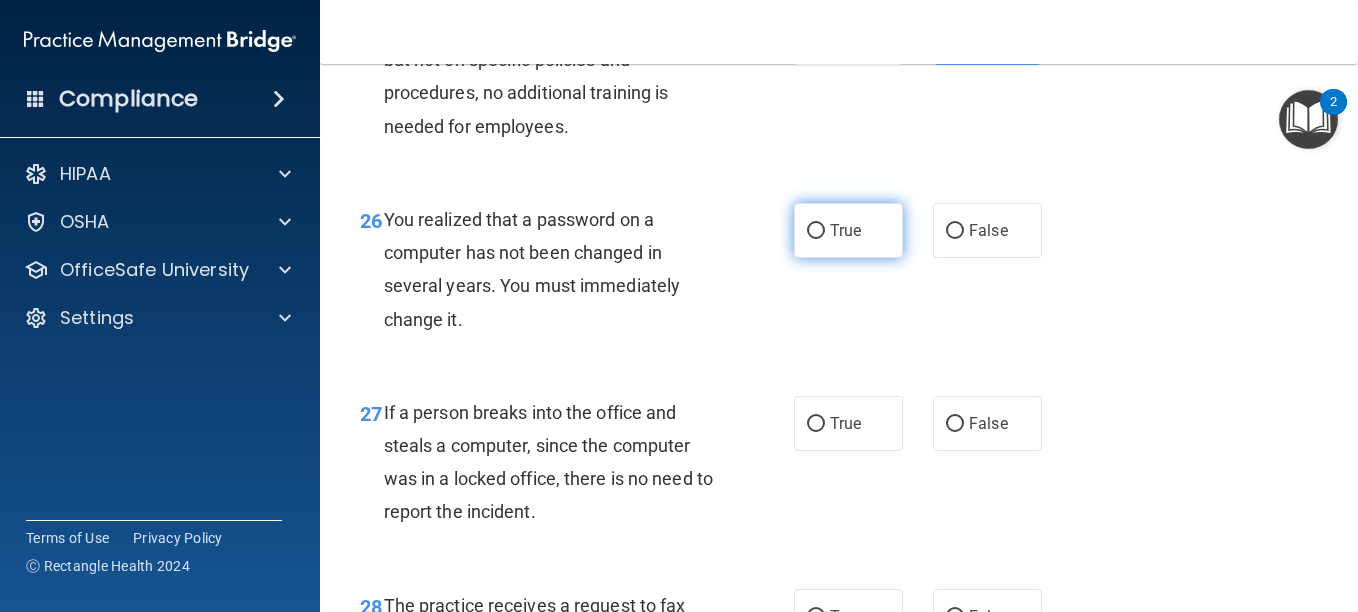 click on "True" at bounding box center [845, 230] 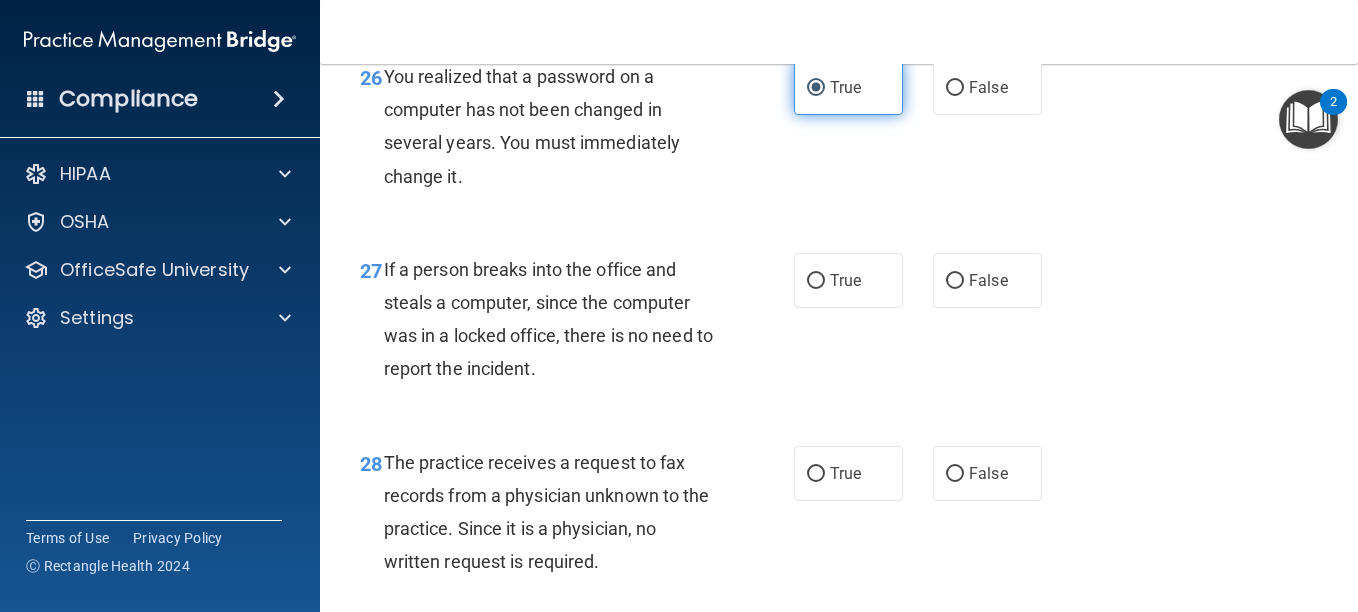 scroll, scrollTop: 5029, scrollLeft: 0, axis: vertical 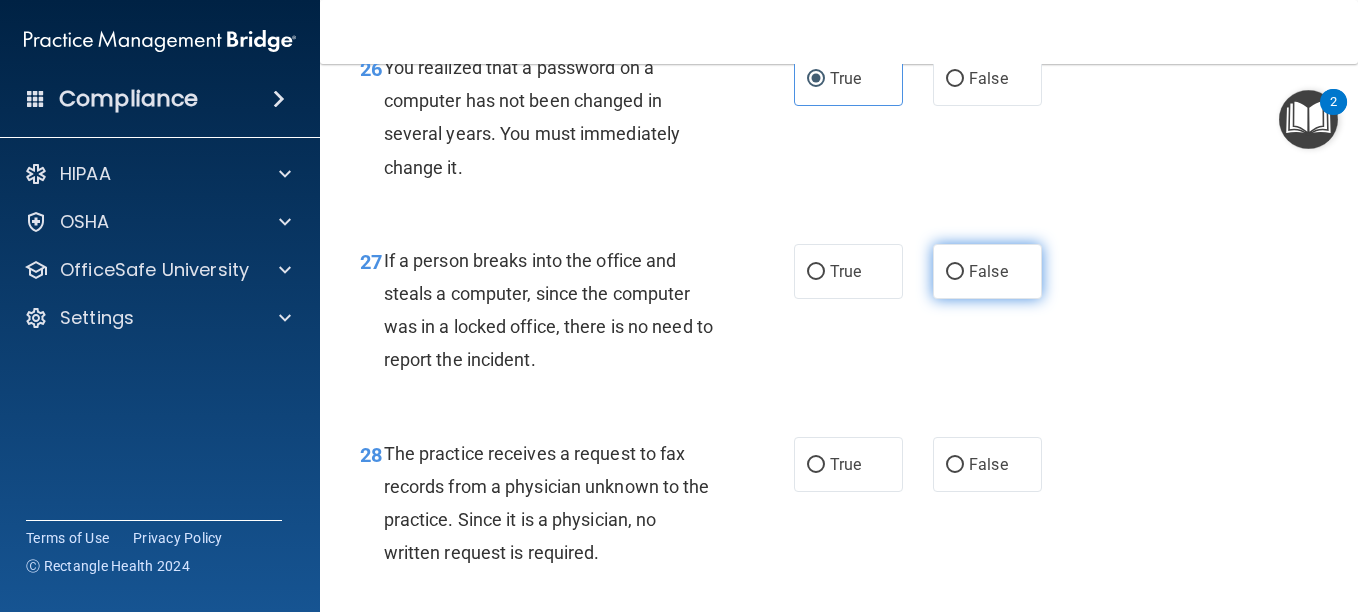 click on "False" at bounding box center (988, 271) 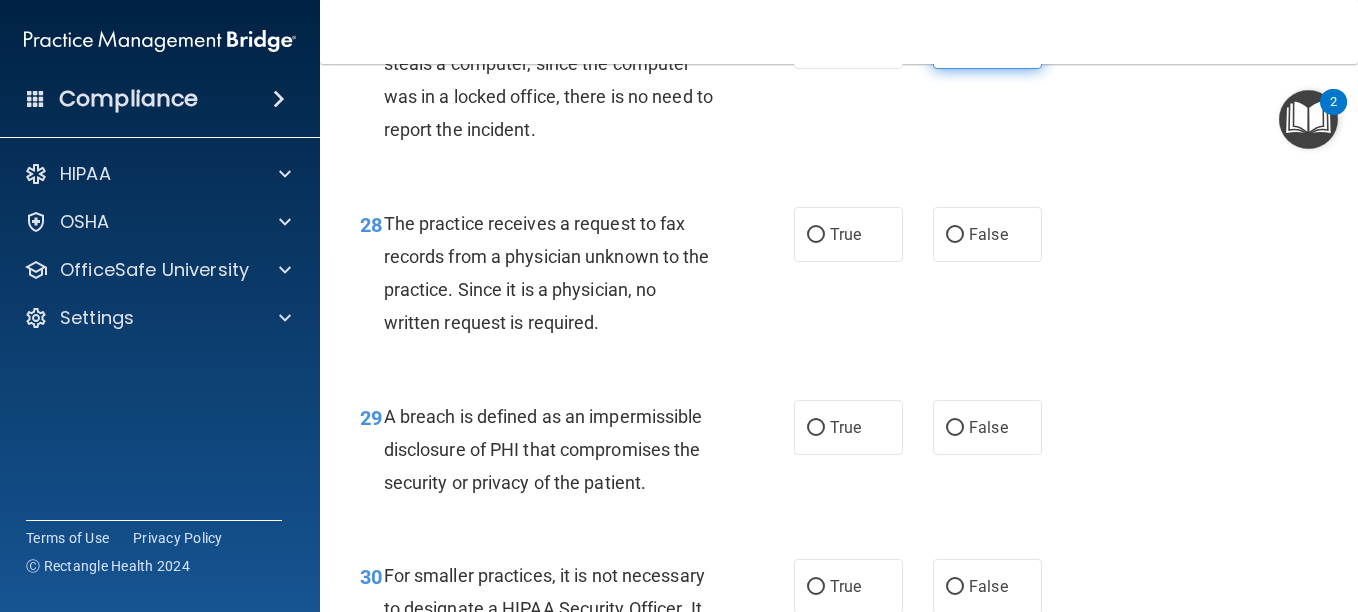 scroll, scrollTop: 5285, scrollLeft: 0, axis: vertical 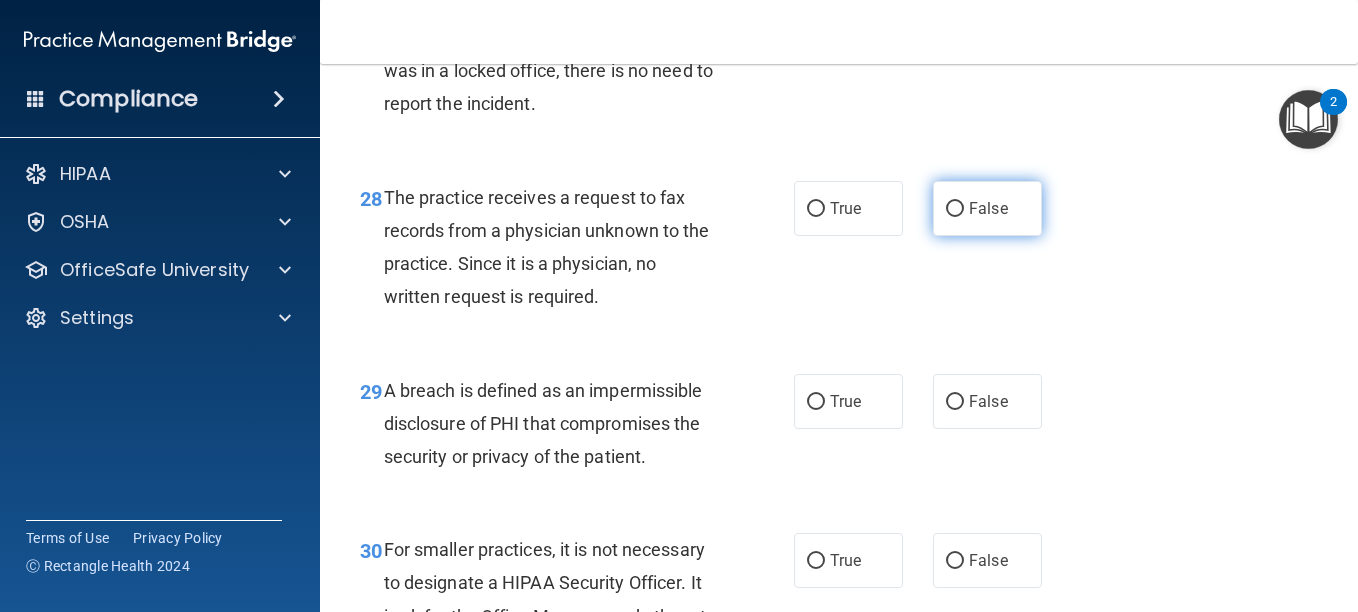 click on "False" at bounding box center (955, 209) 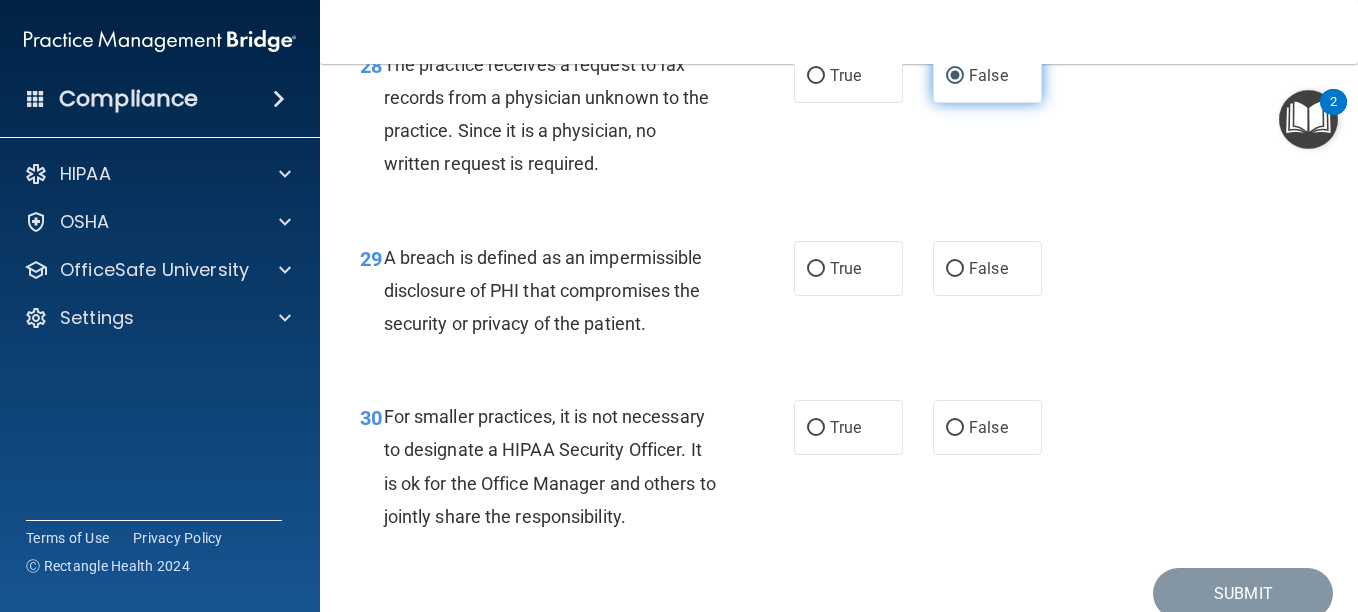 scroll, scrollTop: 5420, scrollLeft: 0, axis: vertical 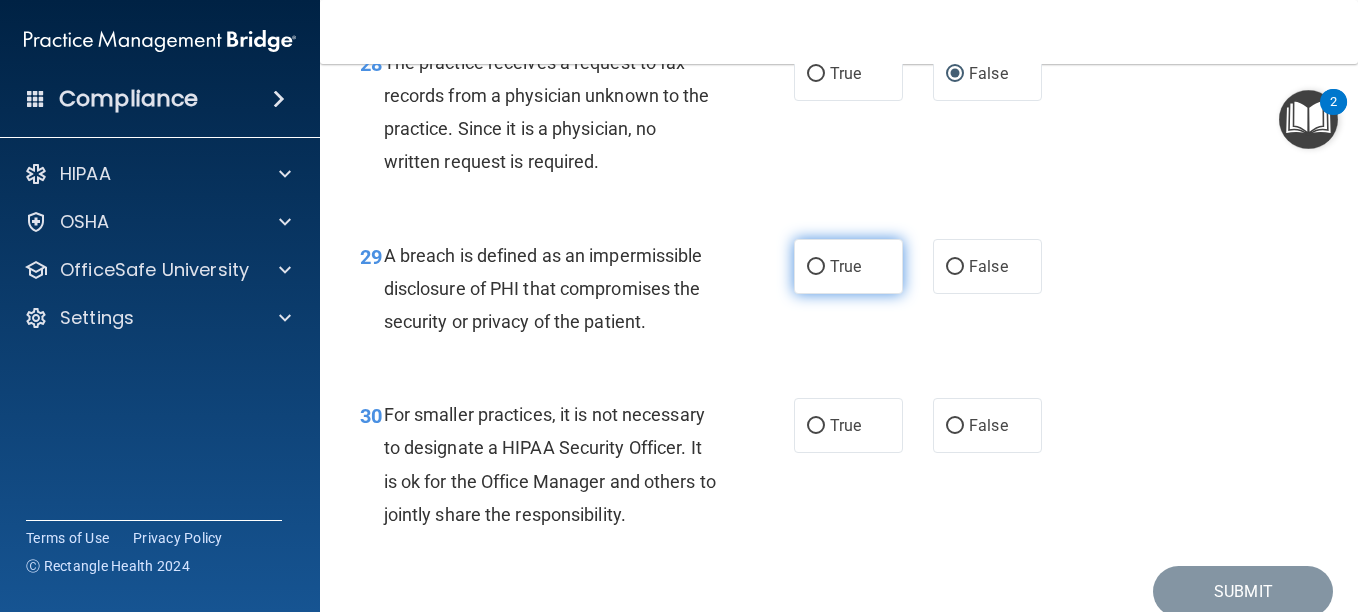 click on "True" at bounding box center (848, 266) 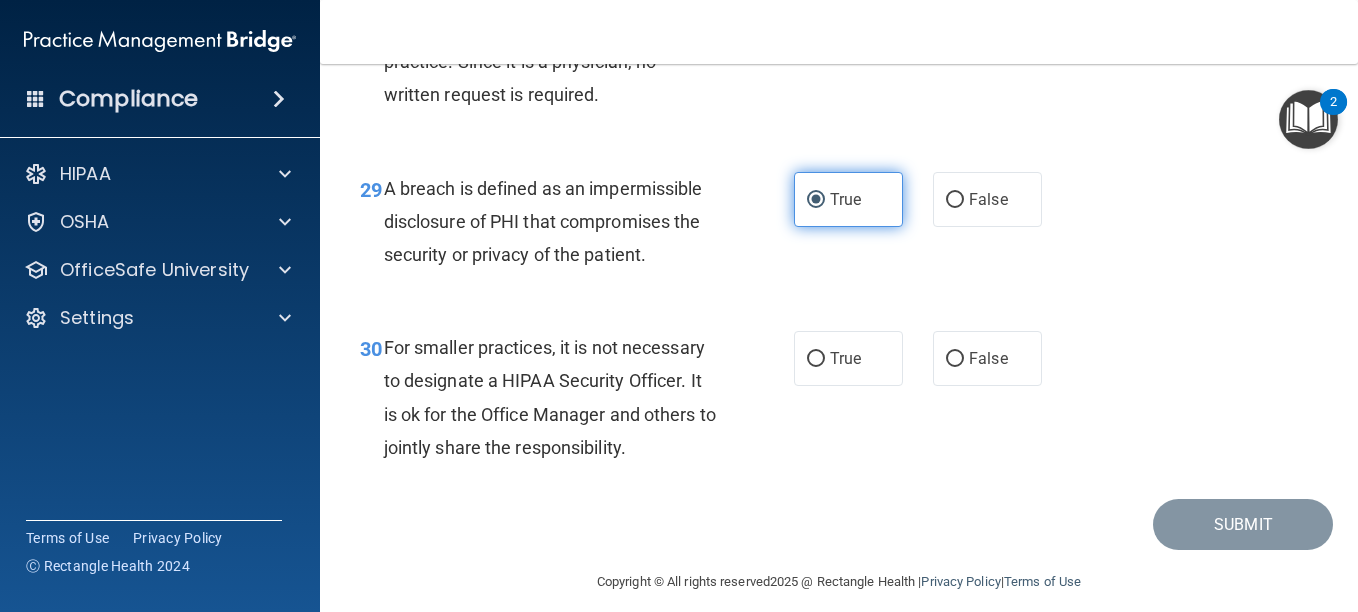 scroll, scrollTop: 5538, scrollLeft: 0, axis: vertical 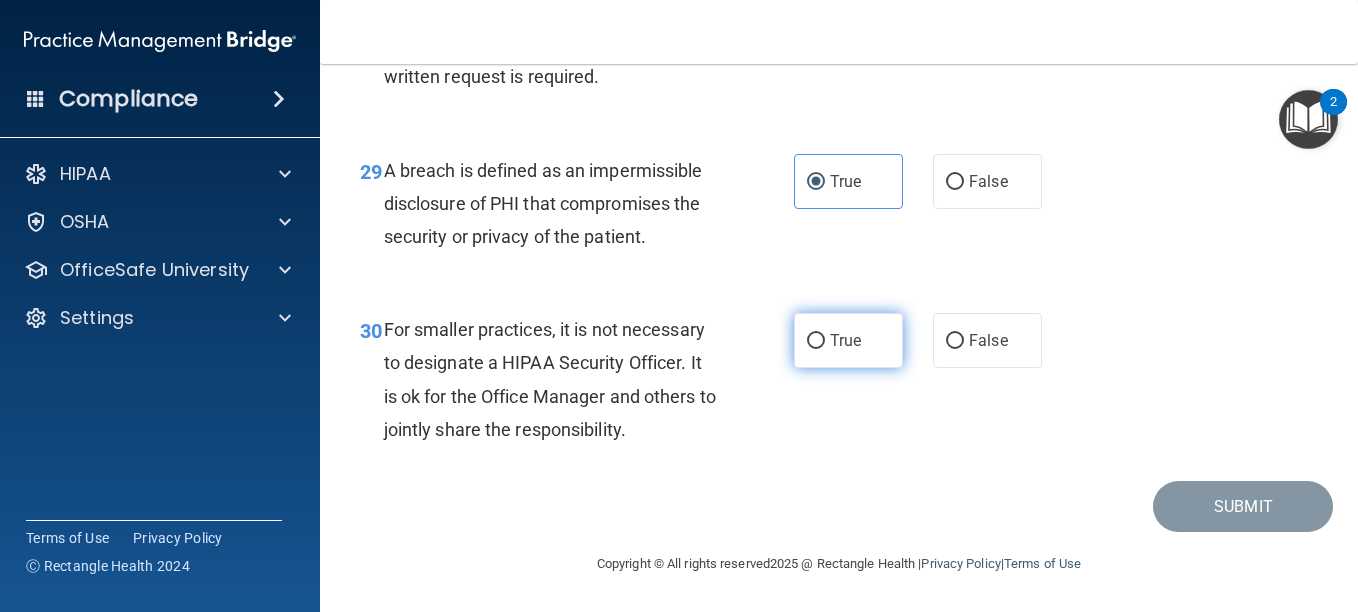 click on "True" at bounding box center [845, 340] 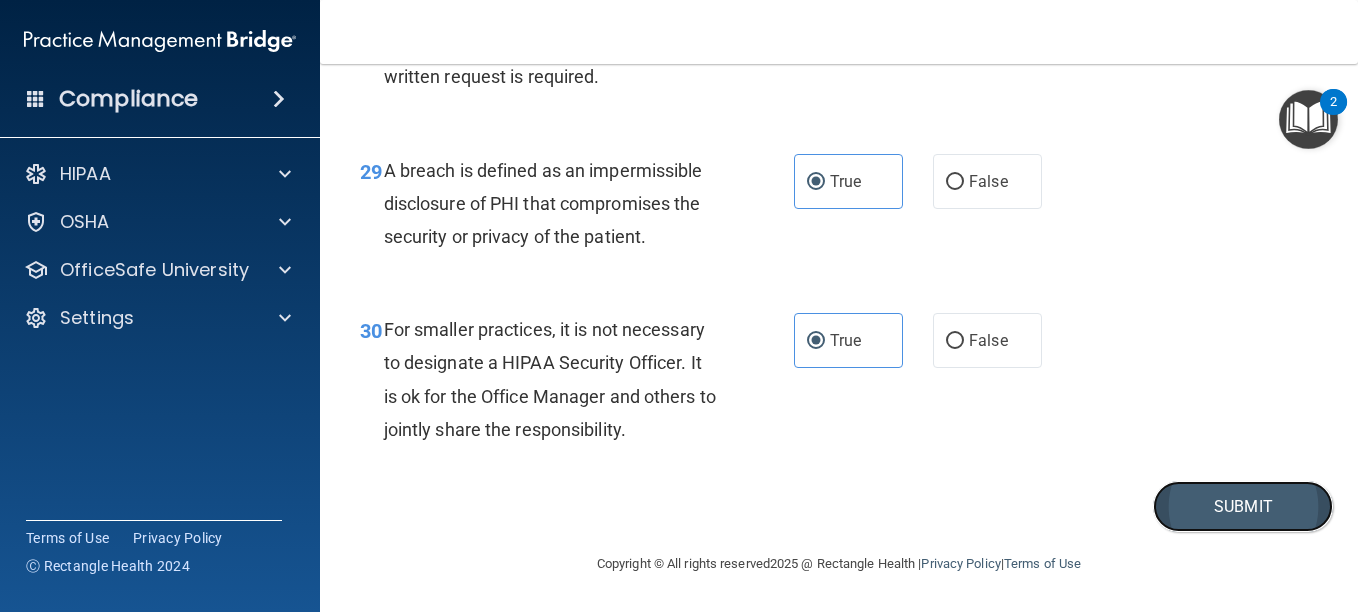 click on "Submit" at bounding box center (1243, 506) 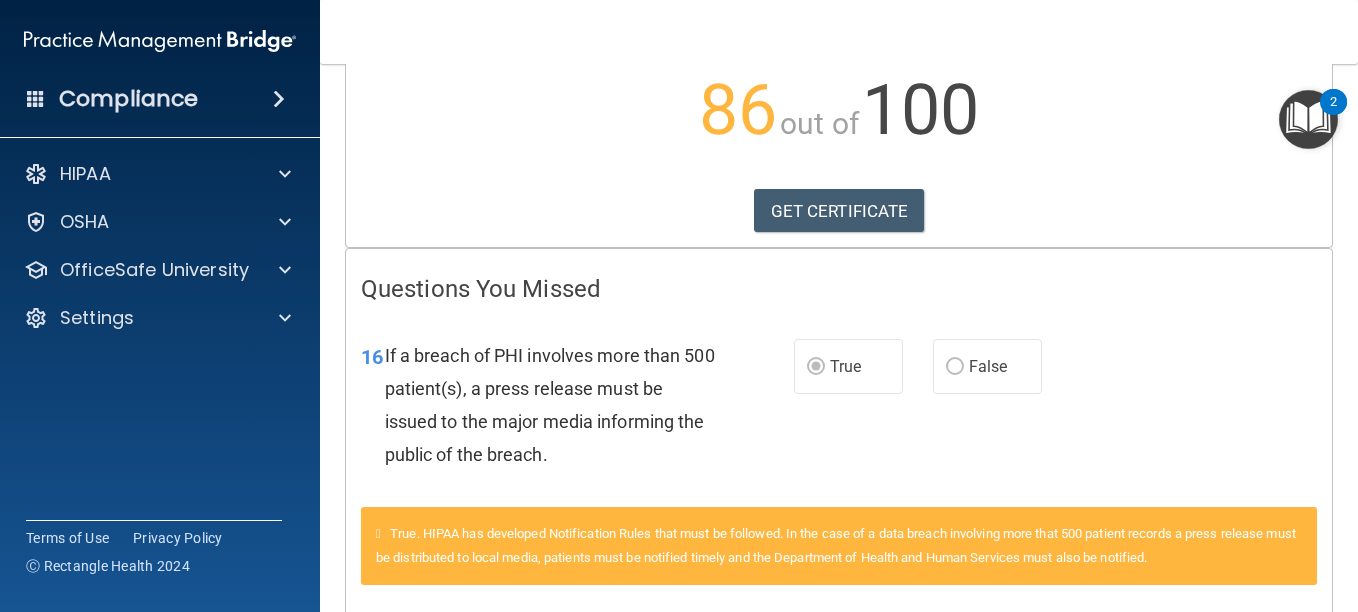 scroll, scrollTop: 0, scrollLeft: 0, axis: both 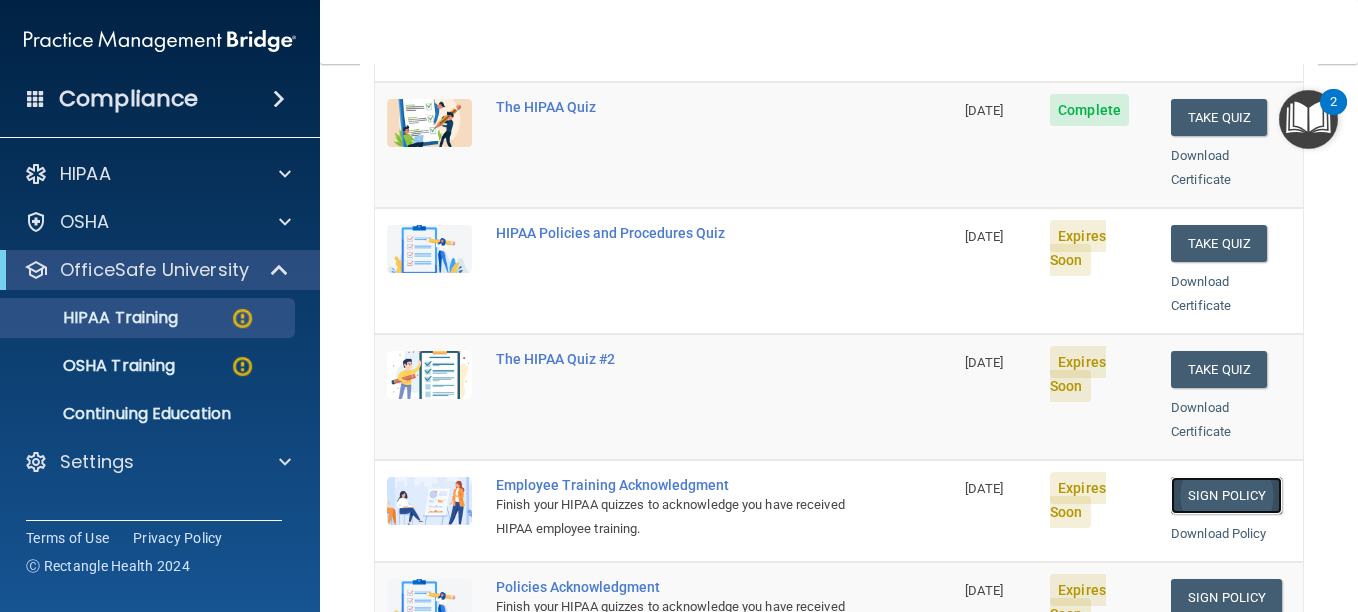 click on "Sign Policy" at bounding box center [1226, 495] 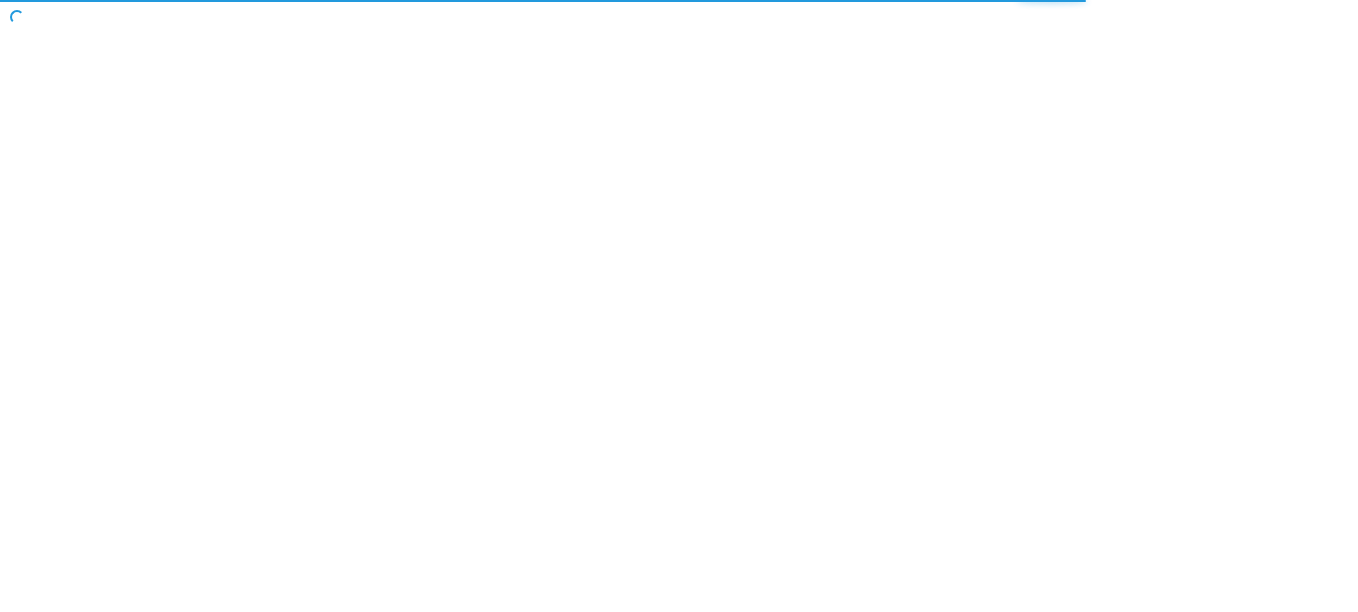 scroll, scrollTop: 0, scrollLeft: 0, axis: both 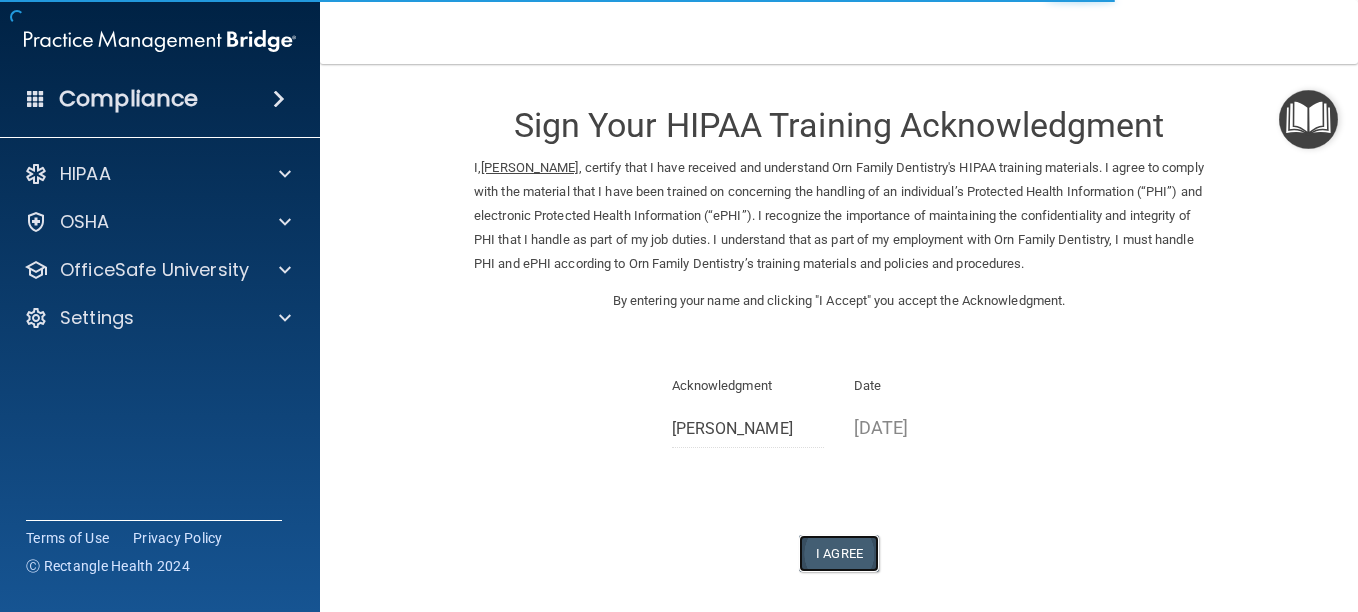 click on "I Agree" at bounding box center (839, 553) 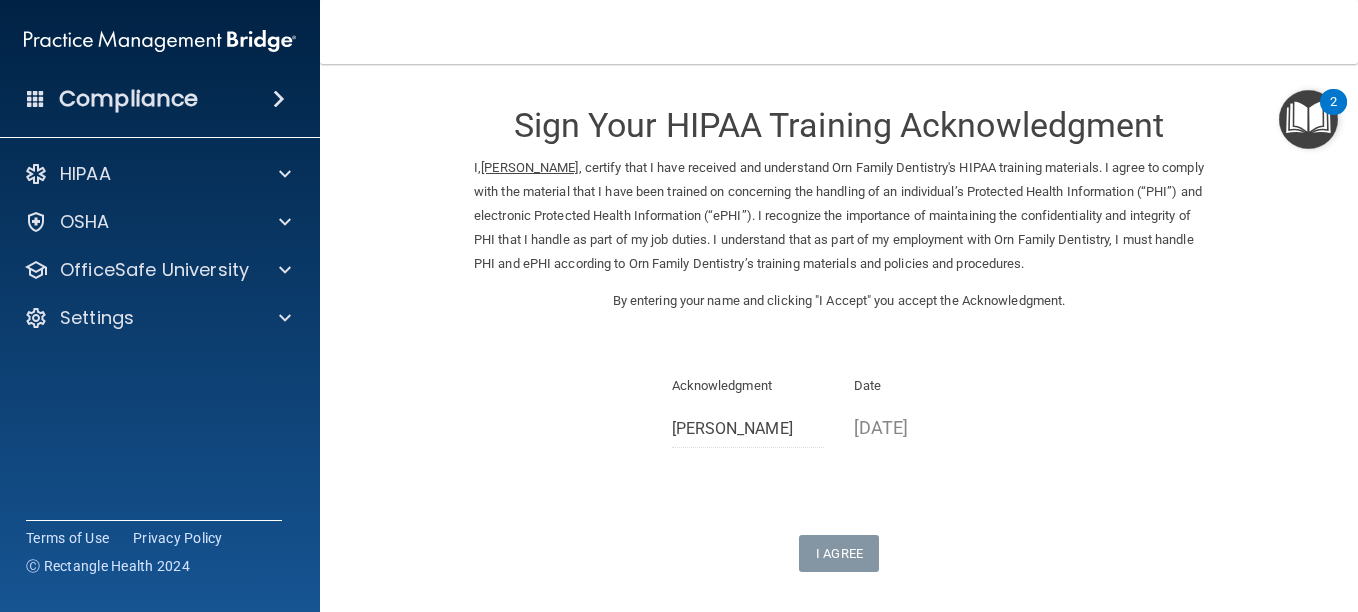 click on "Sign Your HIPAA Training Acknowledgment             I,  Ashley Hafner , certify that I have received and understand Orn Family Dentistry's HIPAA training materials. I agree to comply with the material that I have been trained on concerning the handling of an individual’s Protected Health Information (“PHI”) and electronic Protected Health Information (“ePHI”). I recognize the importance of maintaining the confidentiality and integrity of PHI that I handle as part of my job duties. I understand that as part of my employment with Orn Family Dentistry, I must handle PHI and ePHI according to Orn Family Dentistry’s training materials and policies and procedures.          By entering your name and clicking "I Accept" you accept the Acknowledgment.                 Acknowledgment   Ashley Hafner           Date    07/21/2025                  I Agree                    You have successfully signed the acknowledgment!                  -" at bounding box center [839, 391] 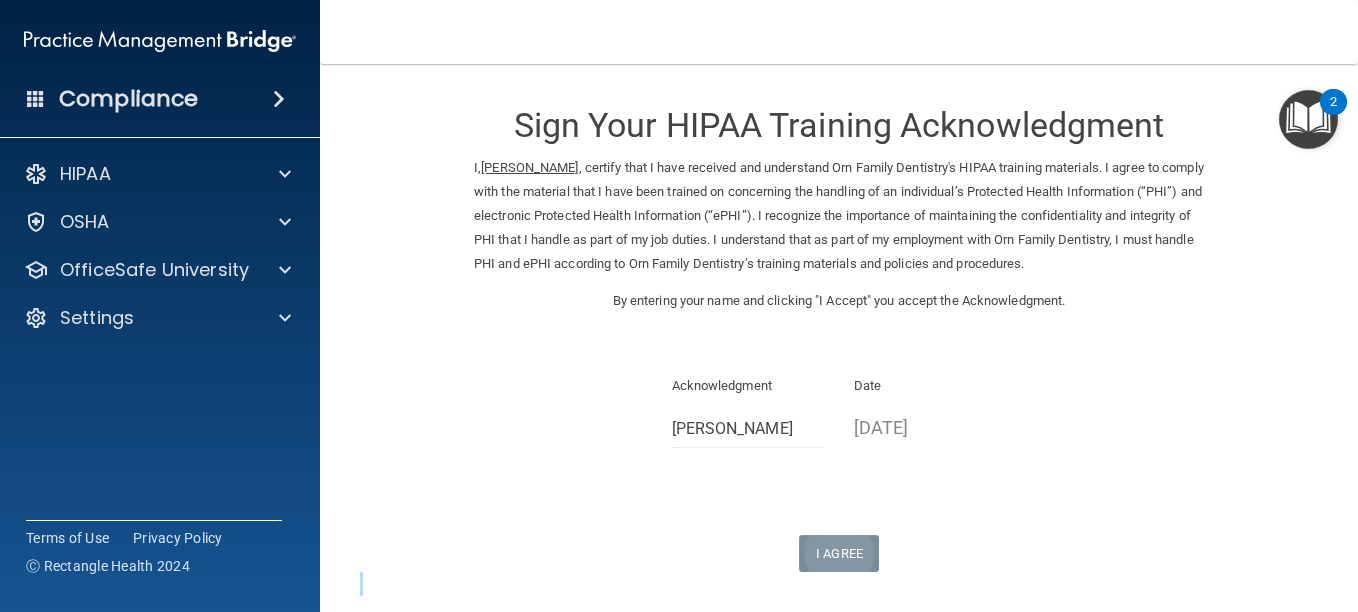 click on "Sign Your HIPAA Training Acknowledgment             I,  Ashley Hafner , certify that I have received and understand Orn Family Dentistry's HIPAA training materials. I agree to comply with the material that I have been trained on concerning the handling of an individual’s Protected Health Information (“PHI”) and electronic Protected Health Information (“ePHI”). I recognize the importance of maintaining the confidentiality and integrity of PHI that I handle as part of my job duties. I understand that as part of my employment with Orn Family Dentistry, I must handle PHI and ePHI according to Orn Family Dentistry’s training materials and policies and procedures.          By entering your name and clicking "I Accept" you accept the Acknowledgment.                 Acknowledgment   Ashley Hafner           Date    07/21/2025                  I Agree                    You have successfully signed the acknowledgment!                  -" at bounding box center (839, 391) 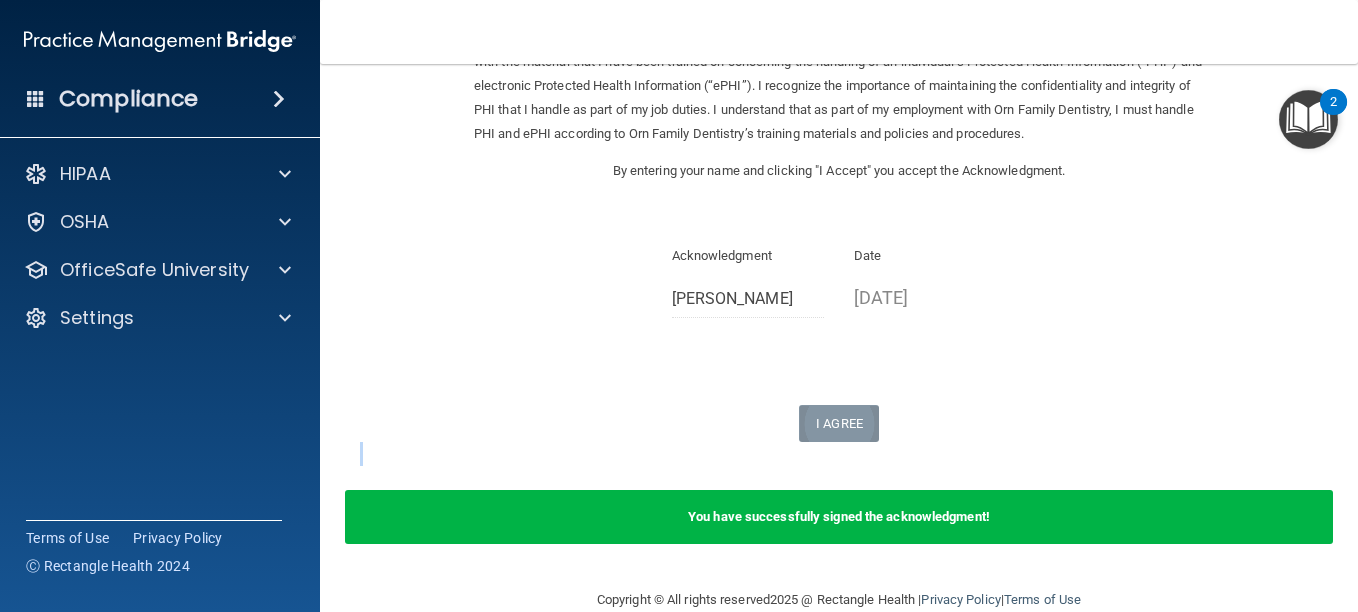 scroll, scrollTop: 166, scrollLeft: 0, axis: vertical 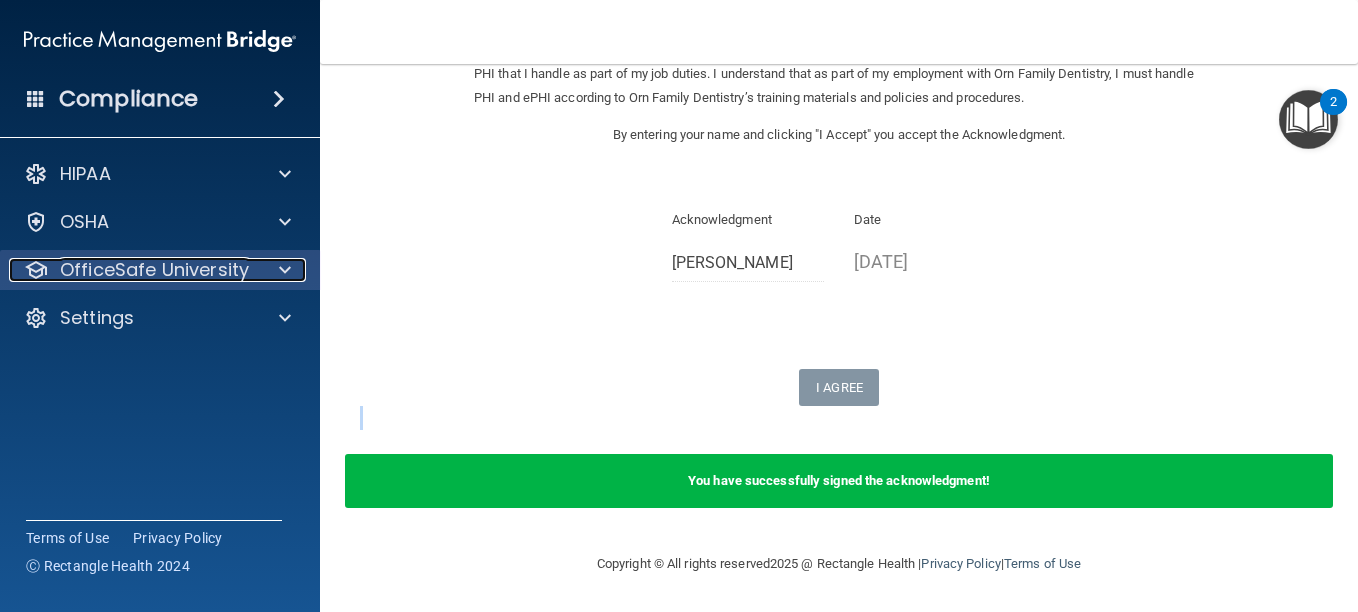 click on "OfficeSafe University" at bounding box center [154, 270] 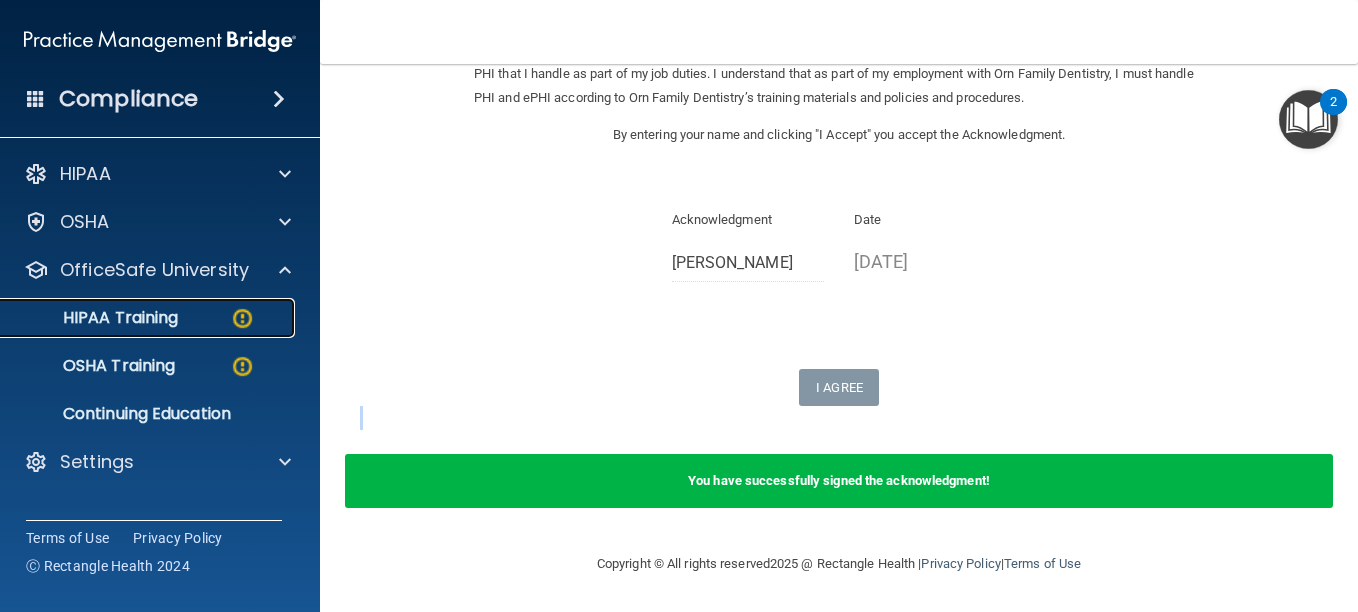click on "HIPAA Training" at bounding box center [95, 318] 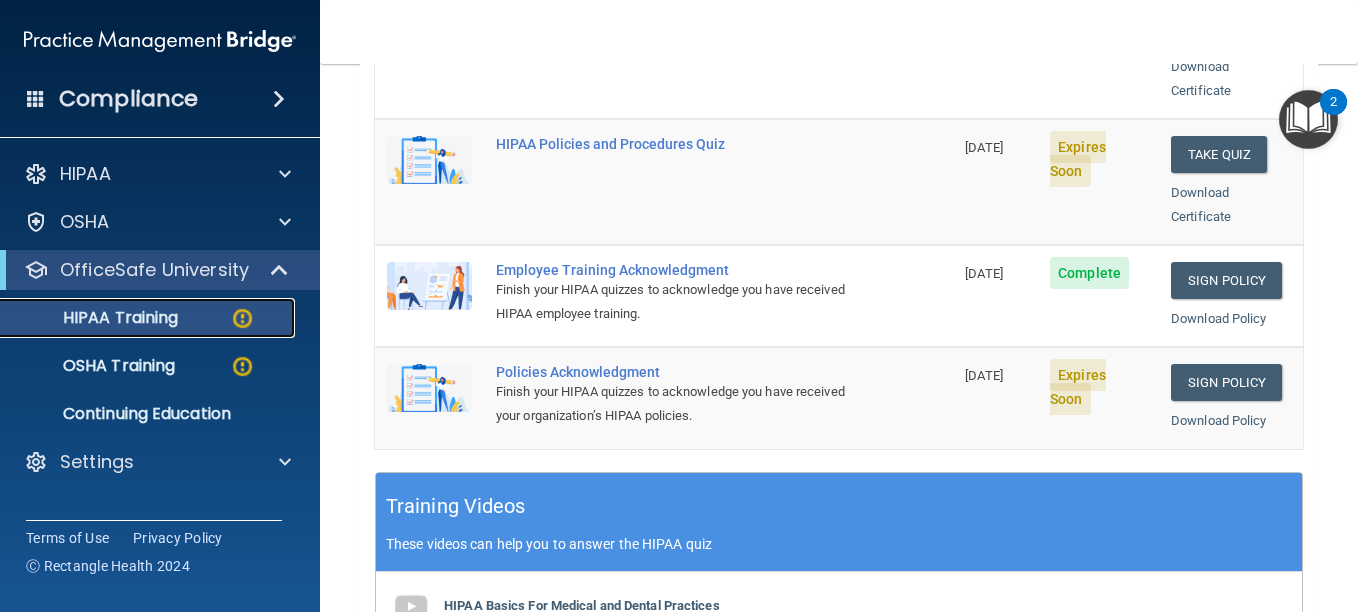 scroll, scrollTop: 449, scrollLeft: 0, axis: vertical 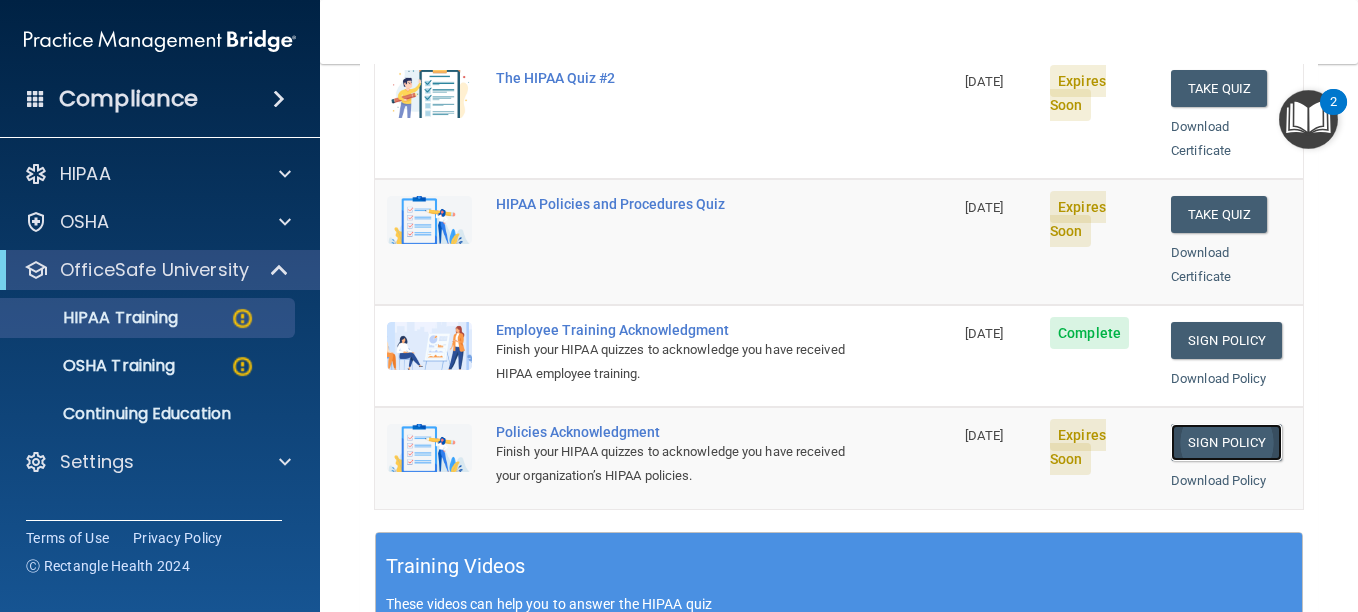 click on "Sign Policy" at bounding box center [1226, 442] 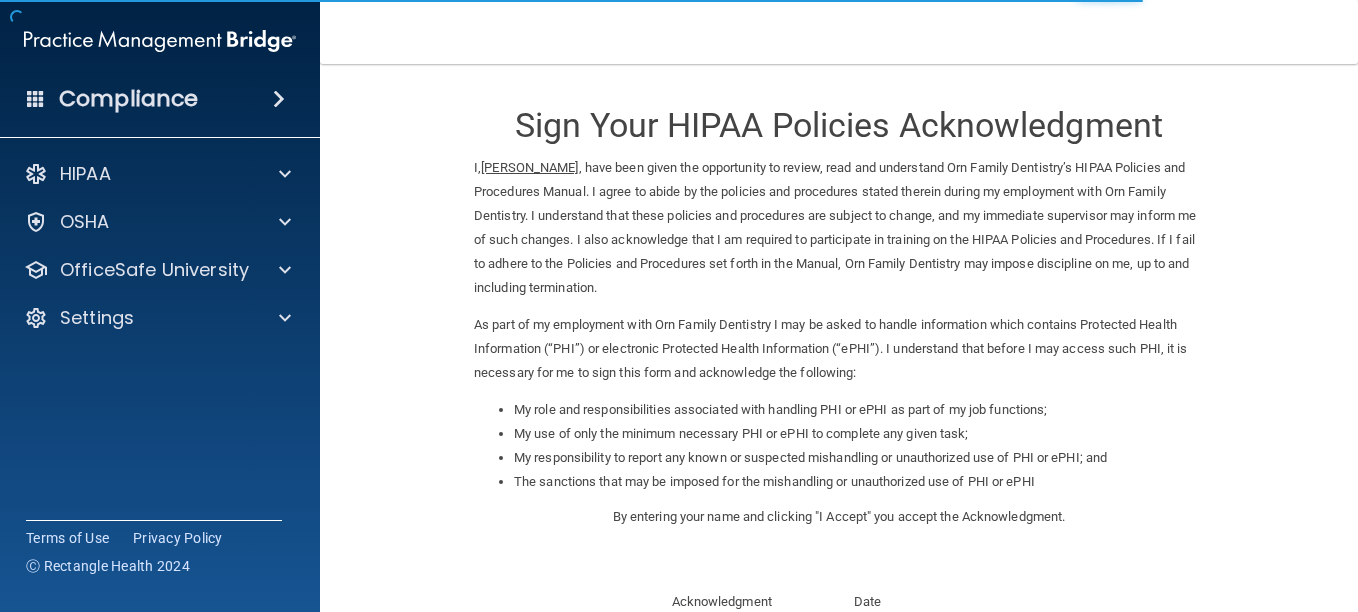 scroll, scrollTop: 0, scrollLeft: 0, axis: both 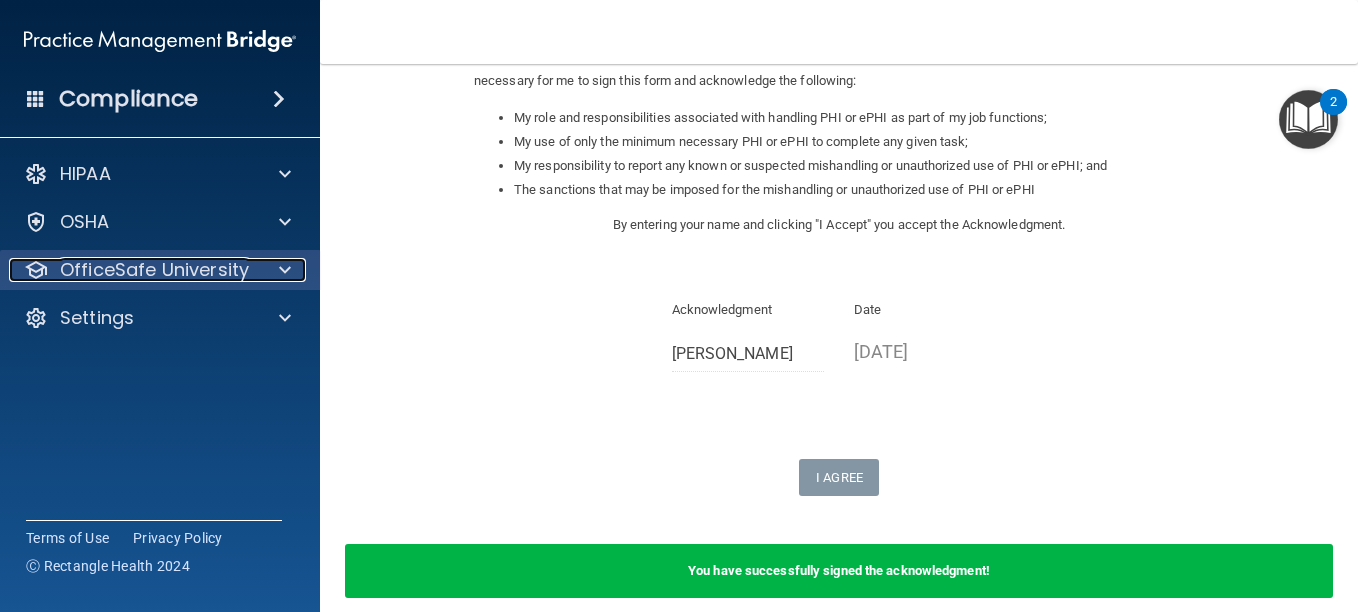 click on "OfficeSafe University" at bounding box center (154, 270) 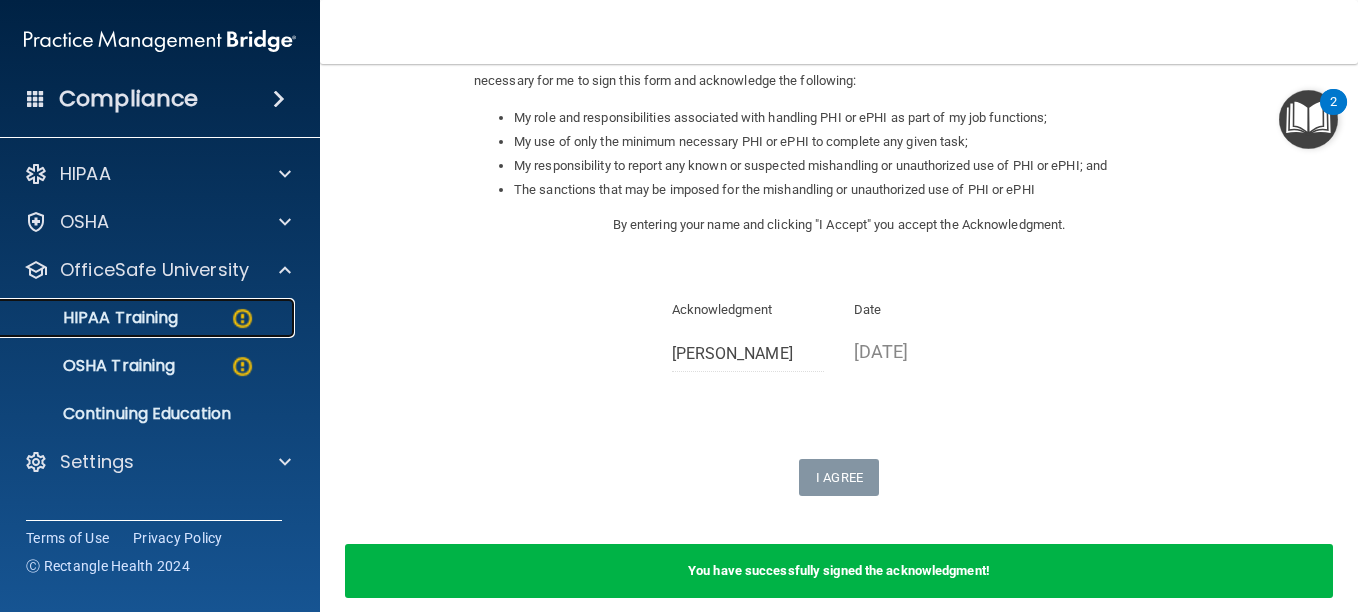 click on "HIPAA Training" at bounding box center [95, 318] 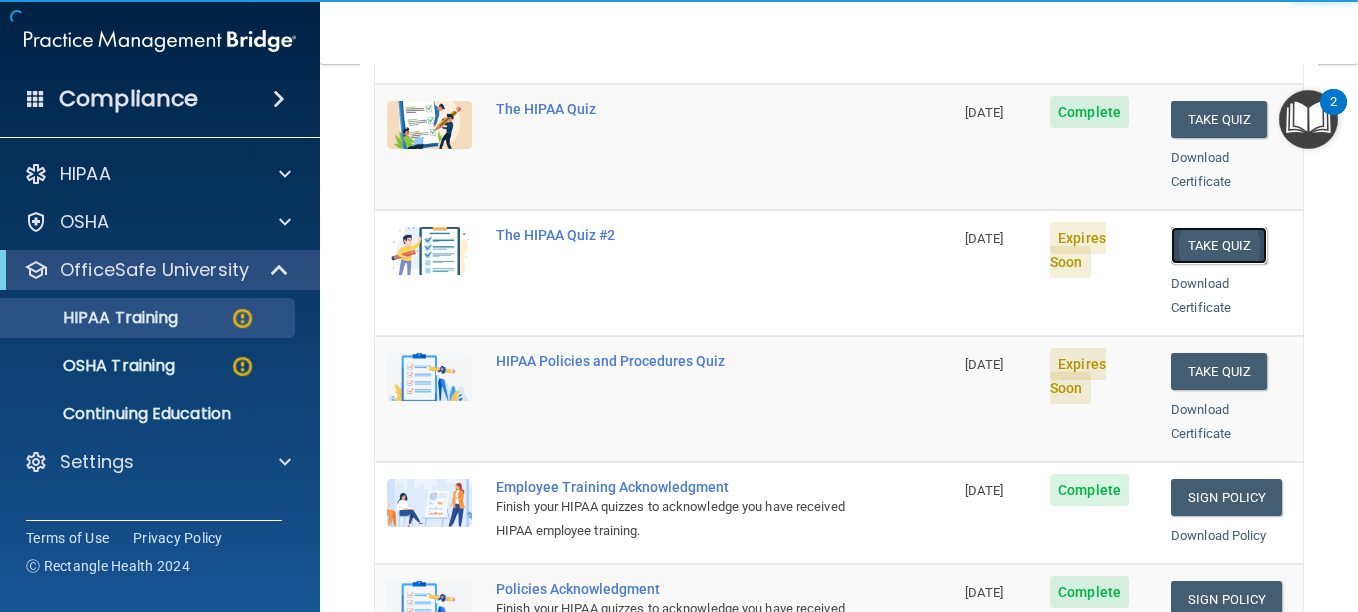 click on "Take Quiz" at bounding box center [1219, 245] 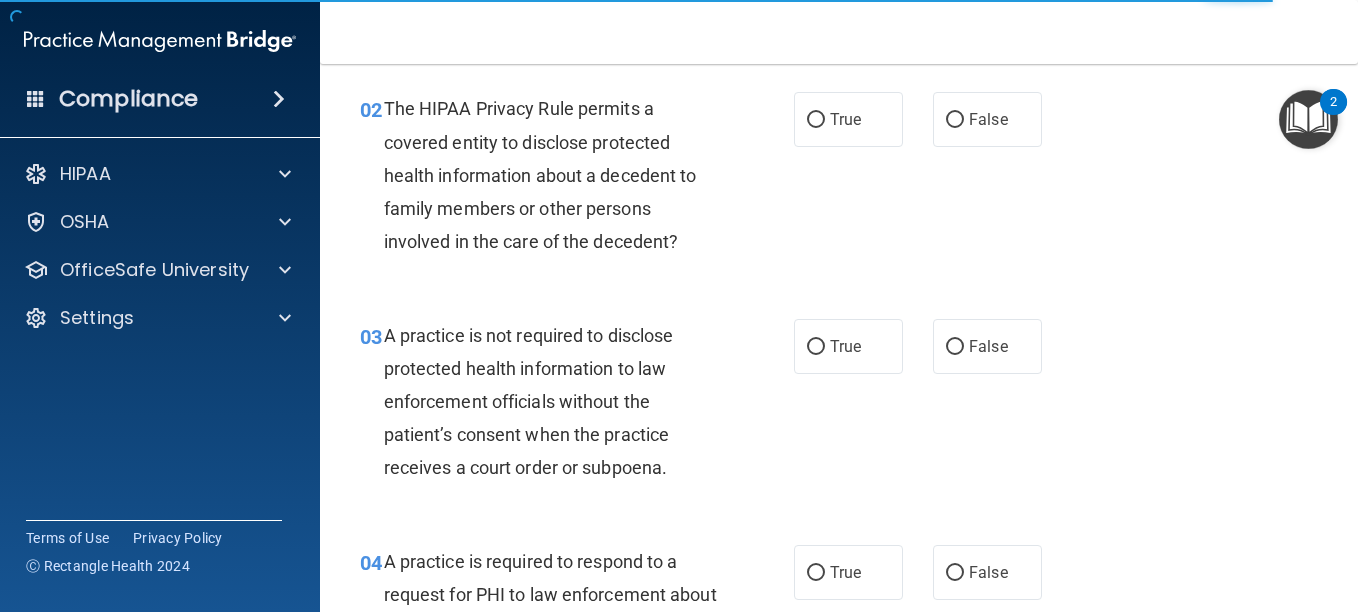 scroll, scrollTop: 0, scrollLeft: 0, axis: both 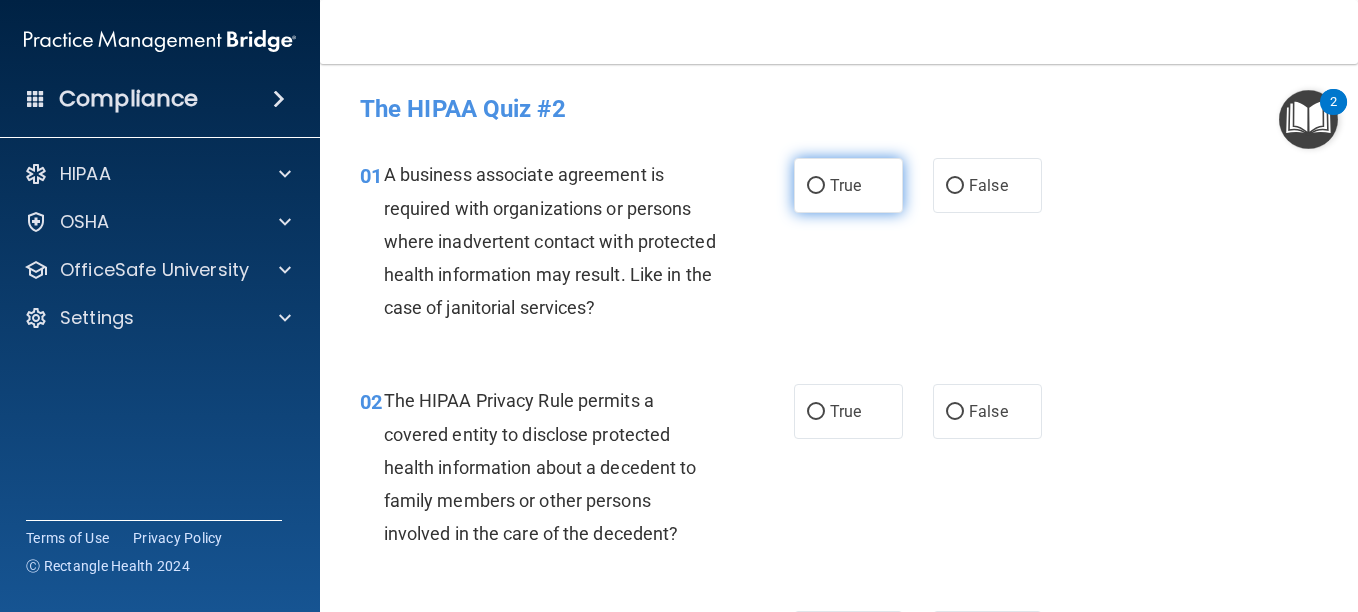 click on "True" at bounding box center (816, 186) 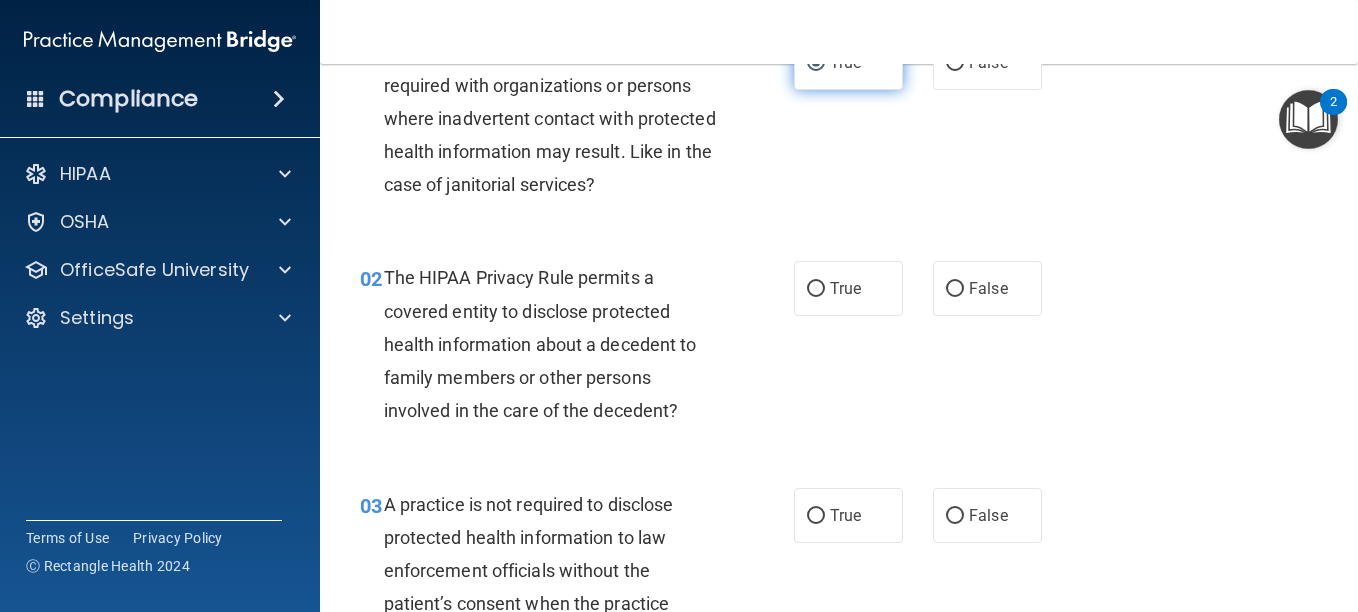 scroll, scrollTop: 133, scrollLeft: 0, axis: vertical 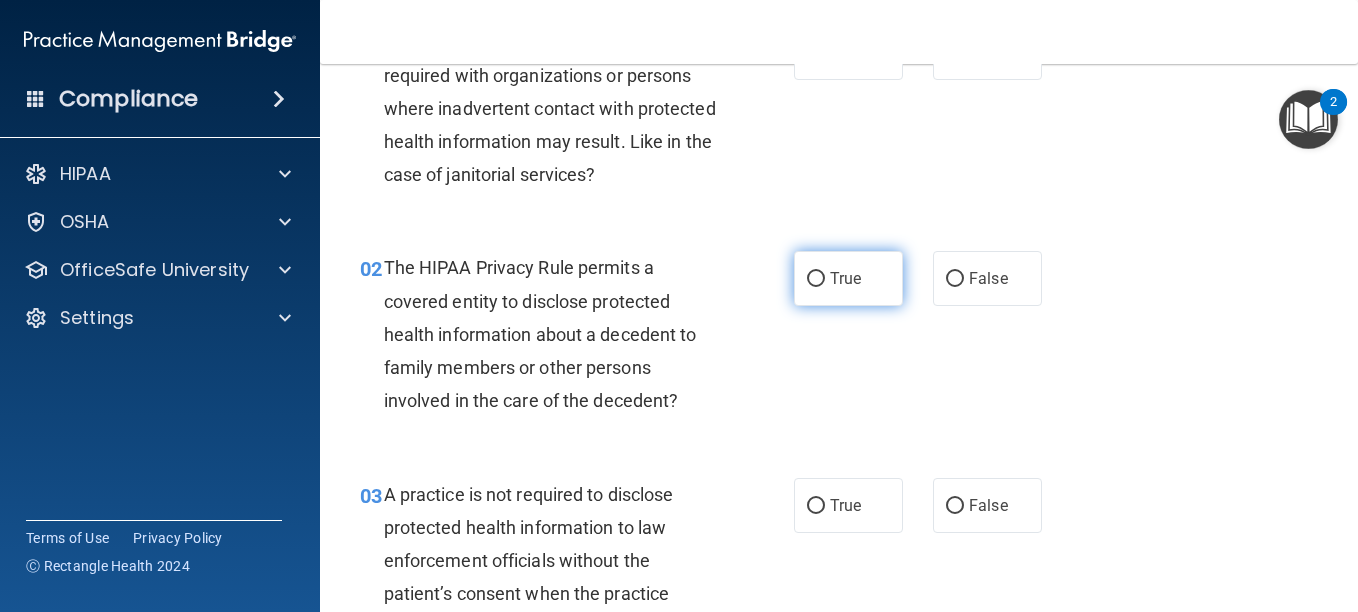 click on "True" at bounding box center (845, 278) 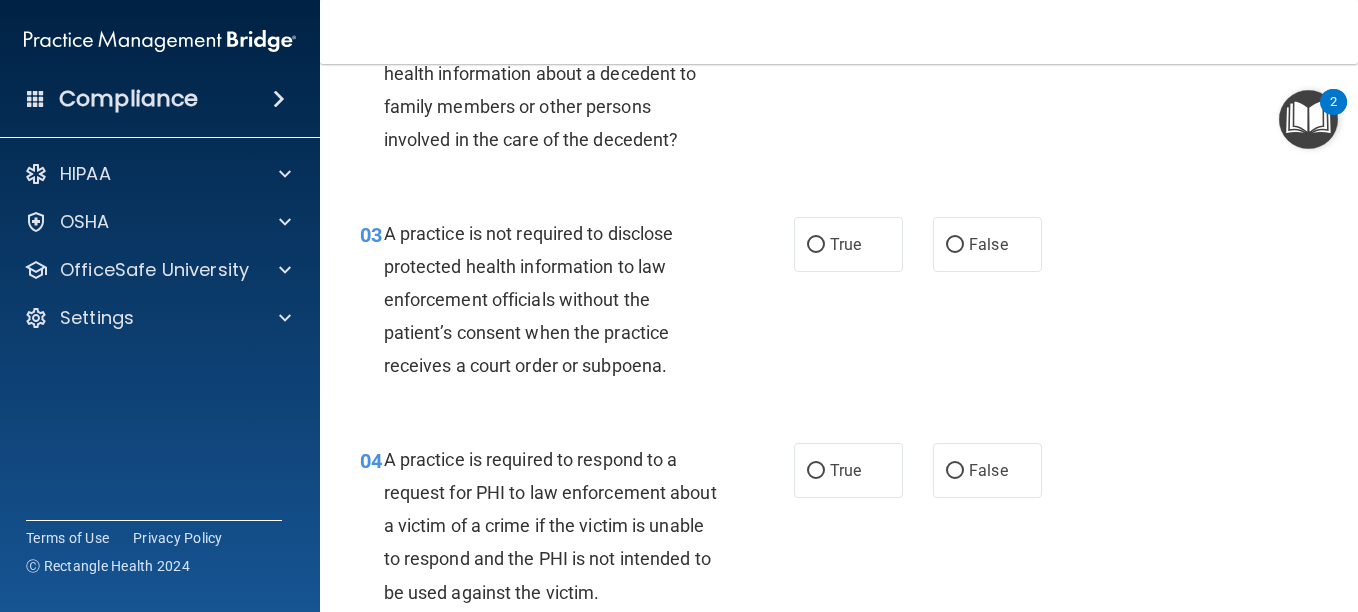 scroll, scrollTop: 402, scrollLeft: 0, axis: vertical 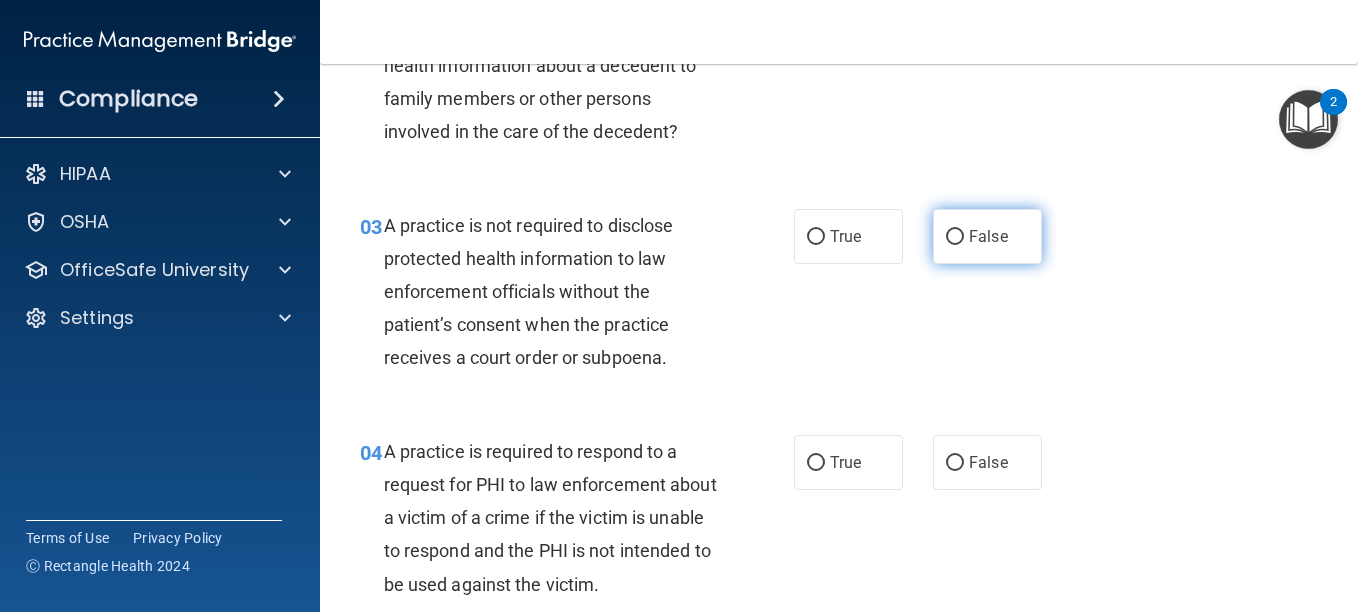 click on "False" at bounding box center [987, 236] 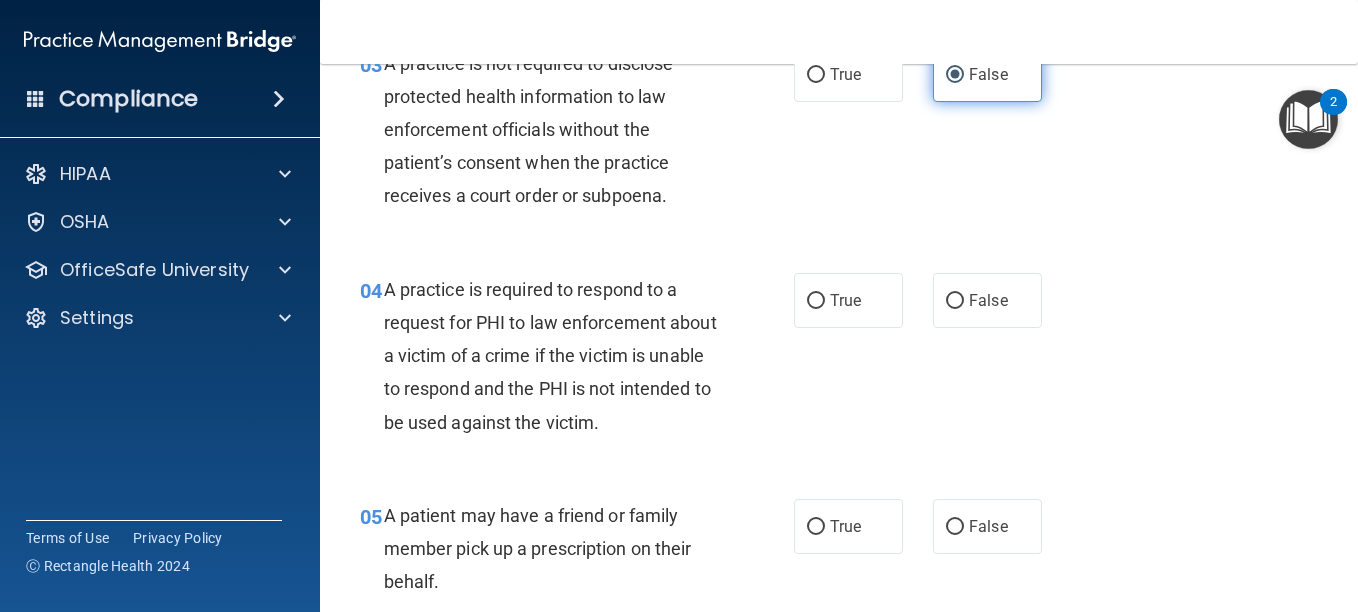 scroll, scrollTop: 573, scrollLeft: 0, axis: vertical 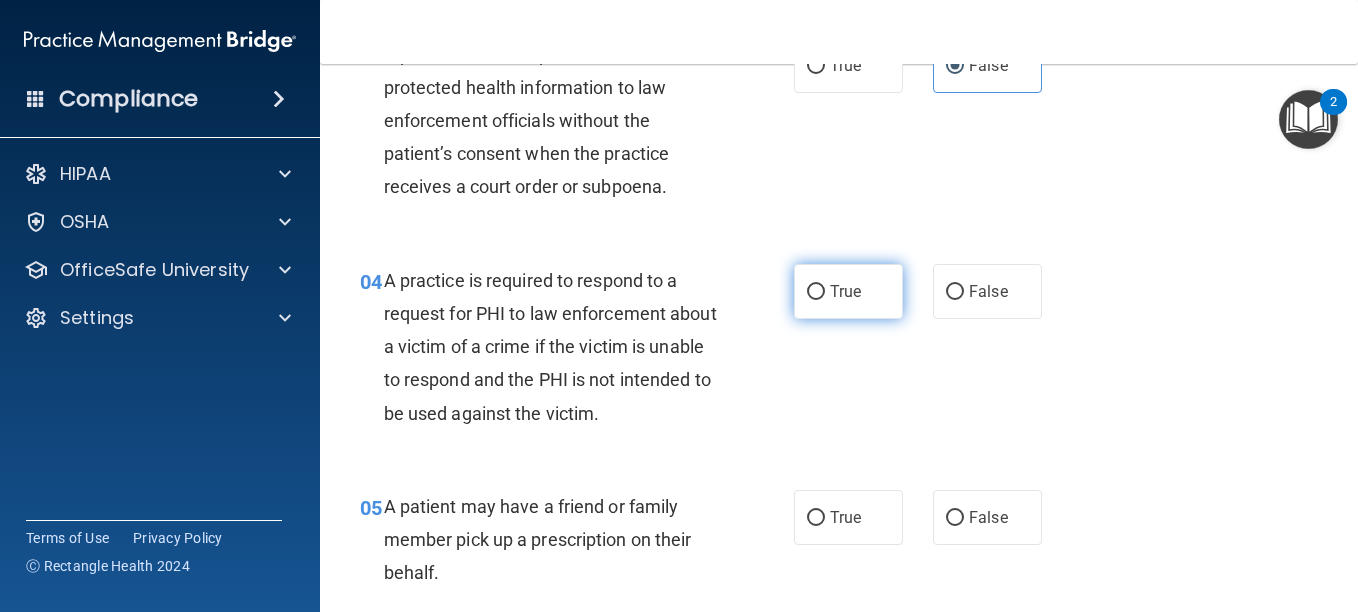 click on "True" at bounding box center [848, 291] 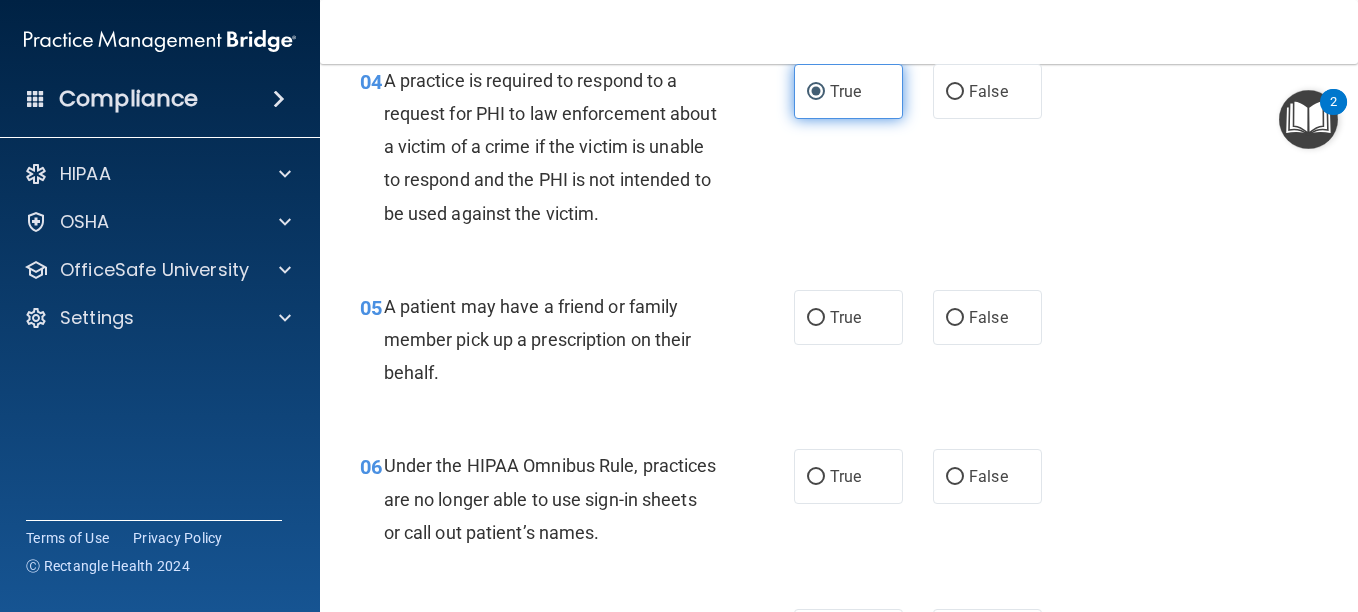 scroll, scrollTop: 781, scrollLeft: 0, axis: vertical 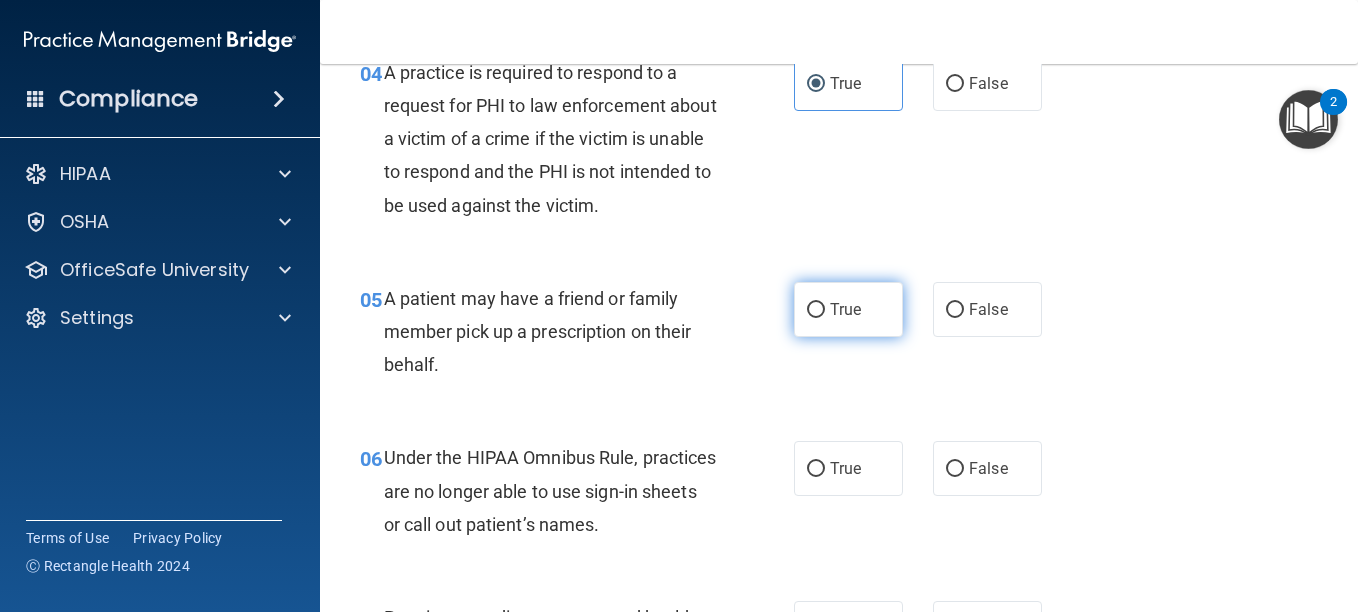 click on "True" at bounding box center [848, 309] 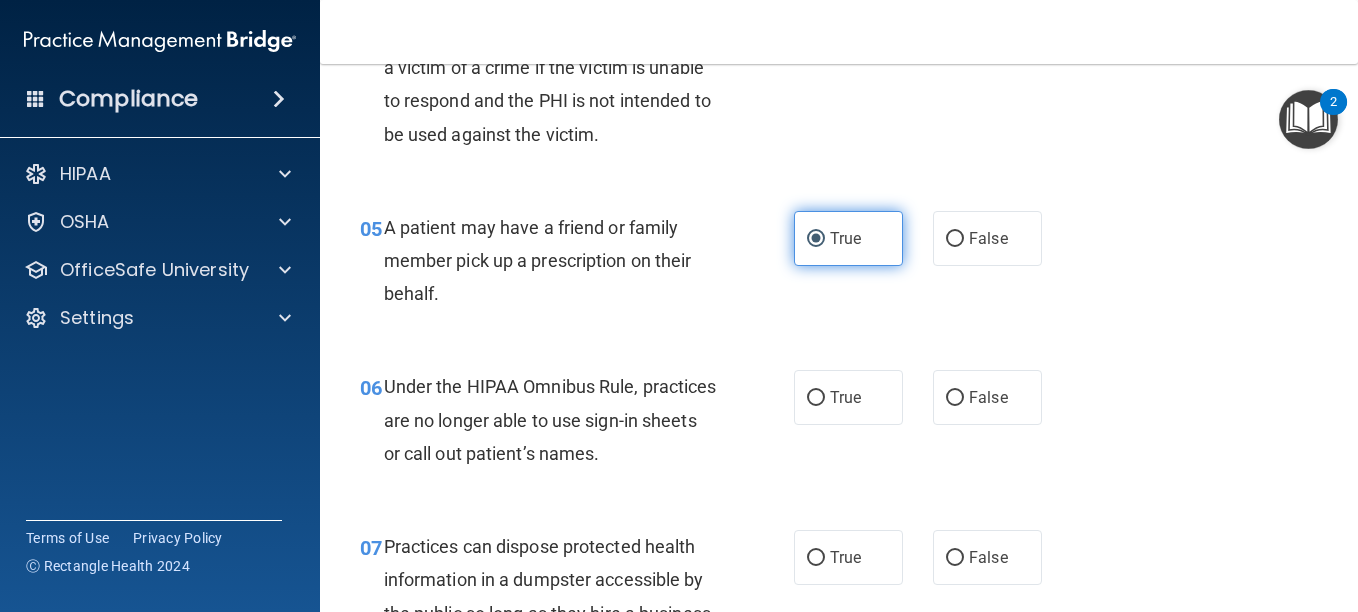 scroll, scrollTop: 894, scrollLeft: 0, axis: vertical 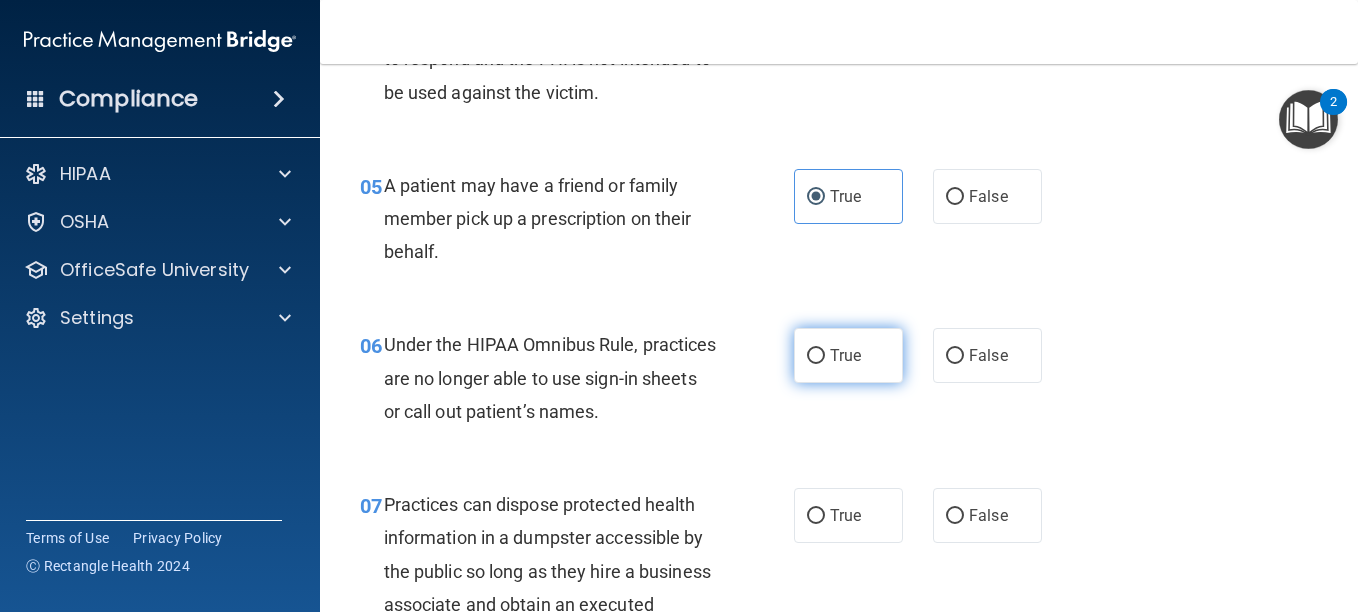 click on "True" at bounding box center [848, 355] 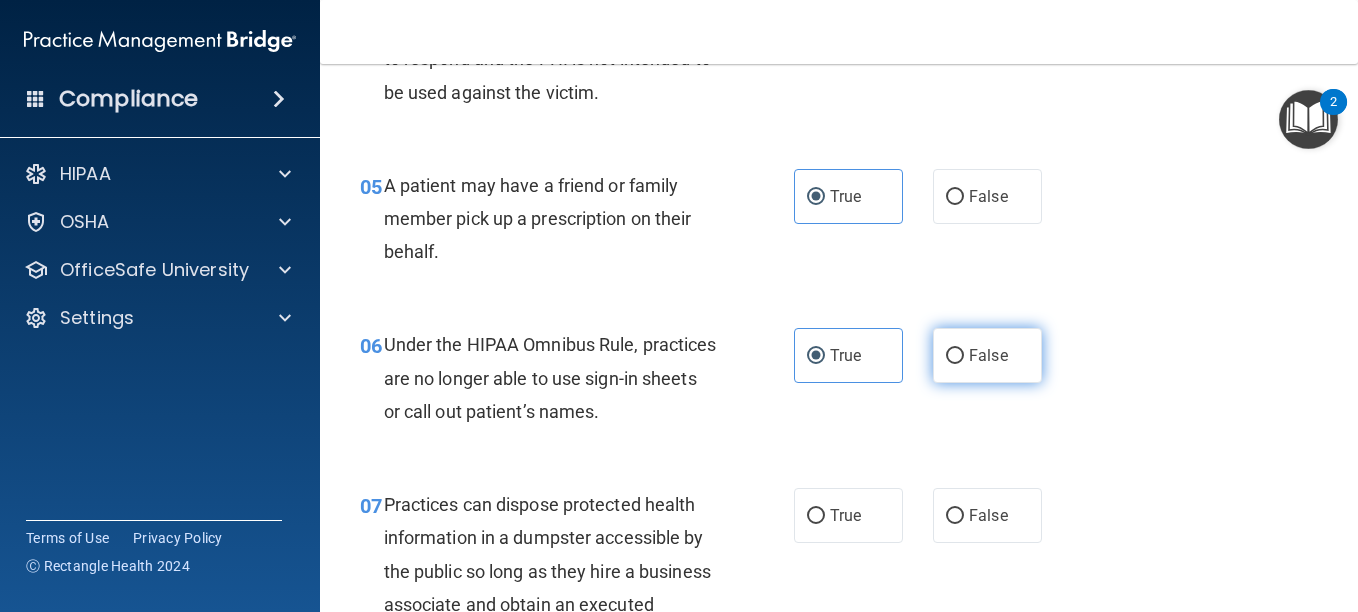 click on "False" at bounding box center (988, 355) 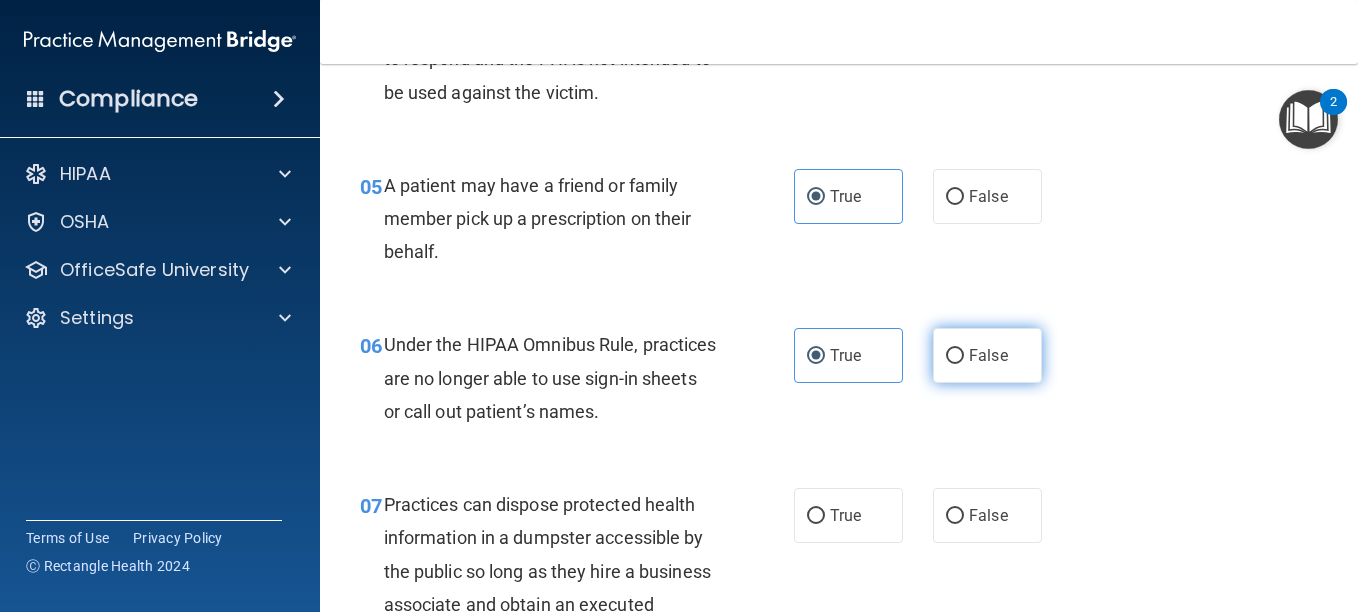 radio on "true" 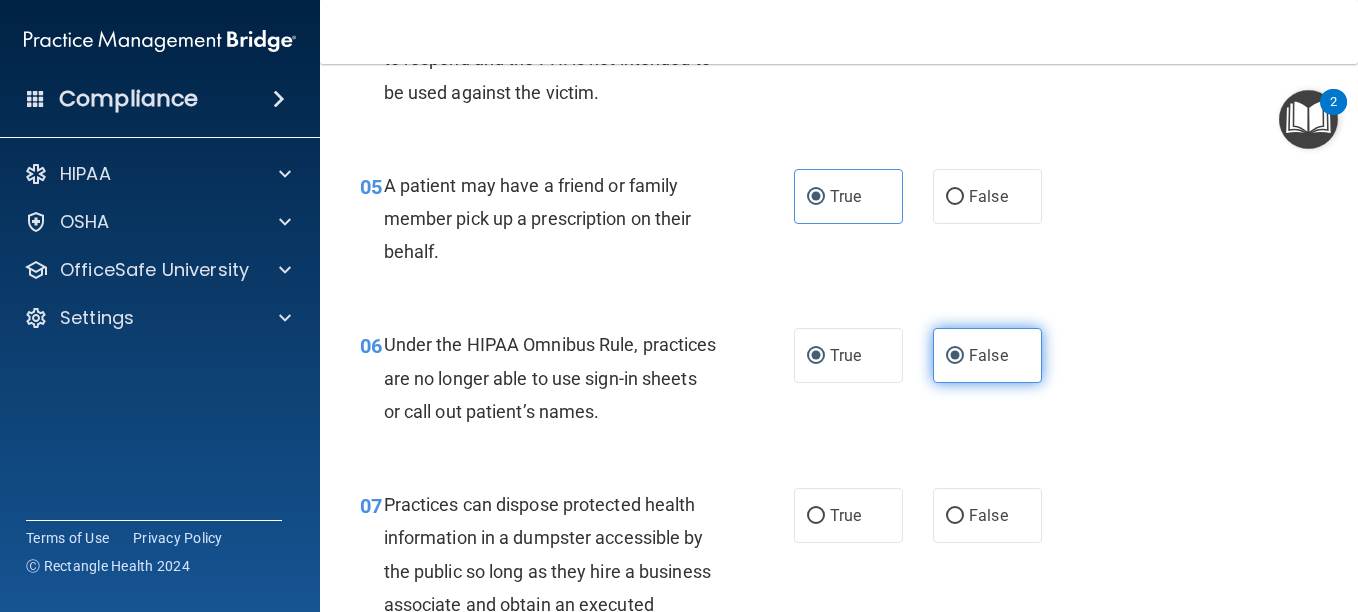 radio on "false" 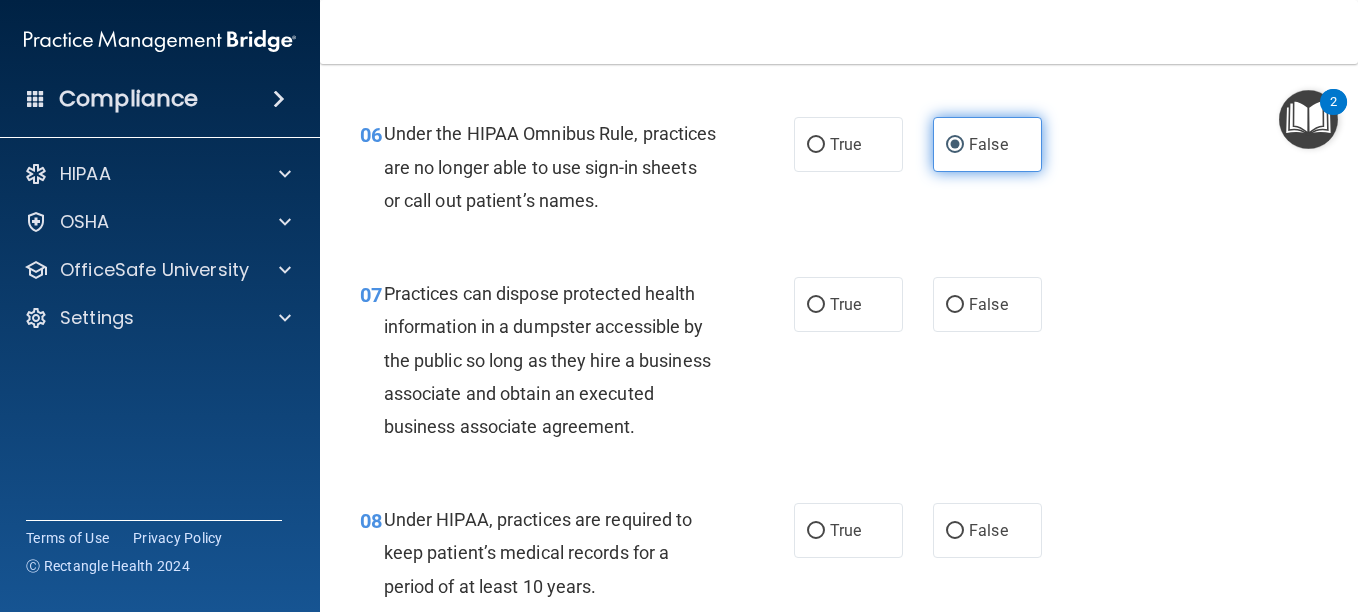 scroll, scrollTop: 1123, scrollLeft: 0, axis: vertical 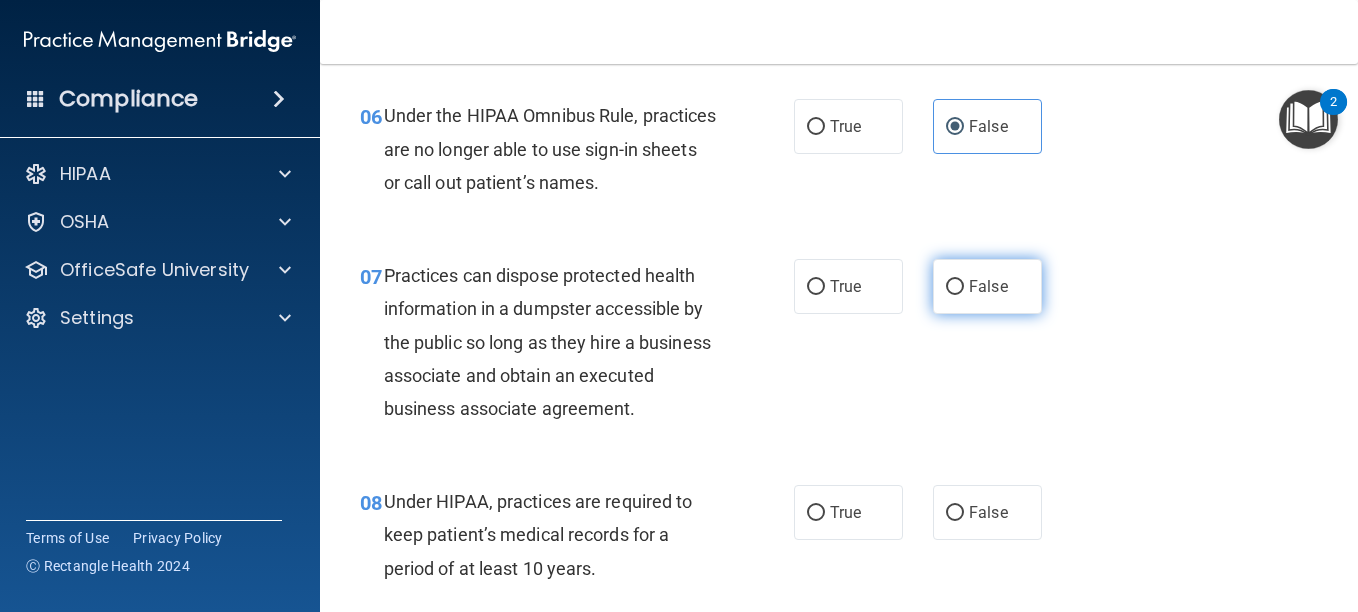 click on "False" at bounding box center [988, 286] 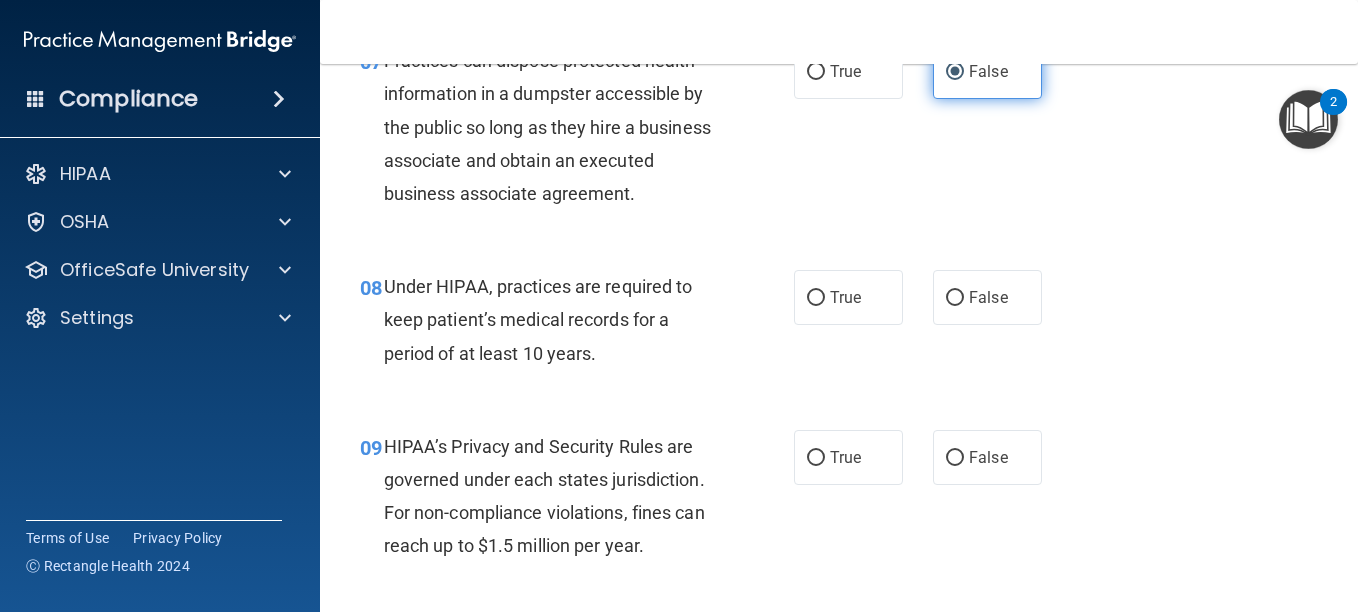 scroll, scrollTop: 1342, scrollLeft: 0, axis: vertical 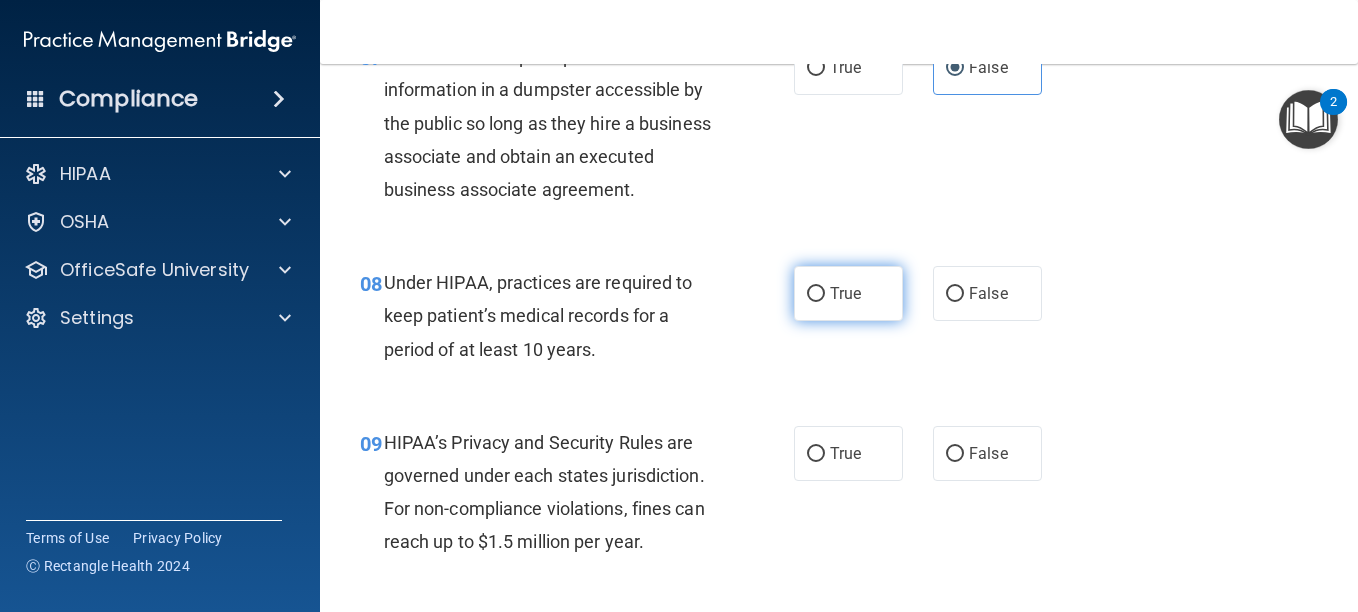 click on "True" at bounding box center [845, 293] 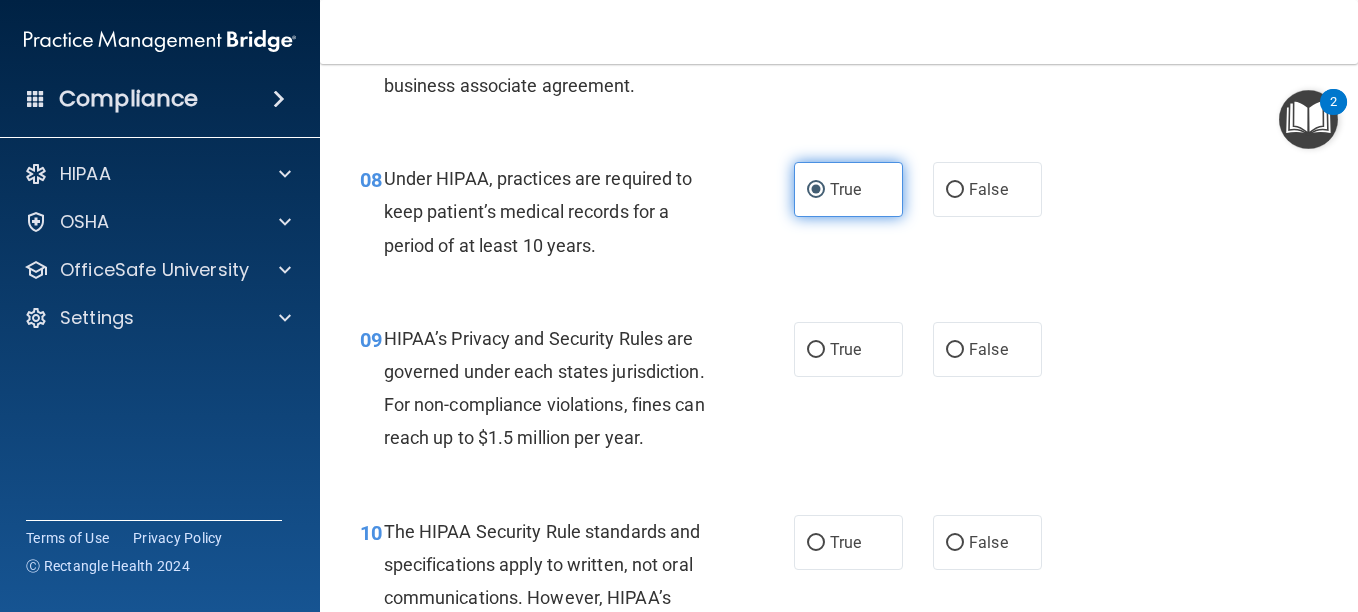 scroll, scrollTop: 1524, scrollLeft: 0, axis: vertical 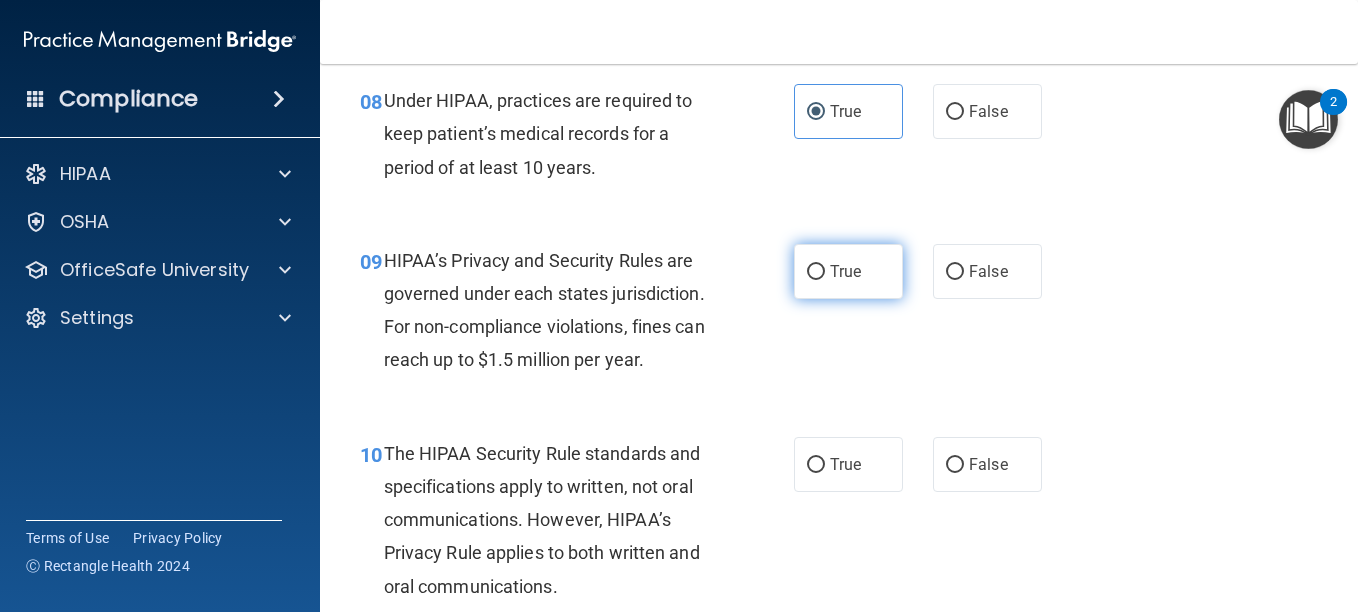 click on "True" at bounding box center [848, 271] 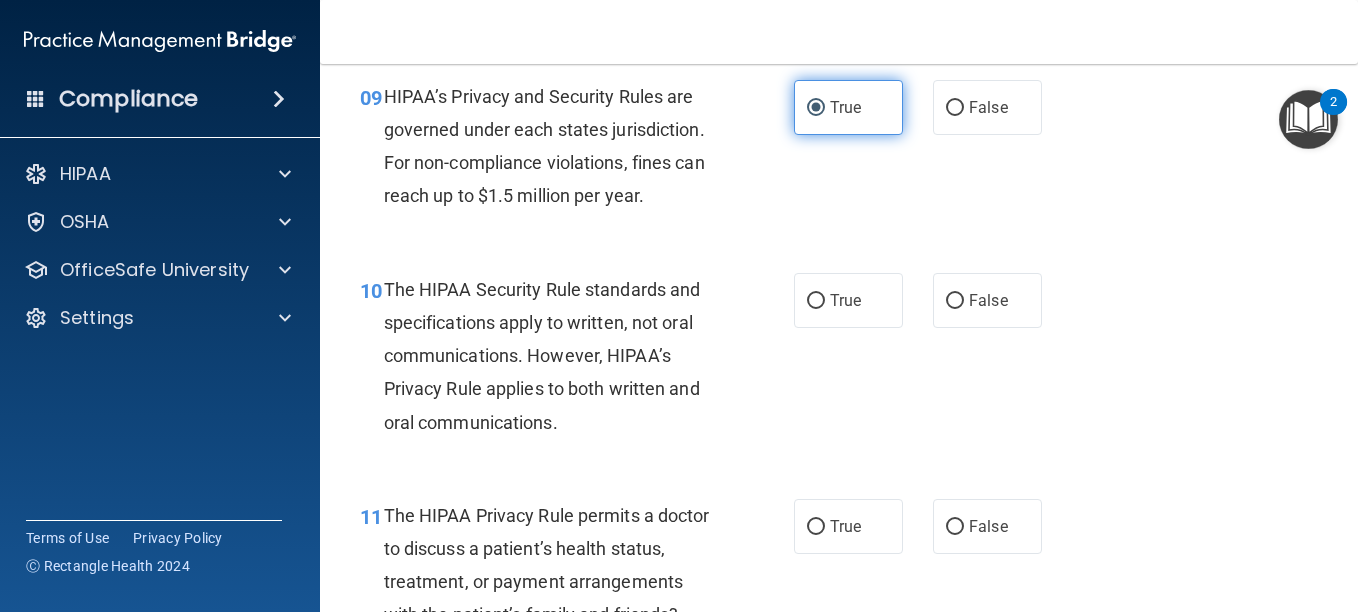 scroll, scrollTop: 1698, scrollLeft: 0, axis: vertical 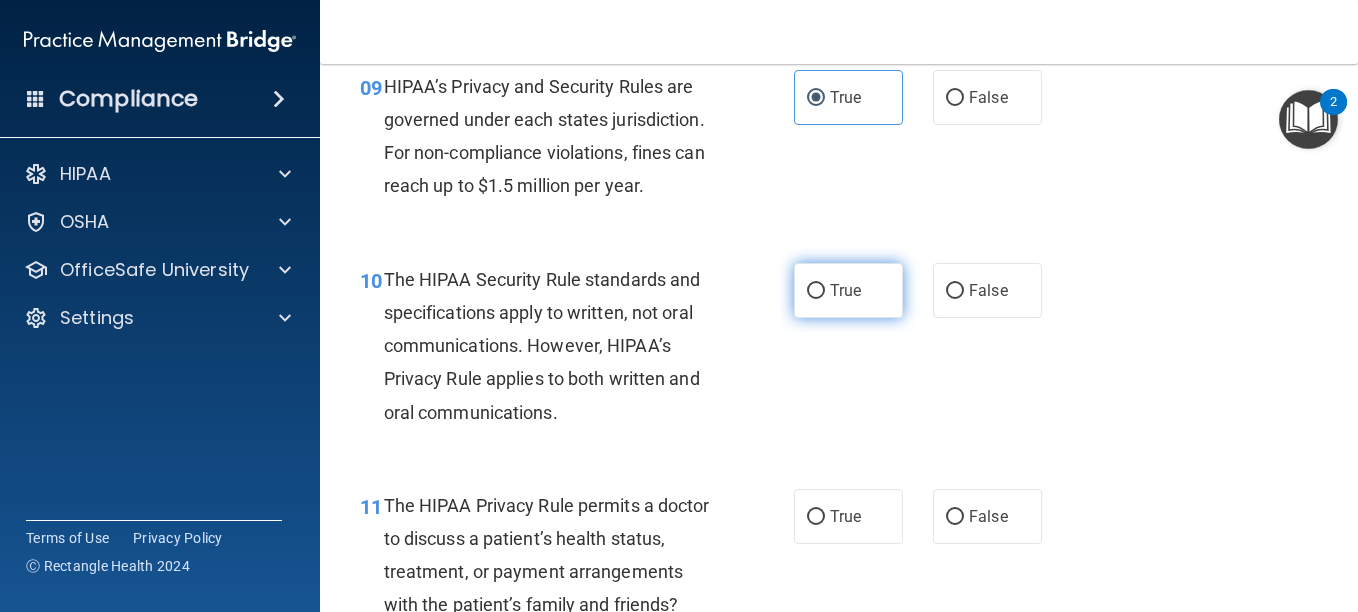 click on "True" at bounding box center (845, 290) 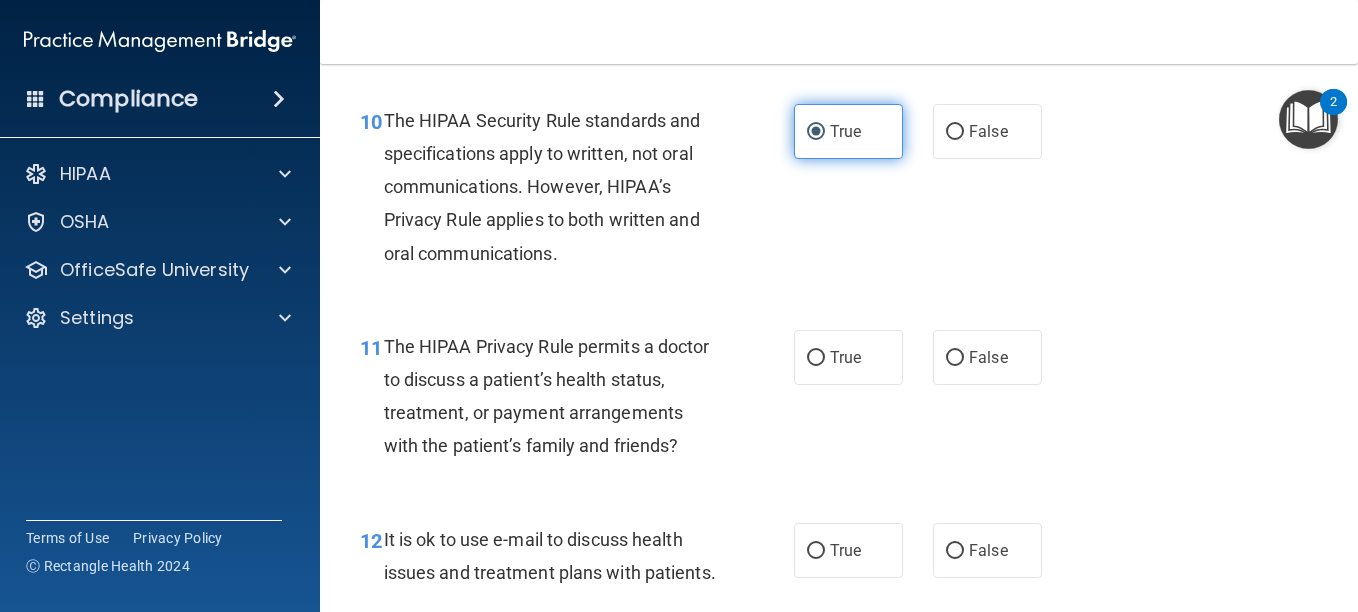 scroll, scrollTop: 1881, scrollLeft: 0, axis: vertical 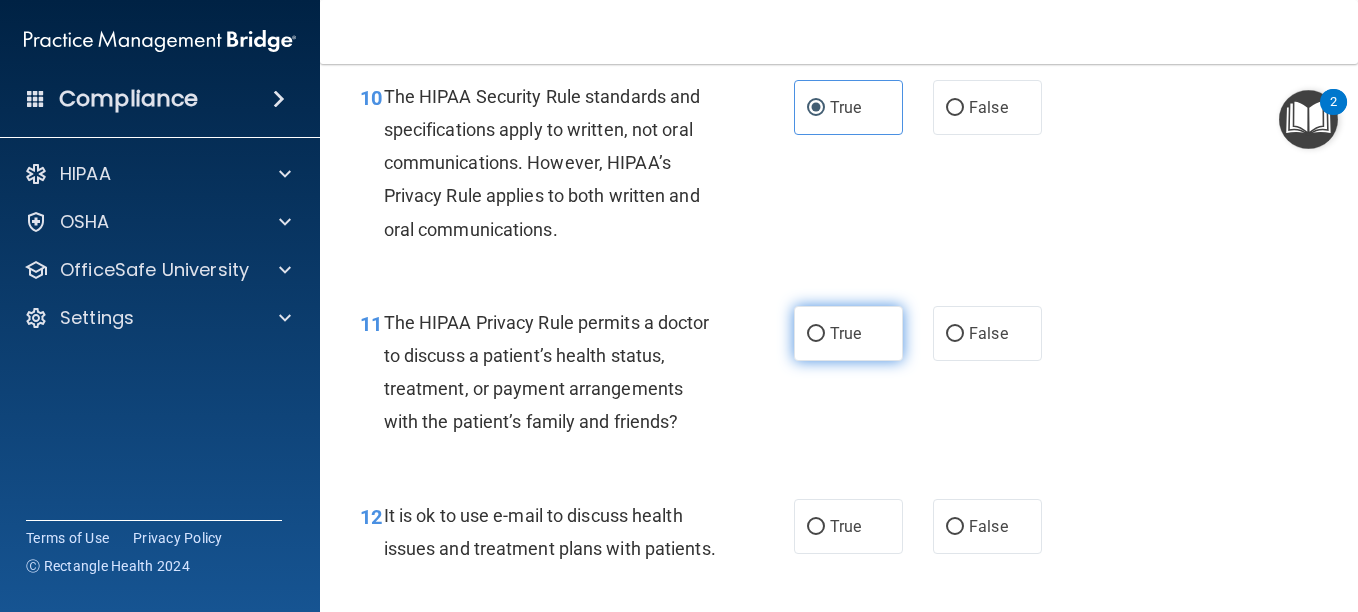 click on "True" at bounding box center [848, 333] 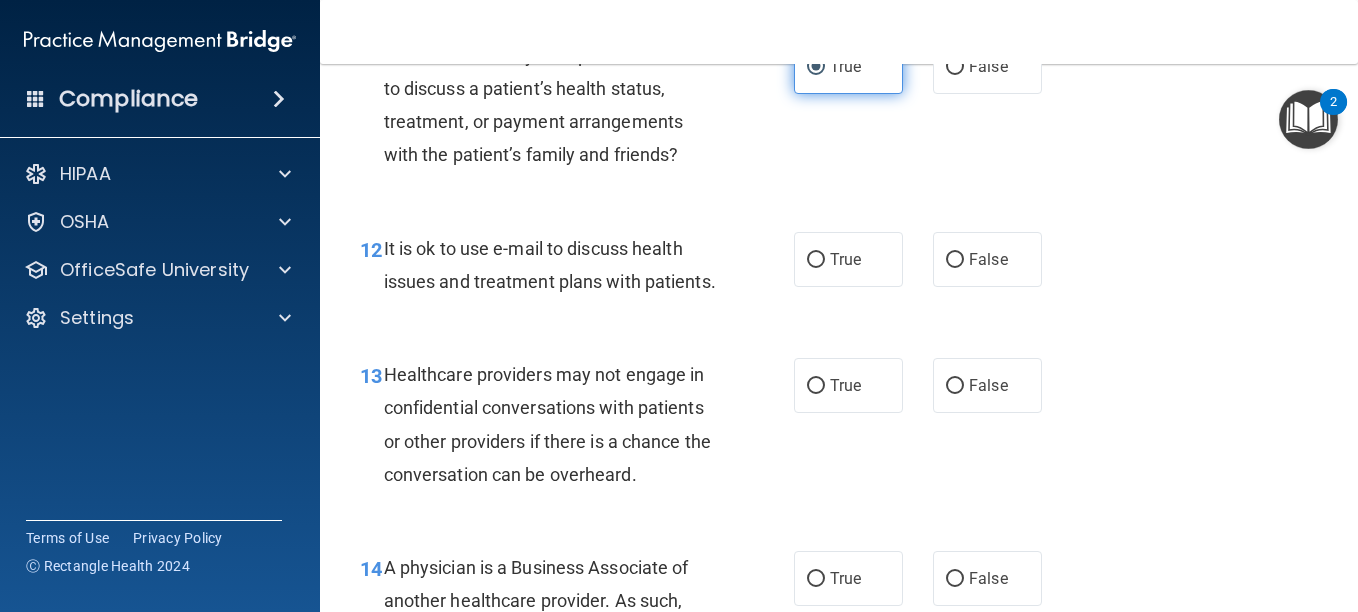 scroll, scrollTop: 2165, scrollLeft: 0, axis: vertical 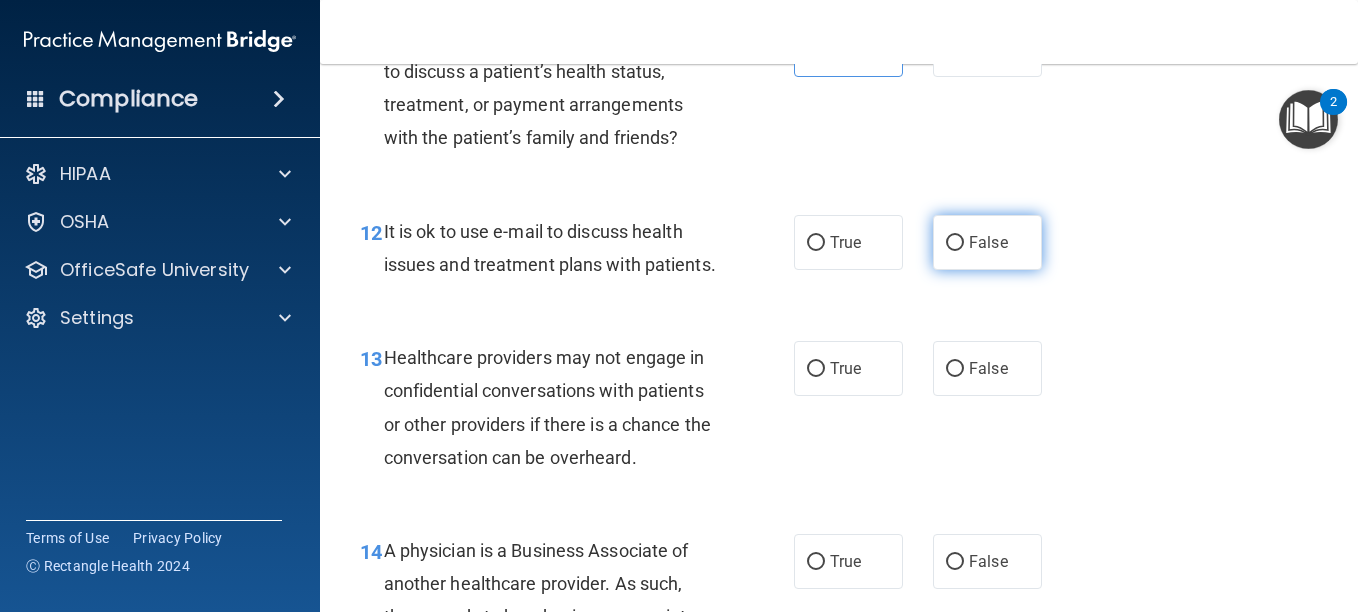 click on "False" at bounding box center (988, 242) 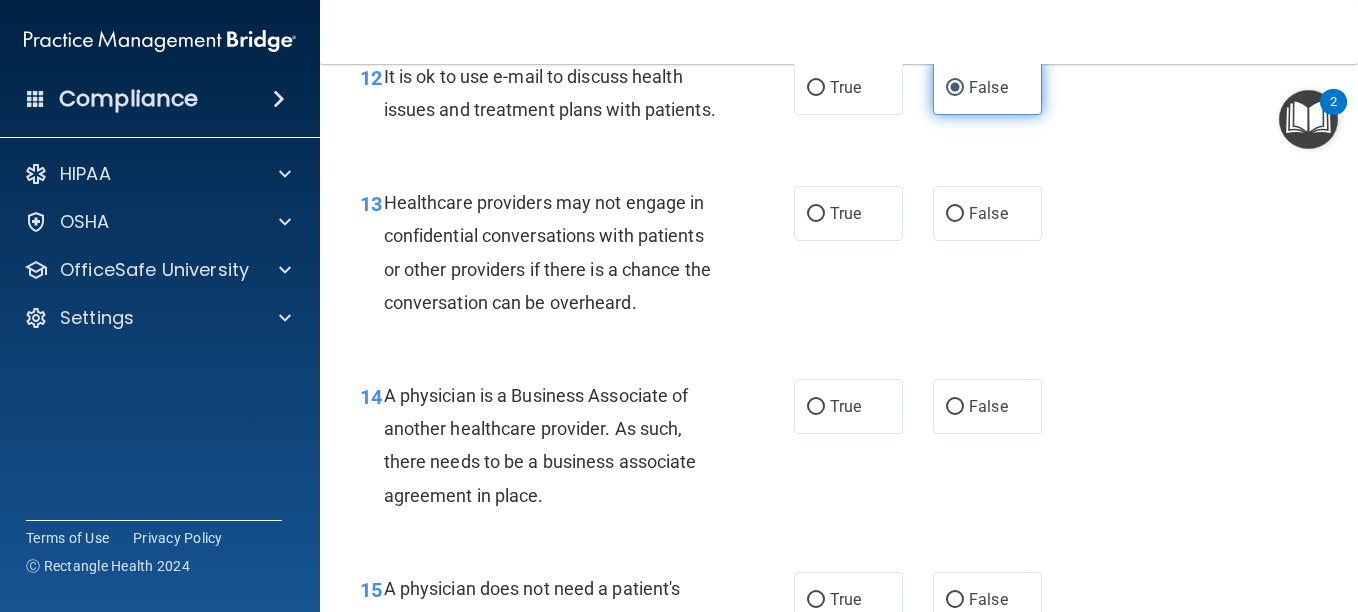 scroll, scrollTop: 2324, scrollLeft: 0, axis: vertical 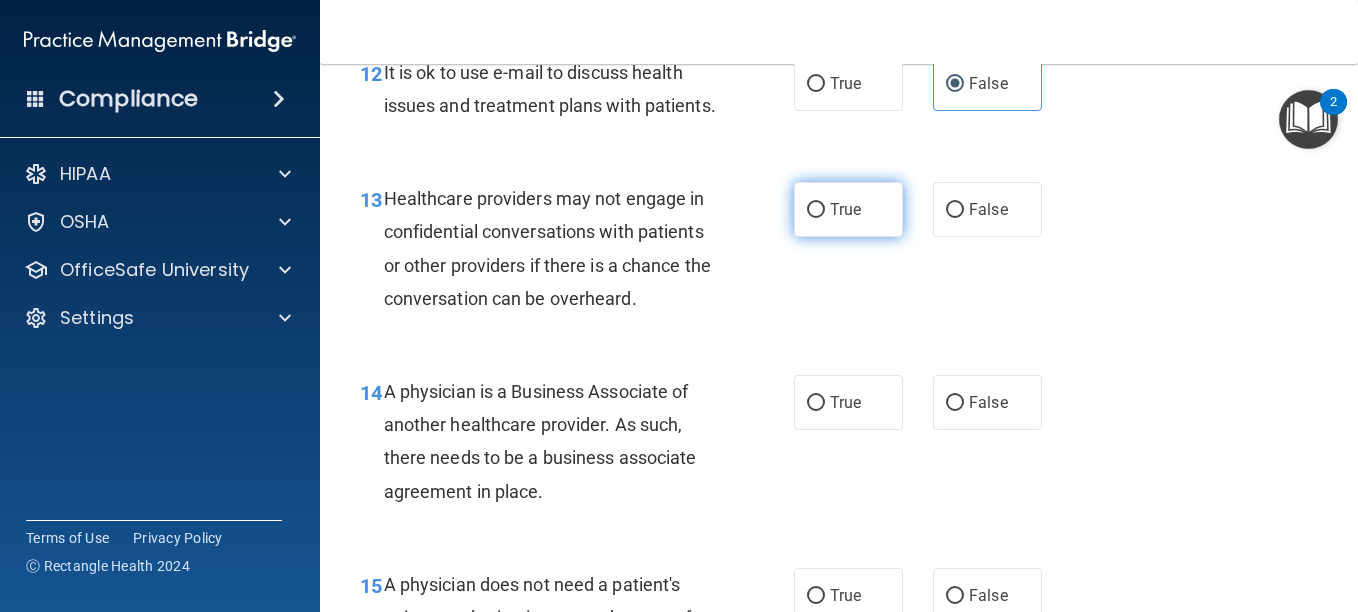 click on "True" at bounding box center [848, 209] 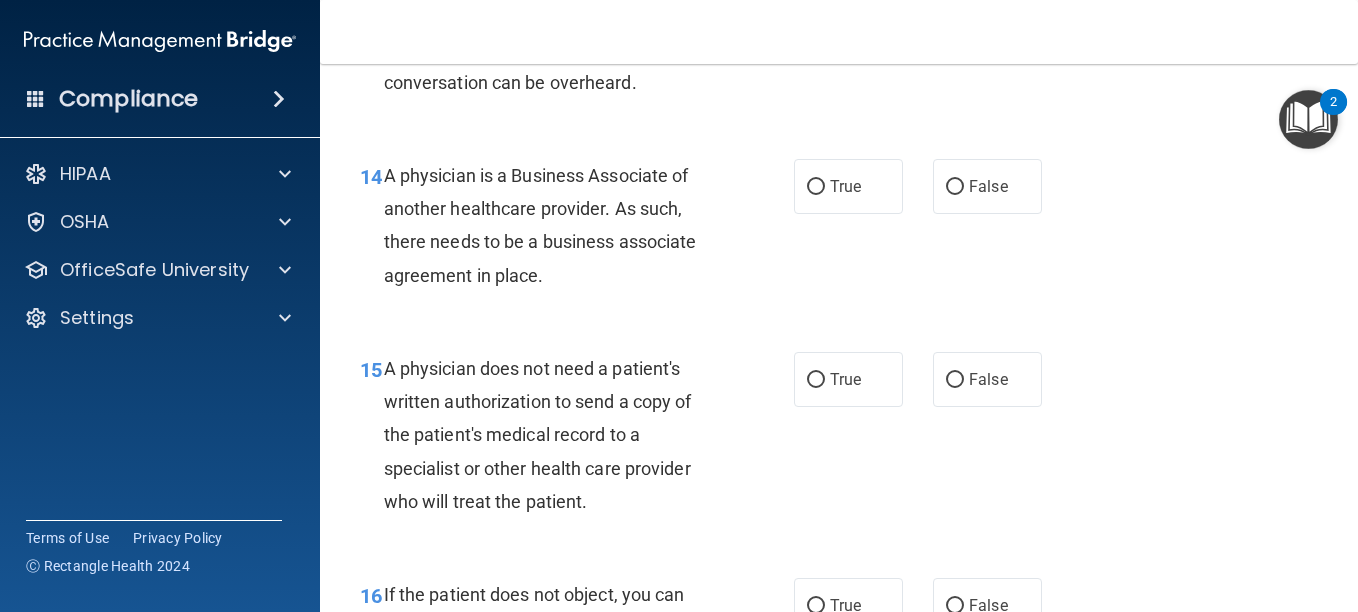 scroll, scrollTop: 2565, scrollLeft: 0, axis: vertical 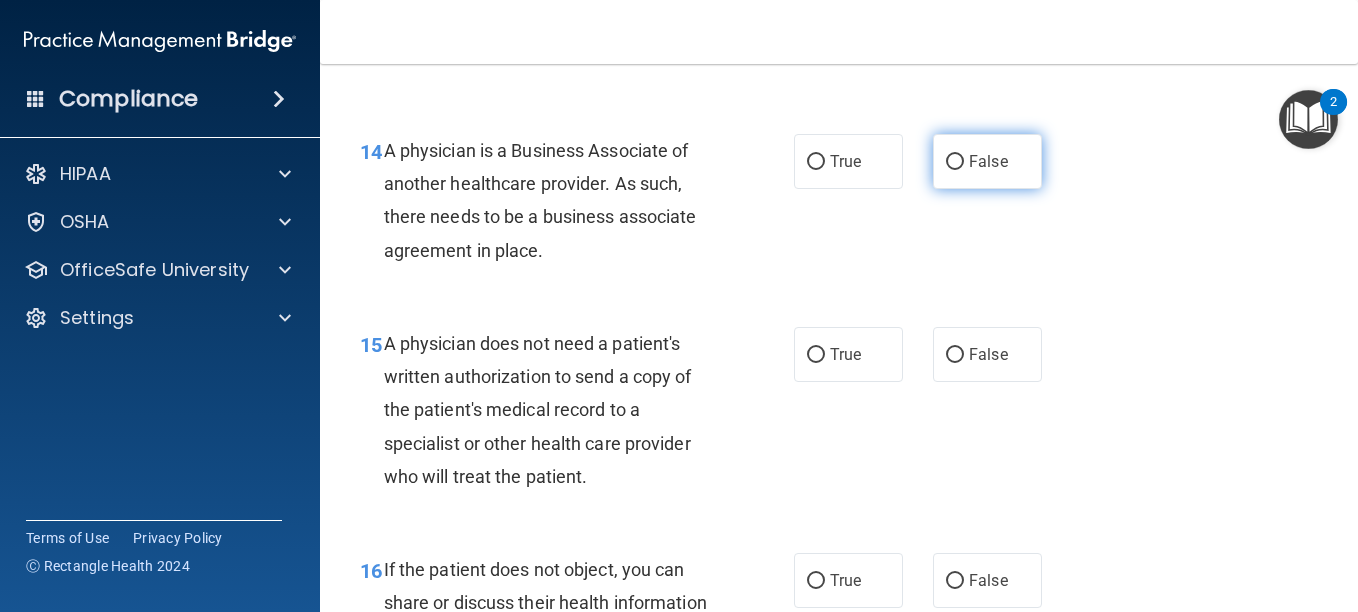 click on "False" at bounding box center [955, 162] 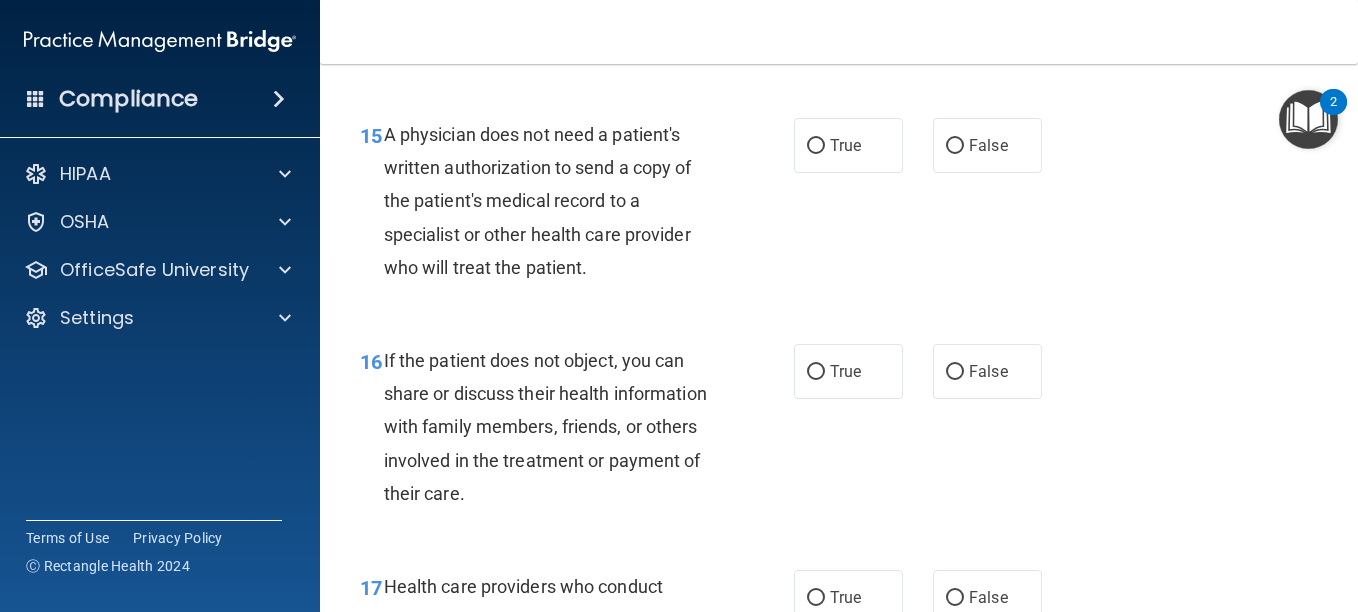 scroll, scrollTop: 2796, scrollLeft: 0, axis: vertical 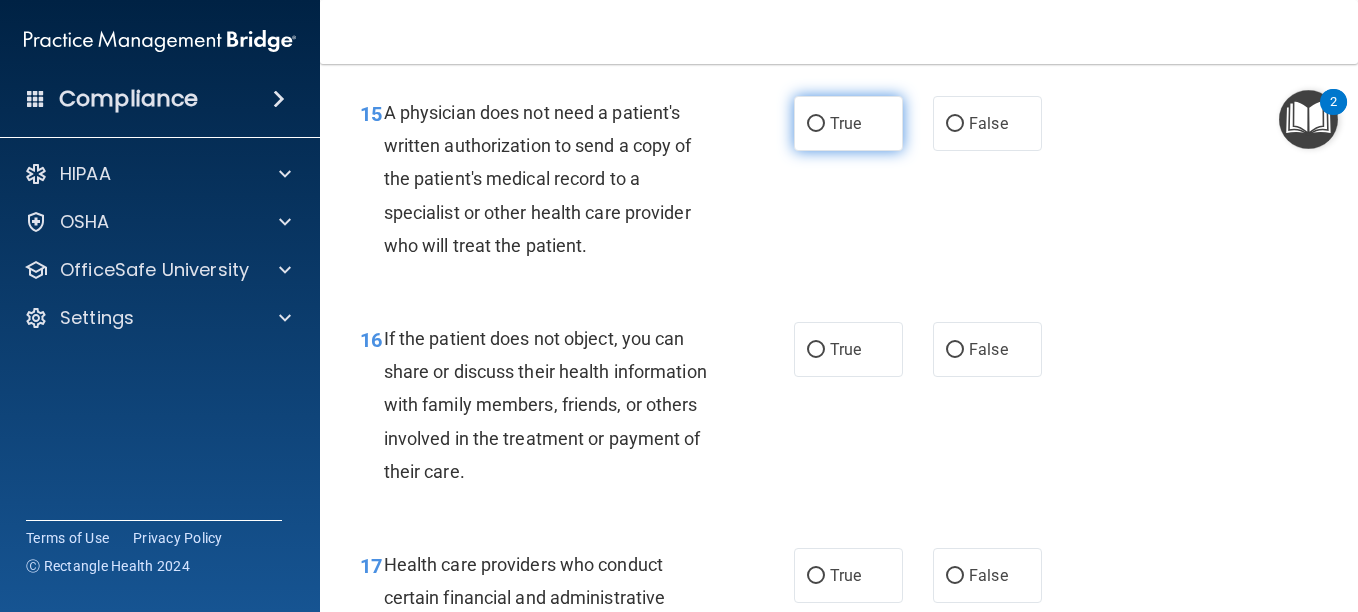 click on "True" at bounding box center [848, 123] 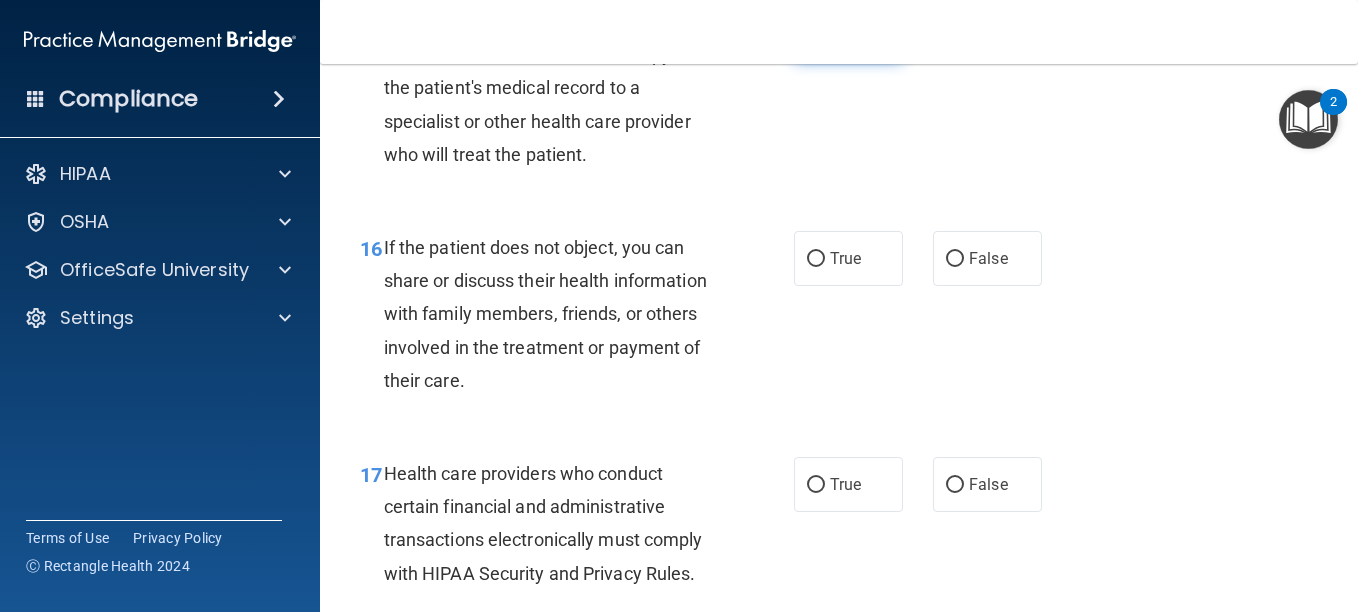 scroll, scrollTop: 2924, scrollLeft: 0, axis: vertical 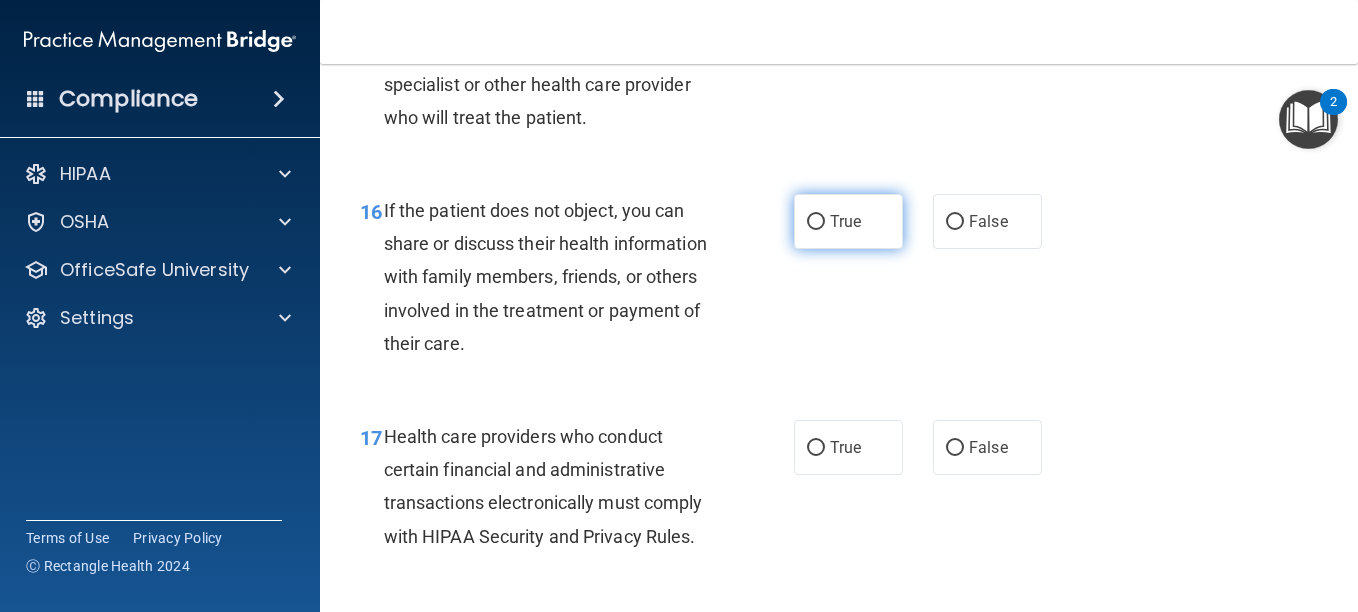 click on "True" at bounding box center [845, 221] 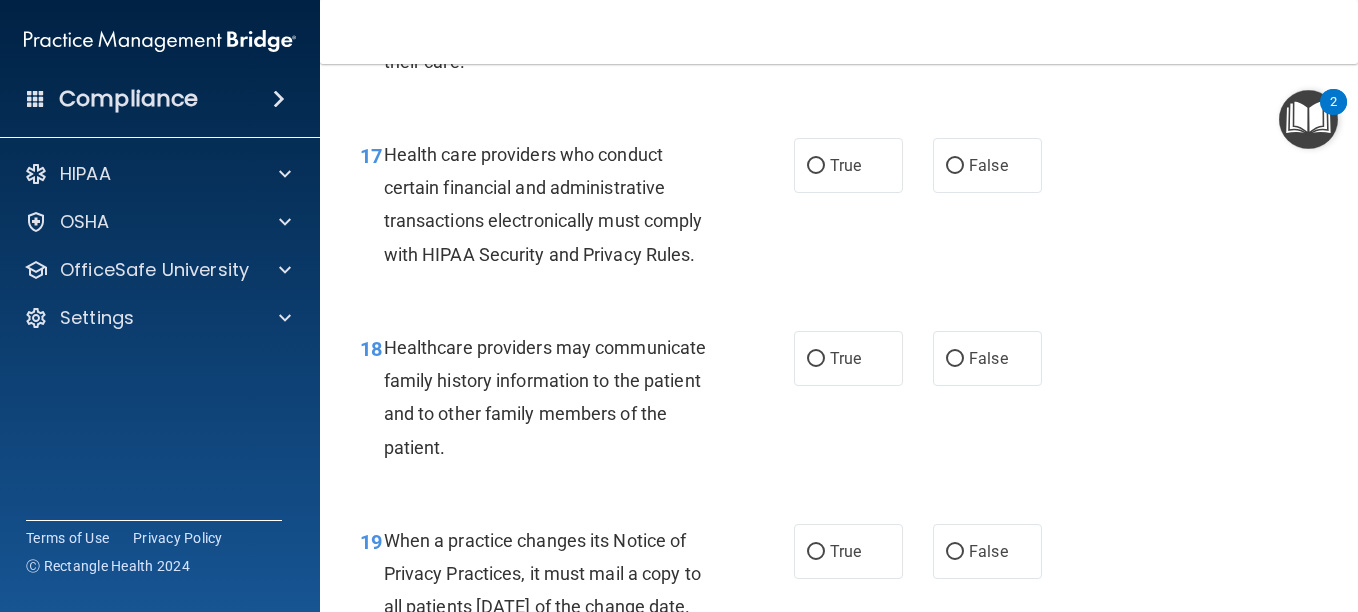 scroll, scrollTop: 3207, scrollLeft: 0, axis: vertical 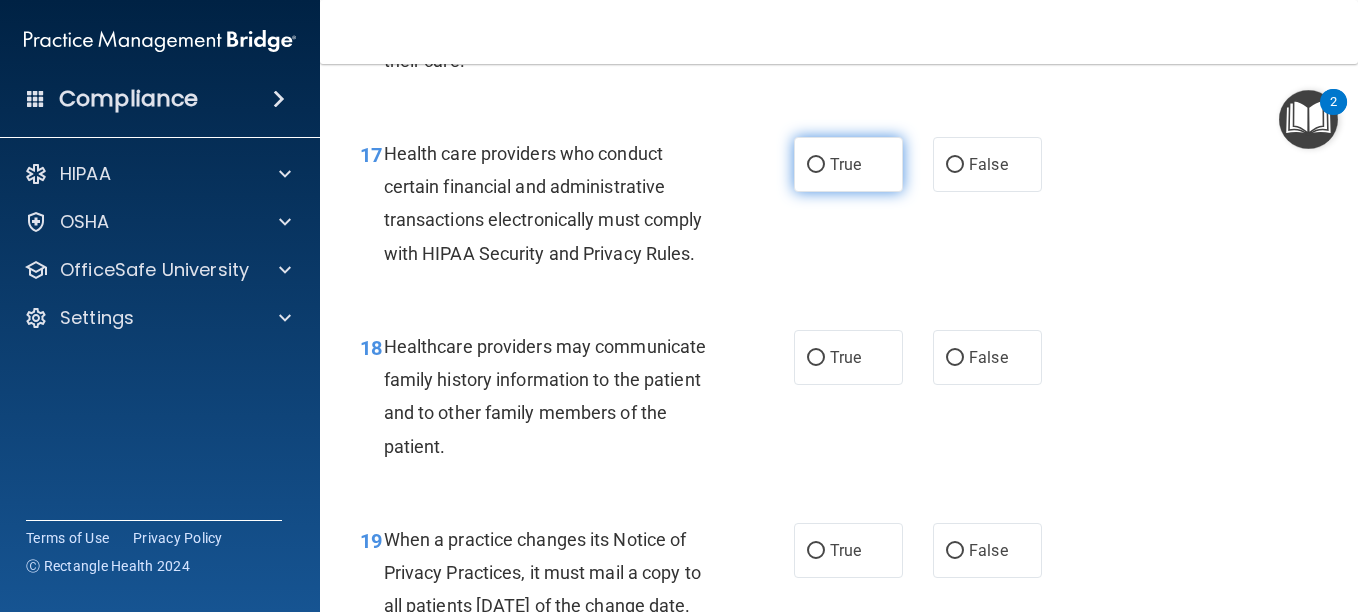 click on "True" at bounding box center (848, 164) 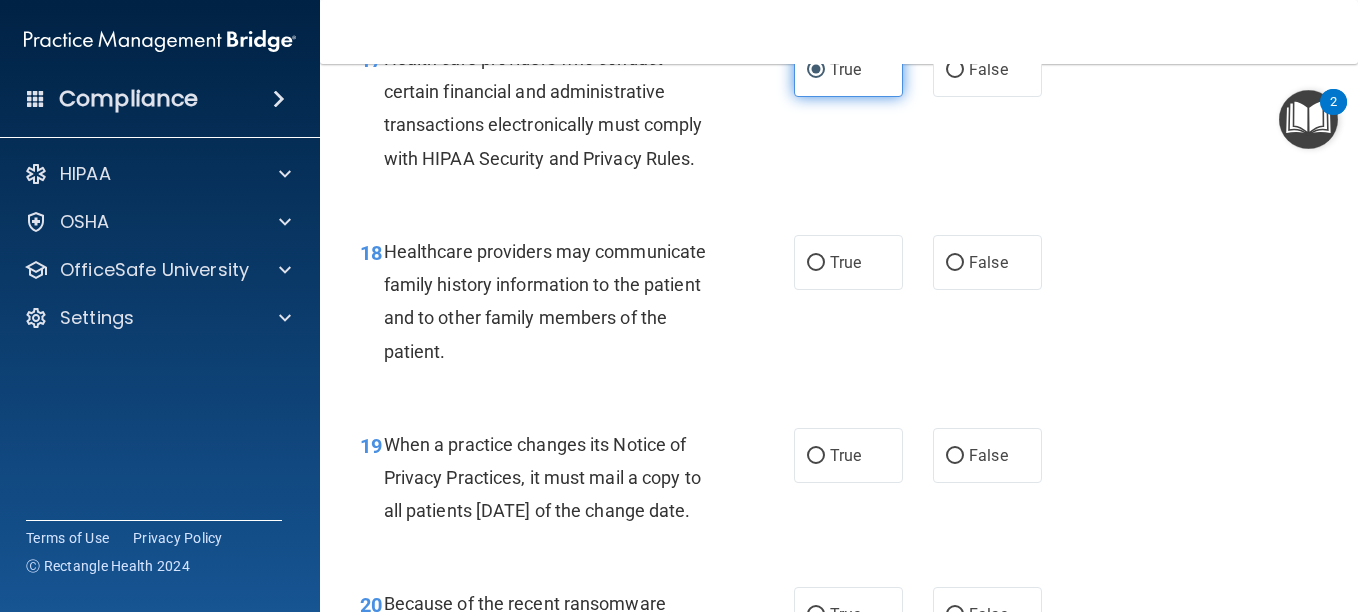scroll, scrollTop: 3347, scrollLeft: 0, axis: vertical 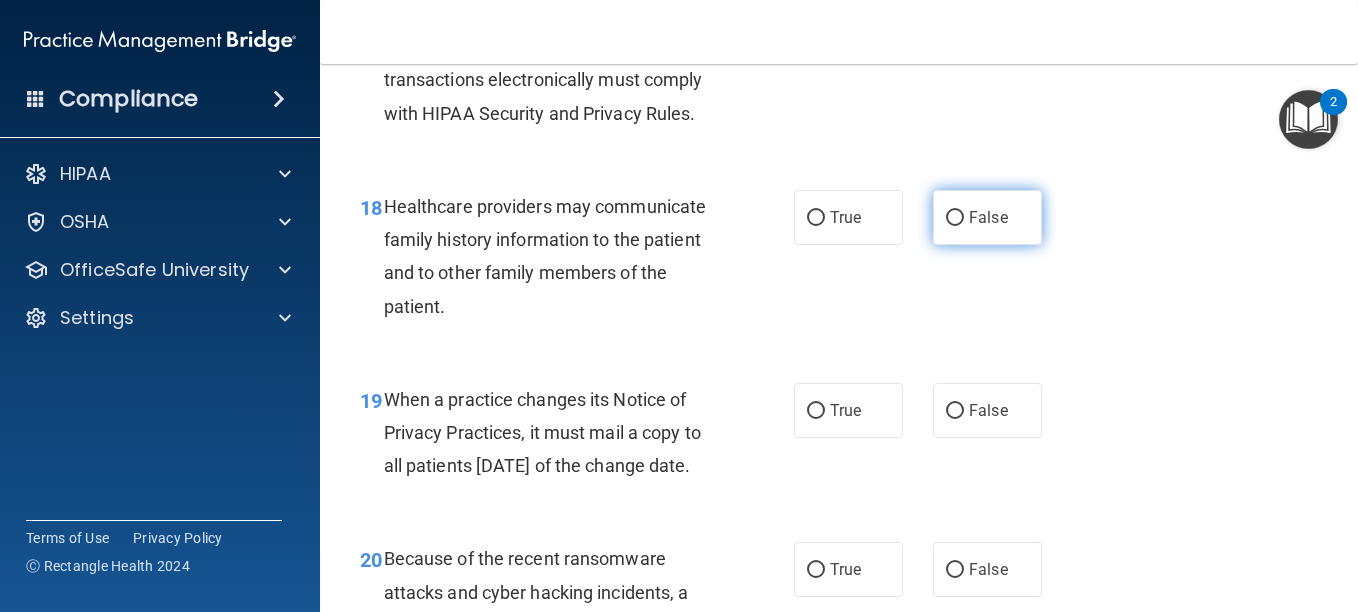click on "False" at bounding box center [987, 217] 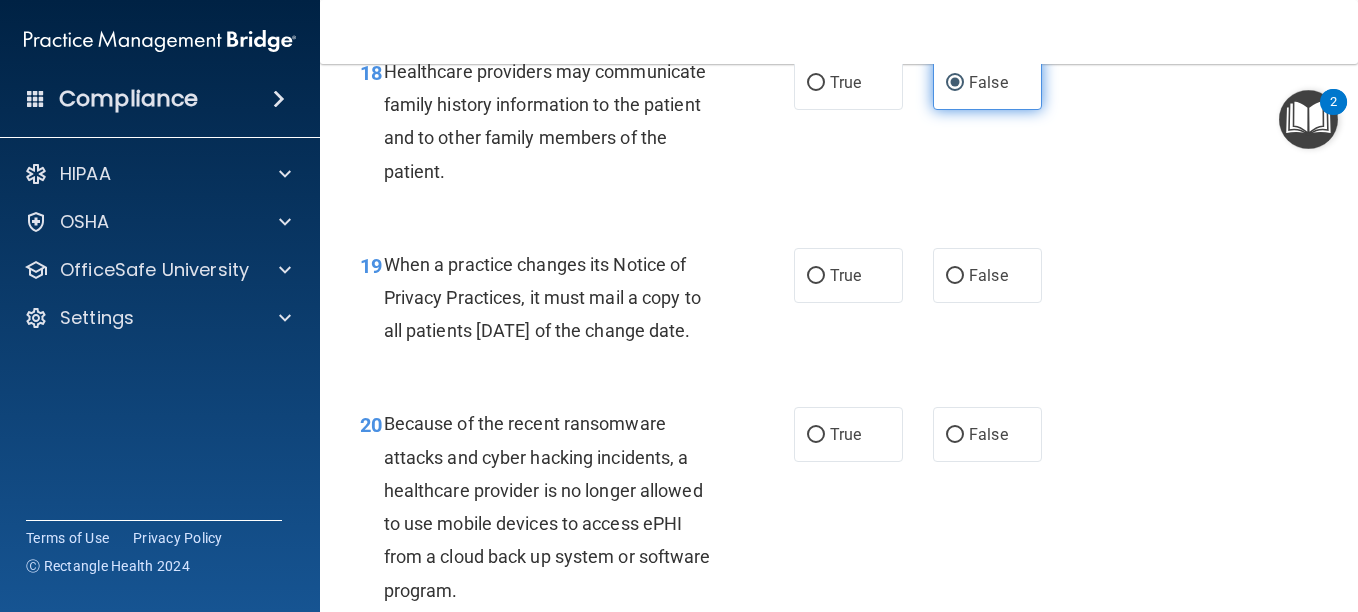 scroll, scrollTop: 3483, scrollLeft: 0, axis: vertical 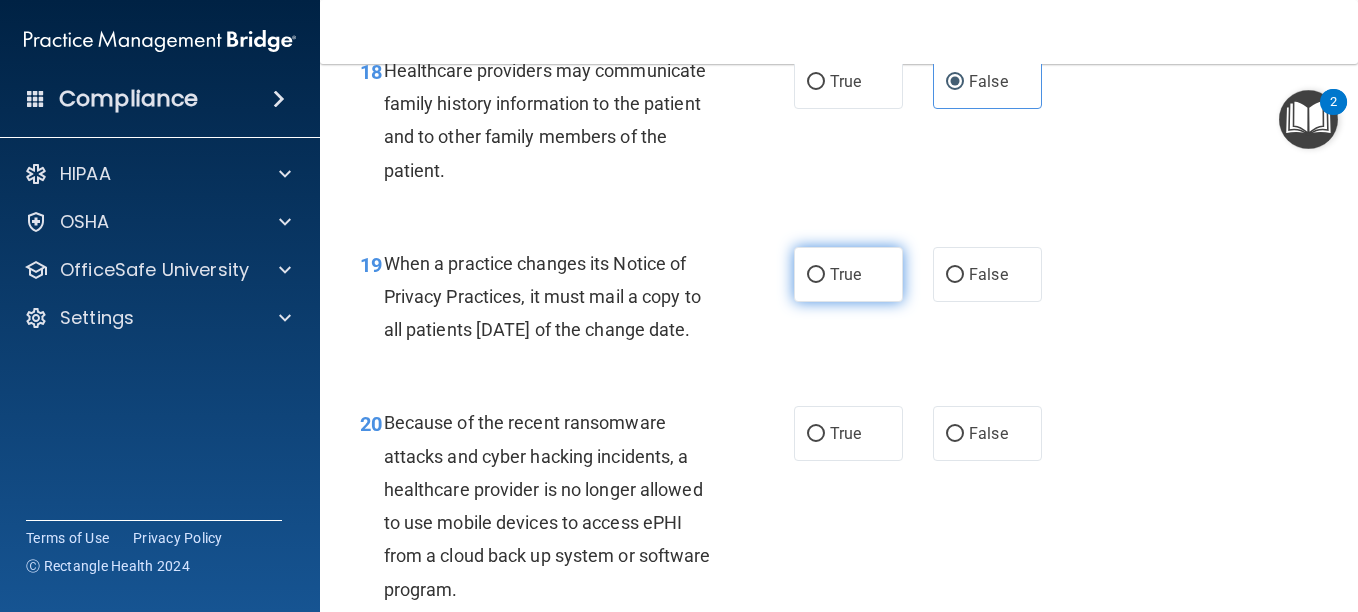 click on "True" at bounding box center [848, 274] 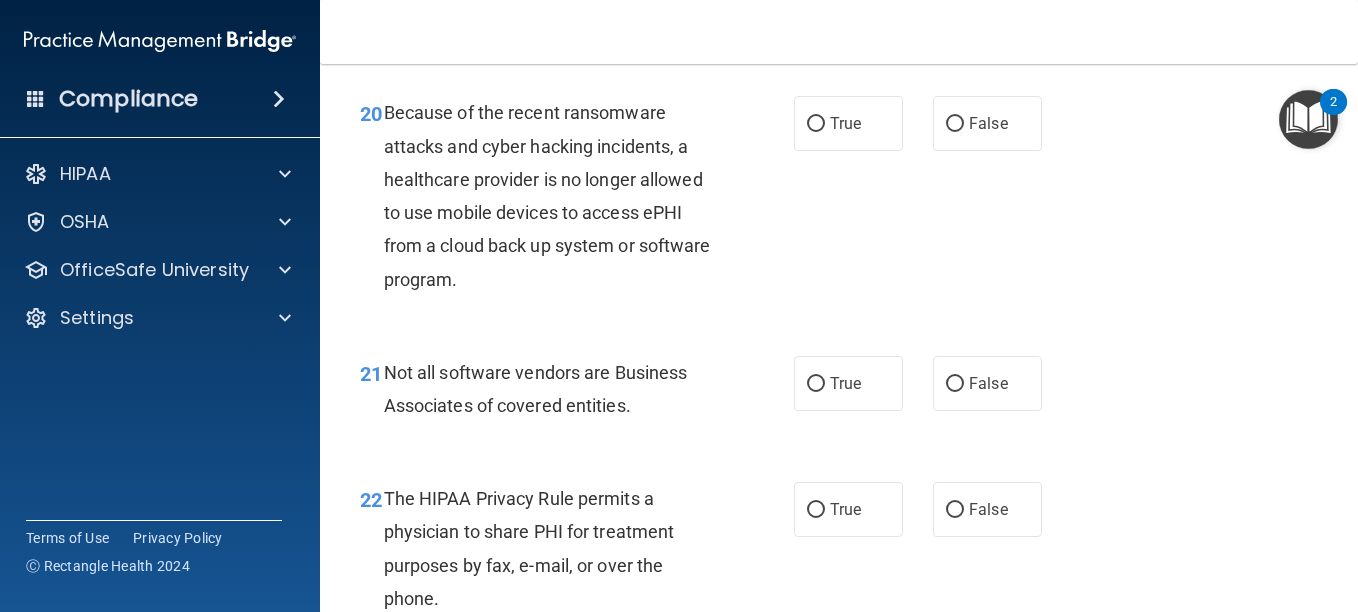 scroll, scrollTop: 3800, scrollLeft: 0, axis: vertical 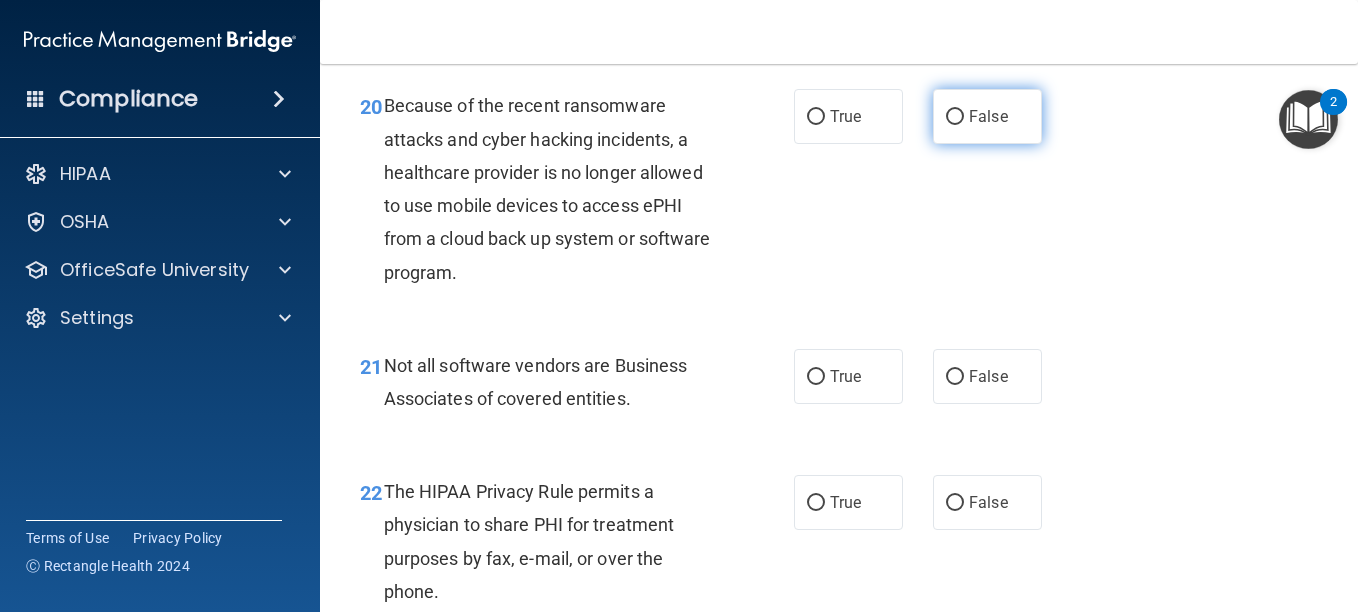 click on "False" at bounding box center [987, 116] 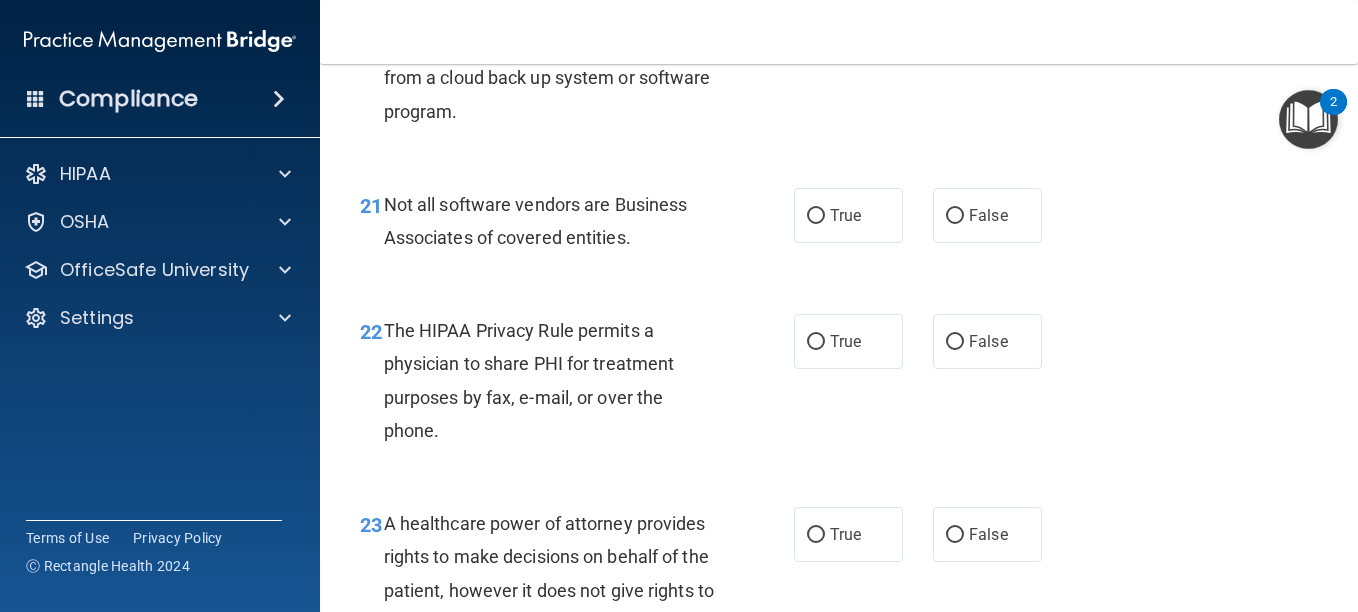 scroll, scrollTop: 3962, scrollLeft: 0, axis: vertical 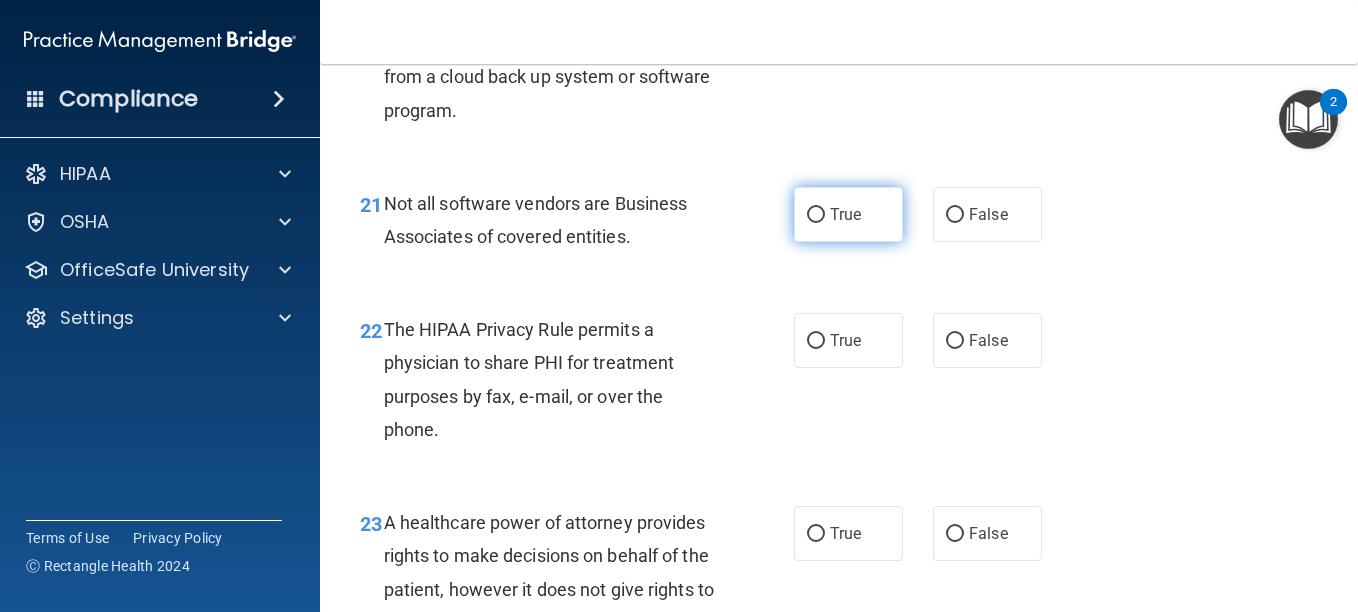 click on "True" at bounding box center [845, 214] 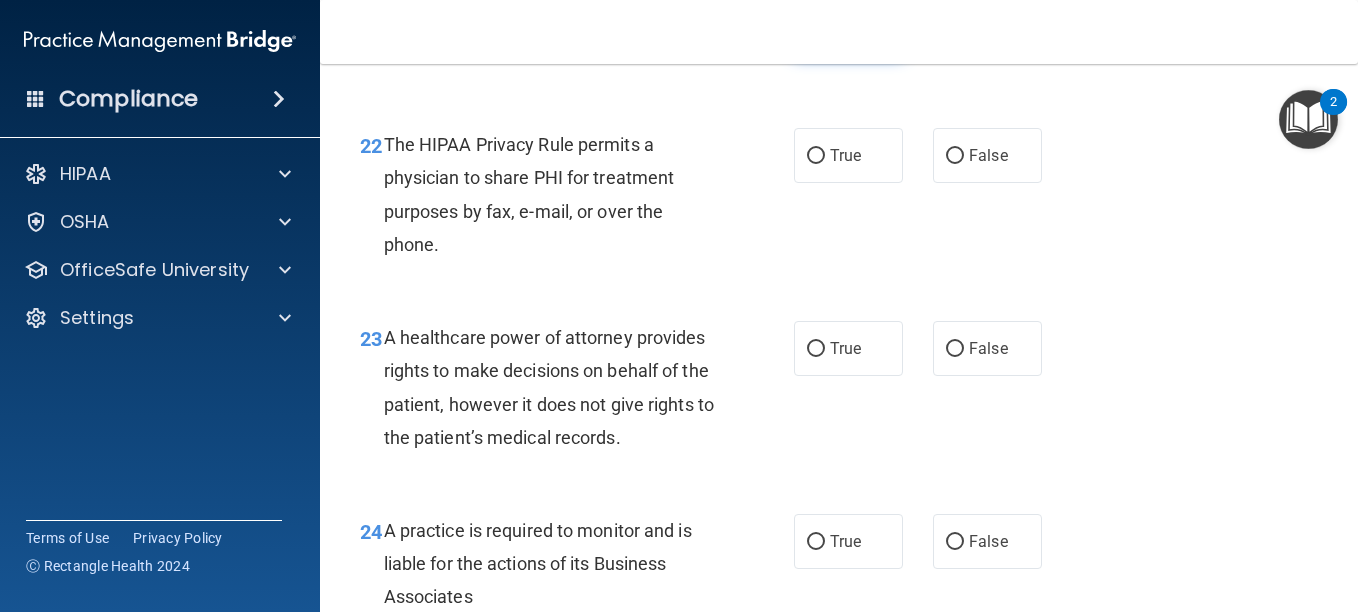 scroll, scrollTop: 4172, scrollLeft: 0, axis: vertical 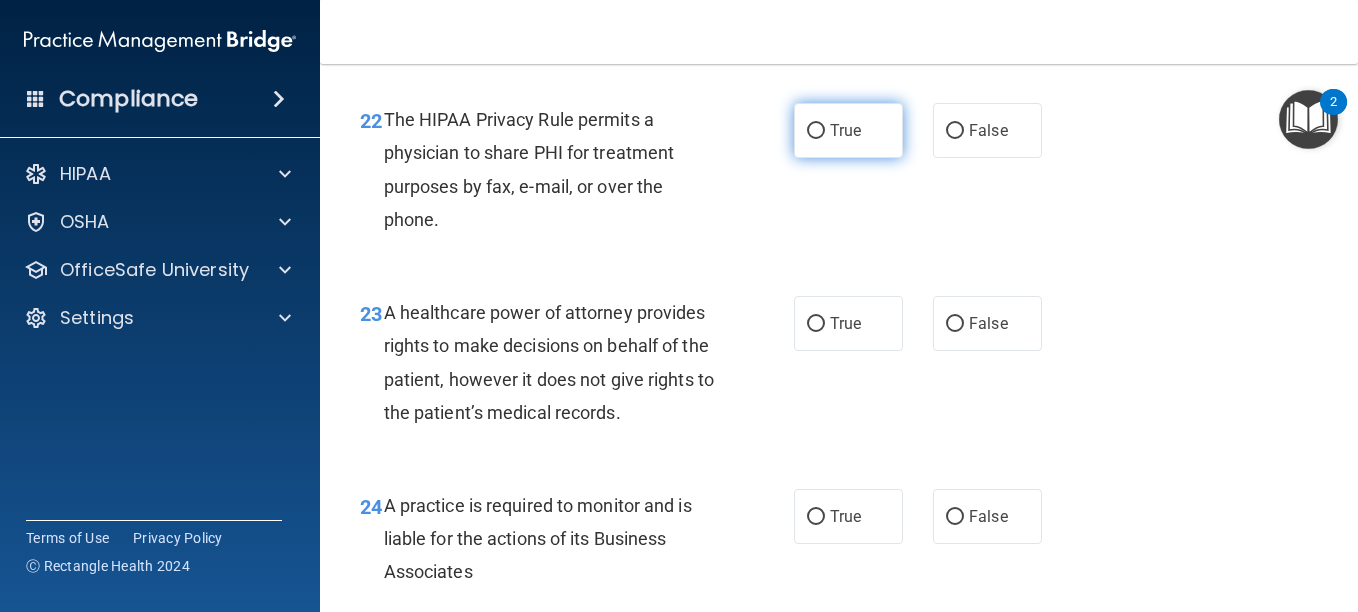 click on "True" at bounding box center (848, 130) 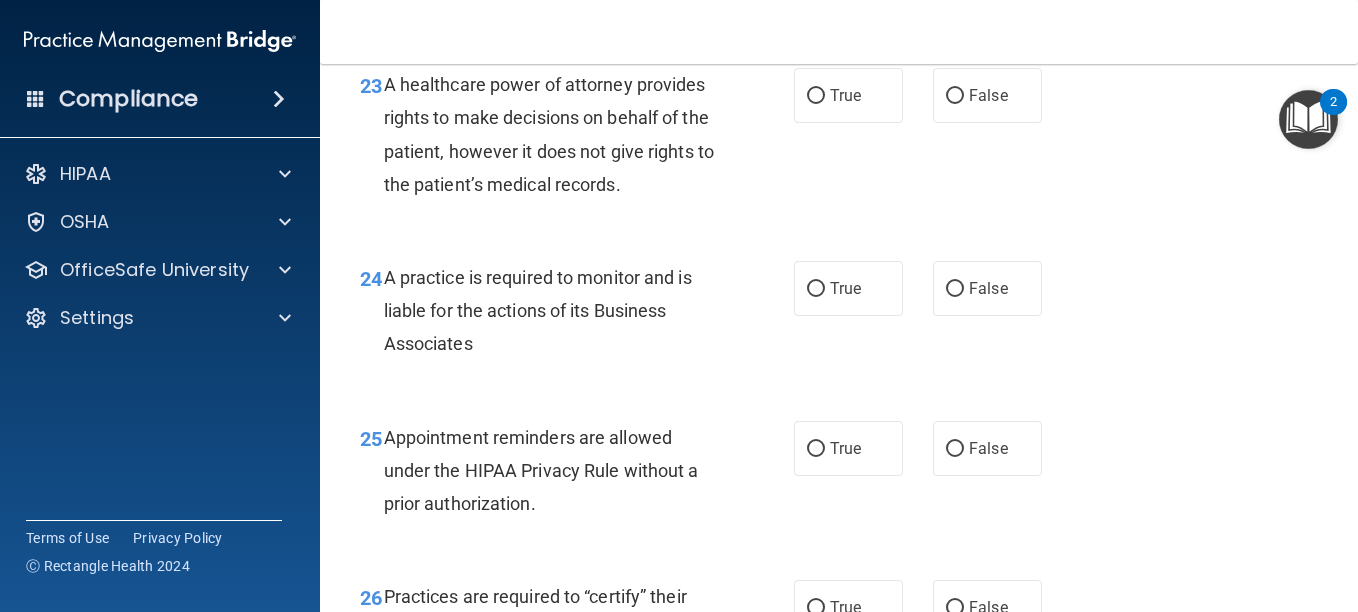 scroll, scrollTop: 4401, scrollLeft: 0, axis: vertical 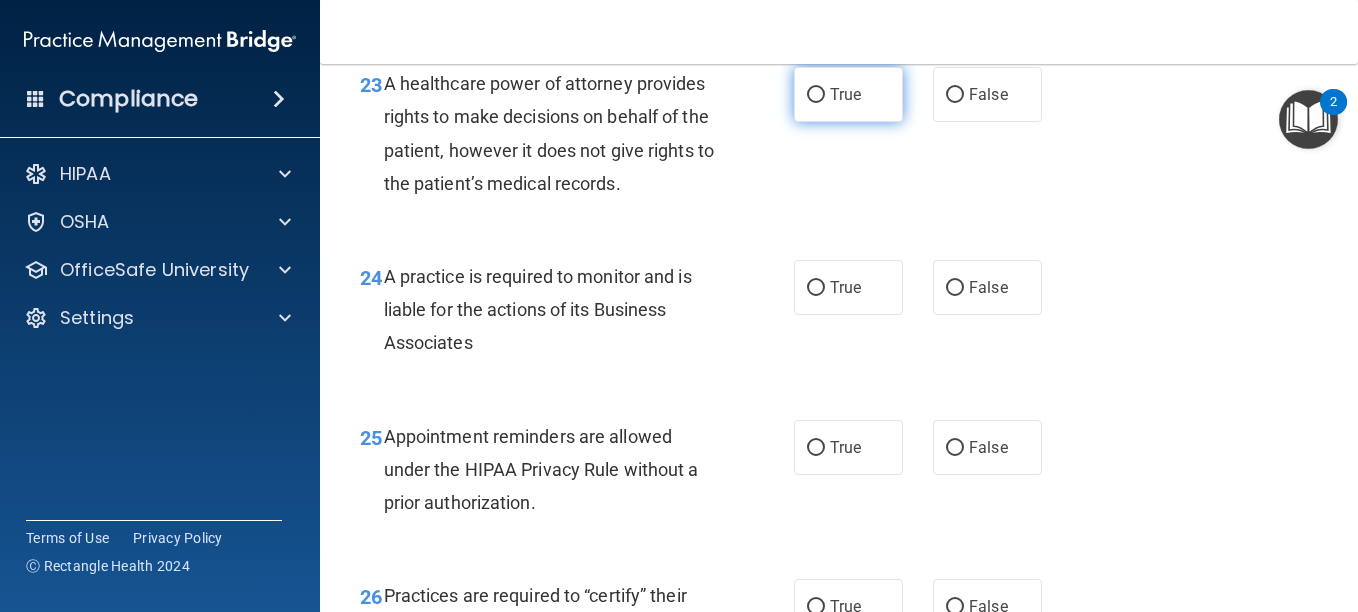 click on "True" at bounding box center [848, 94] 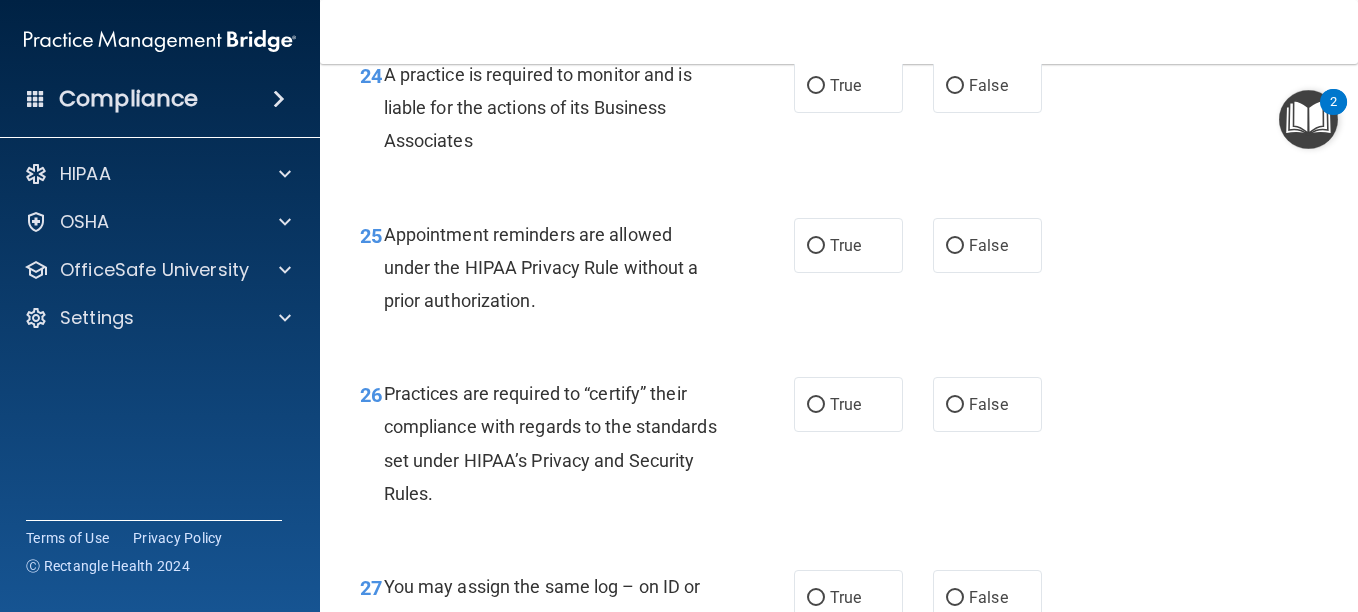 scroll, scrollTop: 4604, scrollLeft: 0, axis: vertical 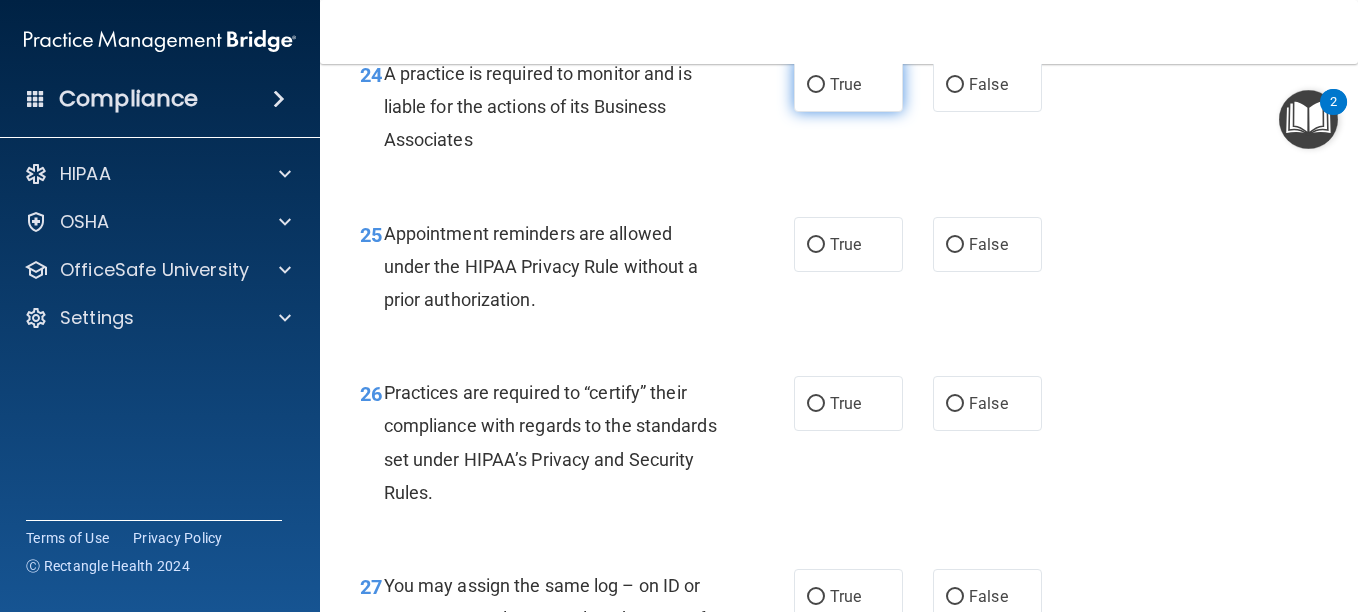 click on "True" at bounding box center (848, 84) 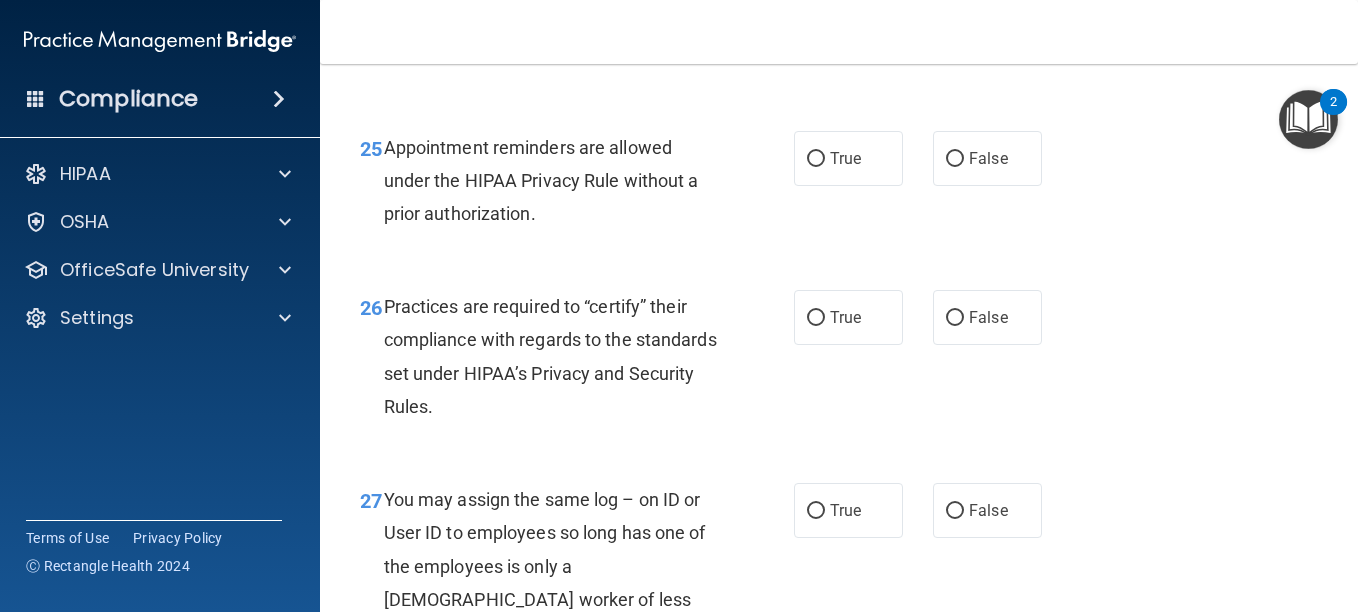 scroll, scrollTop: 4692, scrollLeft: 0, axis: vertical 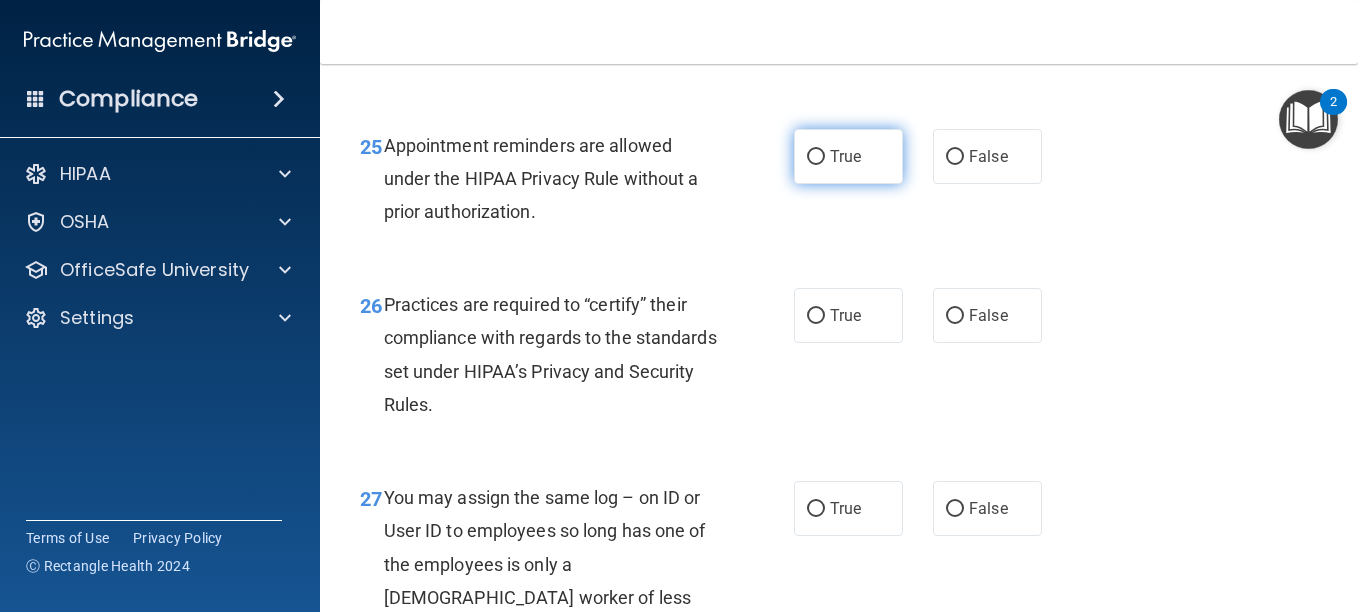 click on "True" at bounding box center (848, 156) 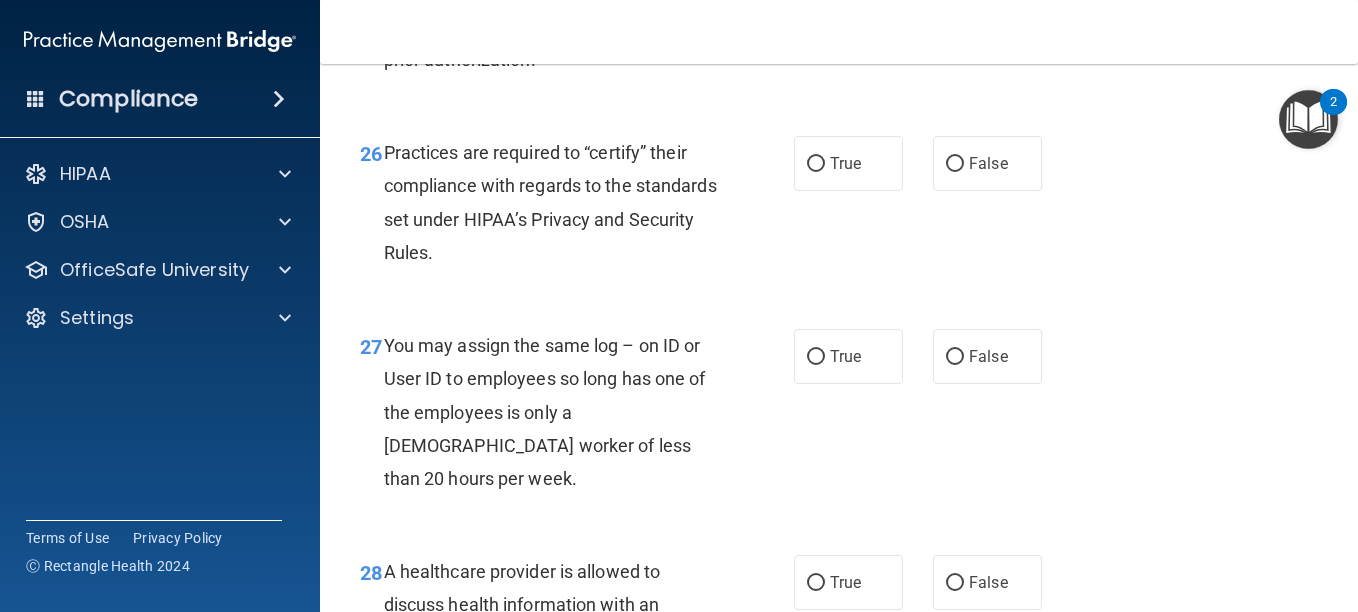 scroll, scrollTop: 4849, scrollLeft: 0, axis: vertical 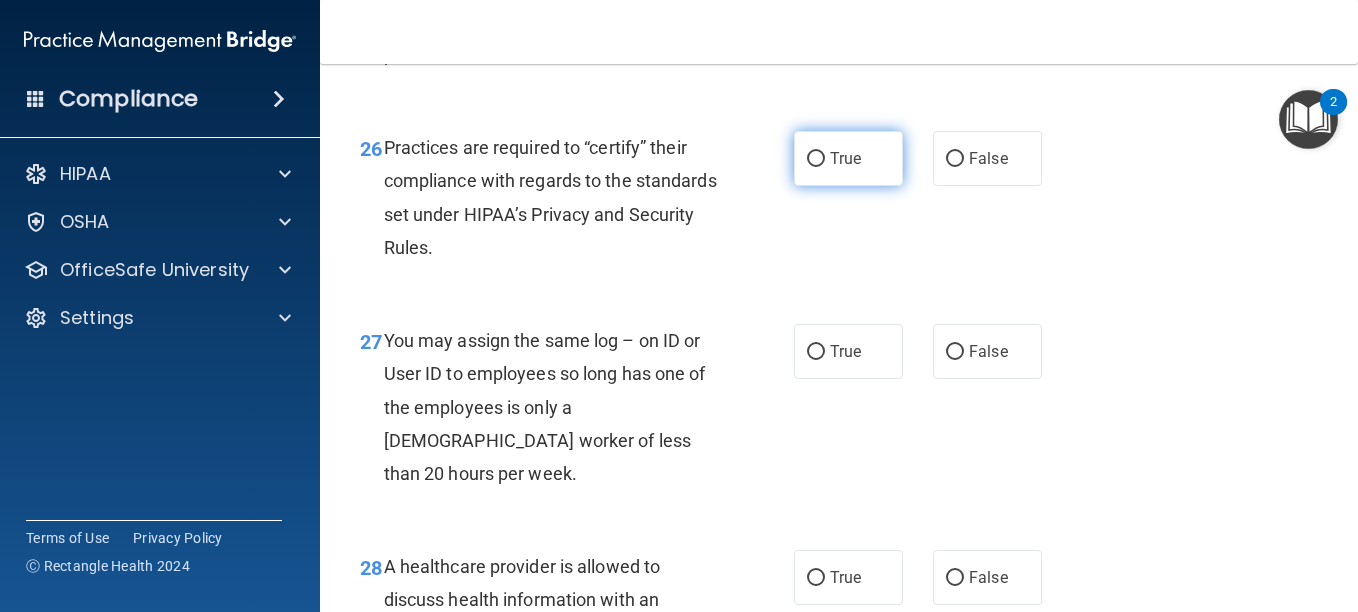 click on "True" at bounding box center (848, 158) 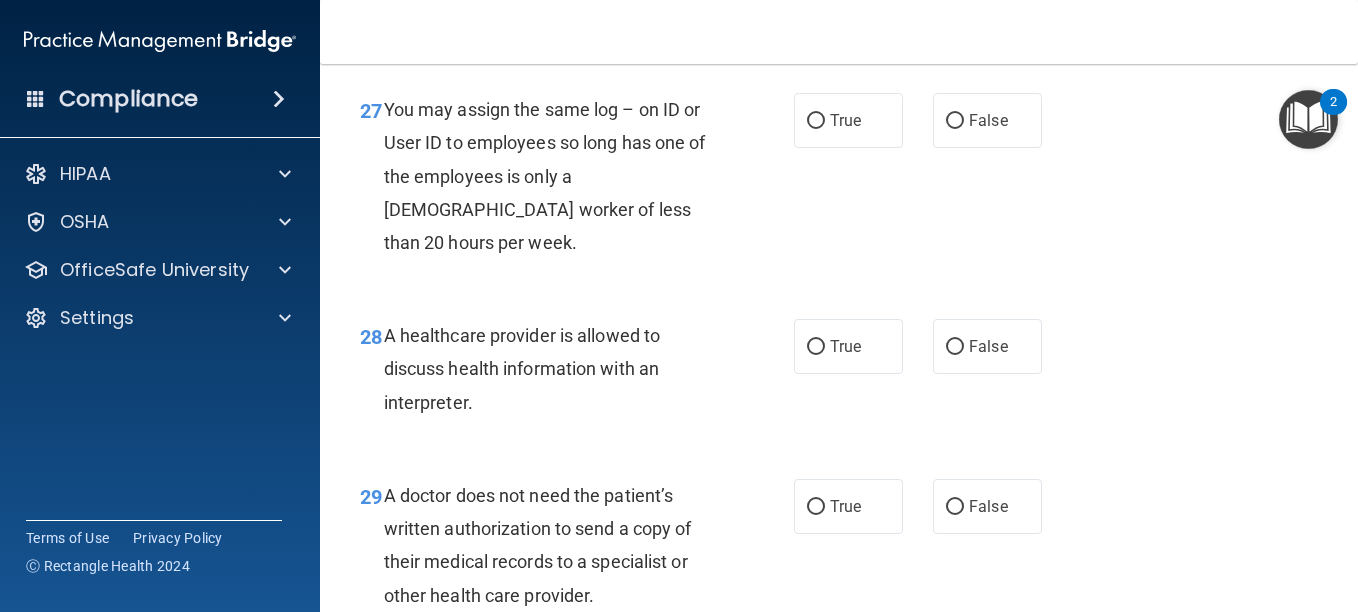 scroll, scrollTop: 5082, scrollLeft: 0, axis: vertical 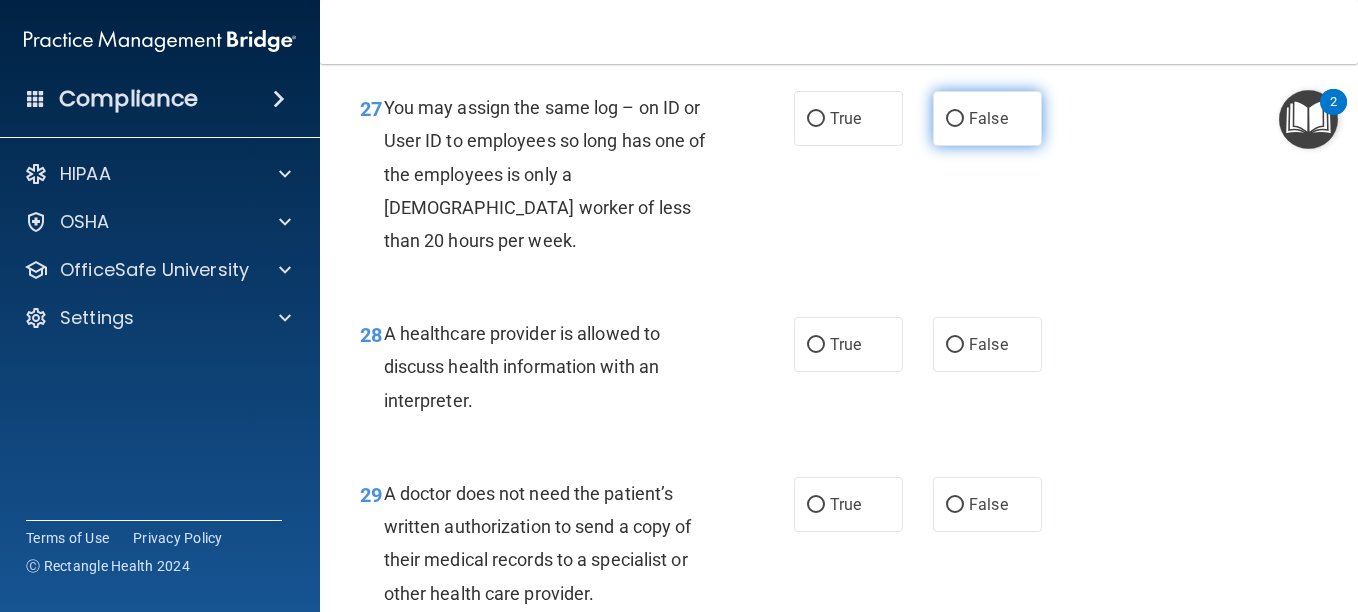click on "False" at bounding box center [987, 118] 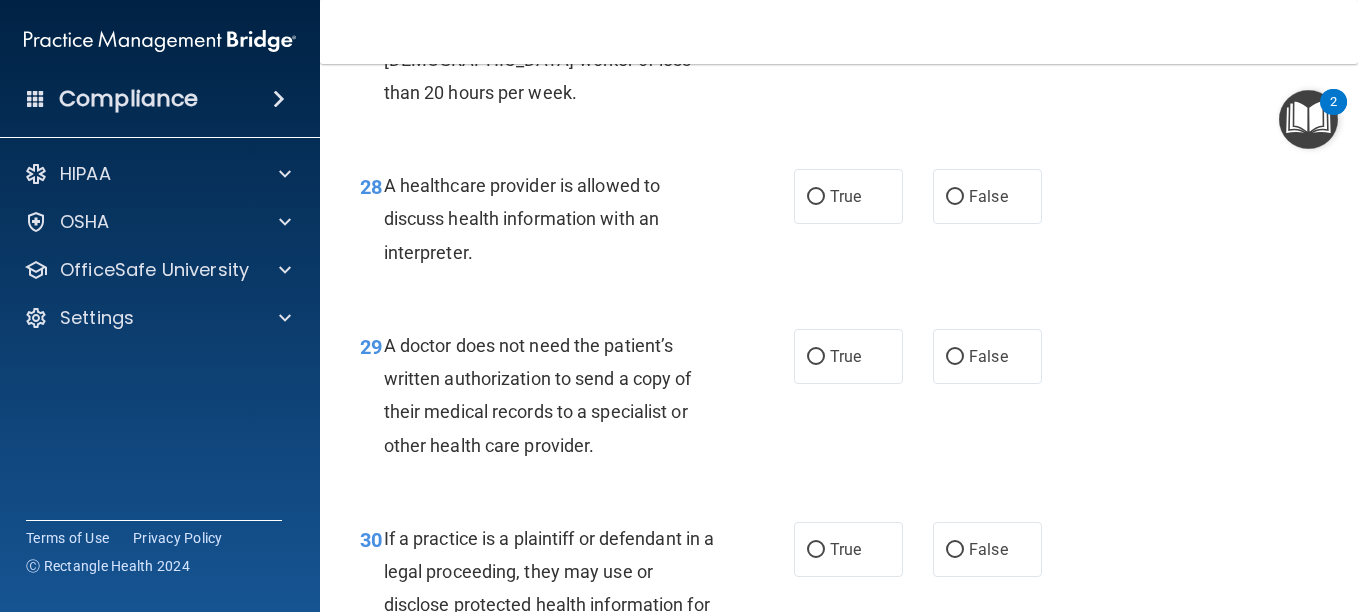 scroll, scrollTop: 5232, scrollLeft: 0, axis: vertical 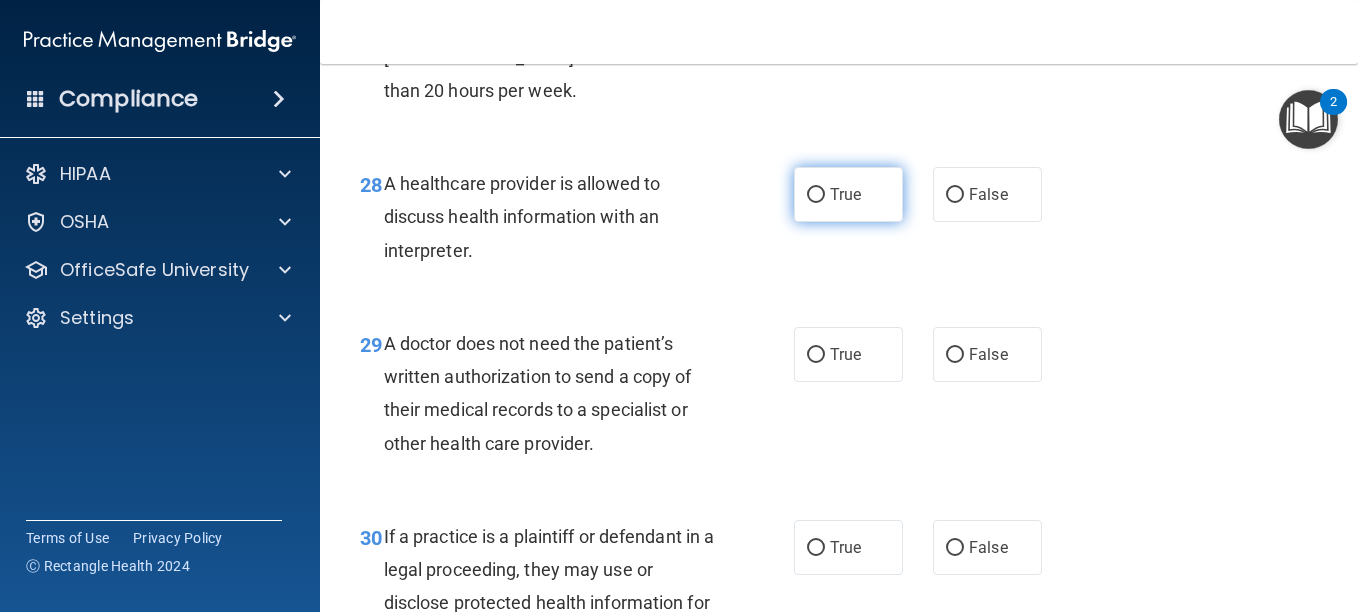click on "True" at bounding box center (848, 194) 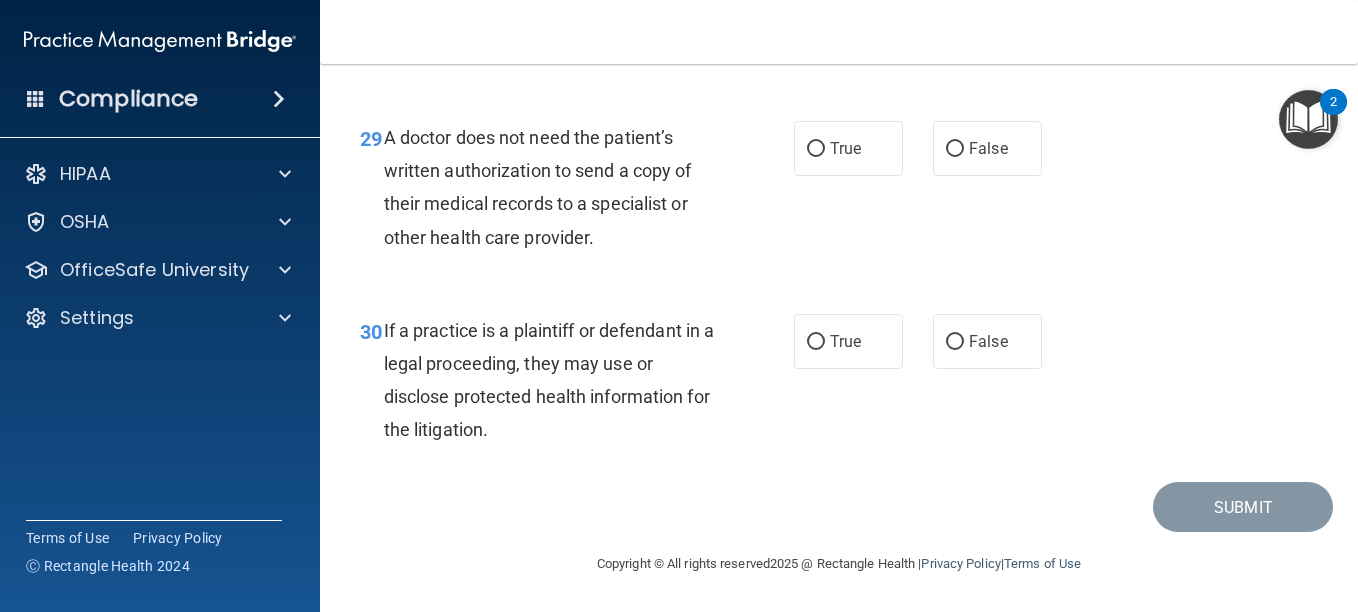 scroll, scrollTop: 5489, scrollLeft: 0, axis: vertical 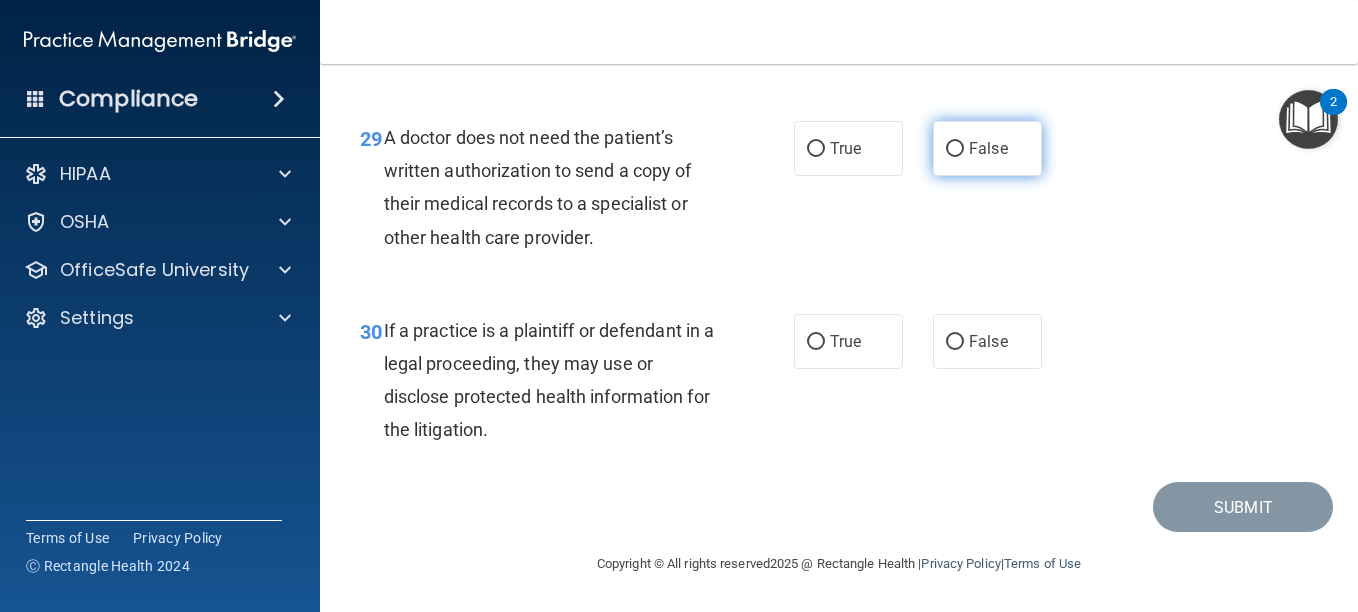 click on "False" at bounding box center [987, 148] 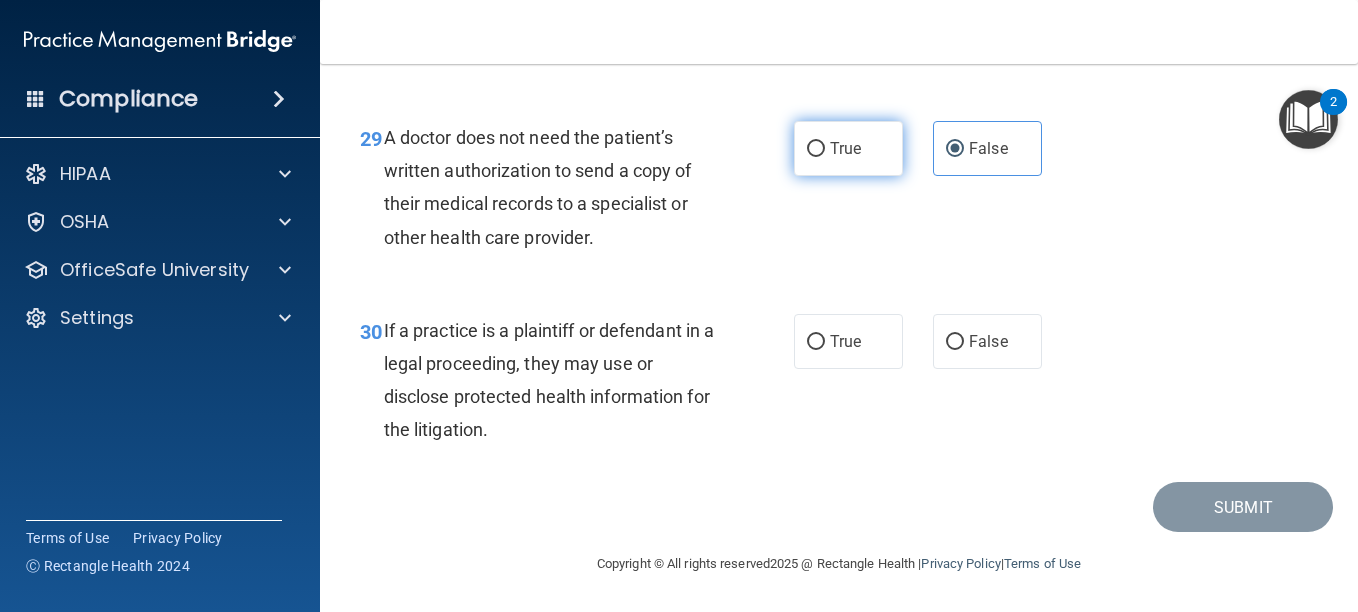 click on "True" at bounding box center [848, 148] 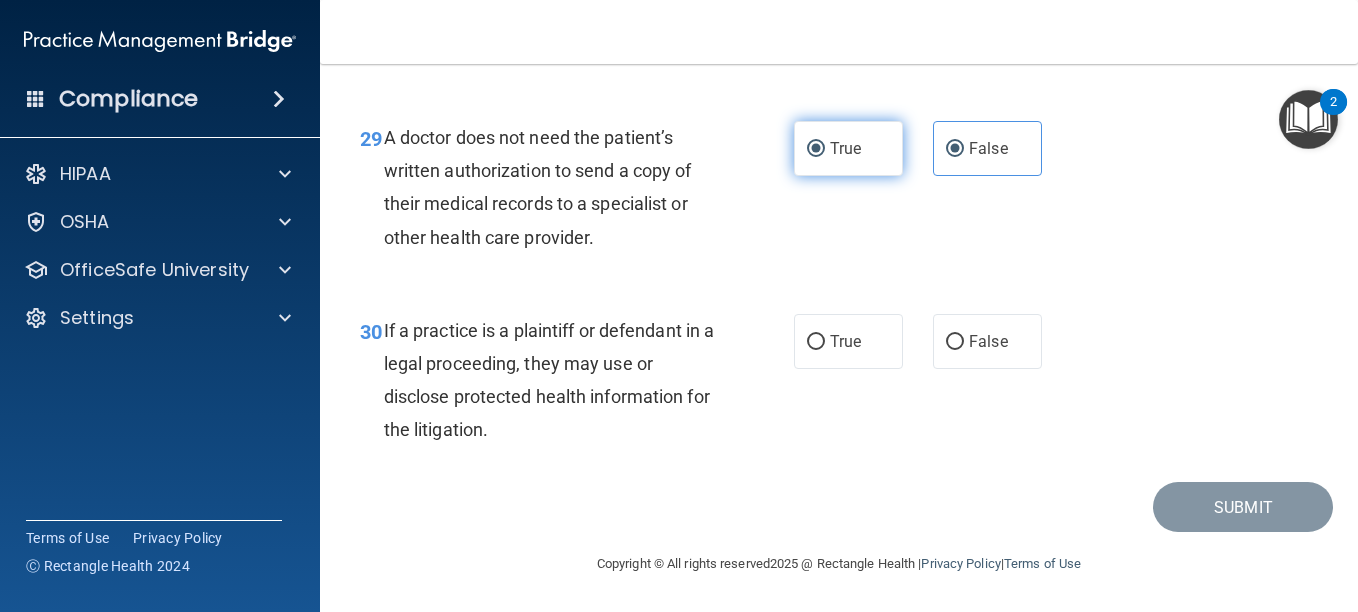radio on "false" 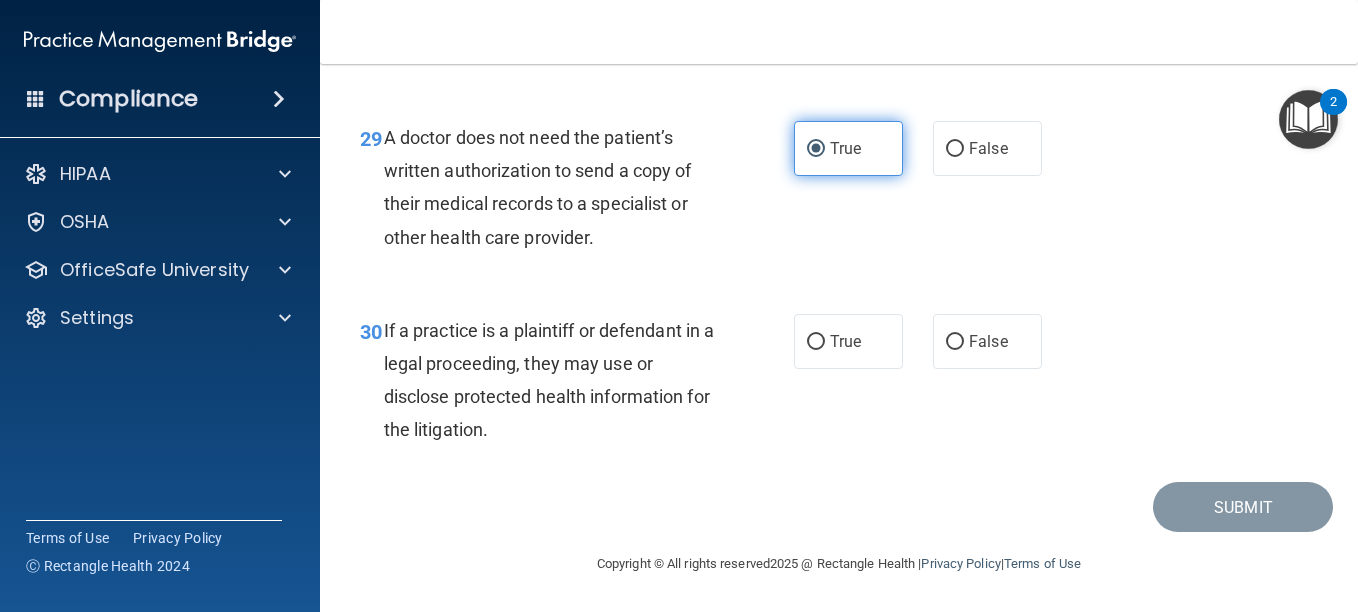 scroll, scrollTop: 5538, scrollLeft: 0, axis: vertical 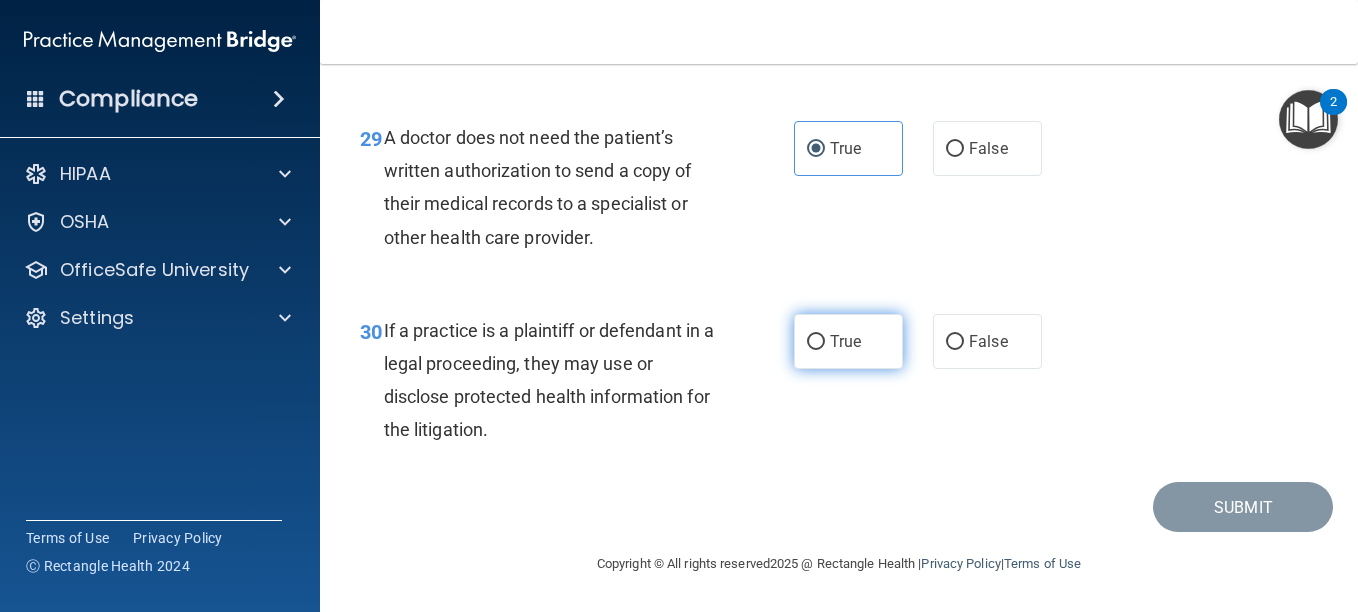 click on "True" at bounding box center (845, 341) 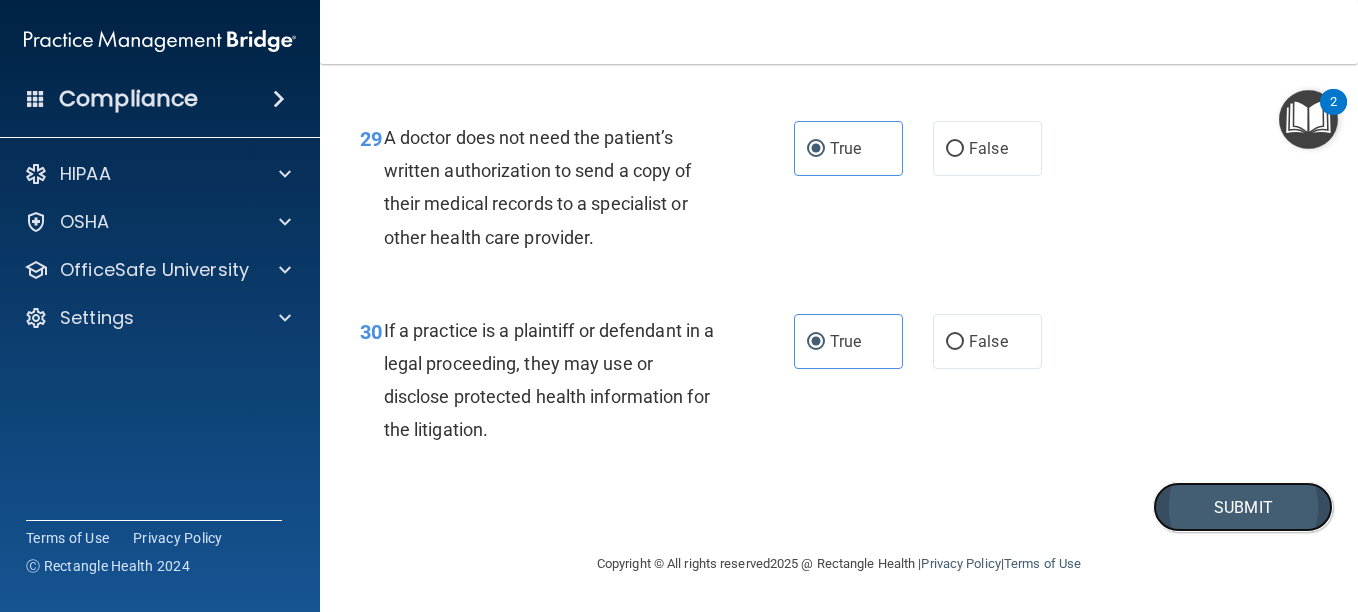 click on "Submit" at bounding box center [1243, 507] 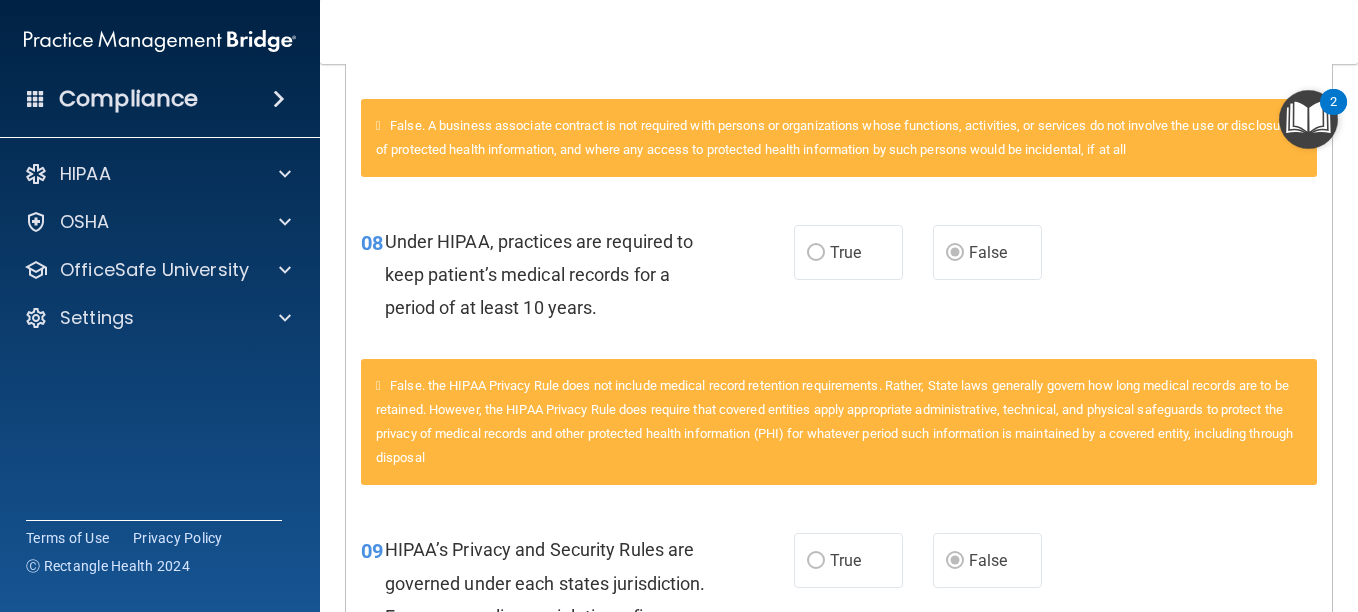 scroll, scrollTop: 0, scrollLeft: 0, axis: both 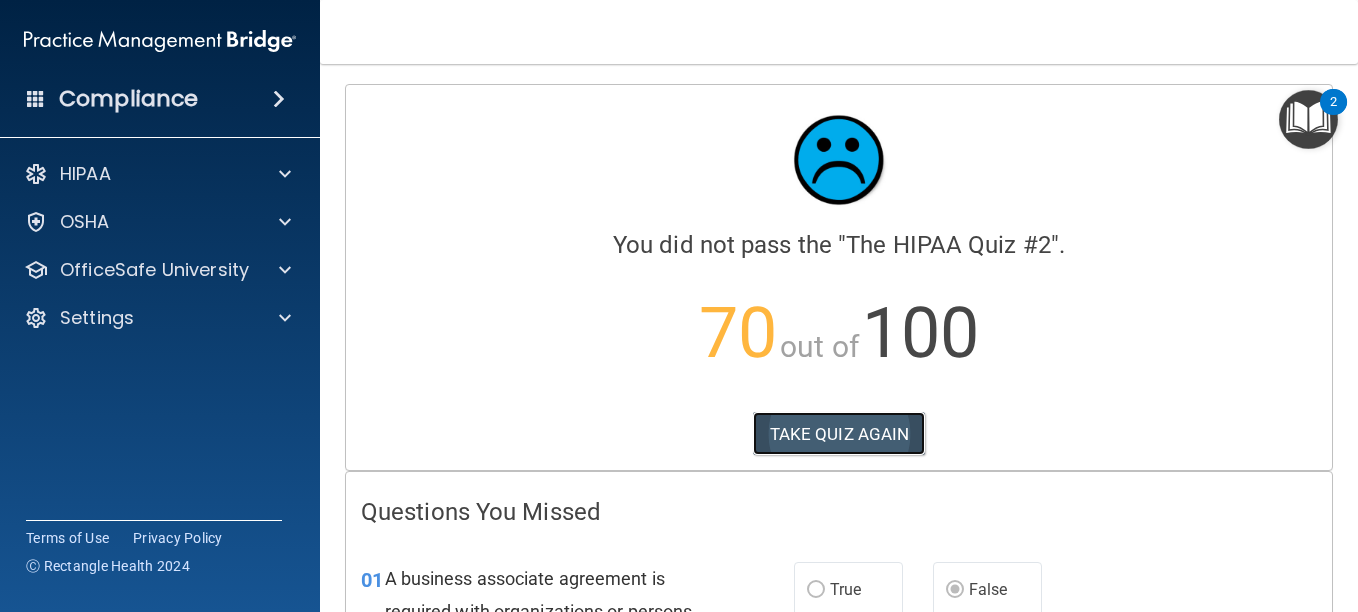 click on "TAKE QUIZ AGAIN" at bounding box center [839, 434] 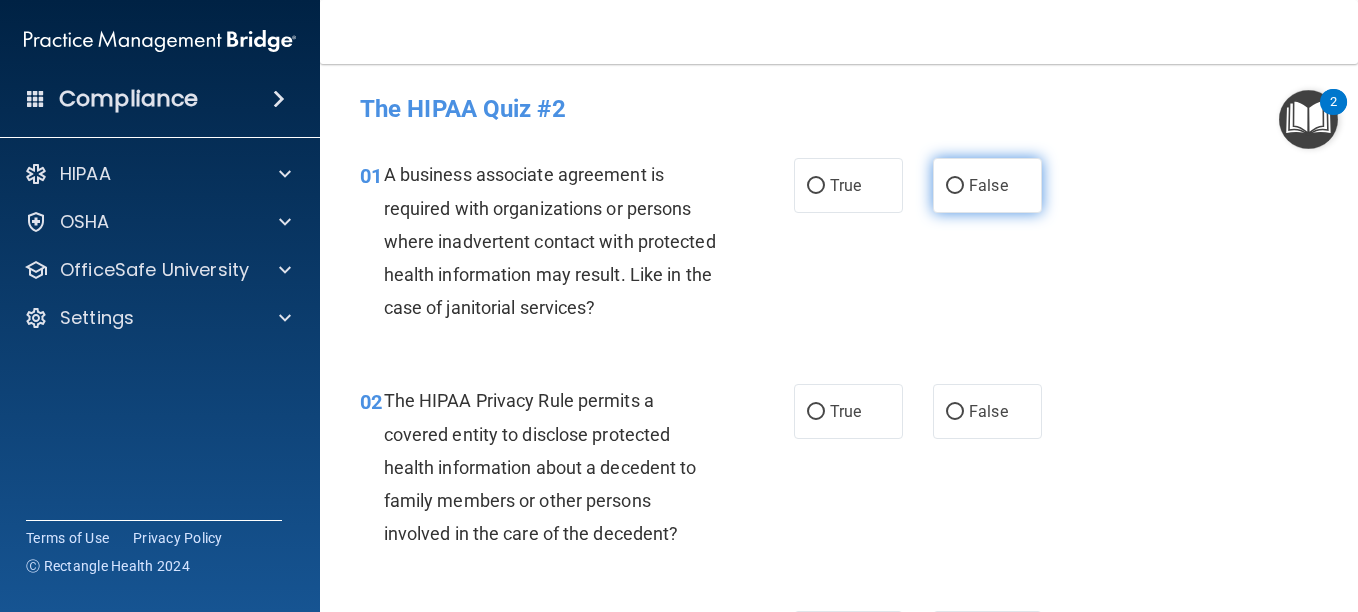 click on "False" at bounding box center (955, 186) 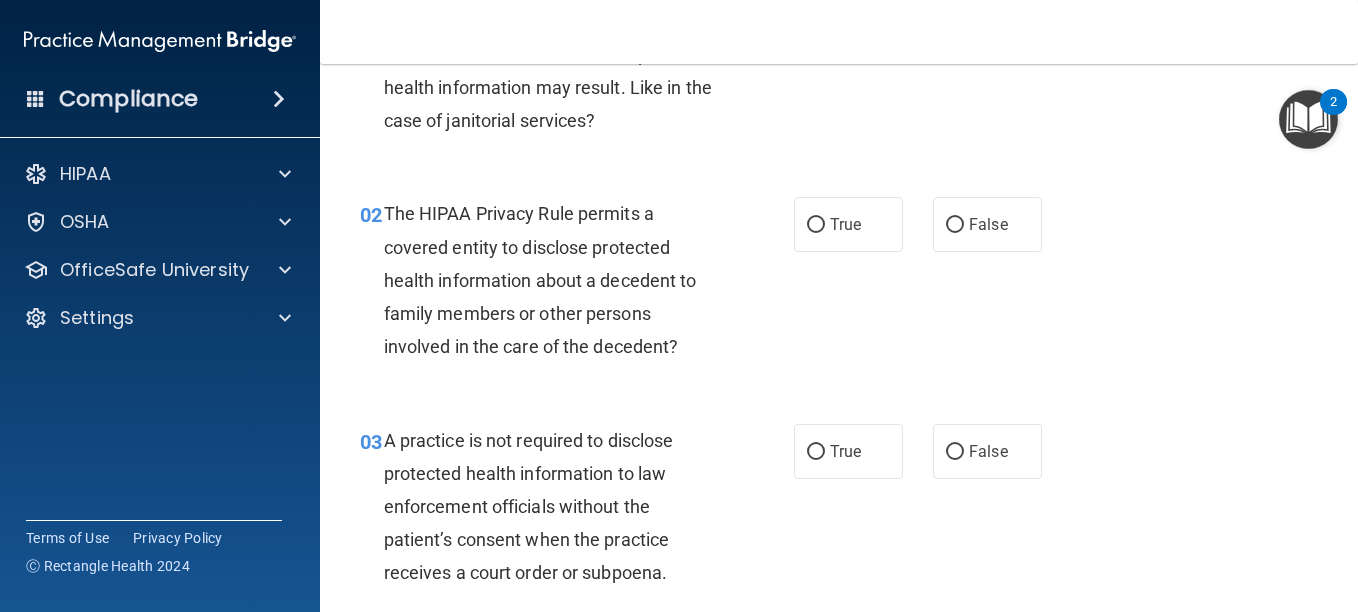 scroll, scrollTop: 190, scrollLeft: 0, axis: vertical 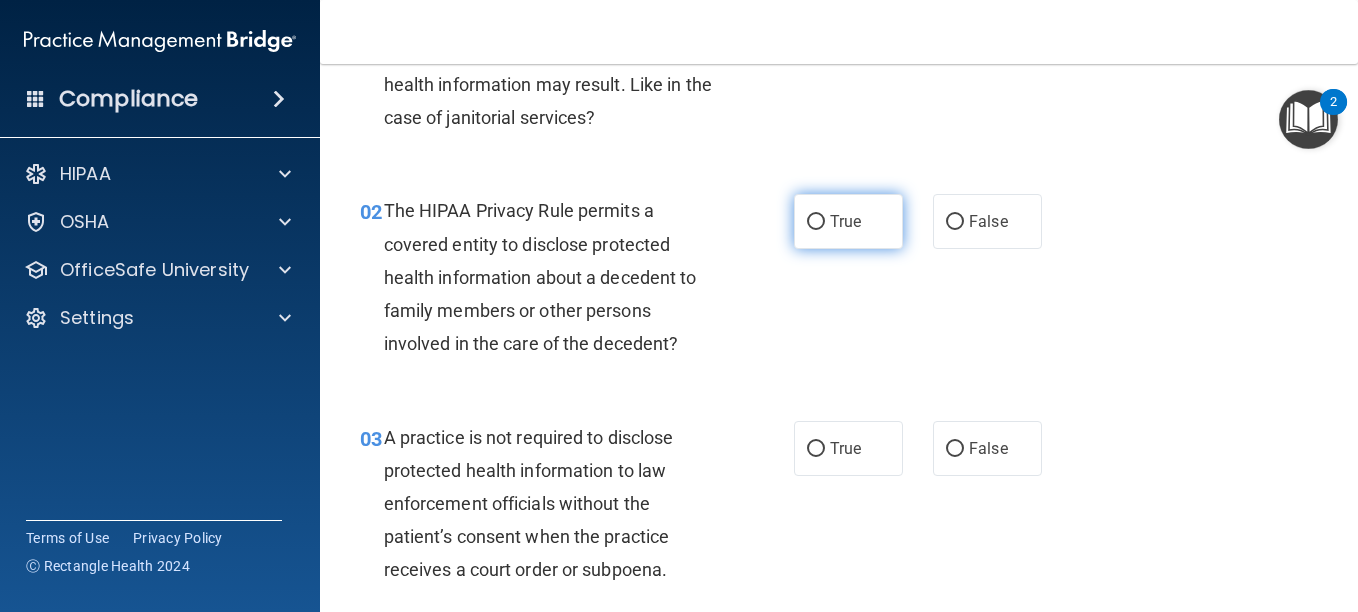 click on "True" at bounding box center (816, 222) 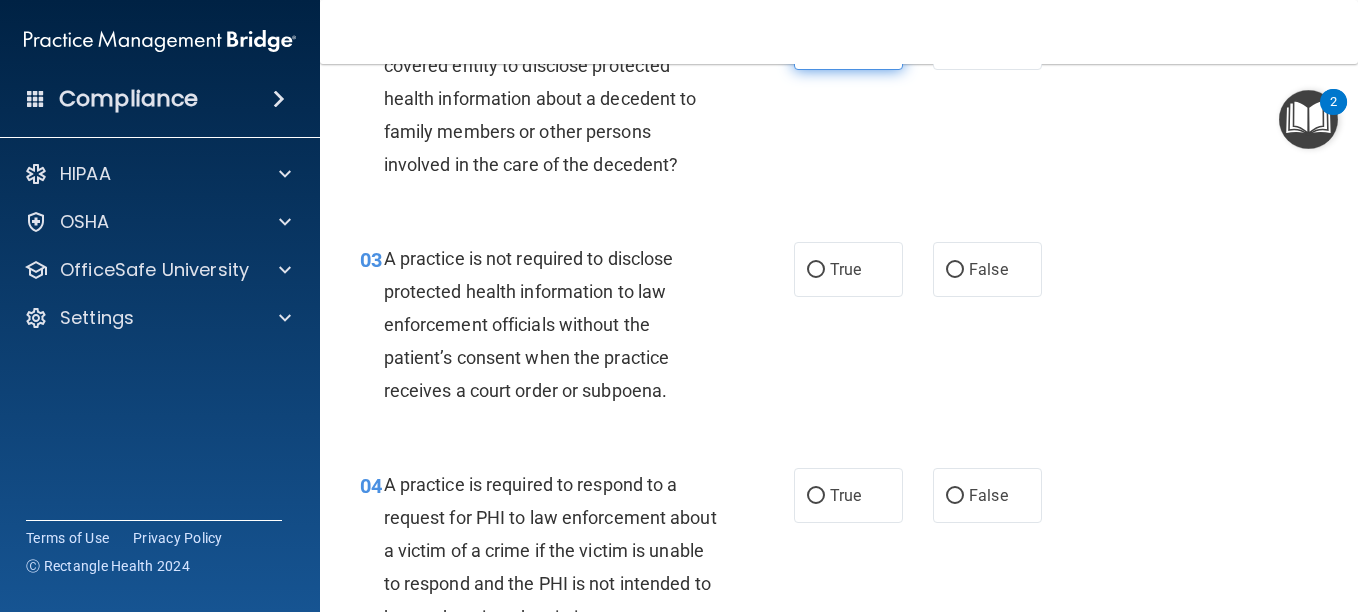 scroll, scrollTop: 372, scrollLeft: 0, axis: vertical 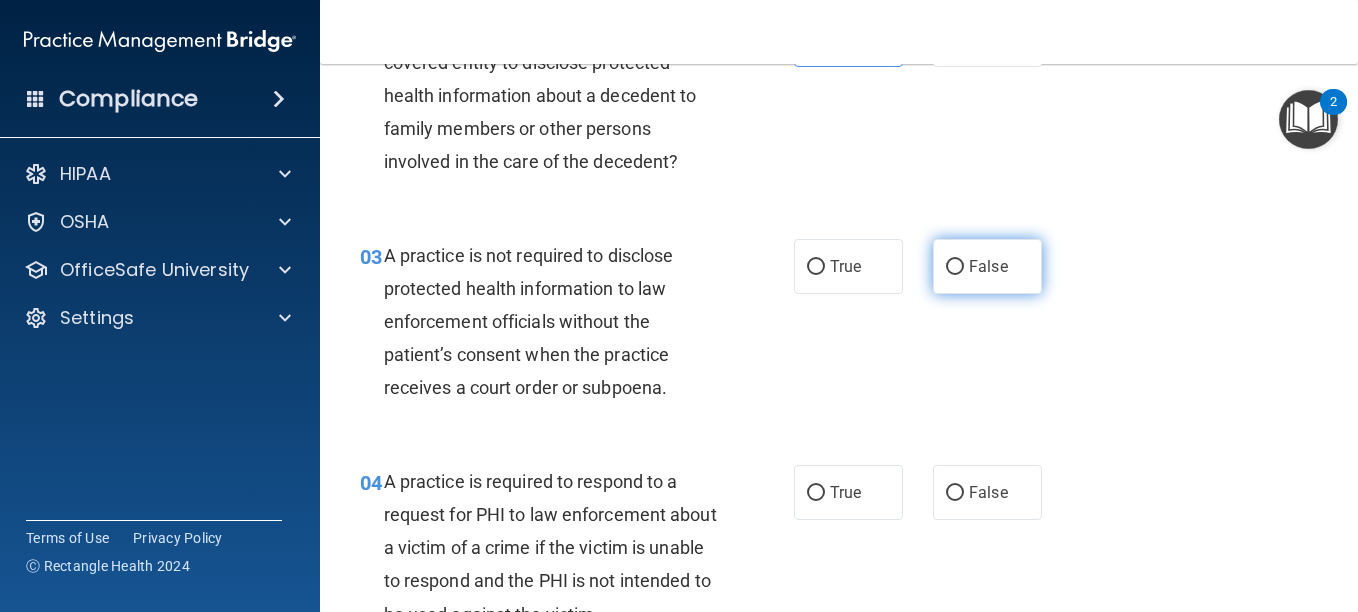 click on "False" at bounding box center (955, 267) 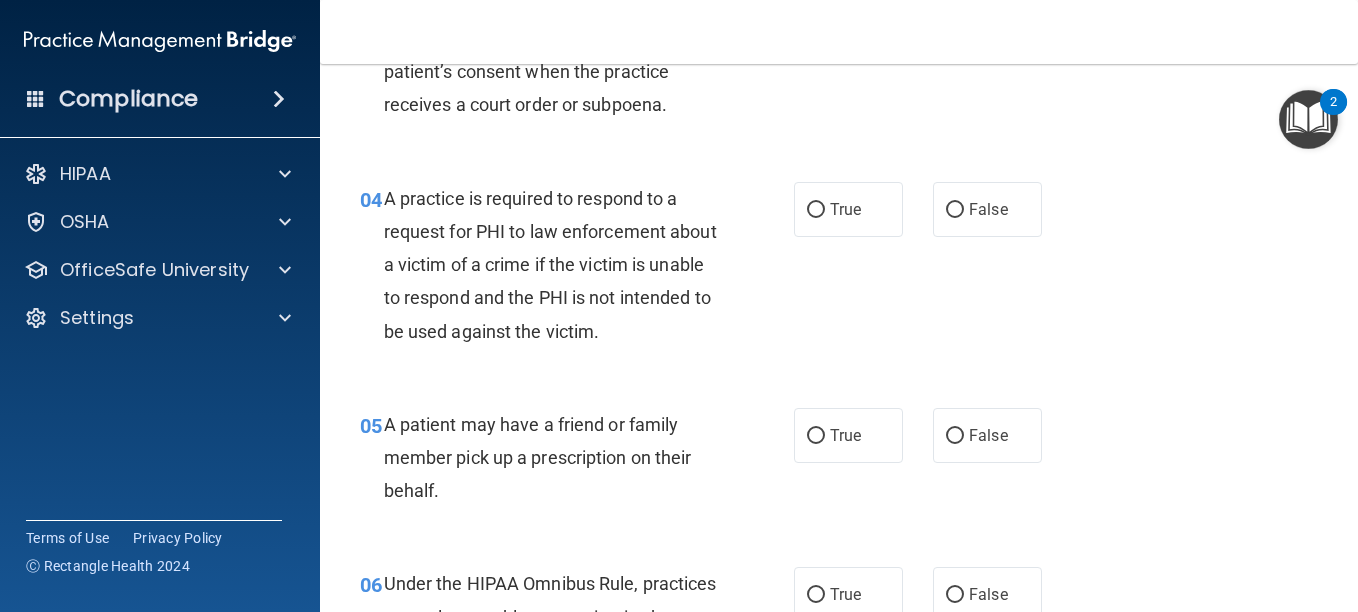 scroll, scrollTop: 668, scrollLeft: 0, axis: vertical 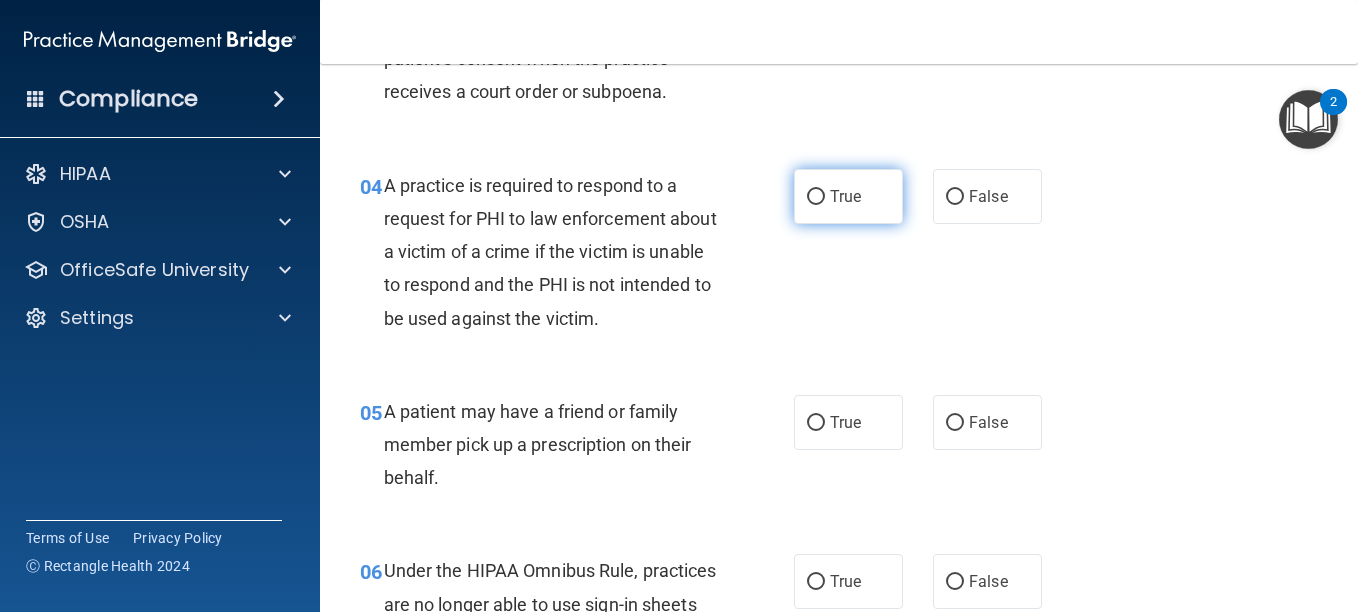 click on "True" at bounding box center [845, 196] 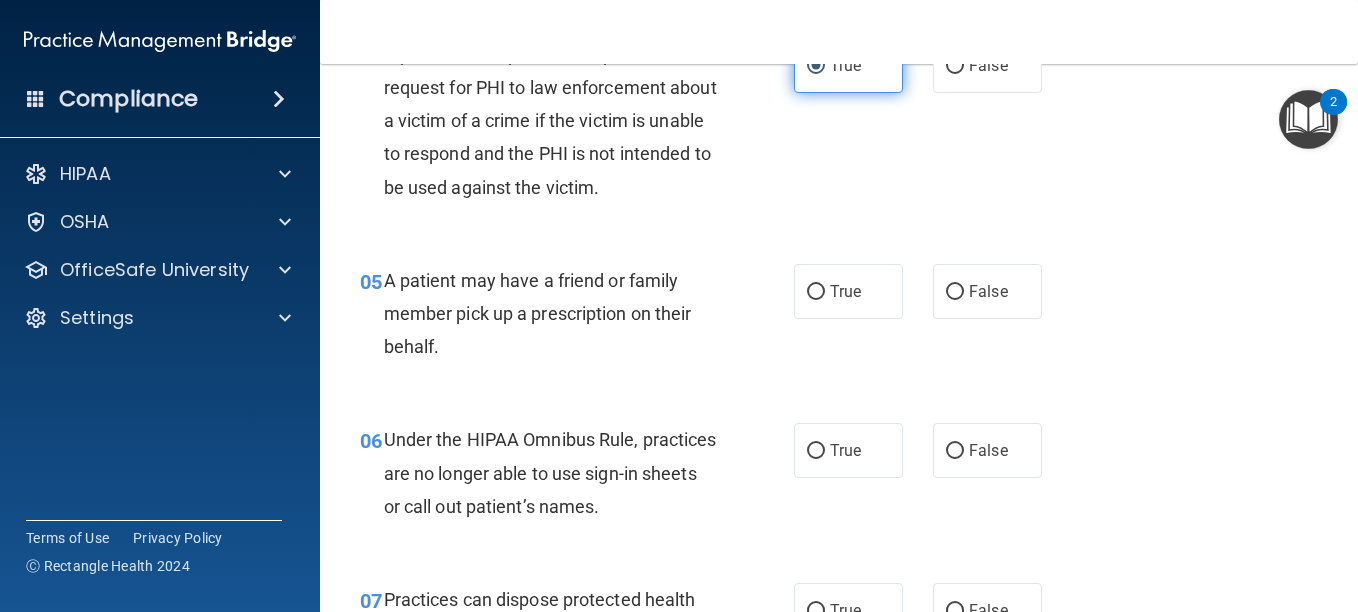scroll, scrollTop: 809, scrollLeft: 0, axis: vertical 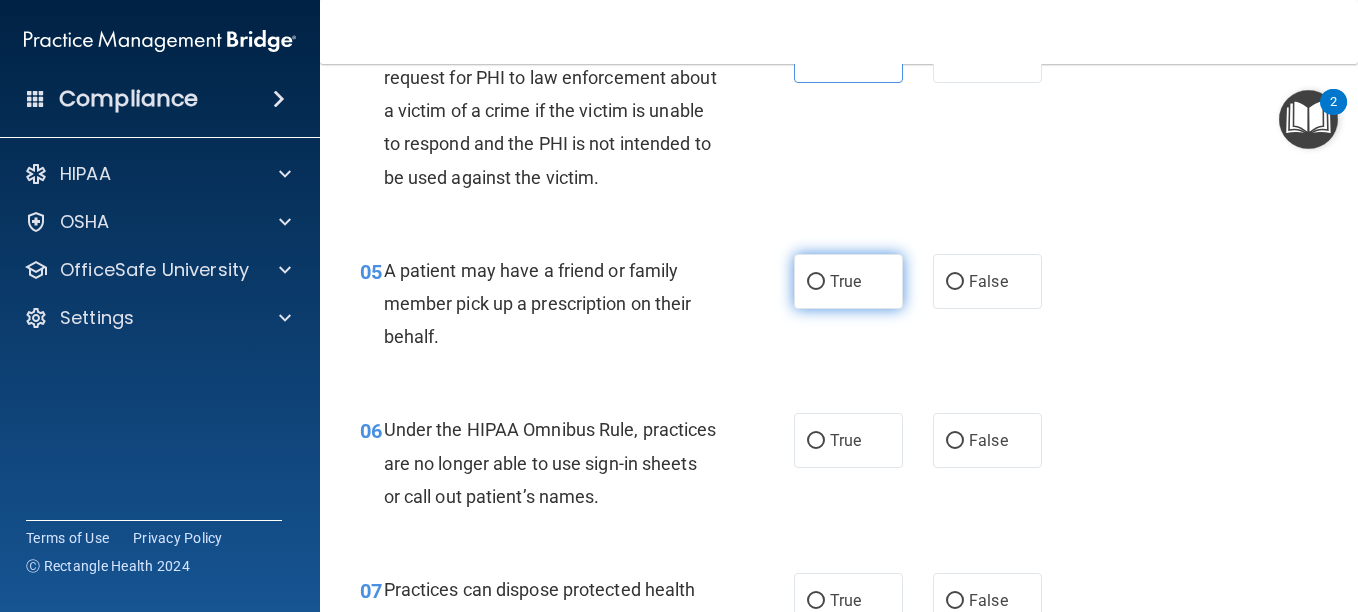click on "True" at bounding box center [845, 281] 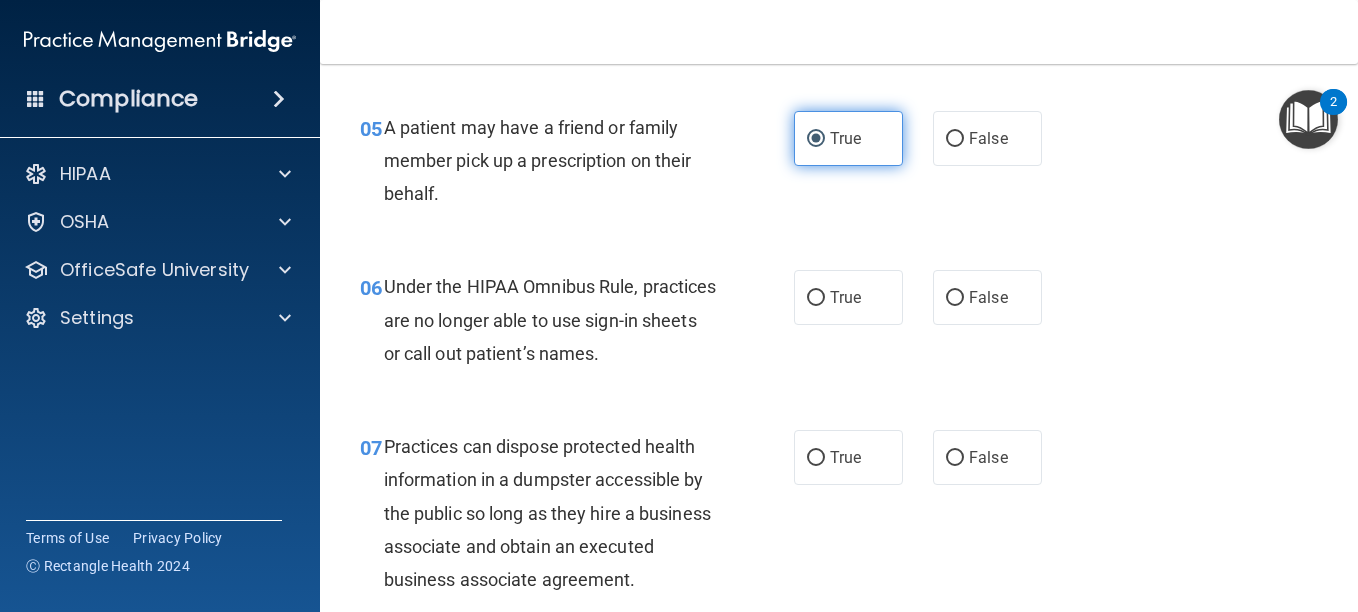 scroll, scrollTop: 954, scrollLeft: 0, axis: vertical 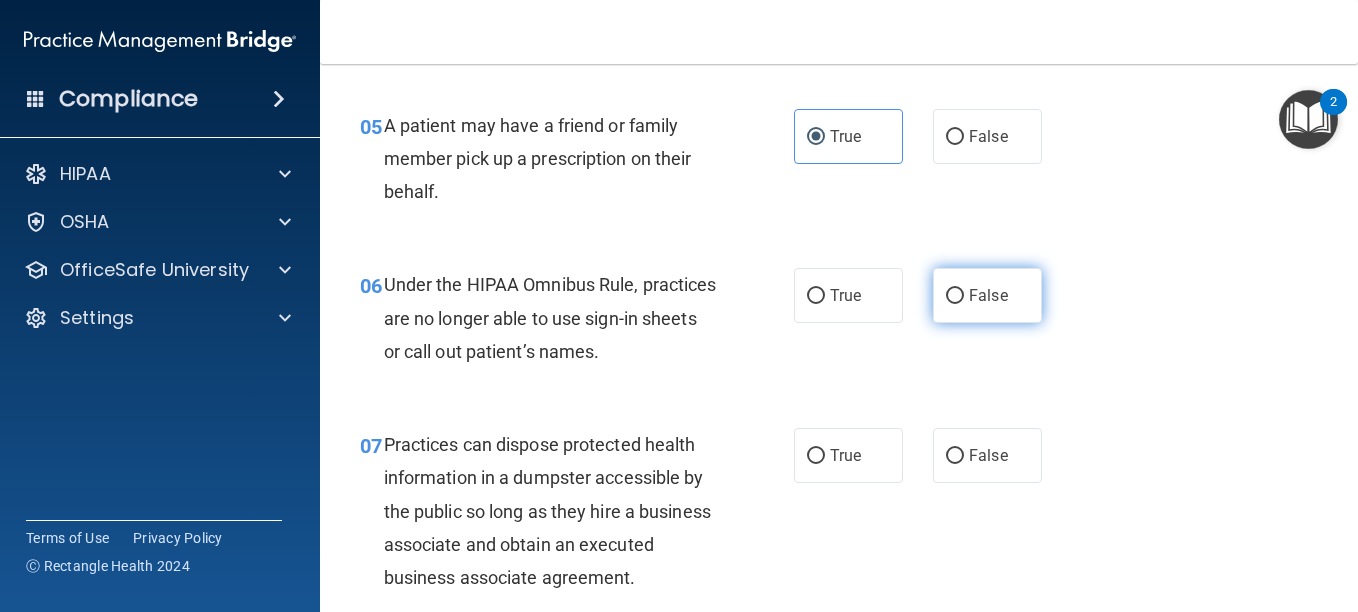 click on "False" at bounding box center [987, 295] 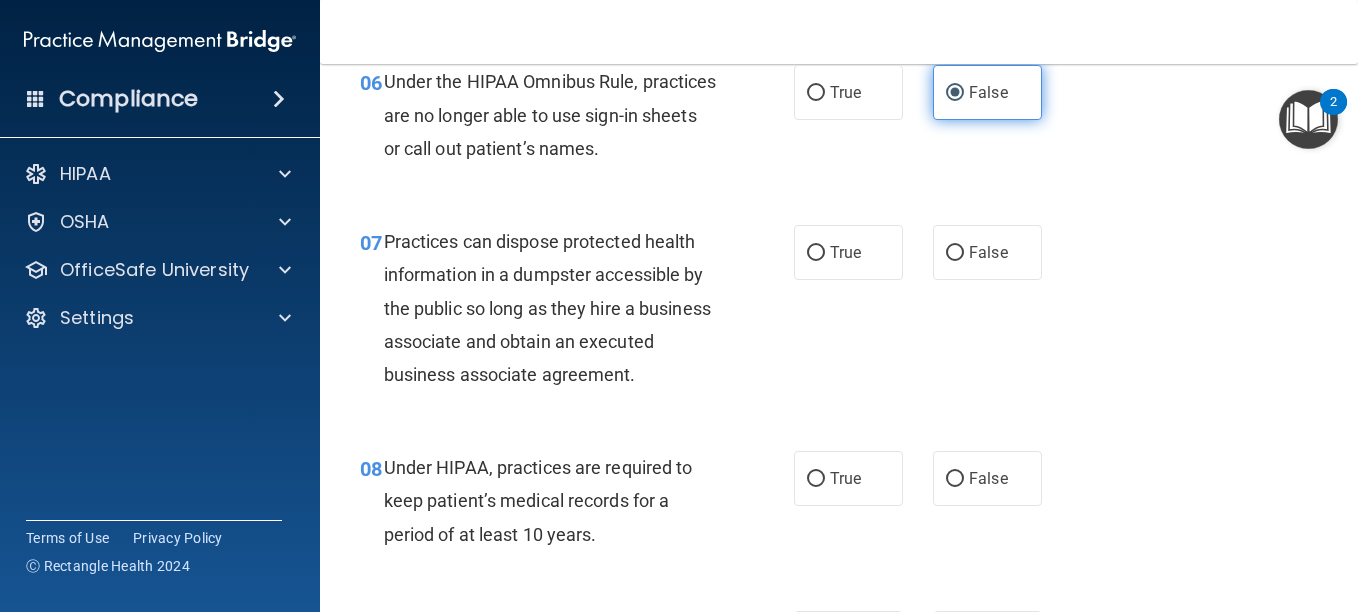scroll, scrollTop: 1161, scrollLeft: 0, axis: vertical 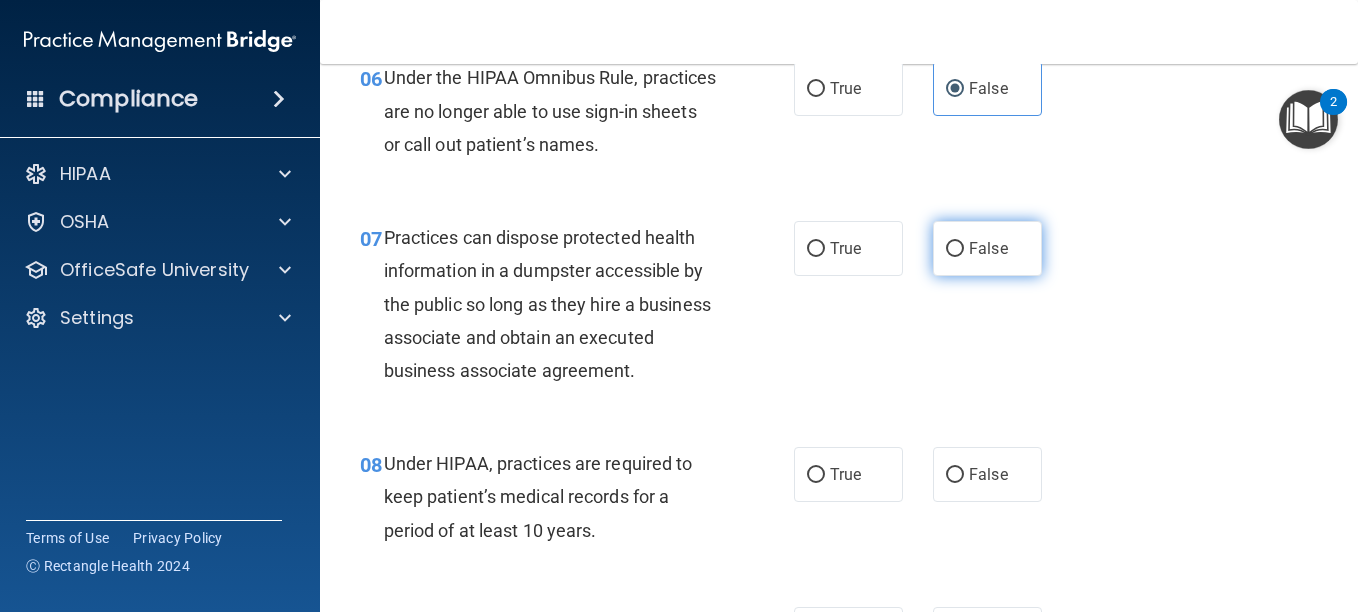 click on "False" at bounding box center [988, 248] 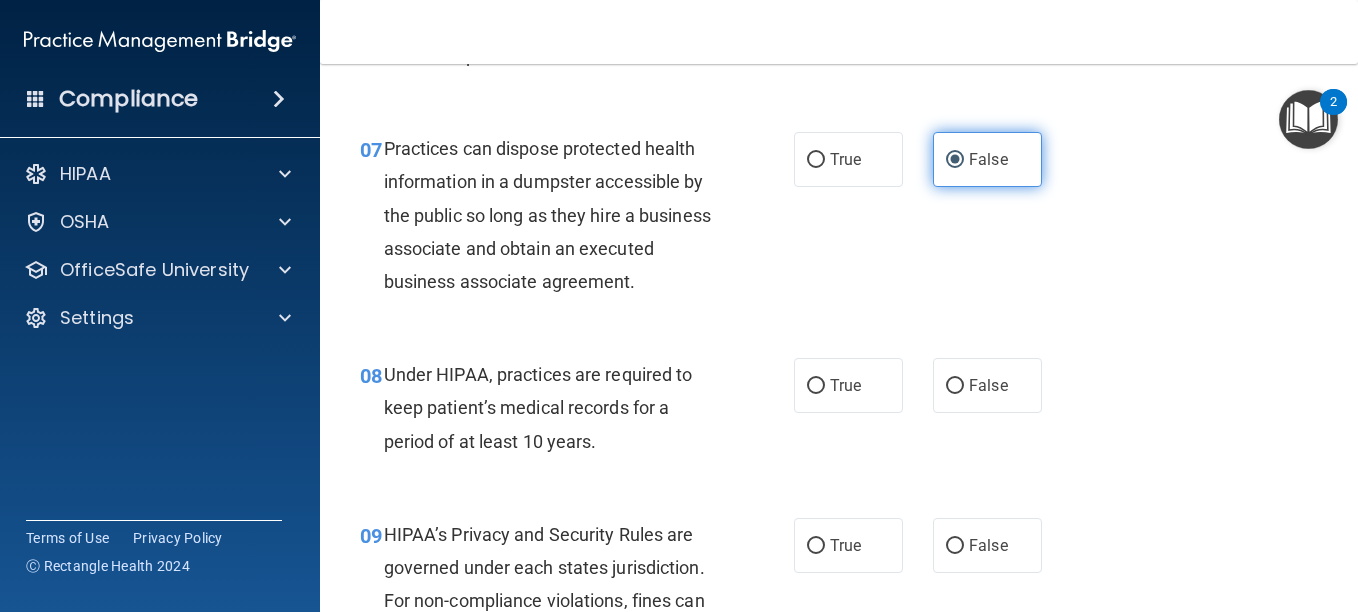 scroll, scrollTop: 1253, scrollLeft: 0, axis: vertical 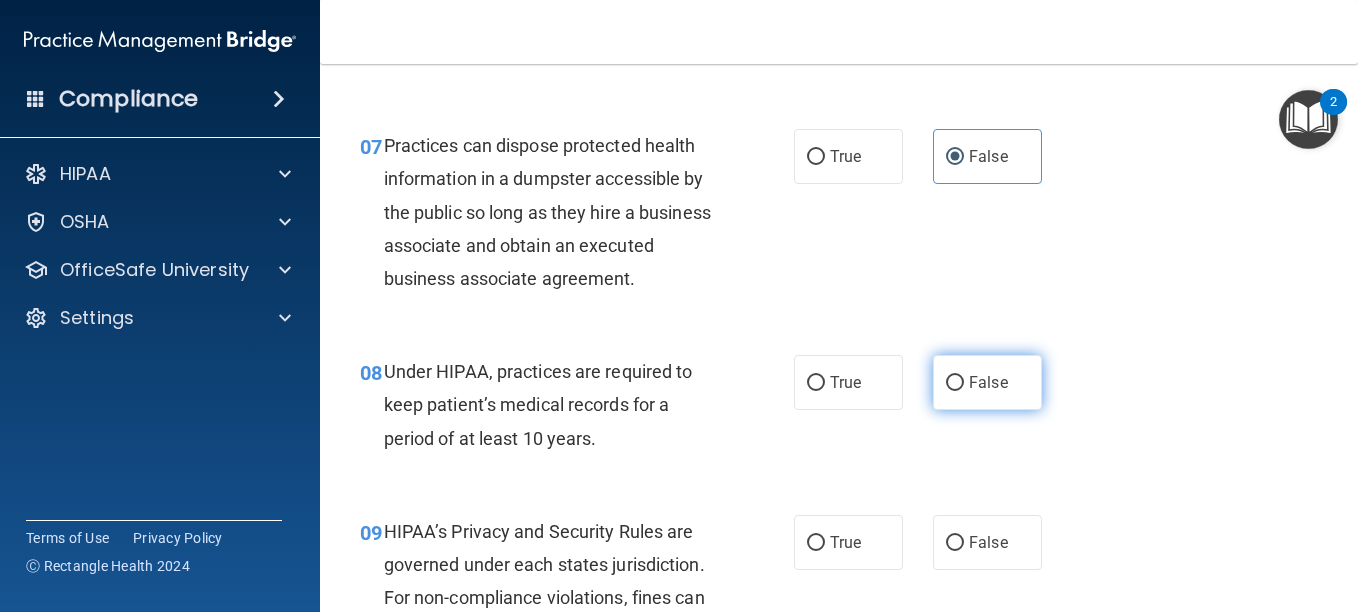 click on "False" at bounding box center (955, 383) 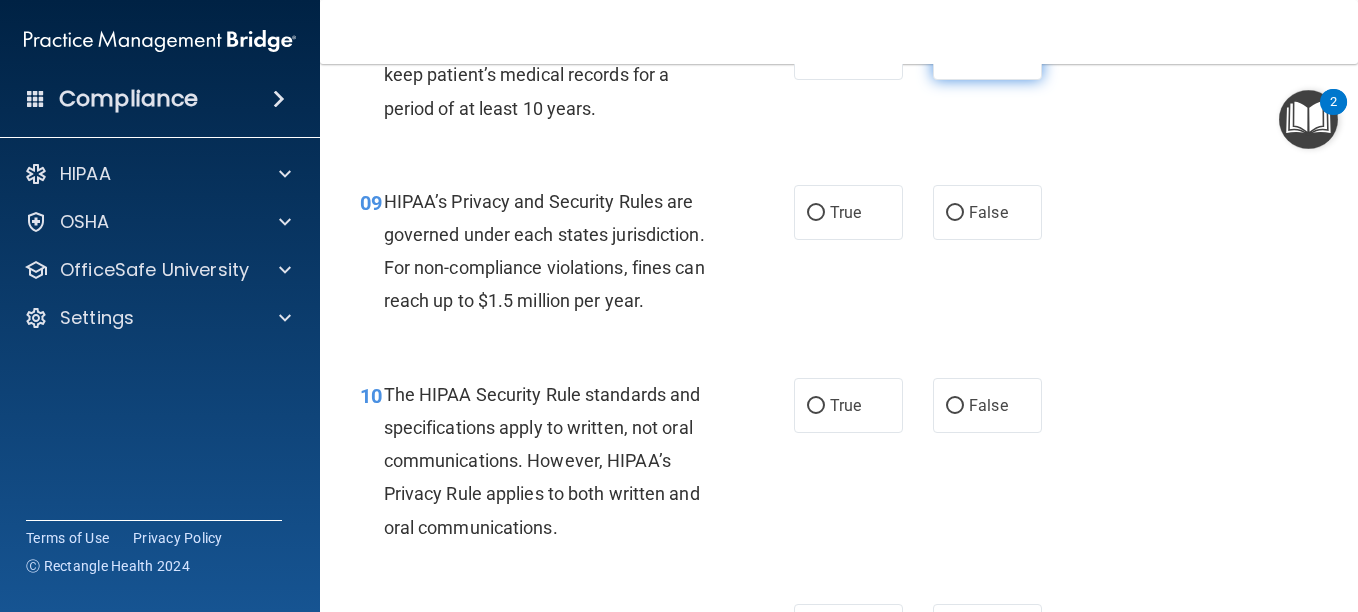 scroll, scrollTop: 1598, scrollLeft: 0, axis: vertical 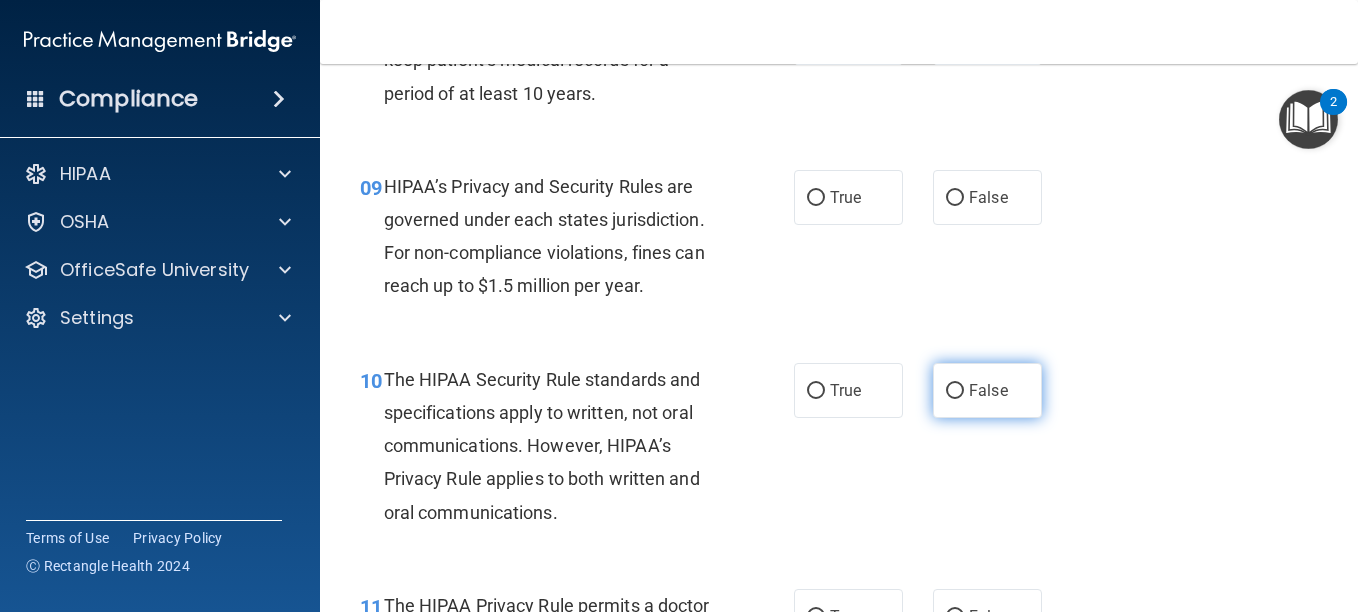 click on "False" at bounding box center (987, 390) 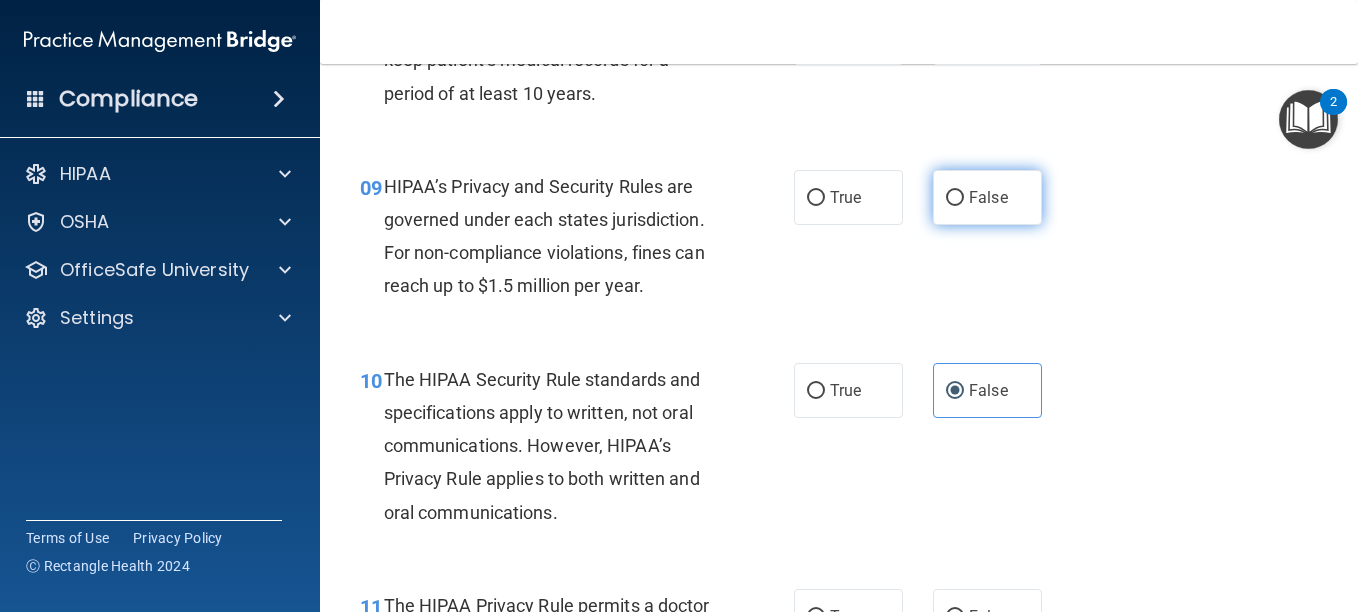 click on "False" at bounding box center [955, 198] 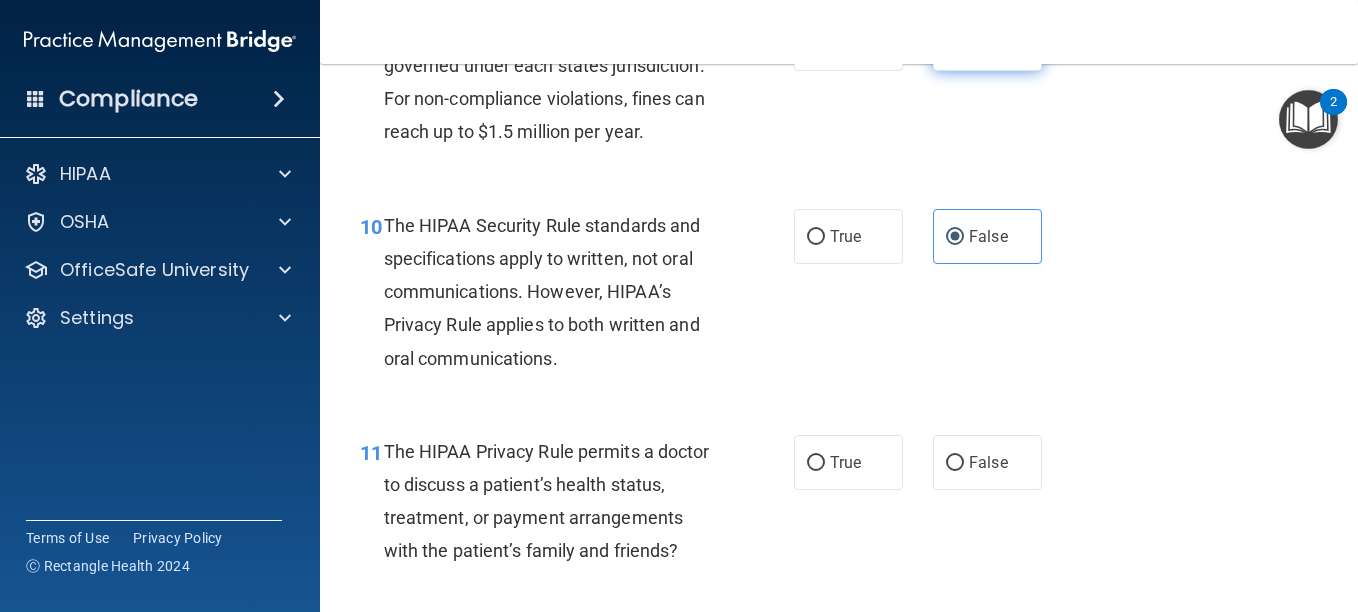 scroll, scrollTop: 1753, scrollLeft: 0, axis: vertical 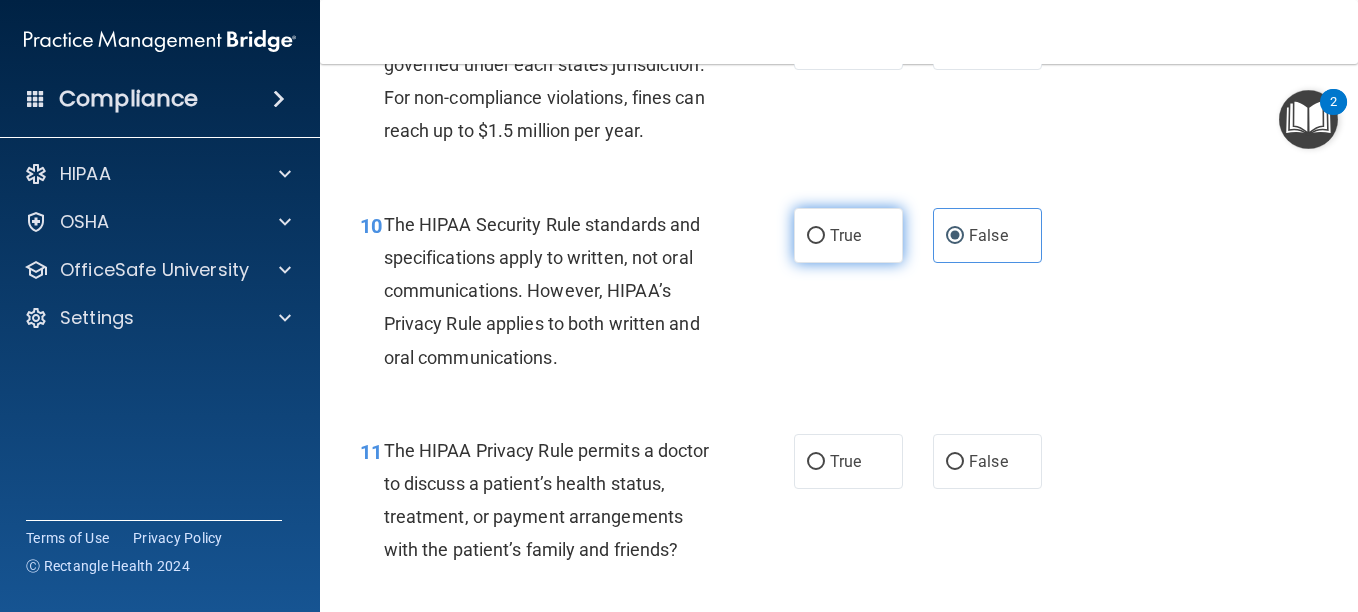 click on "True" at bounding box center (848, 235) 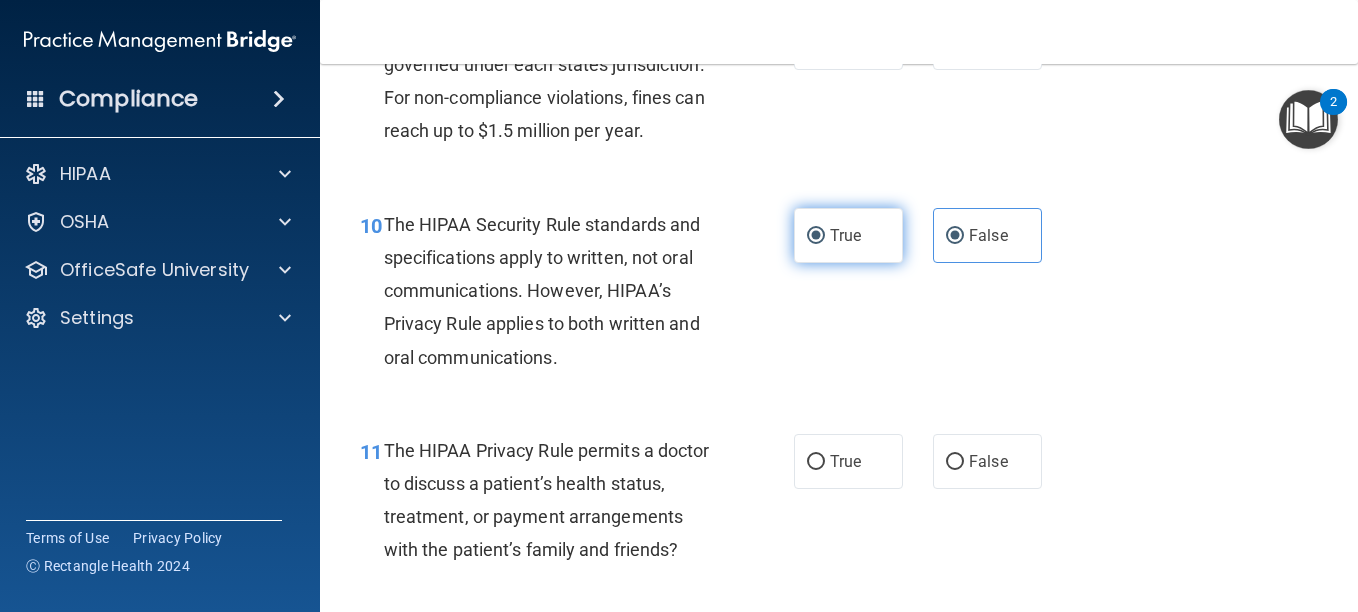 radio on "false" 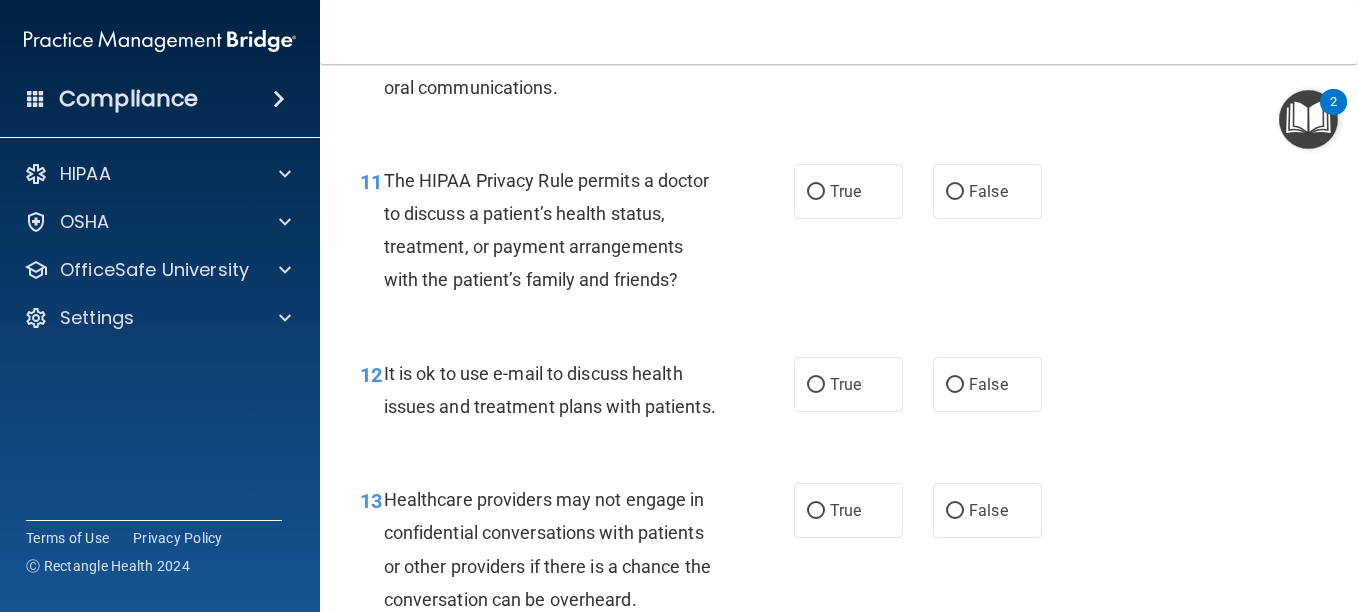 scroll, scrollTop: 2024, scrollLeft: 0, axis: vertical 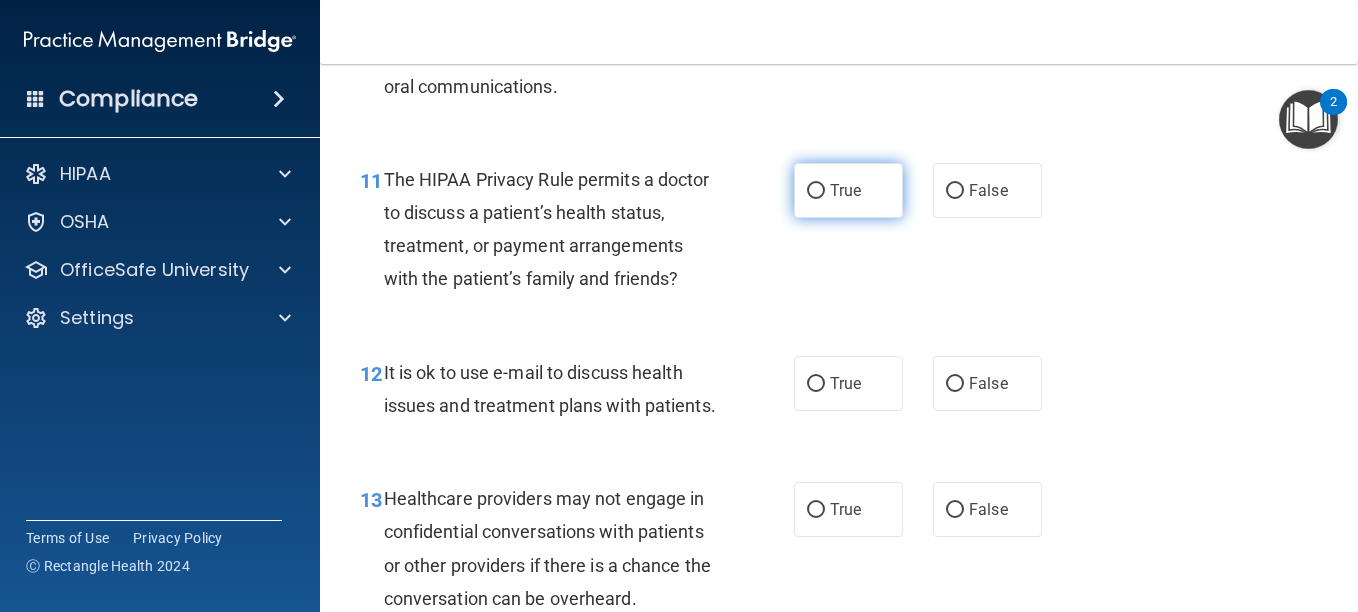 click on "True" at bounding box center (845, 190) 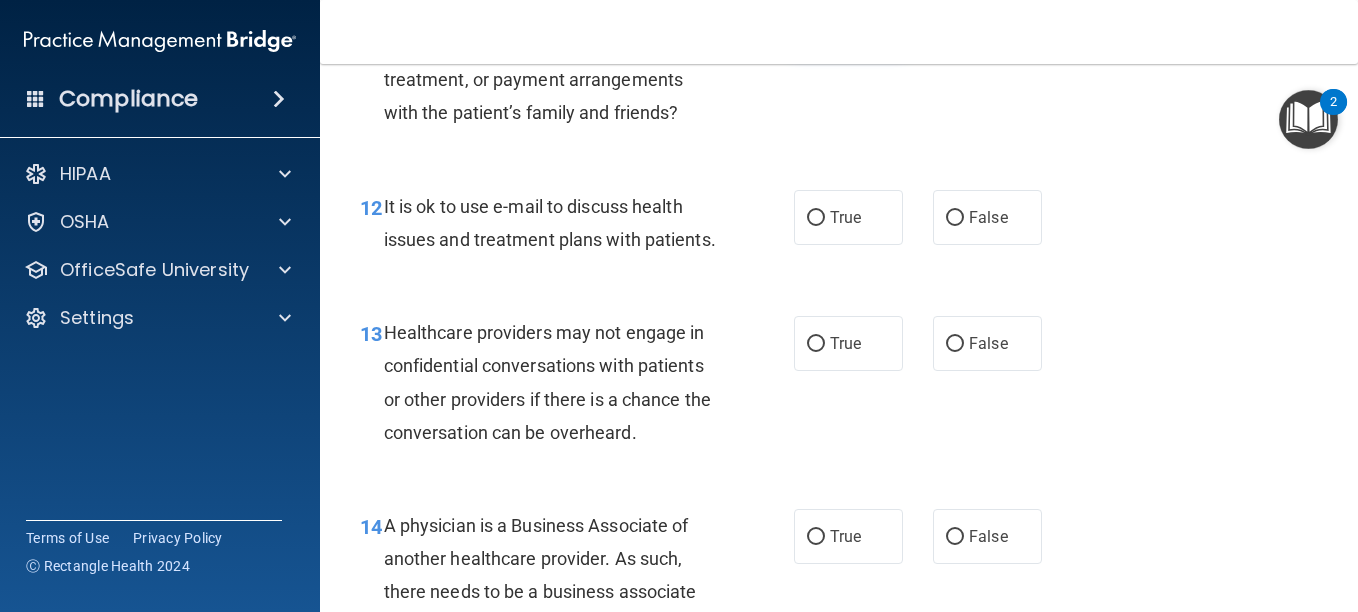 scroll, scrollTop: 2191, scrollLeft: 0, axis: vertical 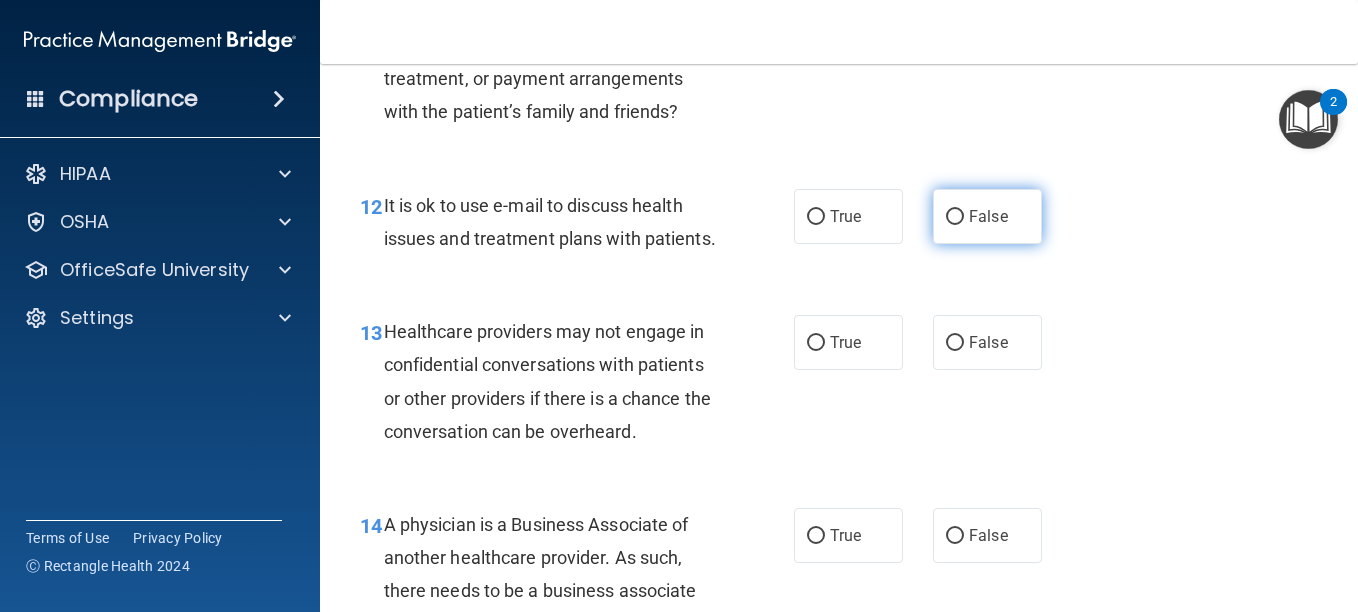click on "False" at bounding box center (955, 217) 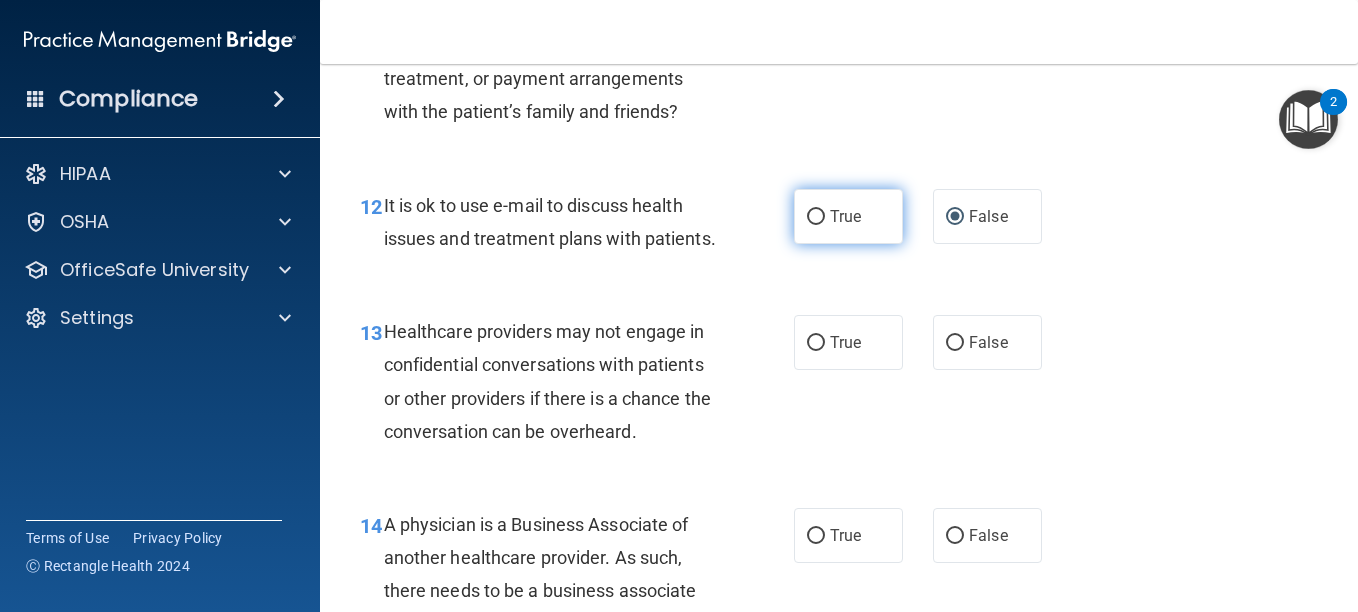 click on "True" at bounding box center (816, 217) 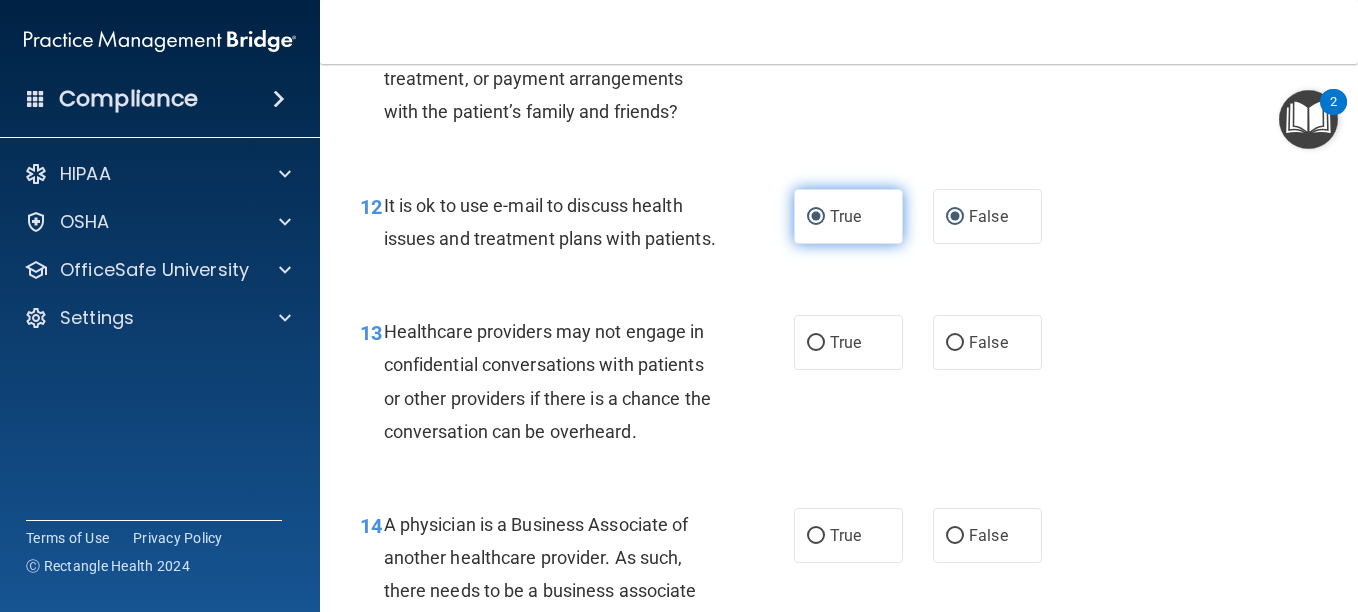 radio on "false" 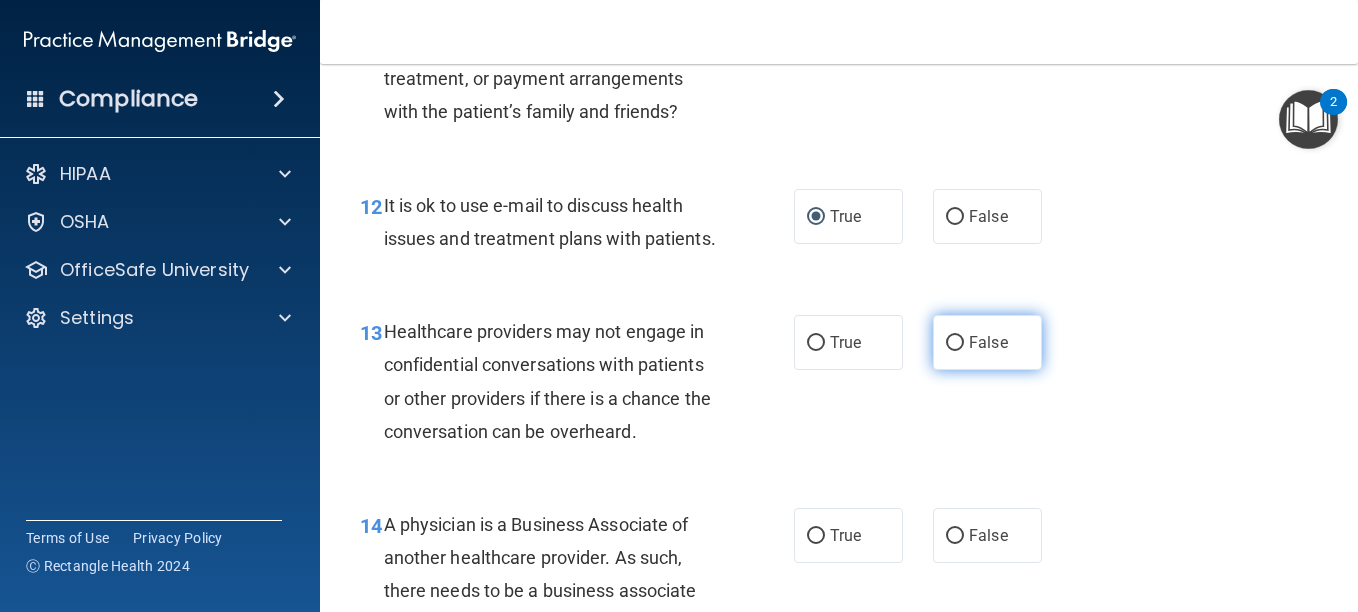 click on "False" at bounding box center (988, 342) 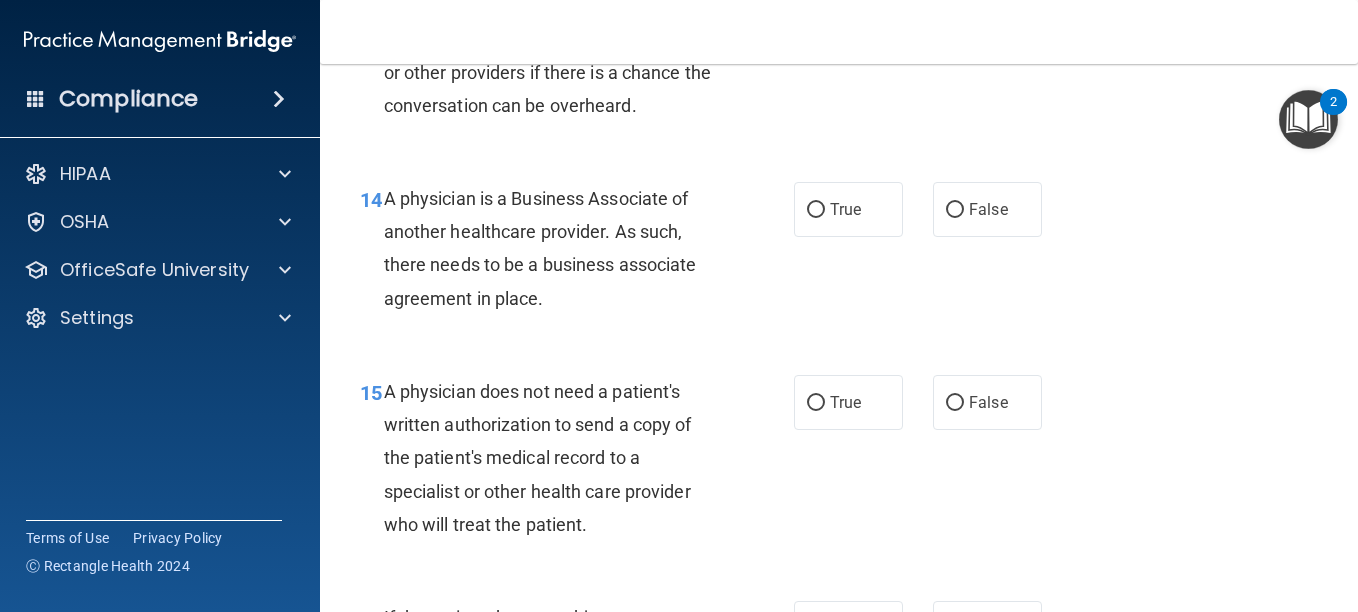 scroll, scrollTop: 2525, scrollLeft: 0, axis: vertical 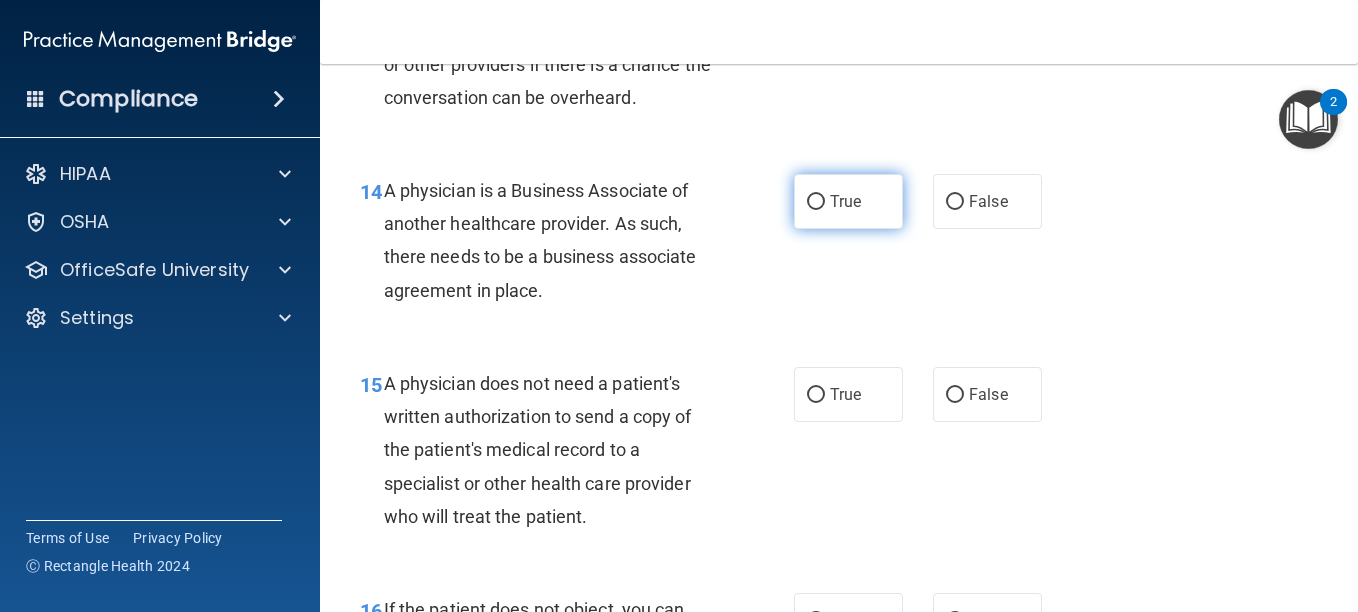 click on "True" at bounding box center [848, 201] 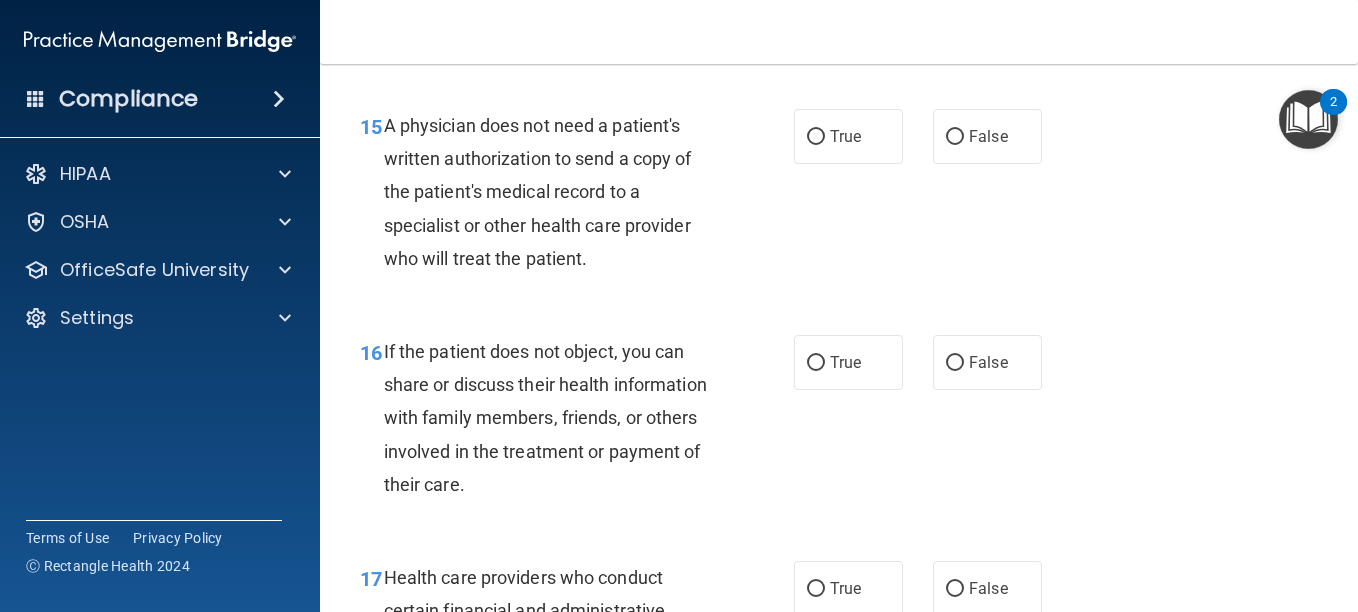 scroll, scrollTop: 2788, scrollLeft: 0, axis: vertical 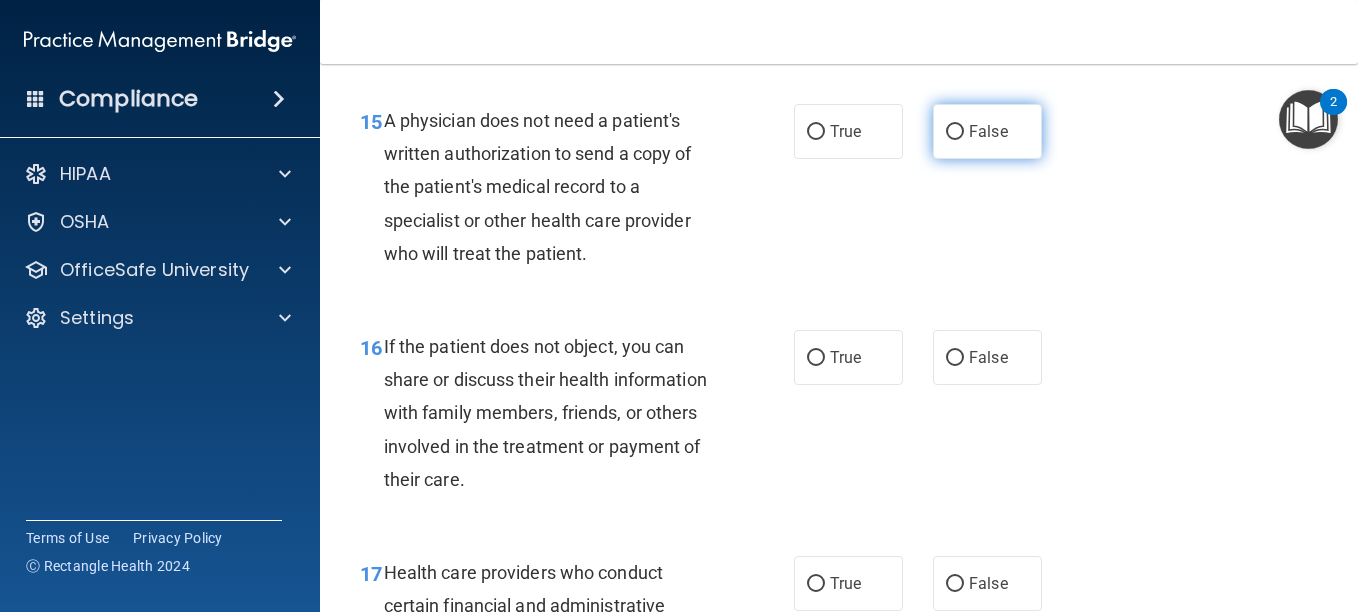 click on "False" at bounding box center (955, 132) 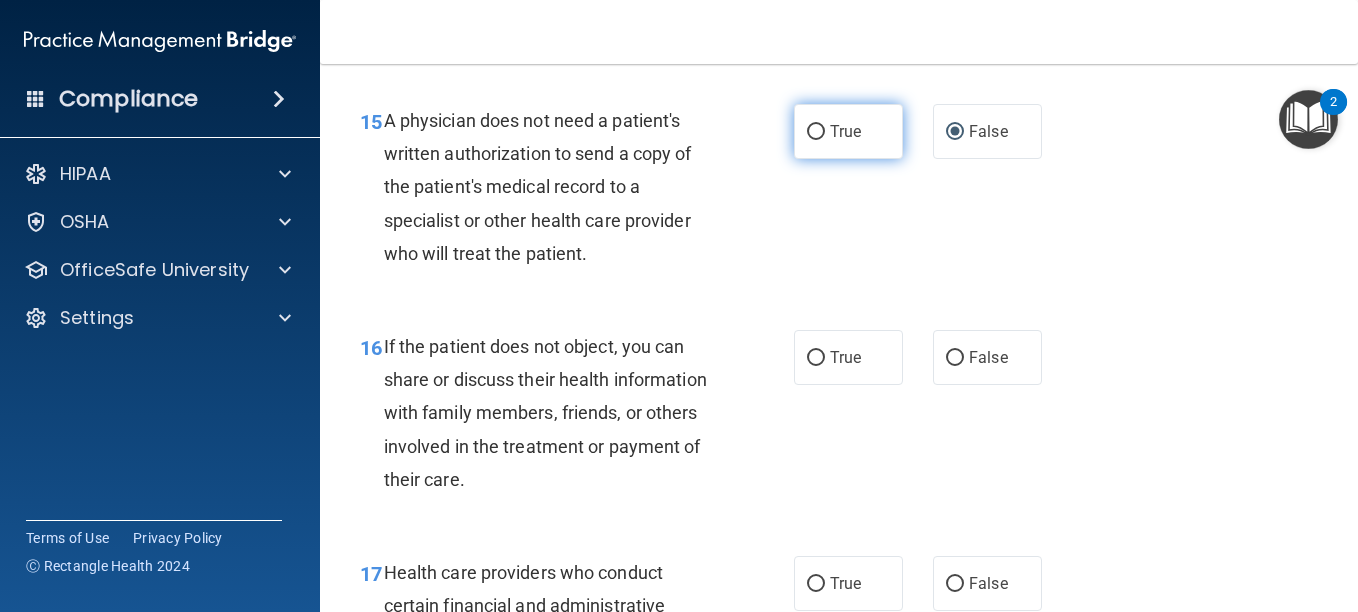 click on "True" at bounding box center (848, 131) 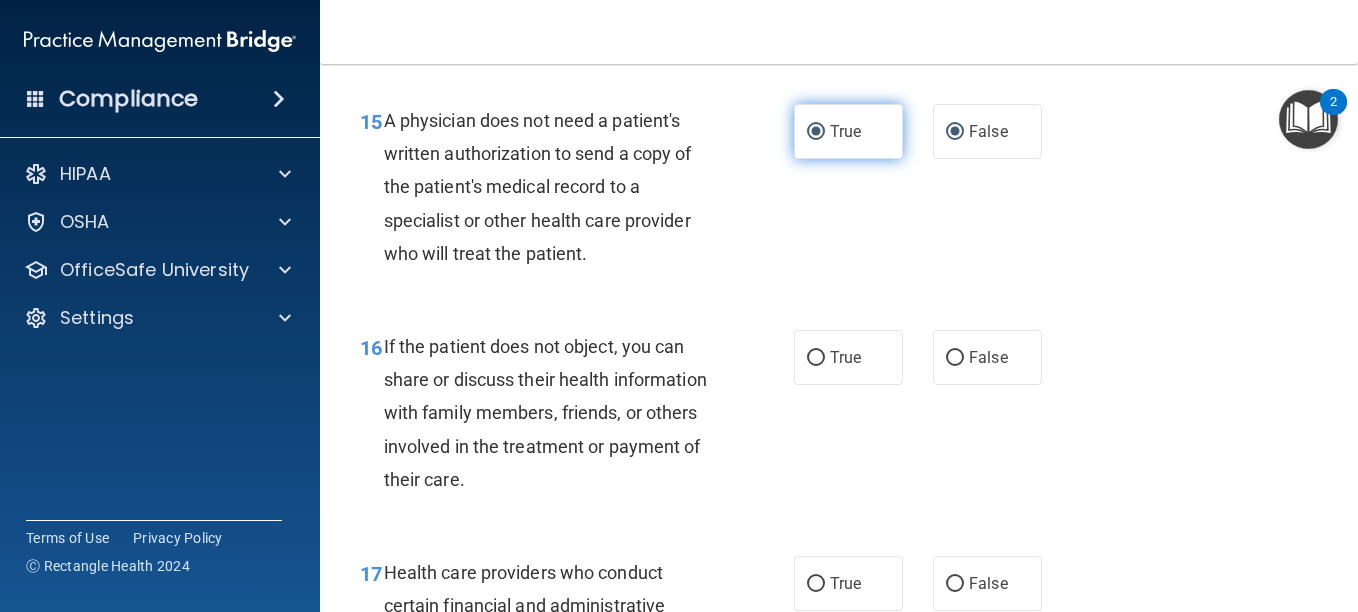 radio on "false" 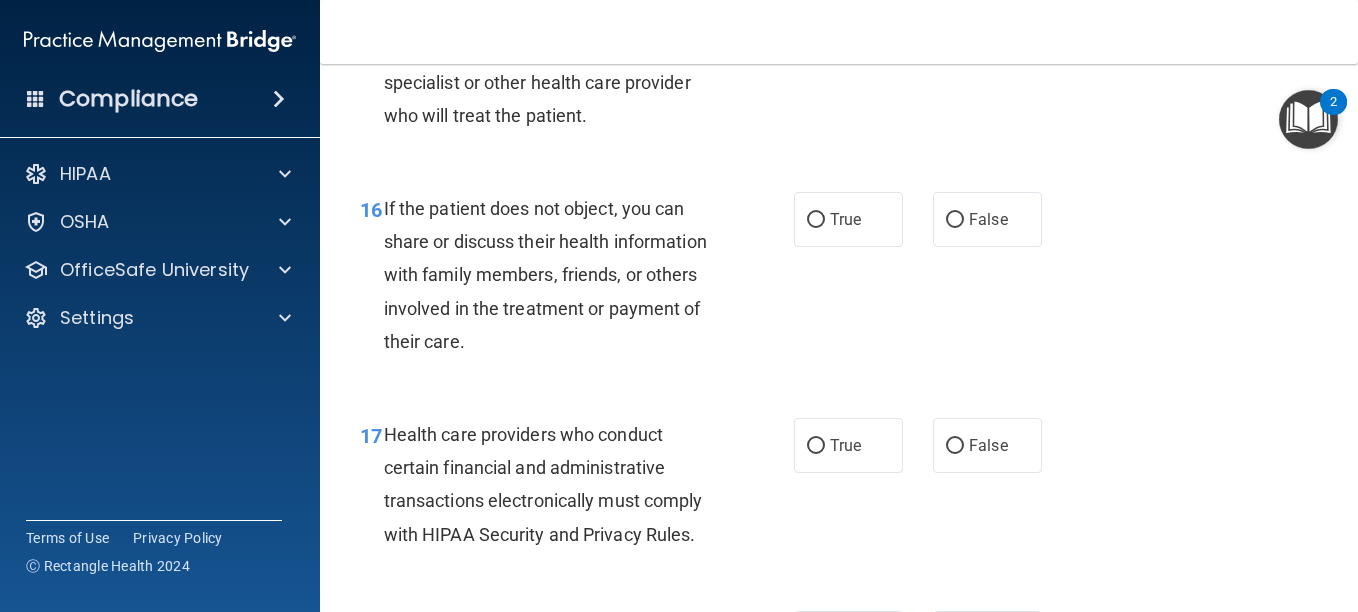 scroll, scrollTop: 2951, scrollLeft: 0, axis: vertical 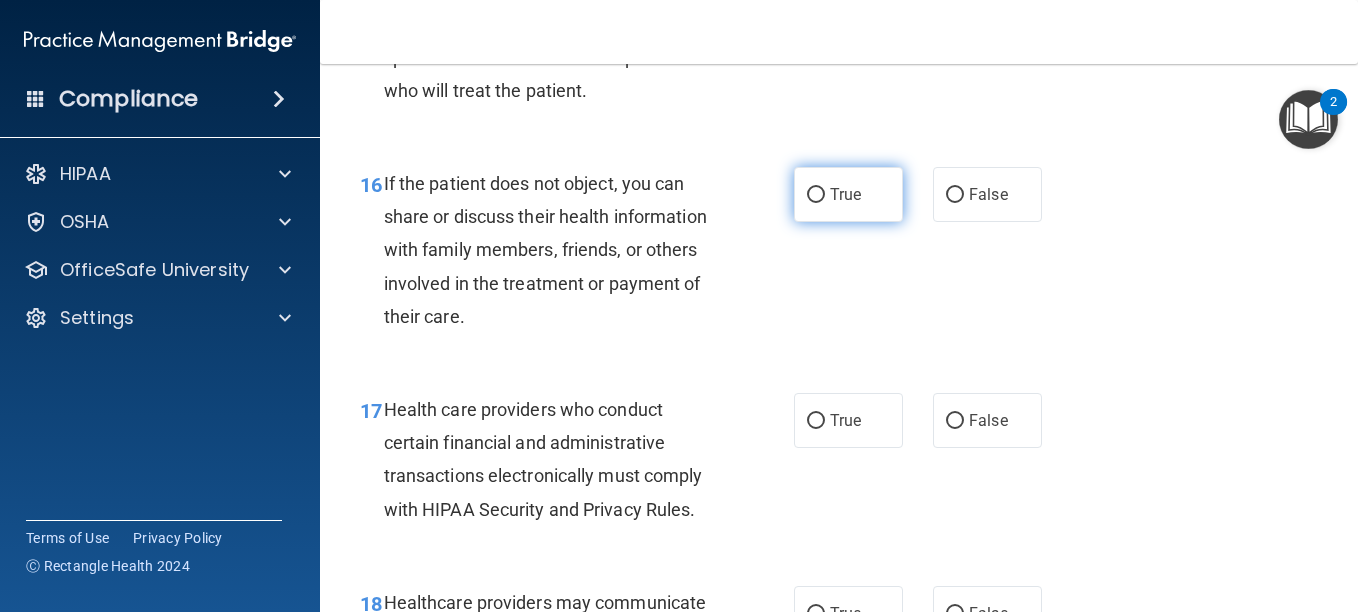click on "True" at bounding box center [845, 194] 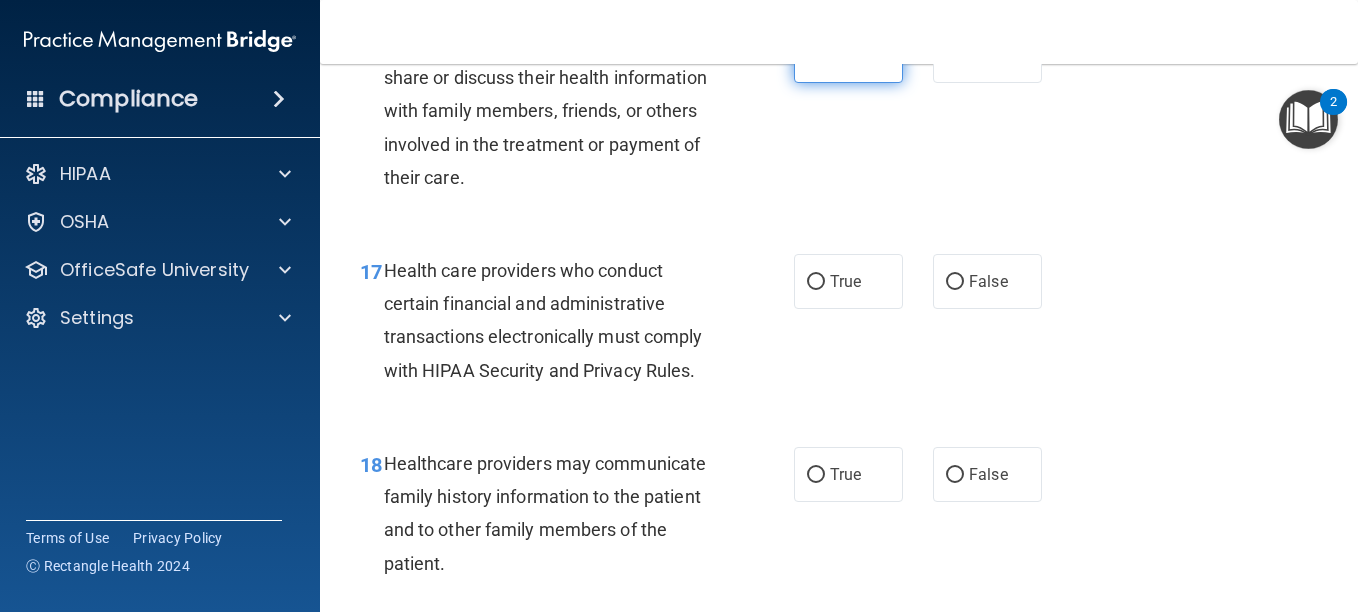 scroll, scrollTop: 3102, scrollLeft: 0, axis: vertical 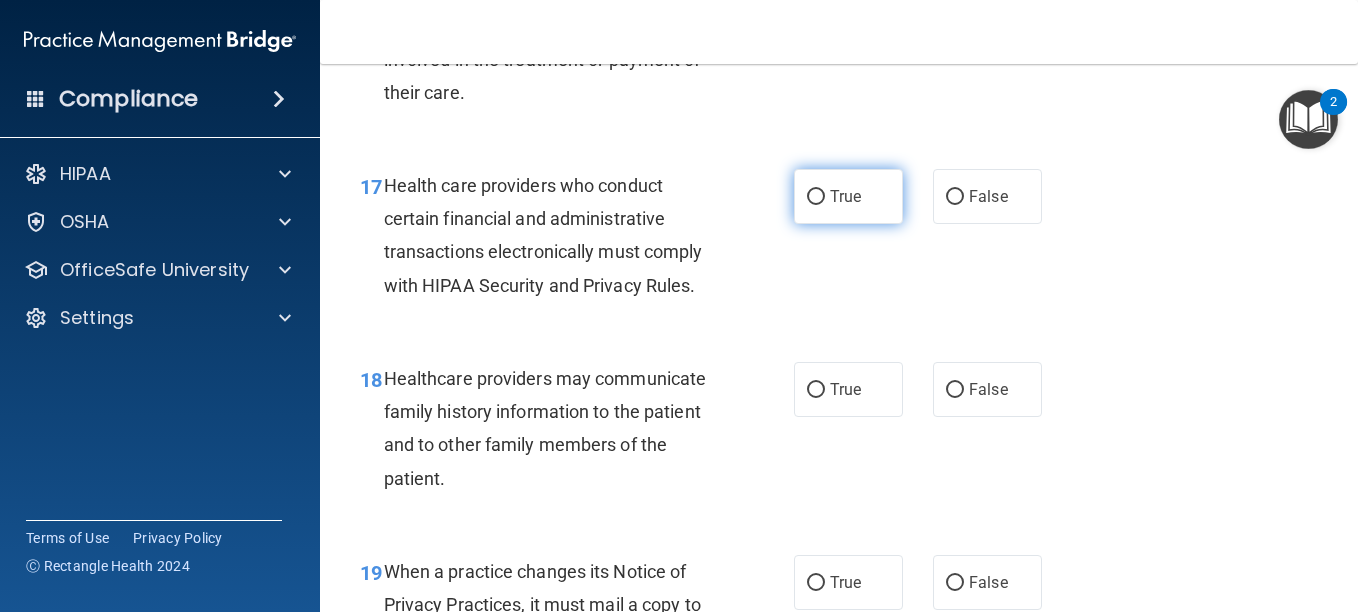 click on "True" at bounding box center [845, 196] 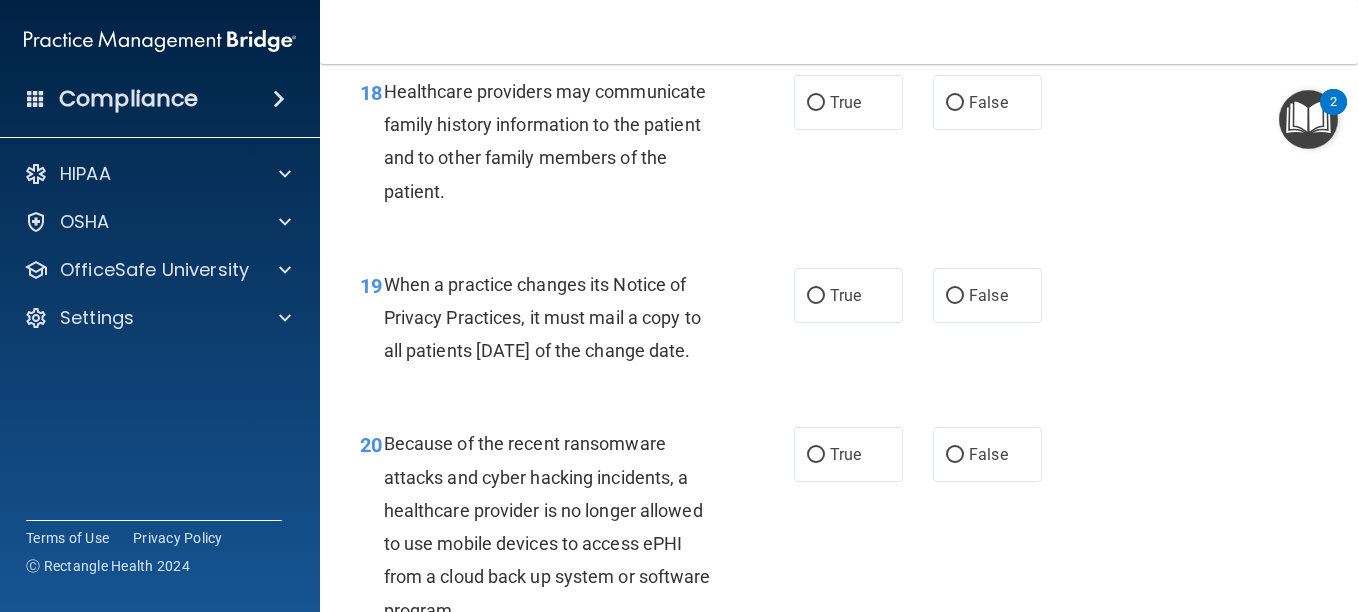 scroll, scrollTop: 3463, scrollLeft: 0, axis: vertical 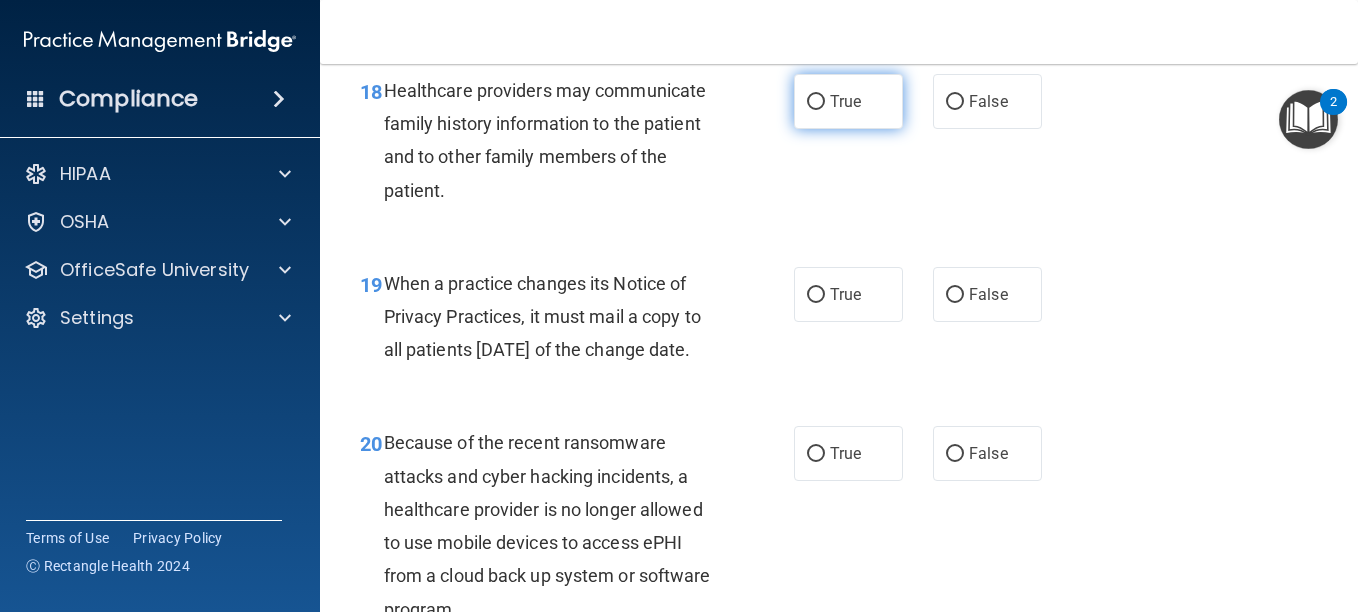 click on "True" at bounding box center (848, 101) 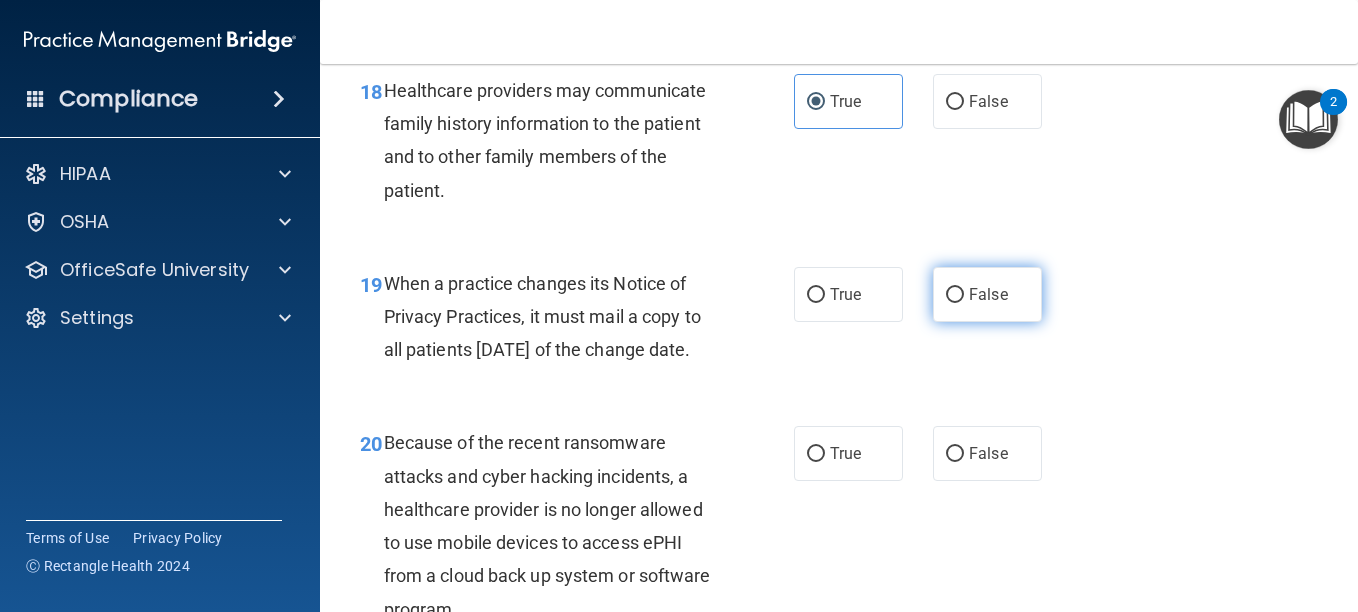 click on "False" at bounding box center [955, 295] 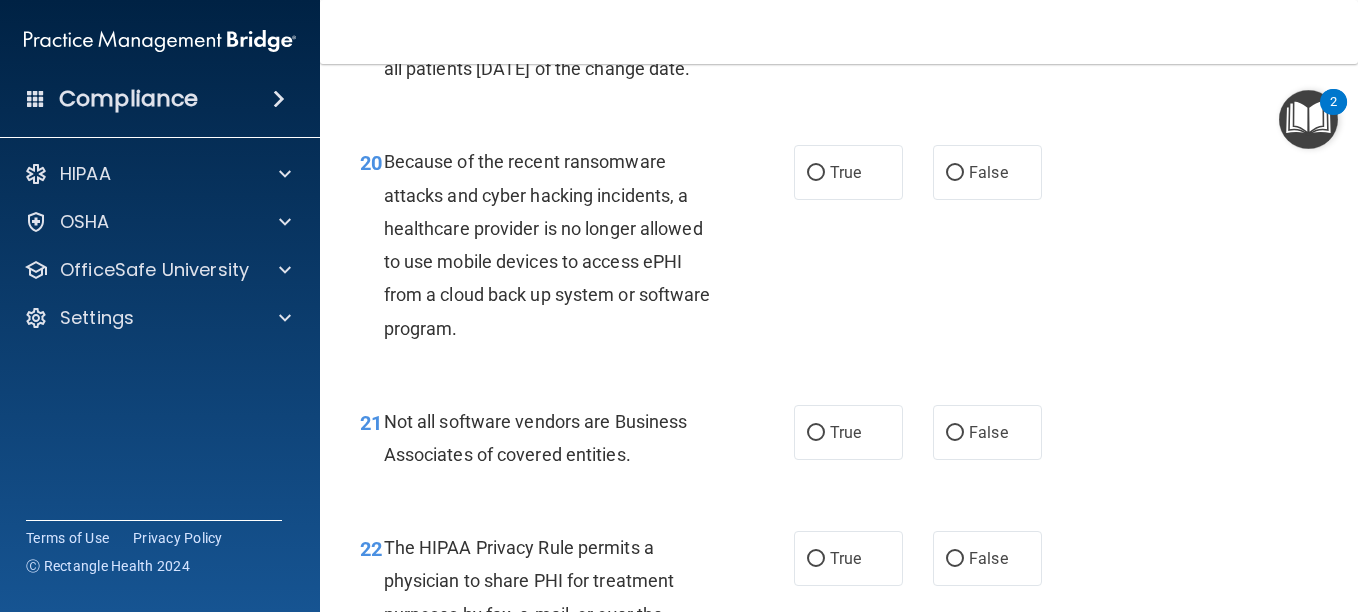 scroll, scrollTop: 3750, scrollLeft: 0, axis: vertical 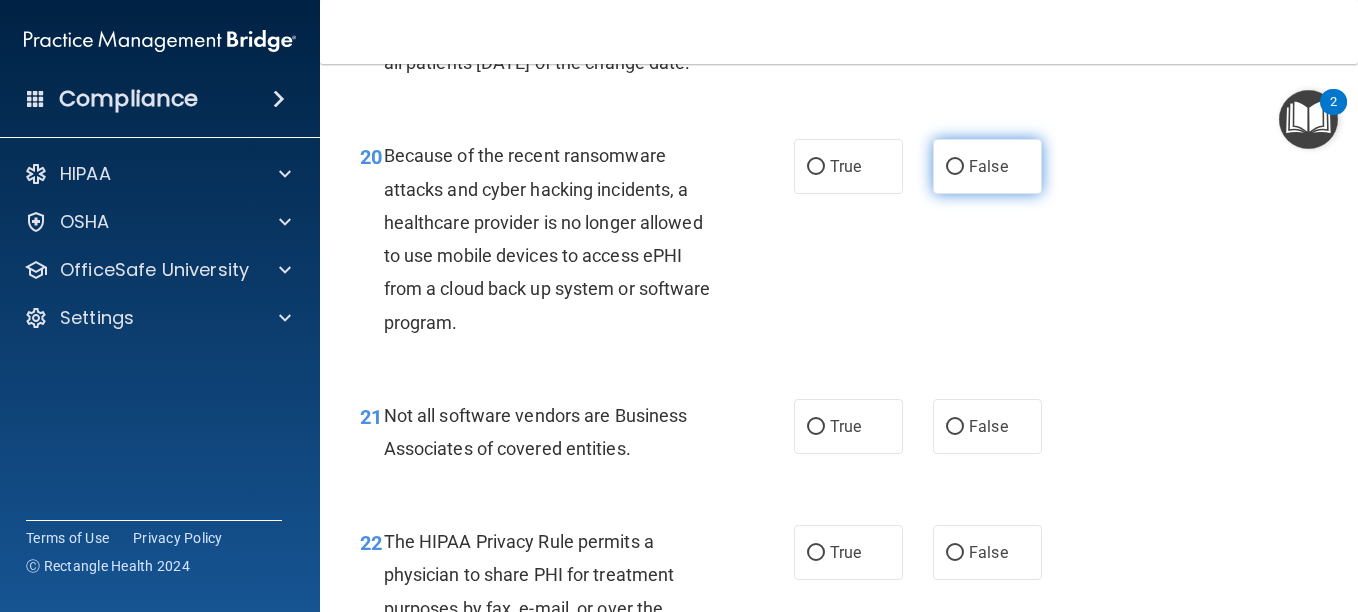 click on "False" at bounding box center (955, 167) 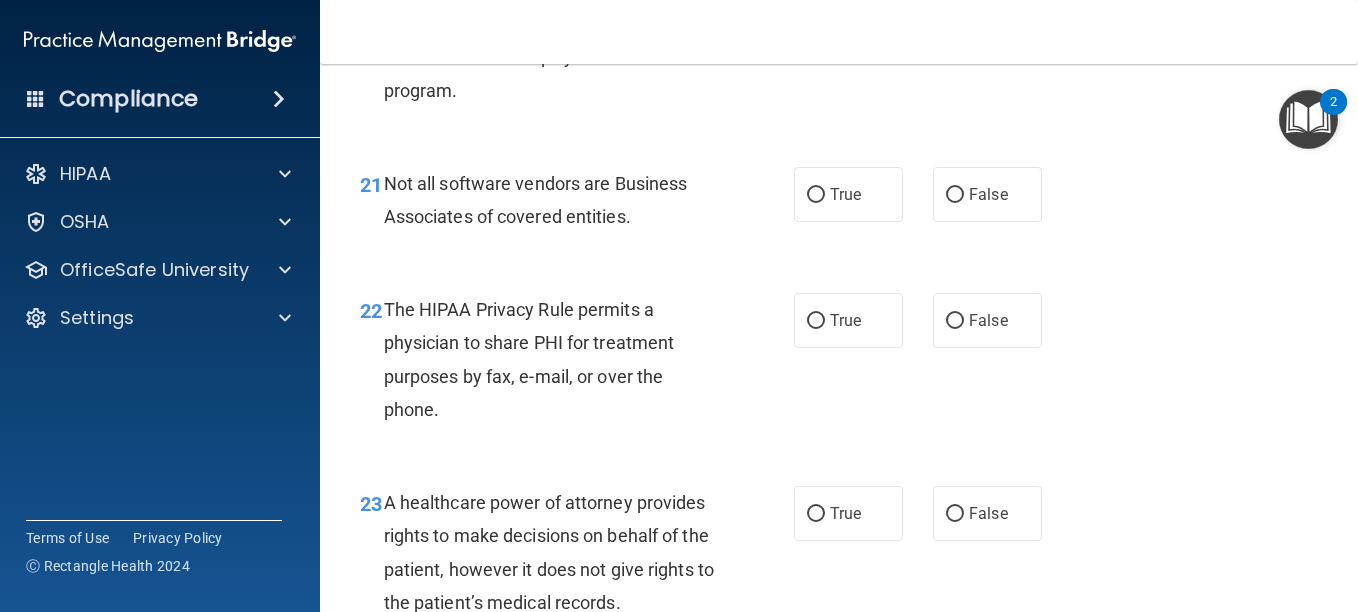 scroll, scrollTop: 3984, scrollLeft: 0, axis: vertical 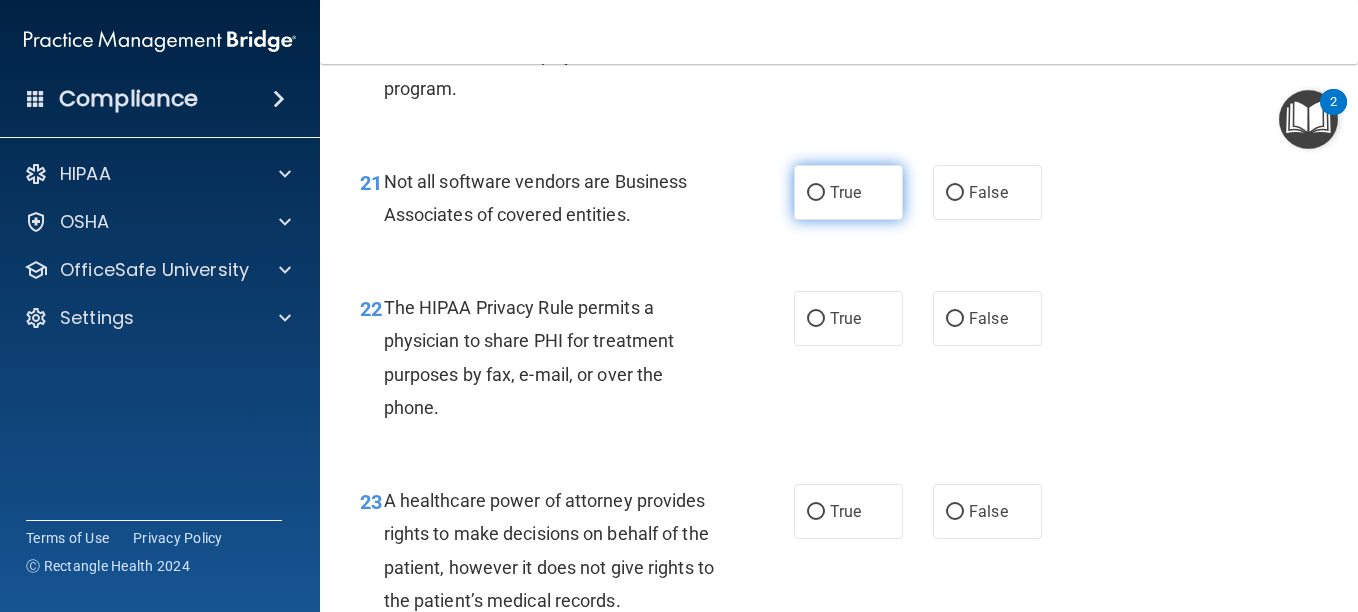 click on "True" at bounding box center [848, 192] 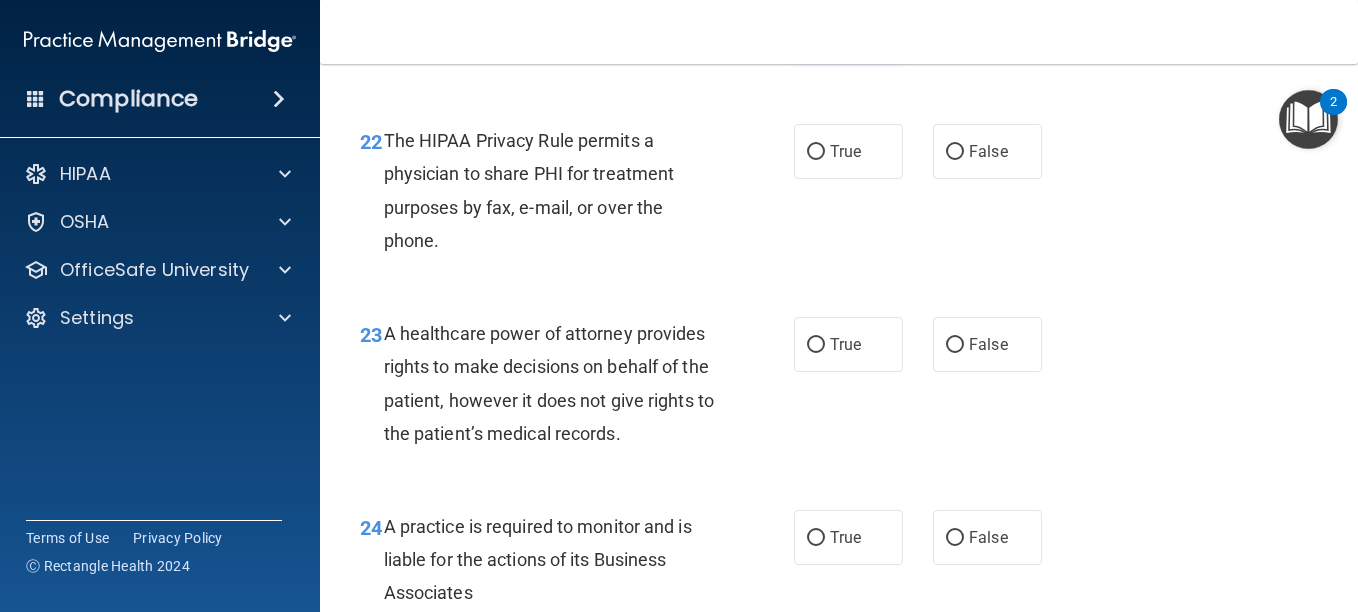 scroll, scrollTop: 4159, scrollLeft: 0, axis: vertical 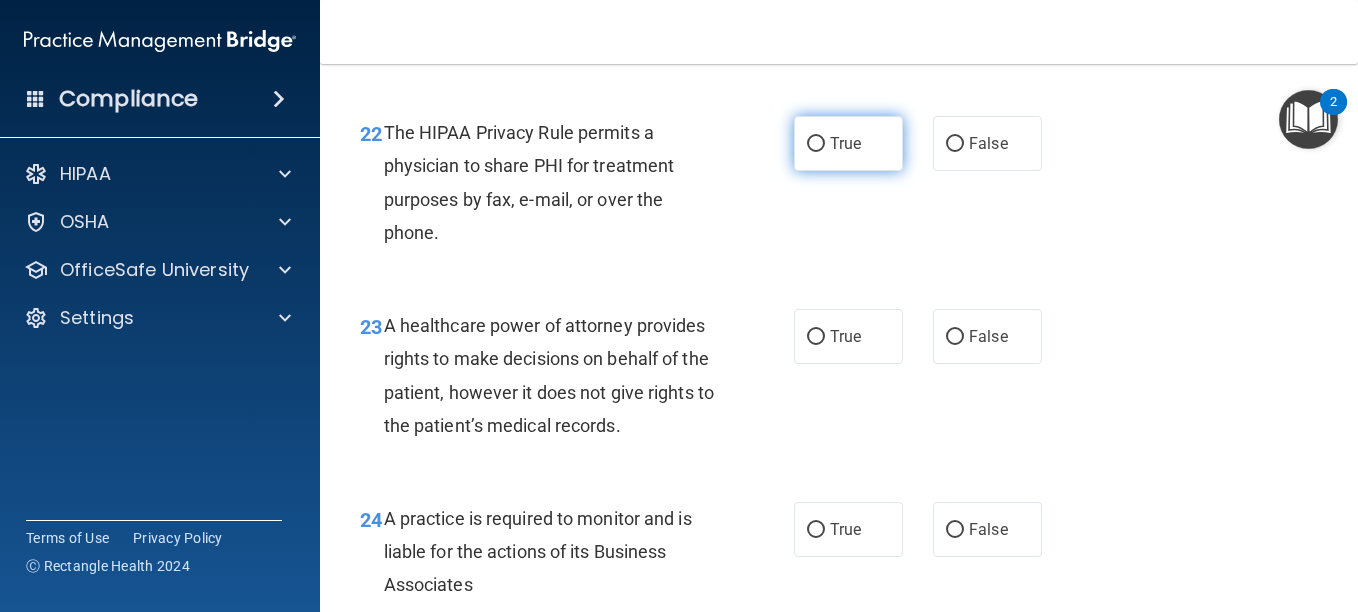 click on "True" at bounding box center (845, 143) 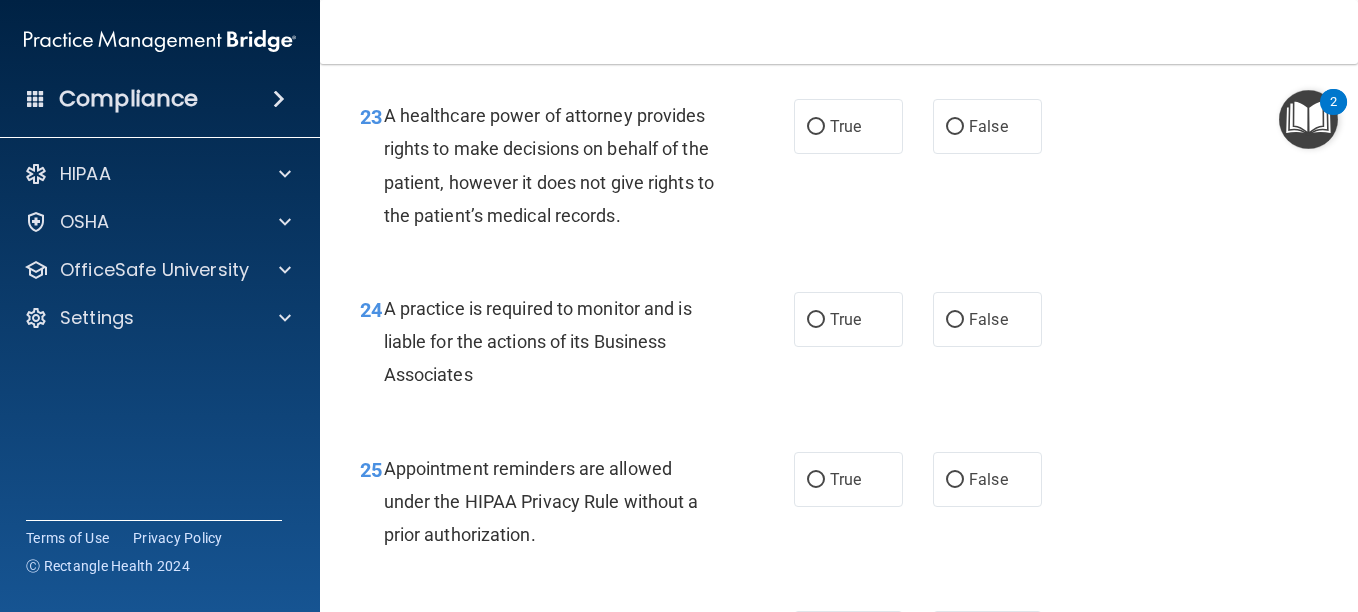 scroll, scrollTop: 4371, scrollLeft: 0, axis: vertical 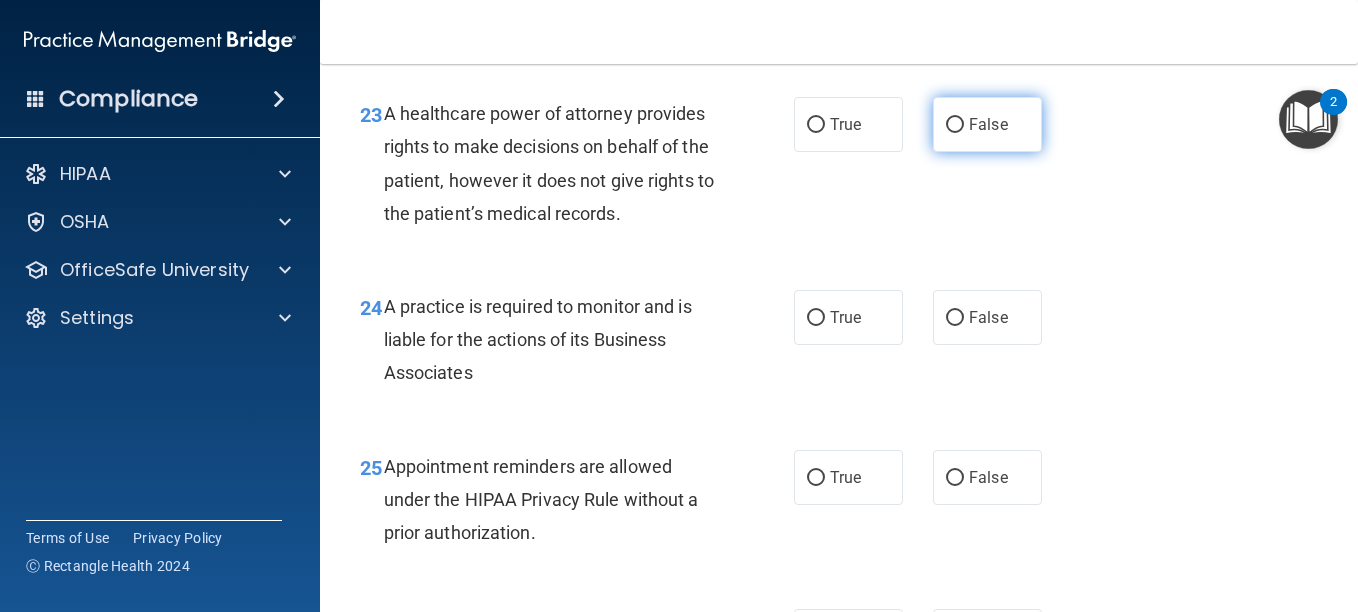 click on "False" at bounding box center (955, 125) 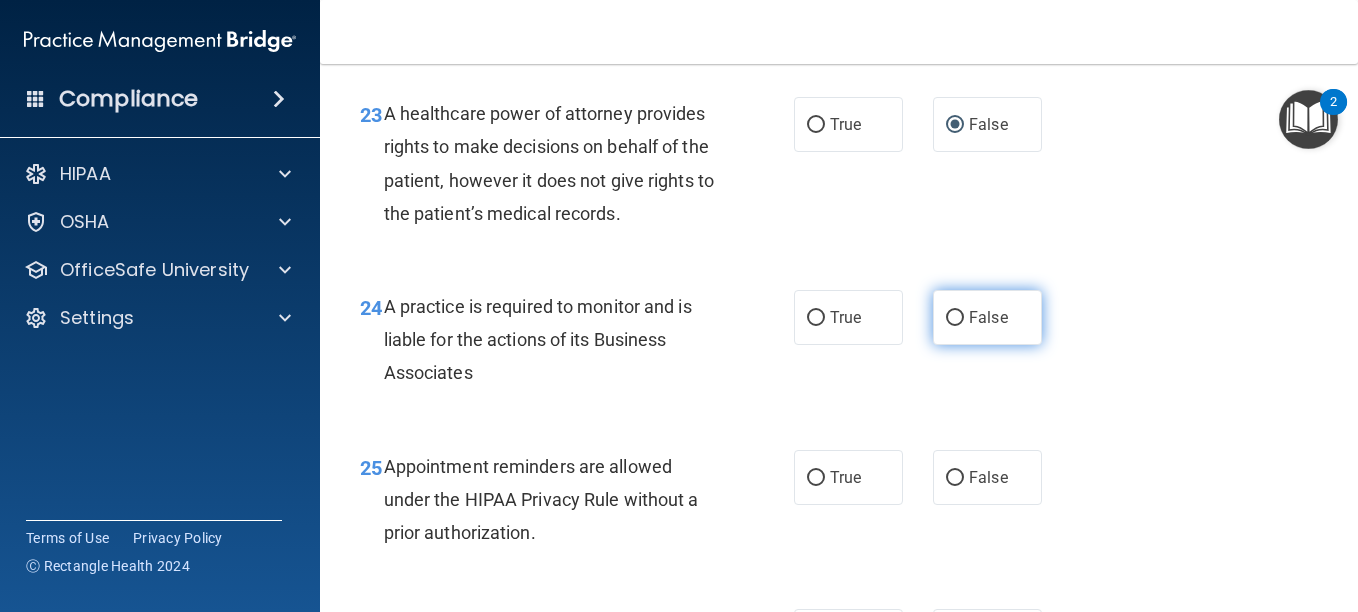click on "False" at bounding box center (955, 318) 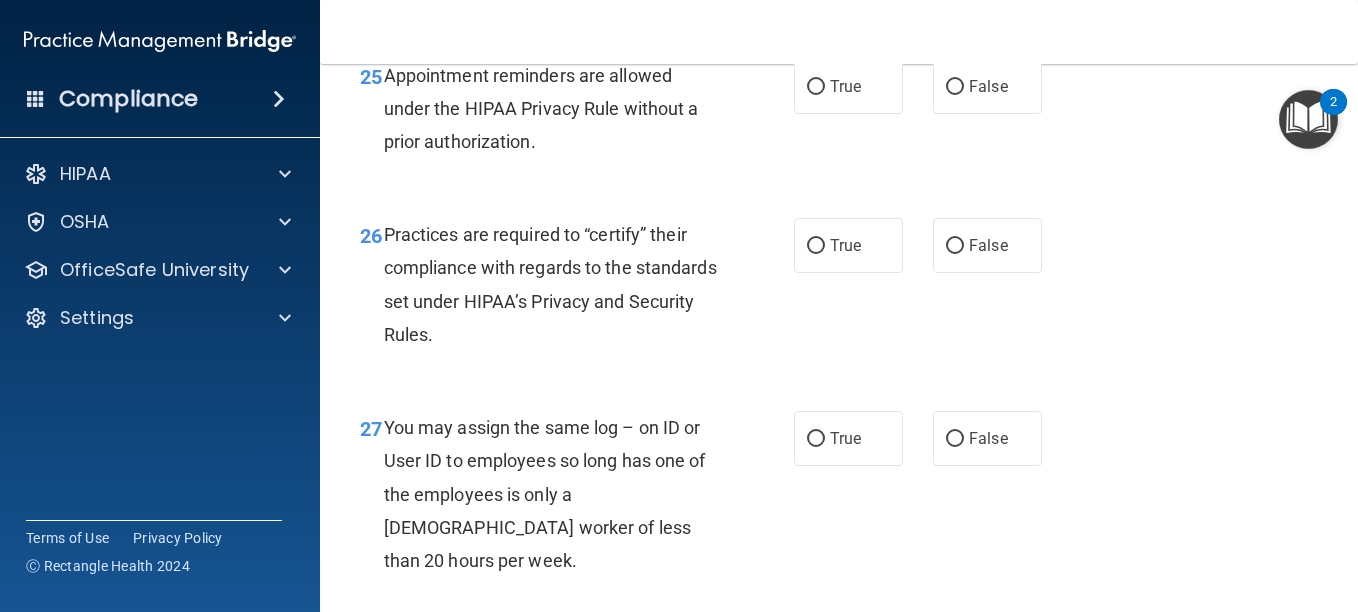 scroll, scrollTop: 4763, scrollLeft: 0, axis: vertical 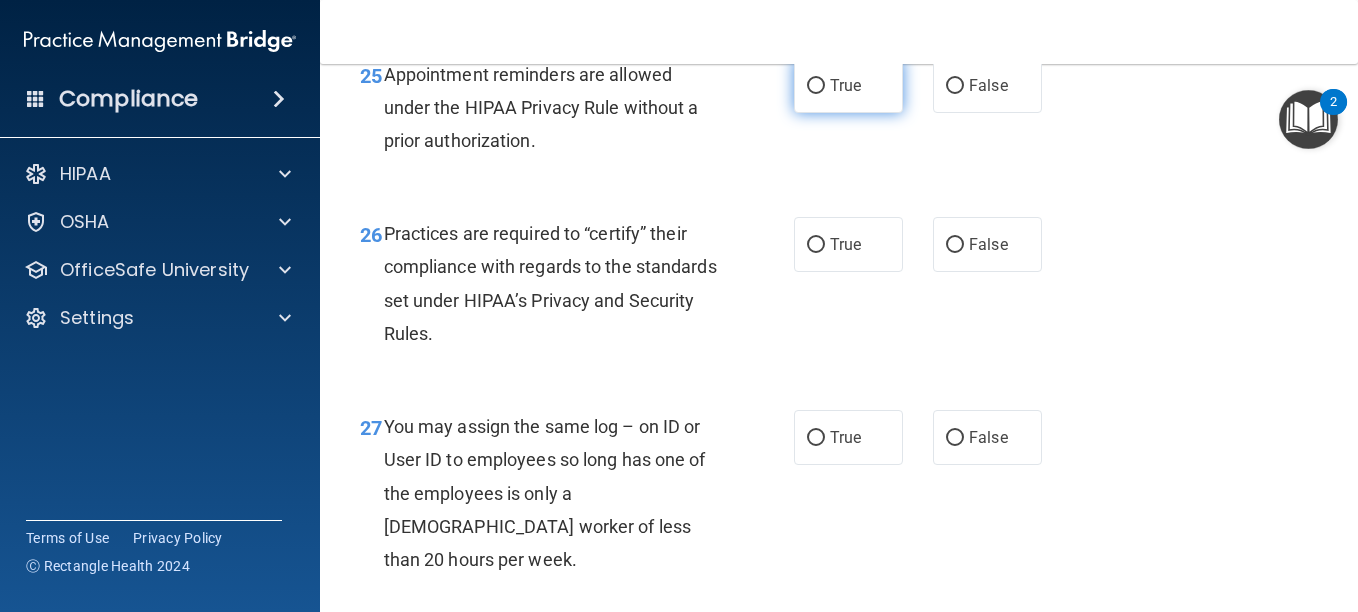 click on "True" at bounding box center [848, 85] 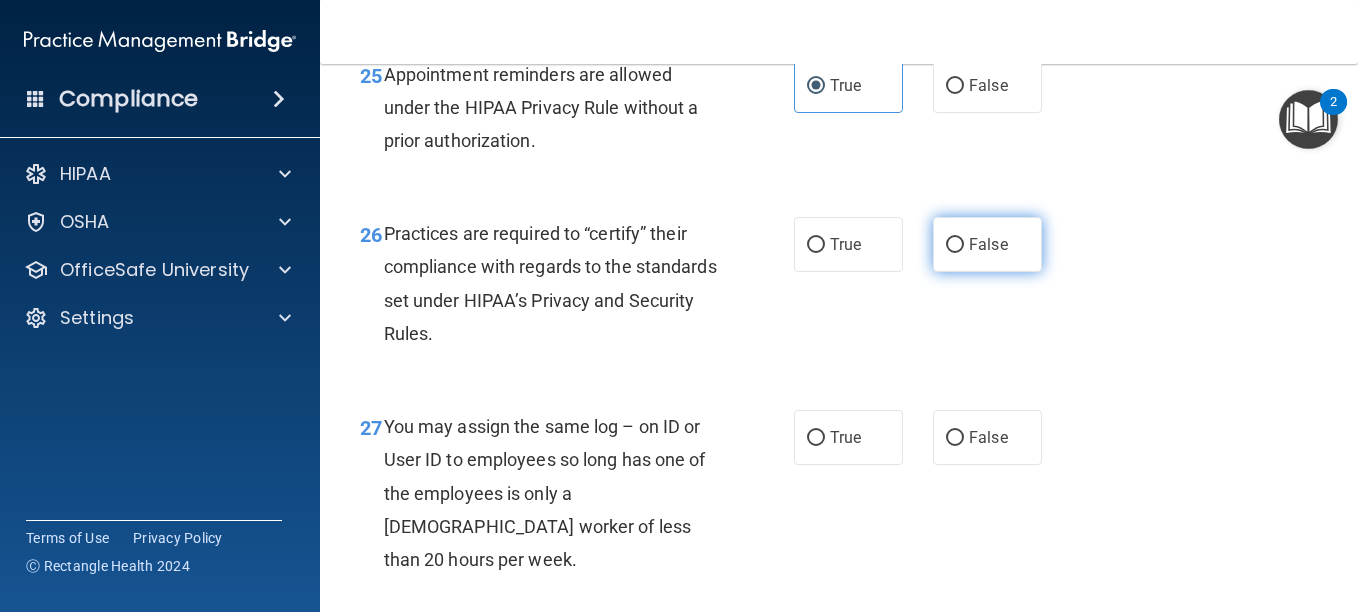 click on "False" at bounding box center (955, 245) 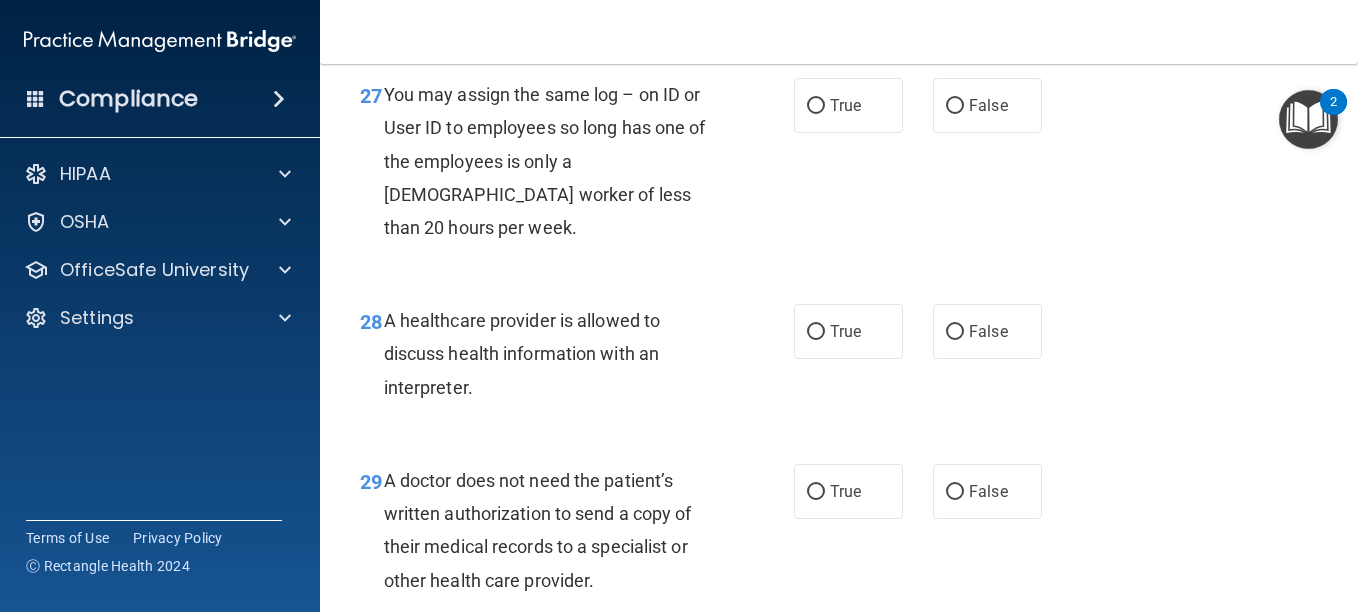 scroll, scrollTop: 5097, scrollLeft: 0, axis: vertical 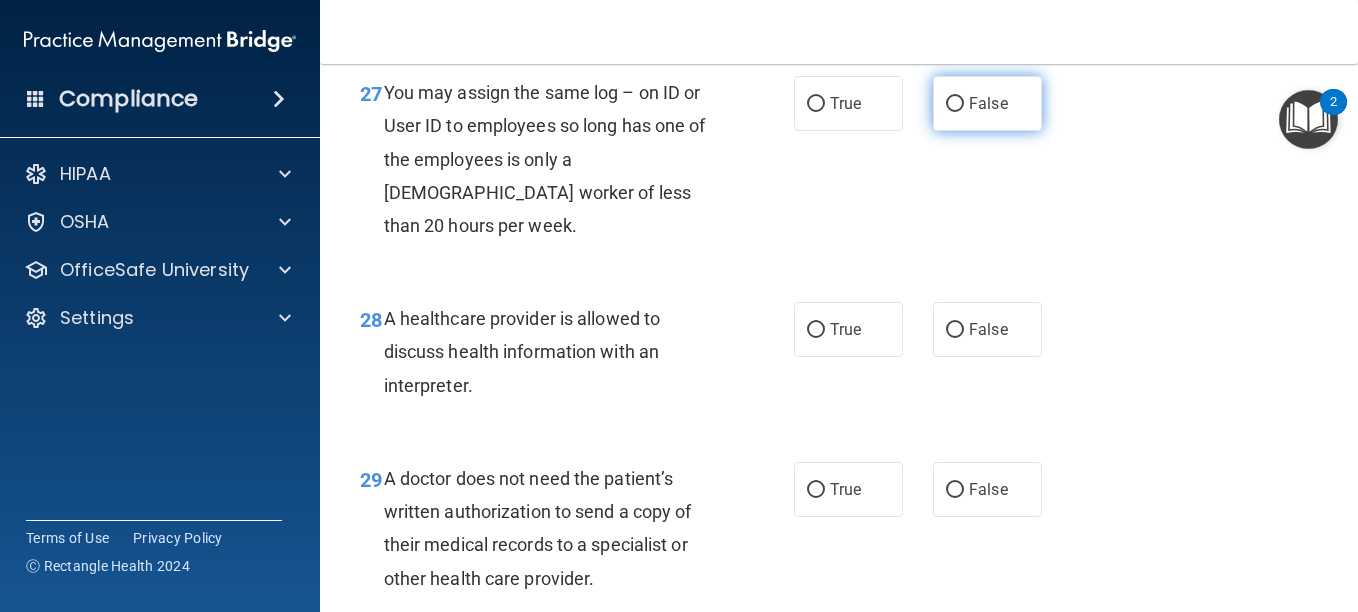 click on "False" at bounding box center [955, 104] 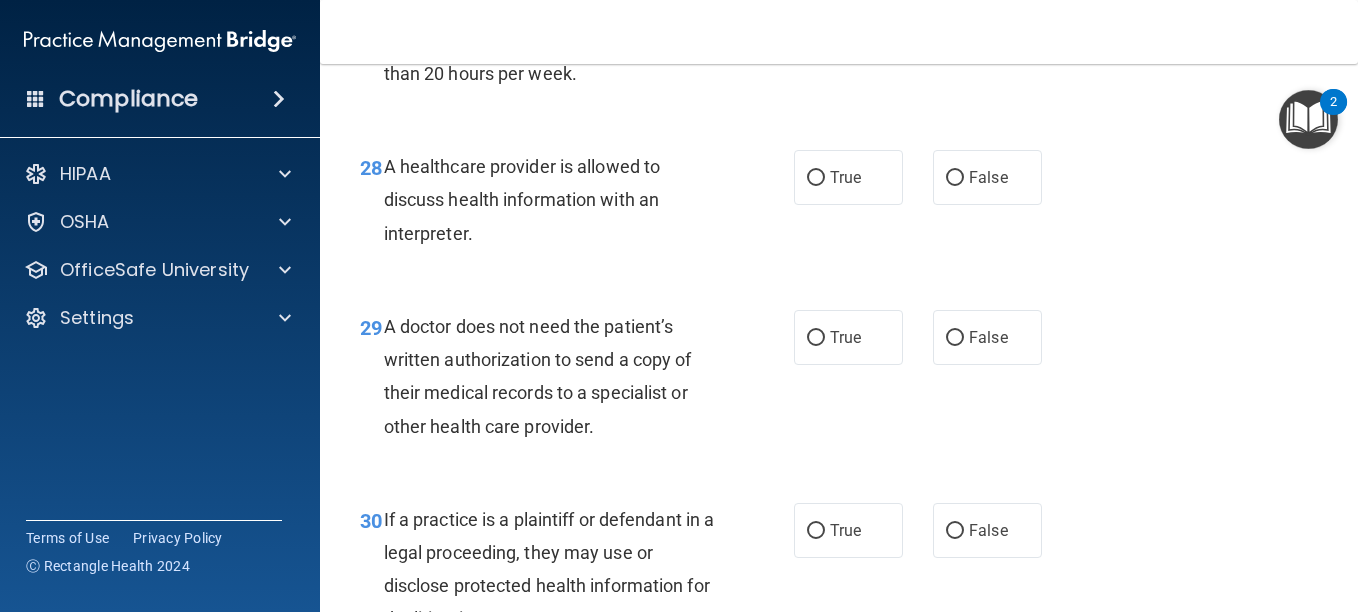 scroll, scrollTop: 5258, scrollLeft: 0, axis: vertical 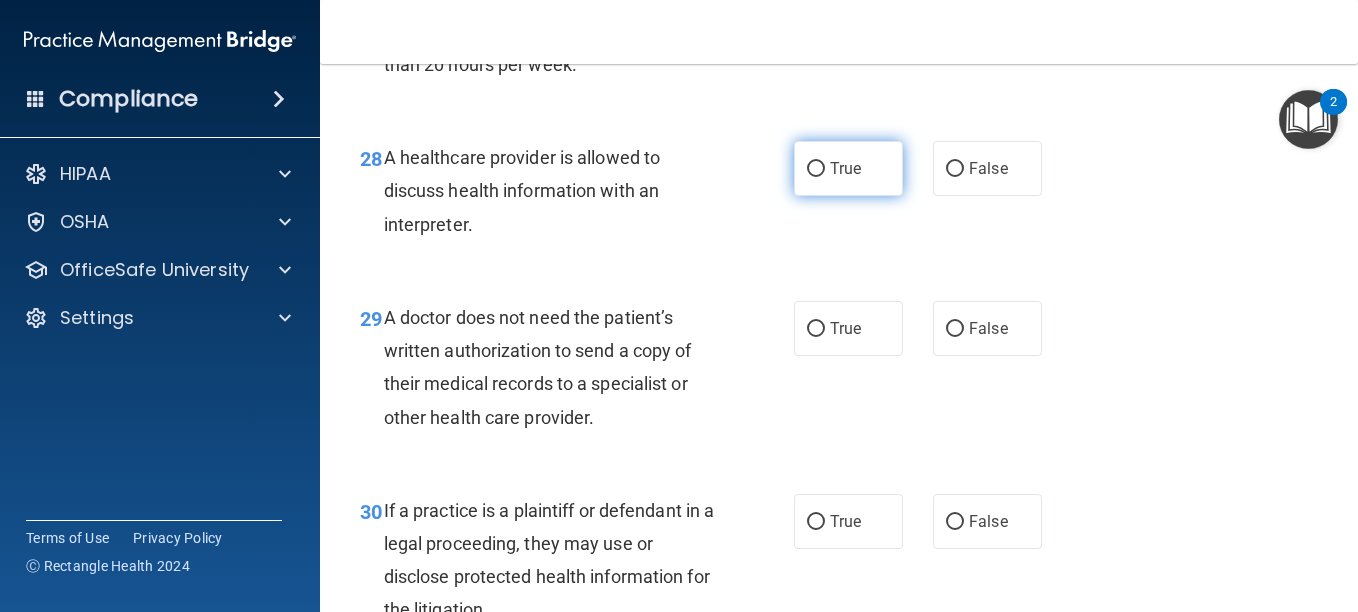 click on "True" at bounding box center (848, 168) 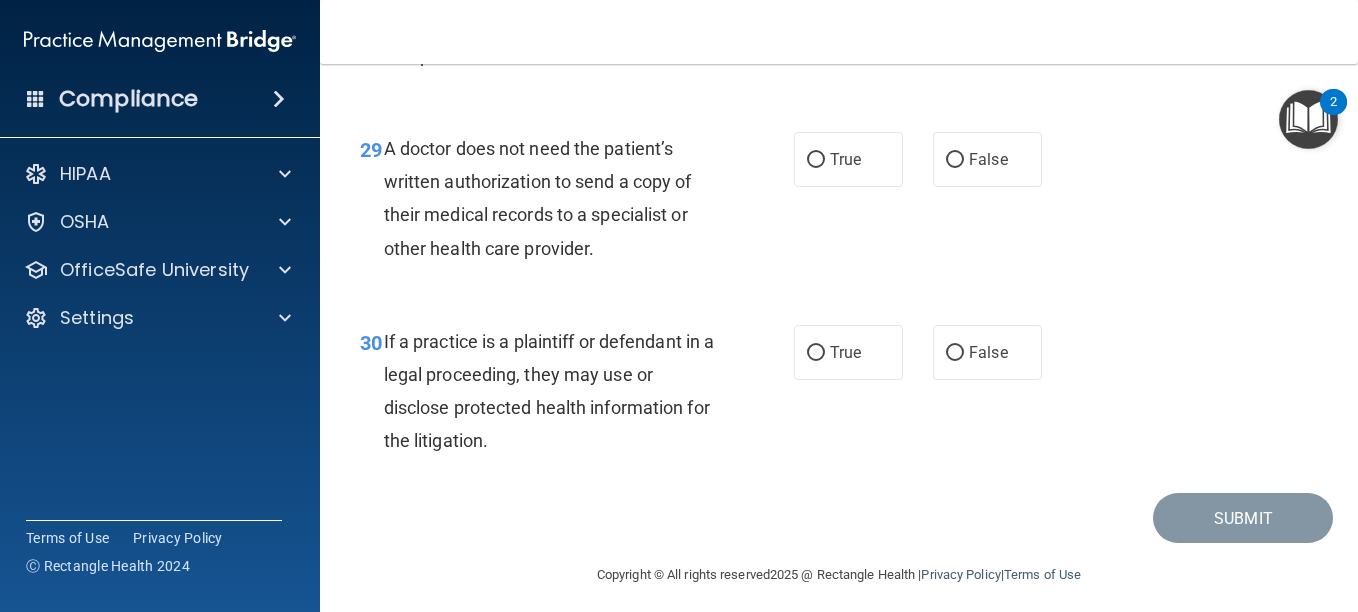 scroll, scrollTop: 5444, scrollLeft: 0, axis: vertical 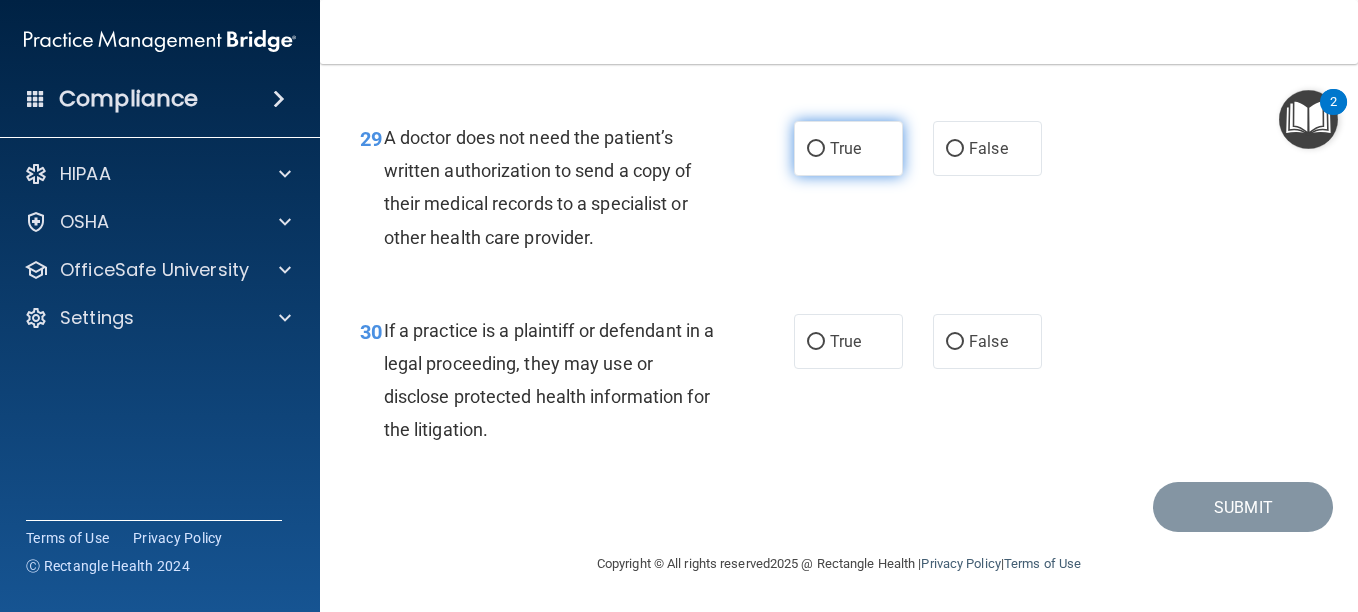 click on "True" at bounding box center (848, 148) 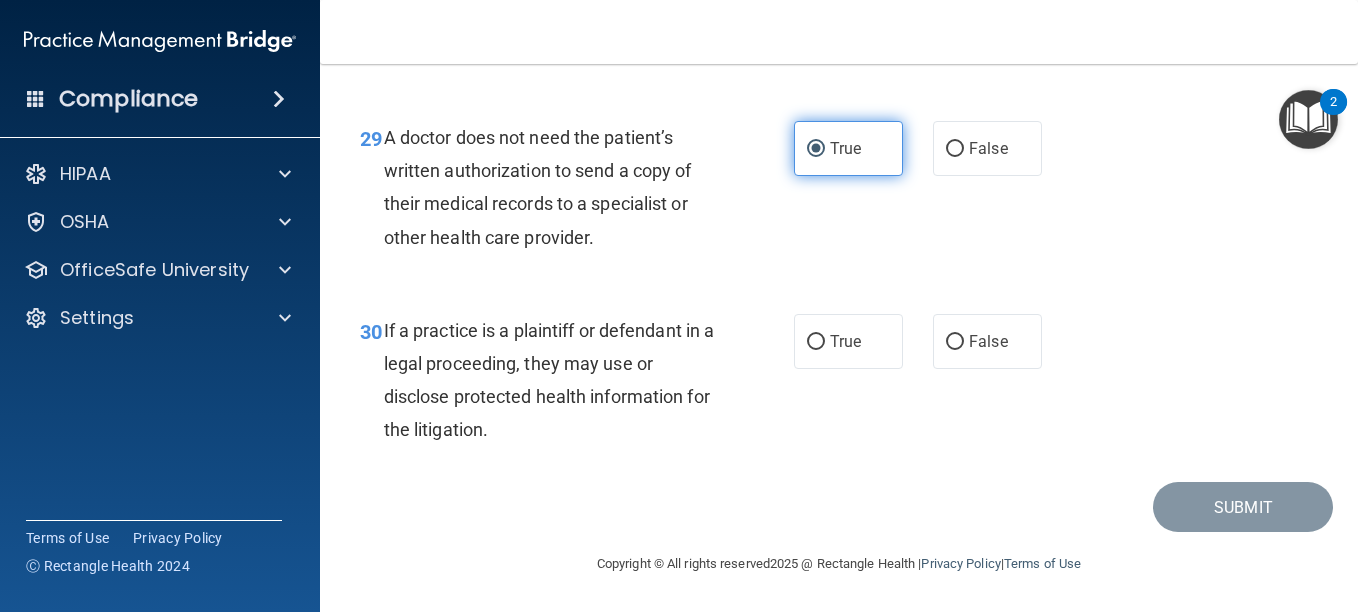 scroll, scrollTop: 5538, scrollLeft: 0, axis: vertical 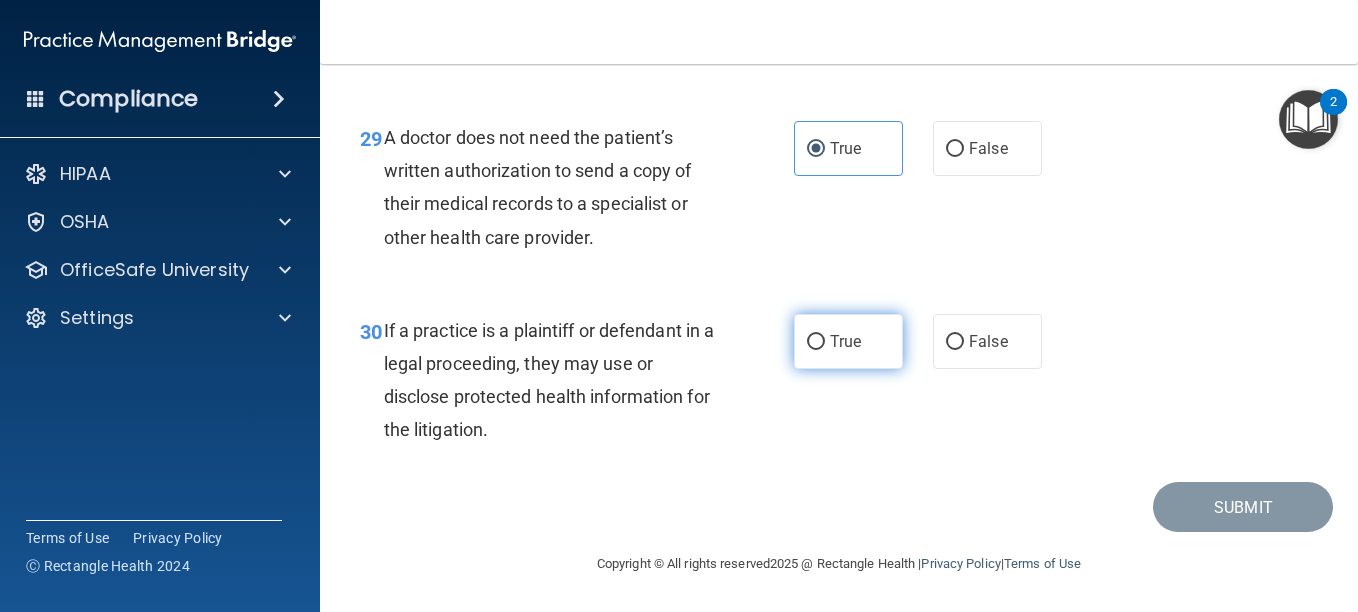 click on "True" at bounding box center (845, 341) 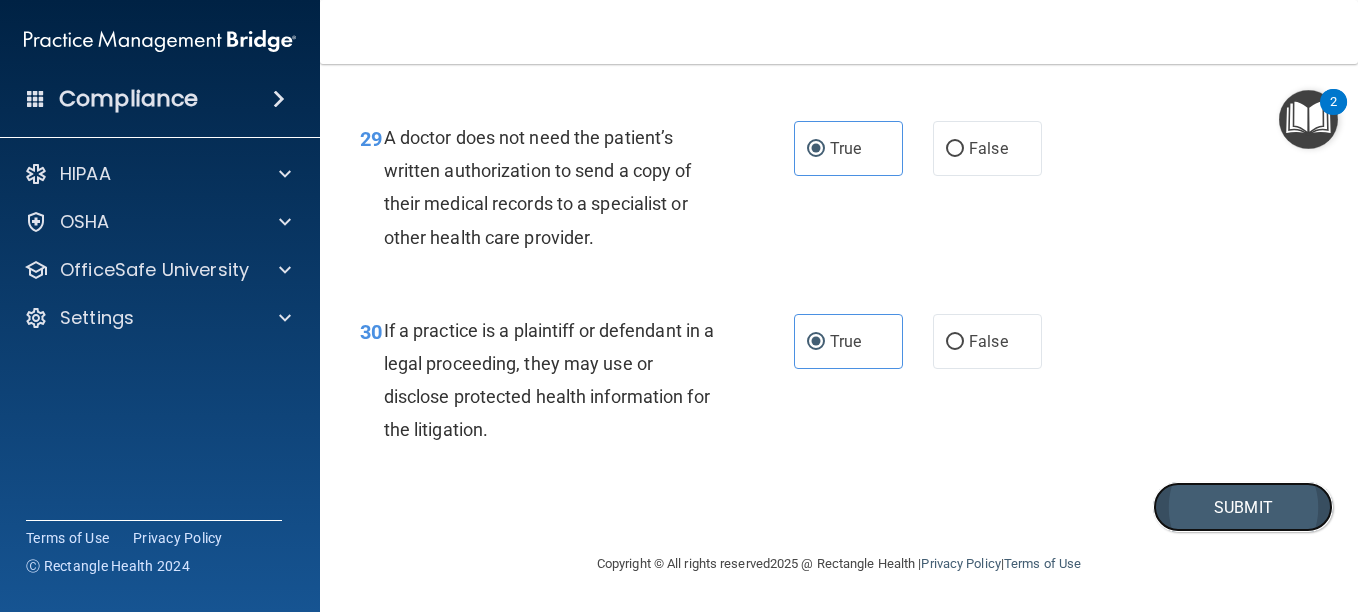 click on "Submit" at bounding box center (1243, 507) 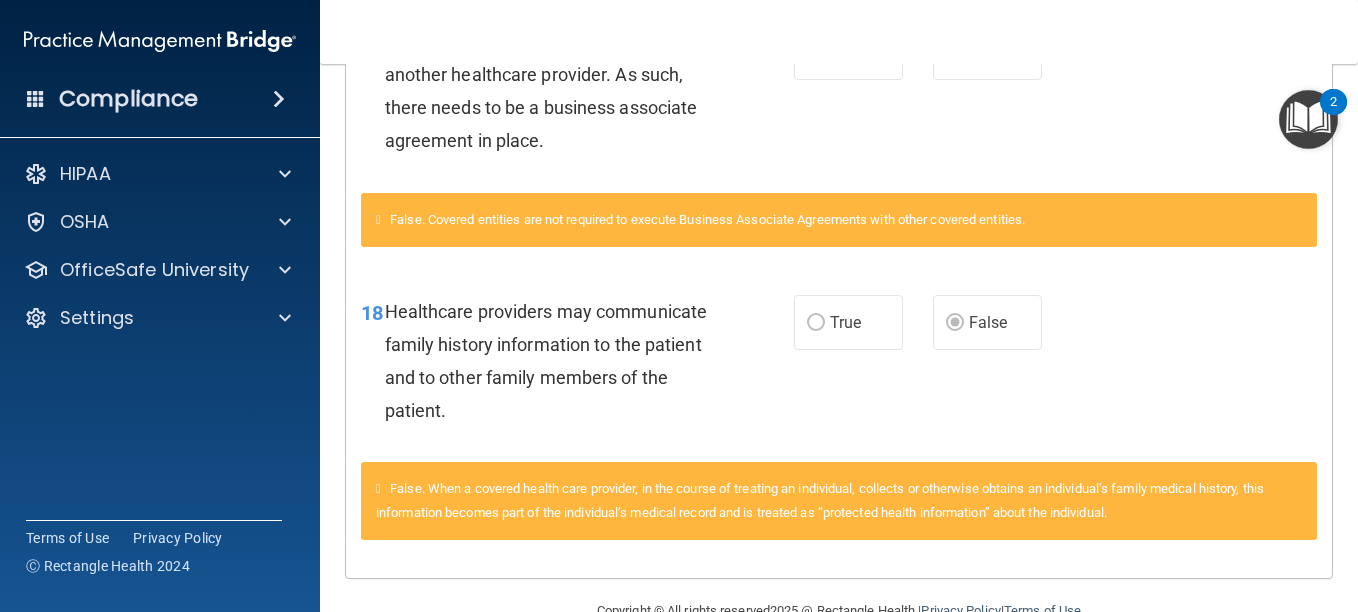scroll, scrollTop: 584, scrollLeft: 0, axis: vertical 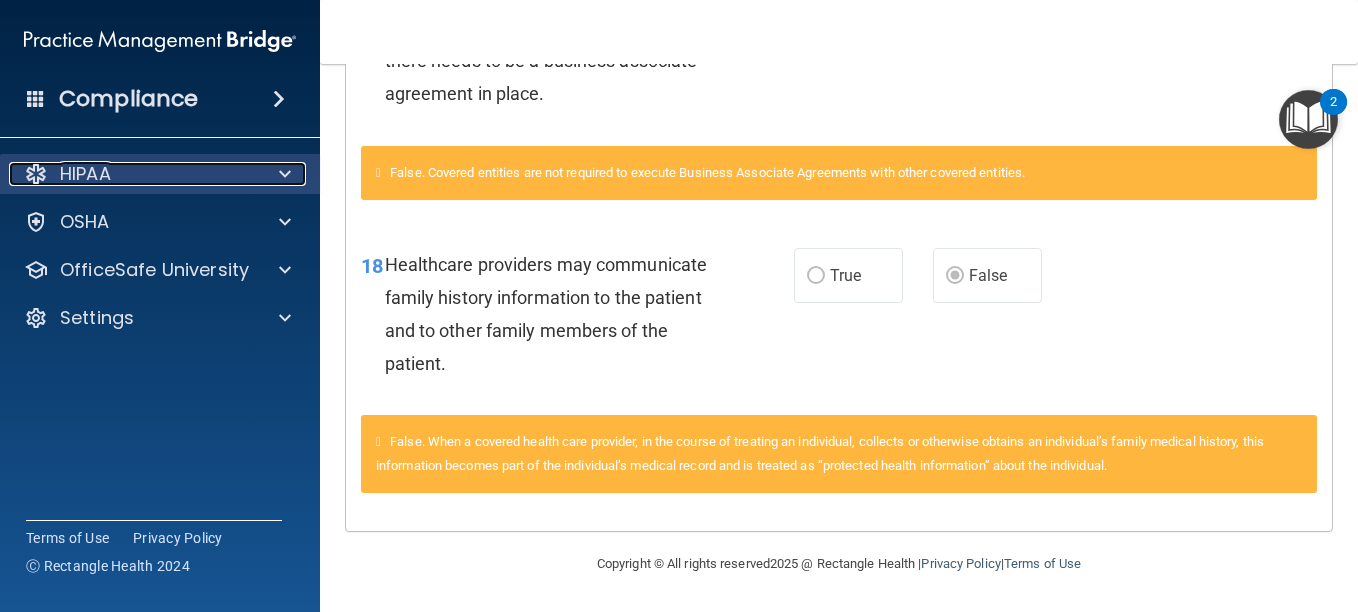click at bounding box center [285, 174] 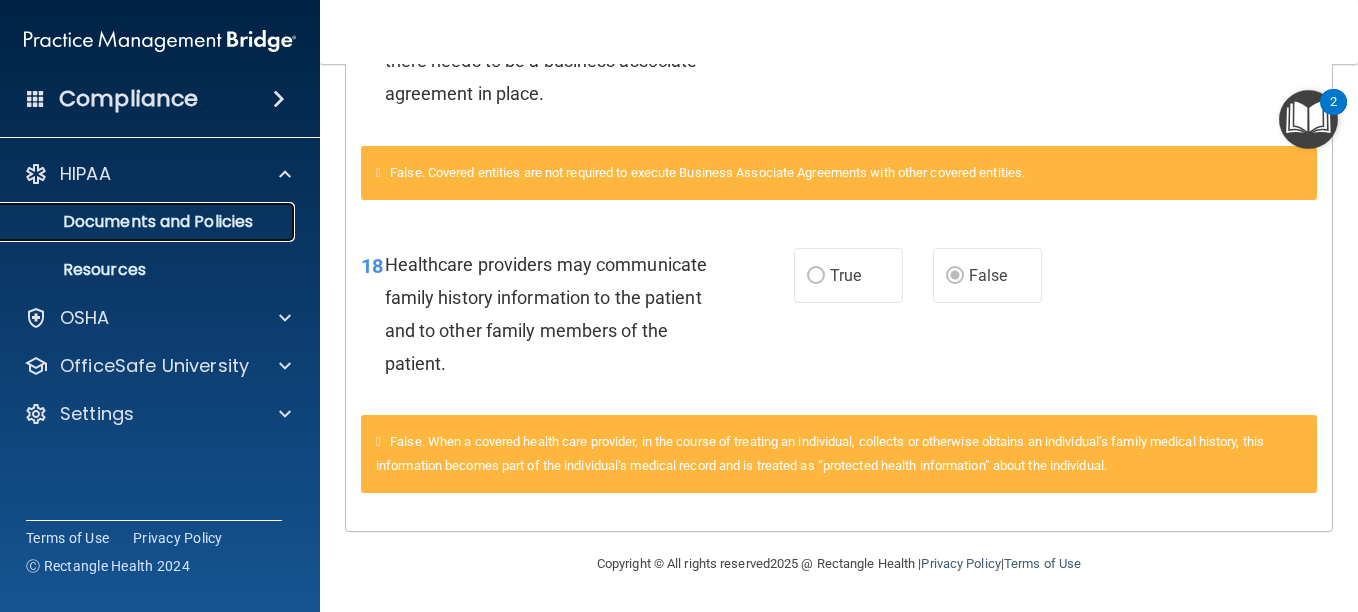 click on "Documents and Policies" at bounding box center (137, 222) 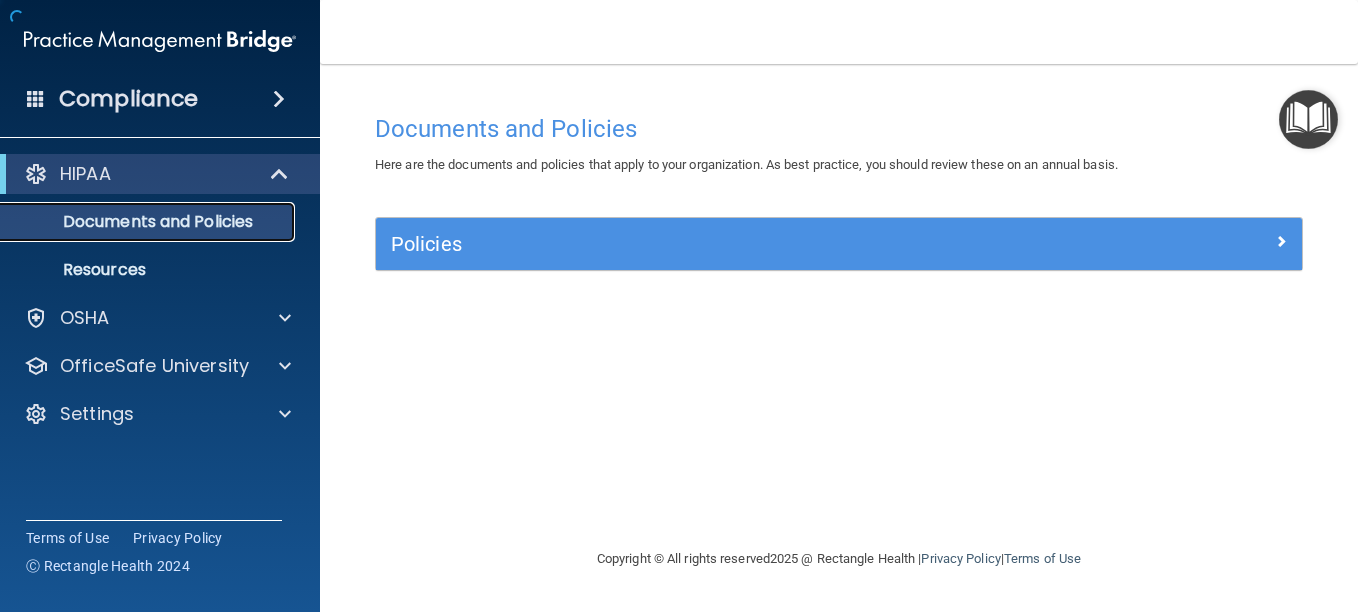 scroll, scrollTop: 0, scrollLeft: 0, axis: both 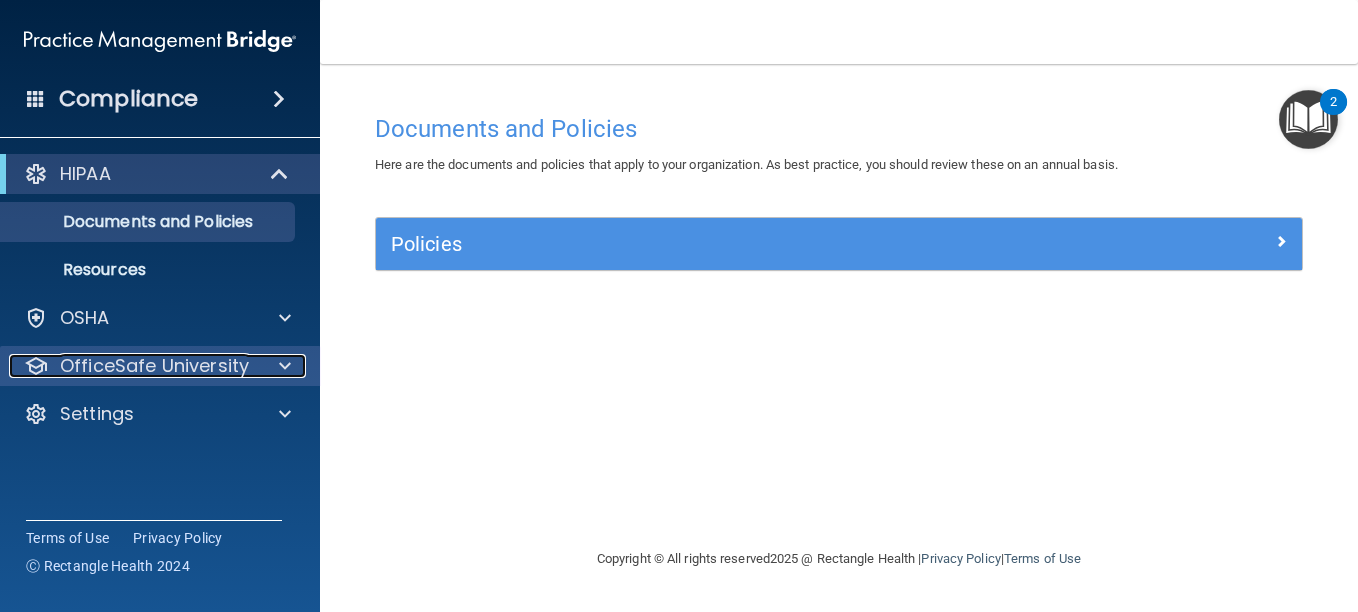click at bounding box center (282, 366) 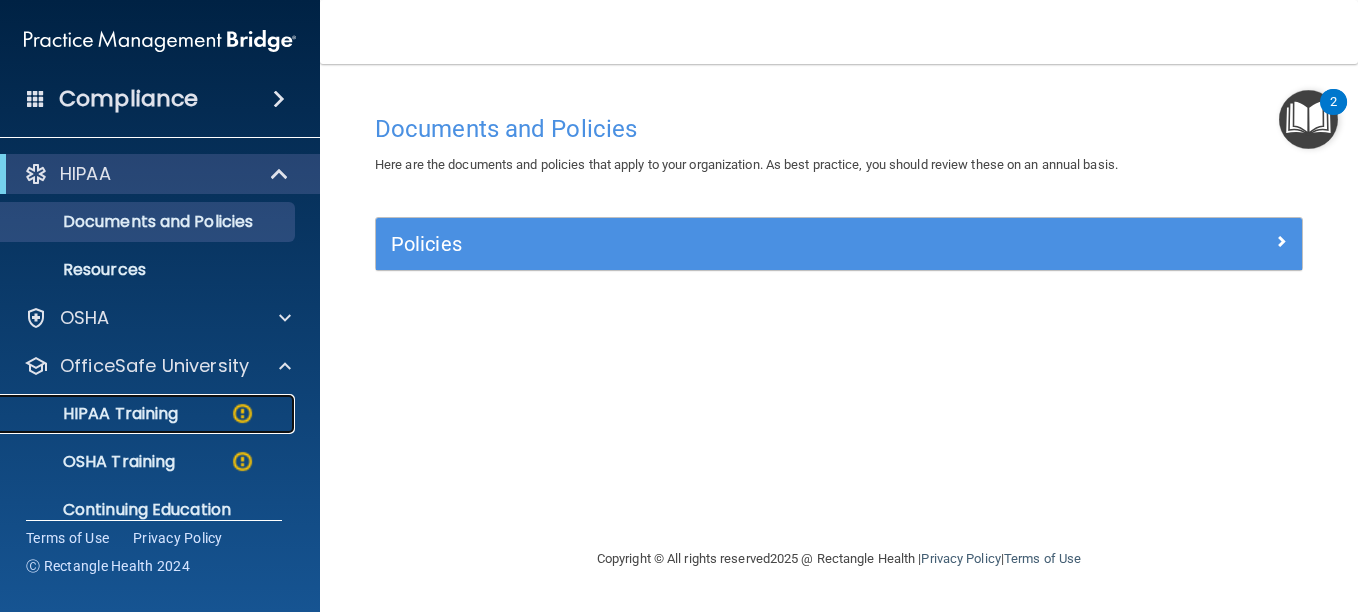 click on "HIPAA Training" at bounding box center (149, 414) 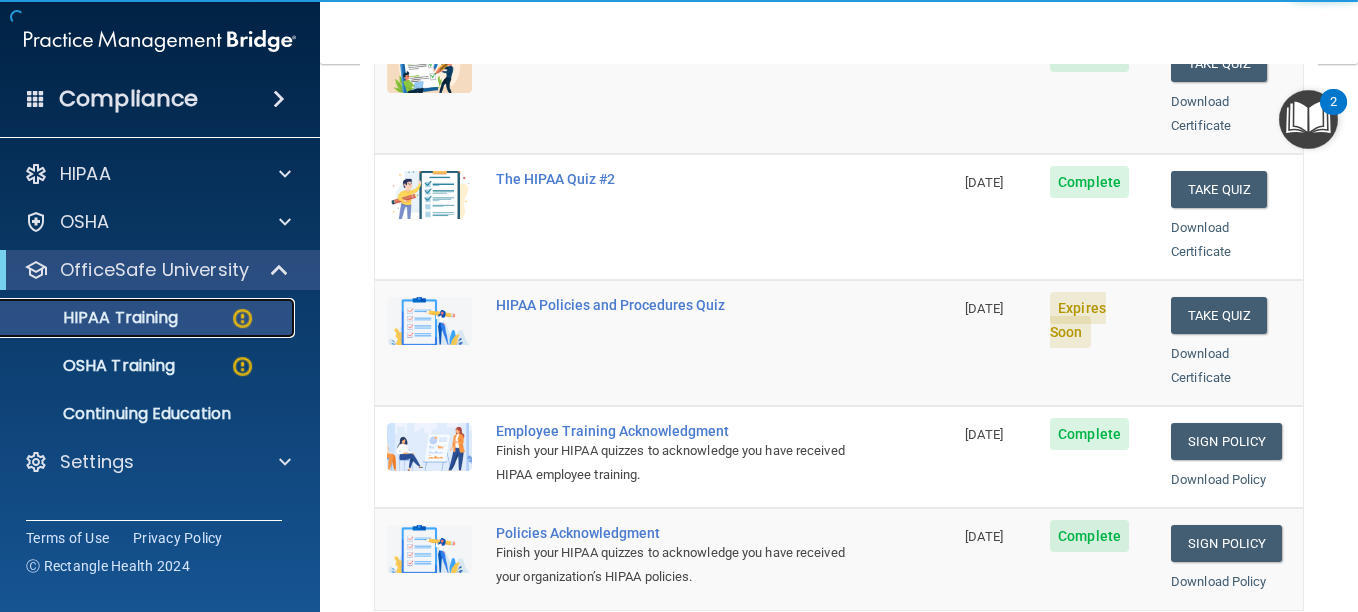 scroll, scrollTop: 362, scrollLeft: 0, axis: vertical 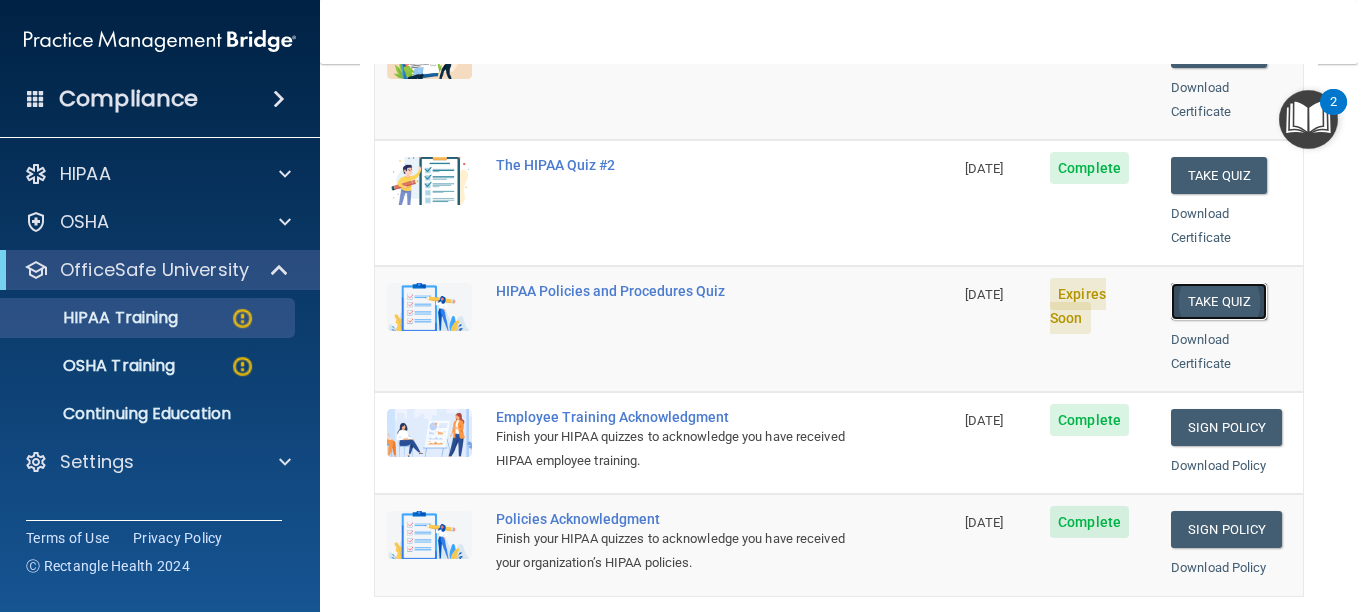 click on "Take Quiz" at bounding box center [1219, 301] 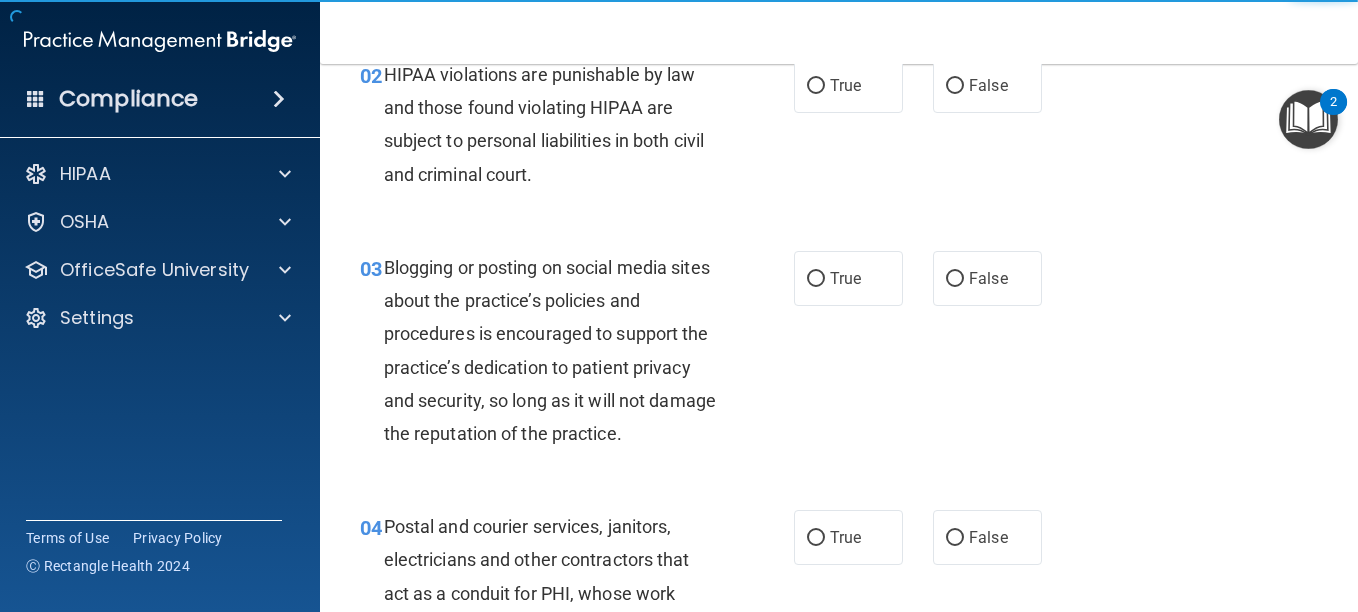 scroll, scrollTop: 0, scrollLeft: 0, axis: both 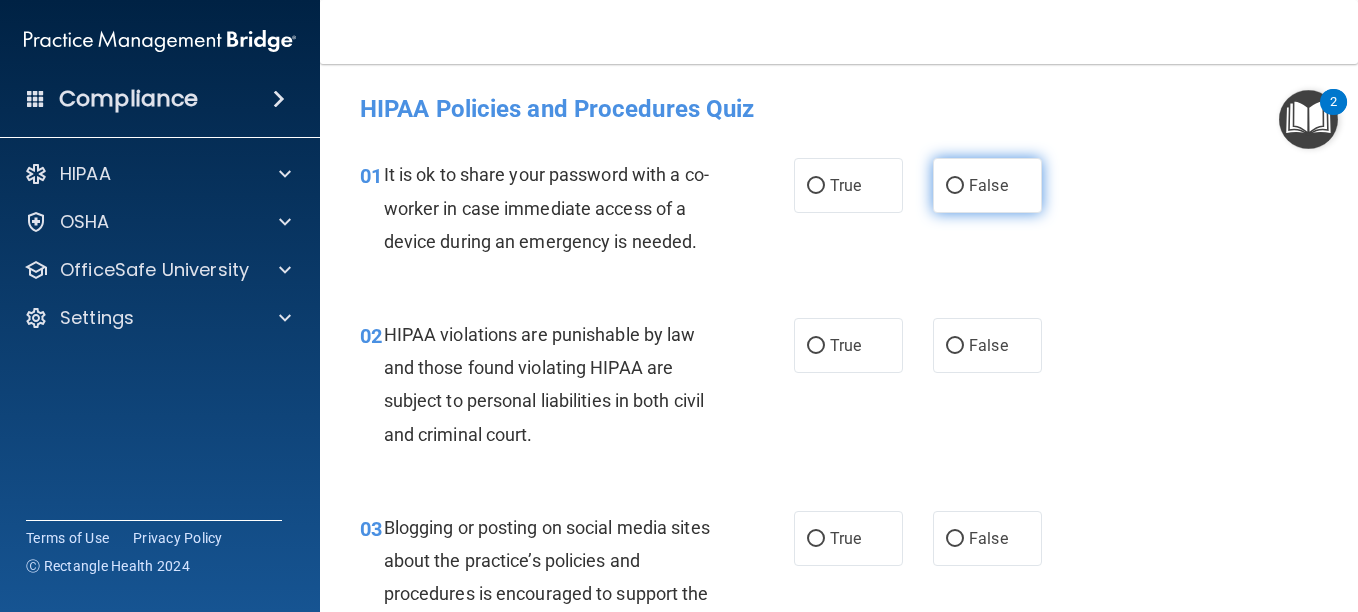 click on "False" at bounding box center (987, 185) 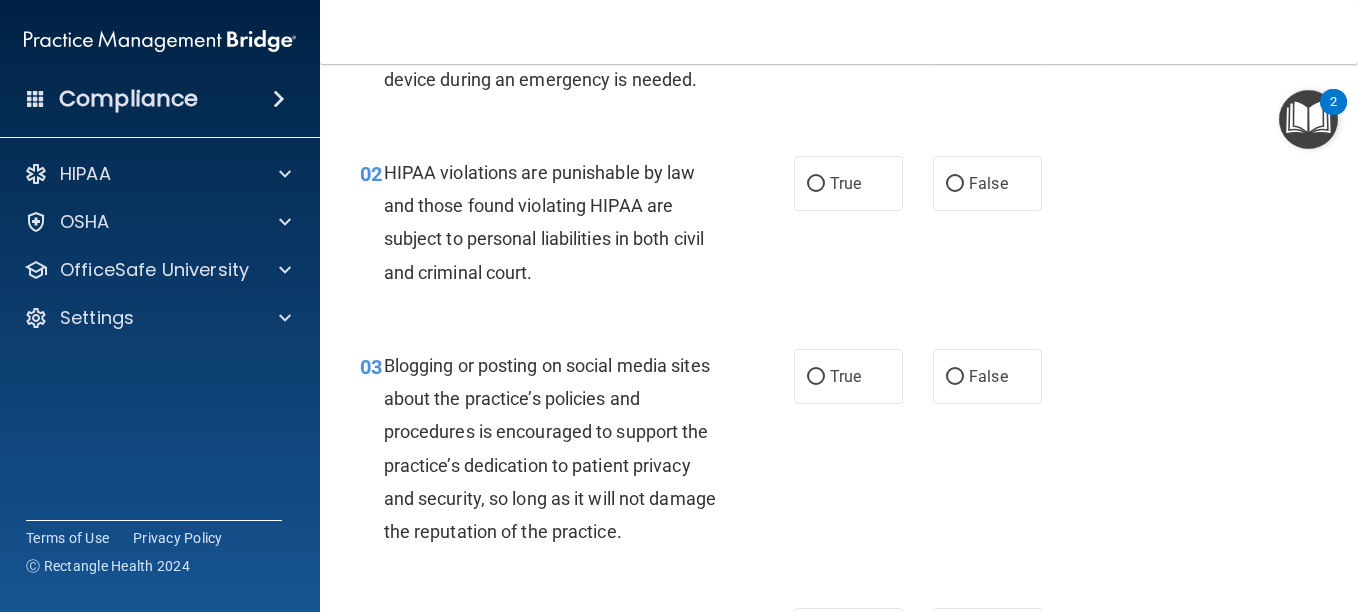 scroll, scrollTop: 168, scrollLeft: 0, axis: vertical 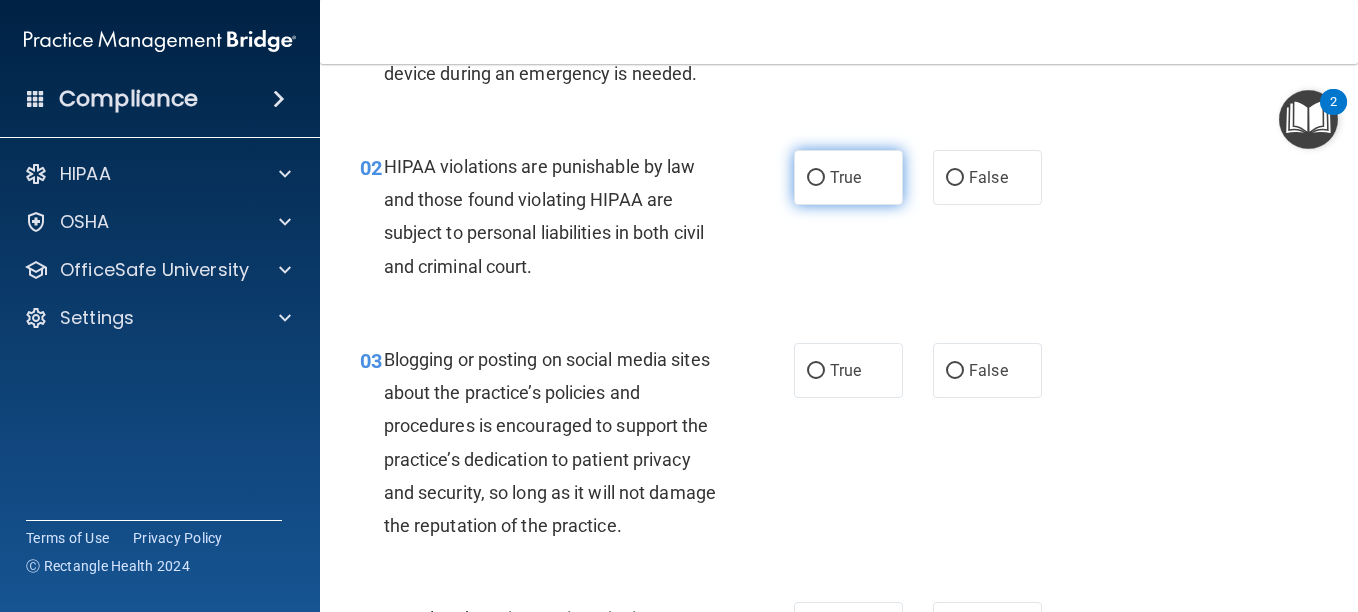 click on "True" at bounding box center [848, 177] 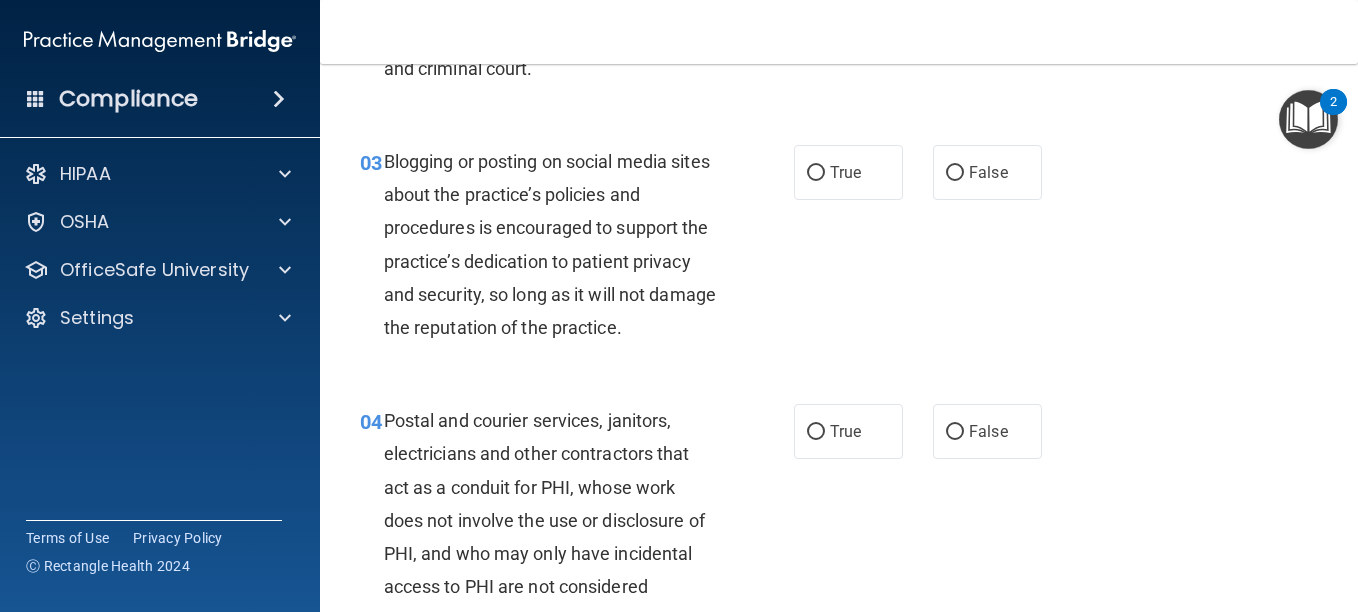 scroll, scrollTop: 369, scrollLeft: 0, axis: vertical 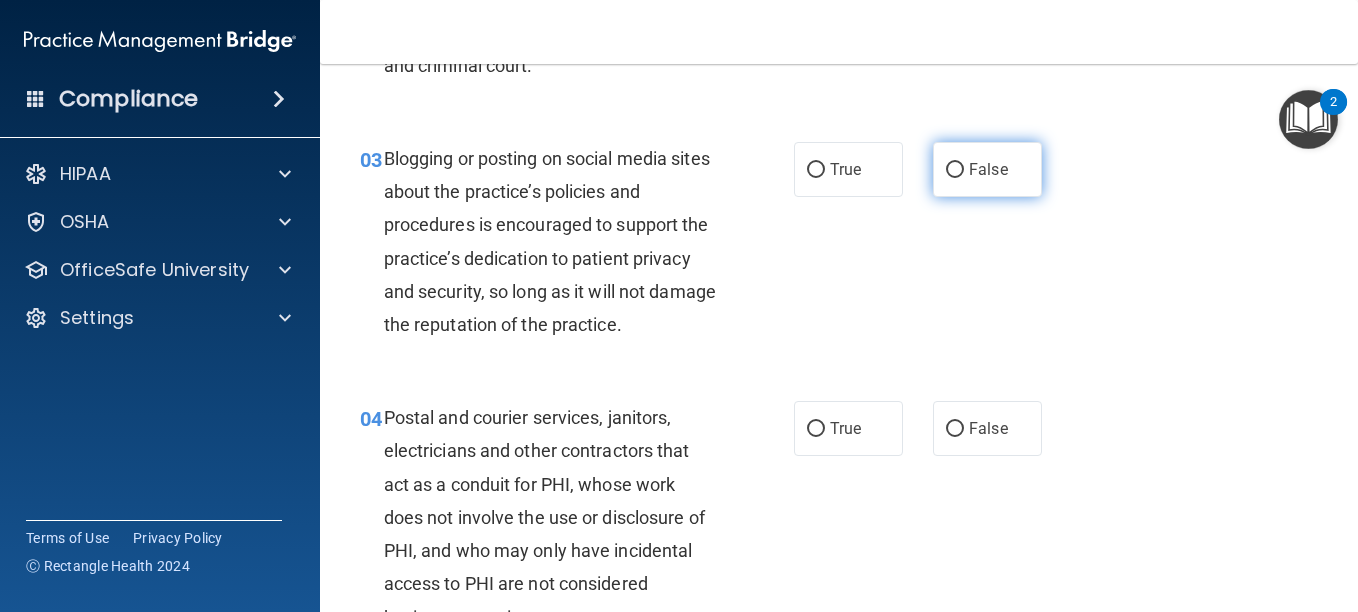 click on "False" at bounding box center (988, 169) 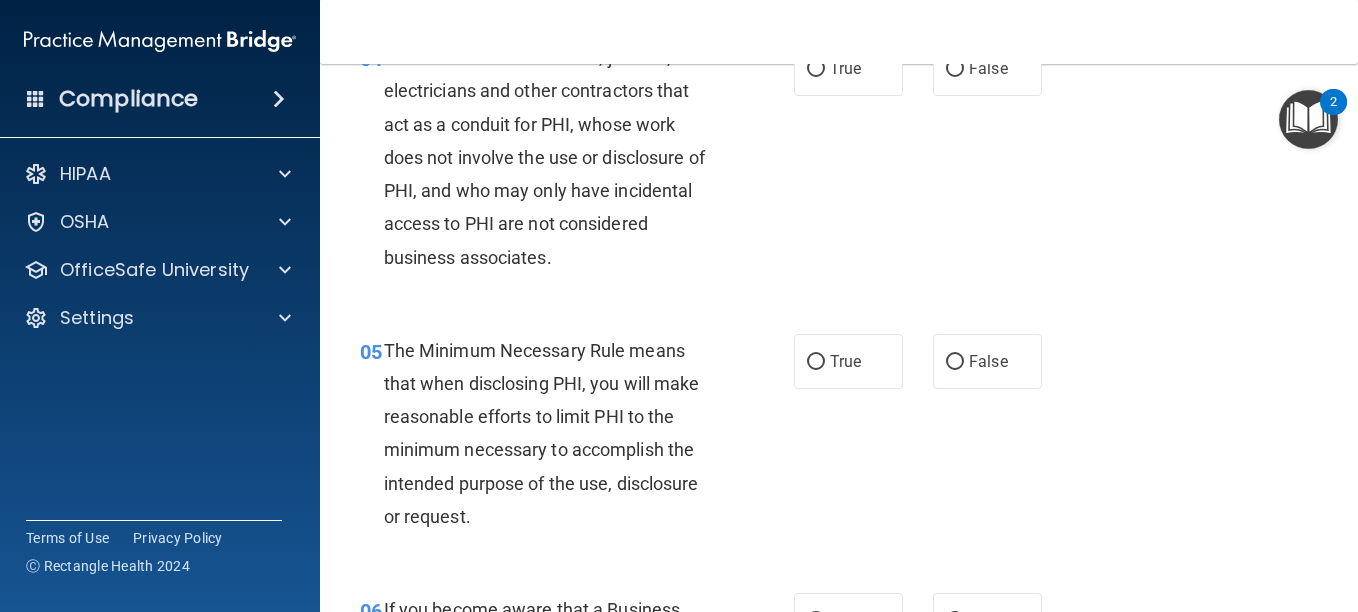 scroll, scrollTop: 731, scrollLeft: 0, axis: vertical 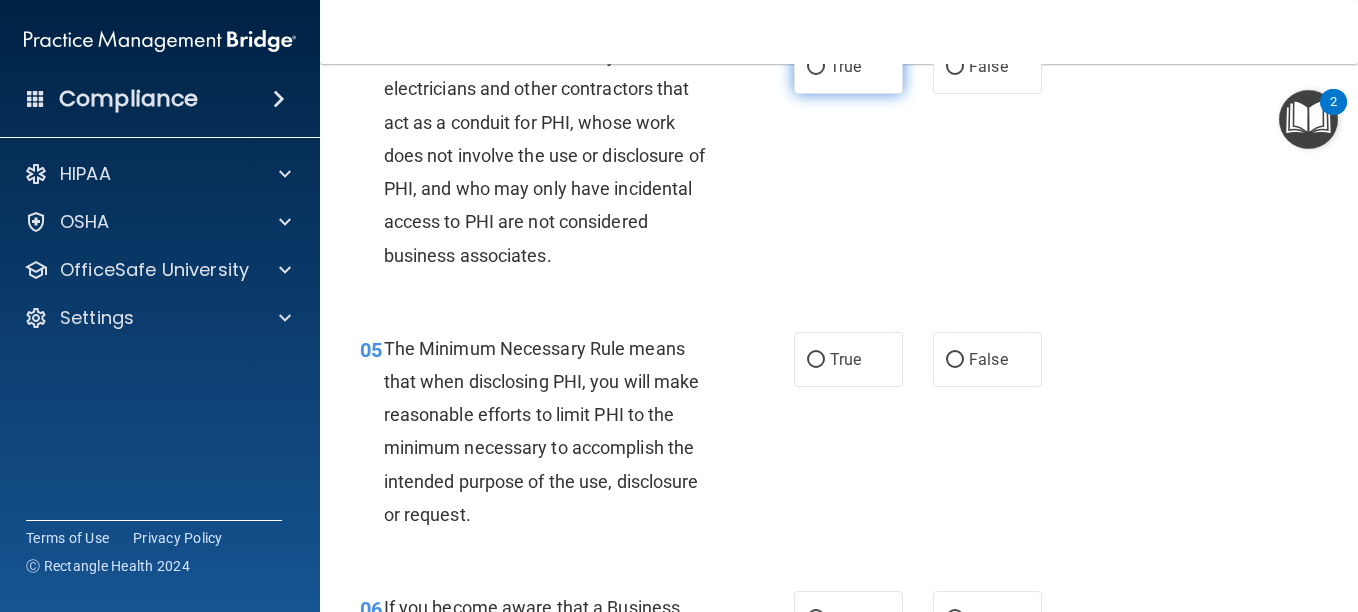 click on "True" at bounding box center (848, 66) 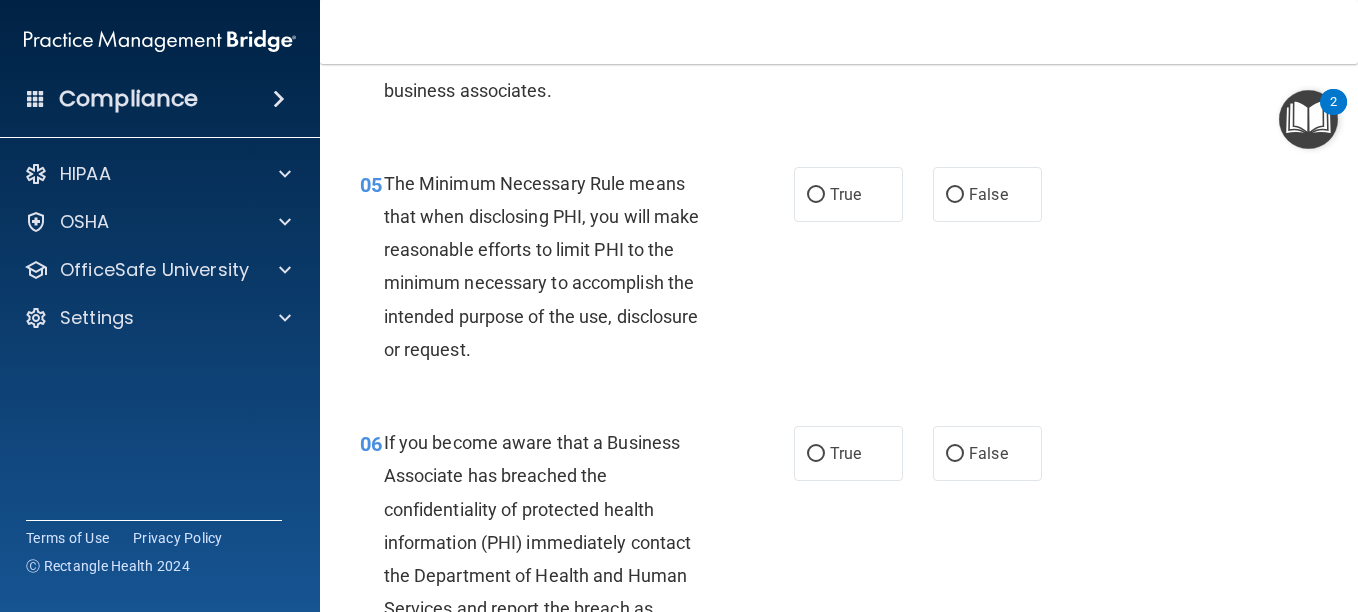 scroll, scrollTop: 898, scrollLeft: 0, axis: vertical 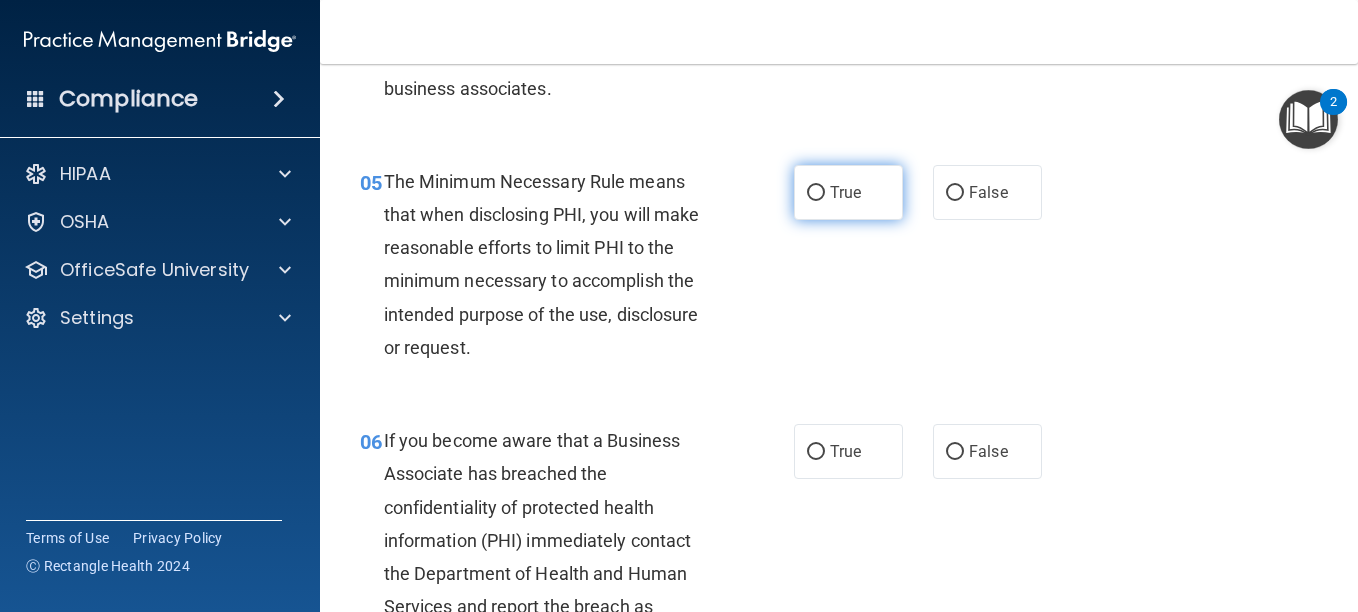 click on "True" at bounding box center (848, 192) 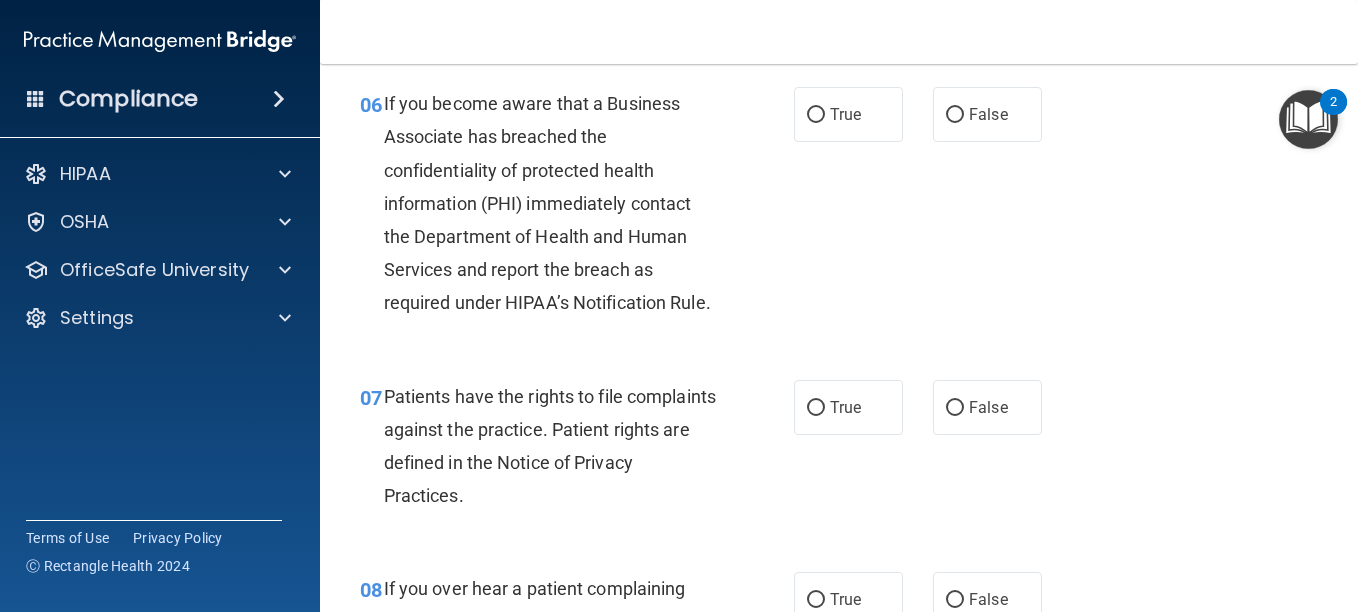 scroll, scrollTop: 1242, scrollLeft: 0, axis: vertical 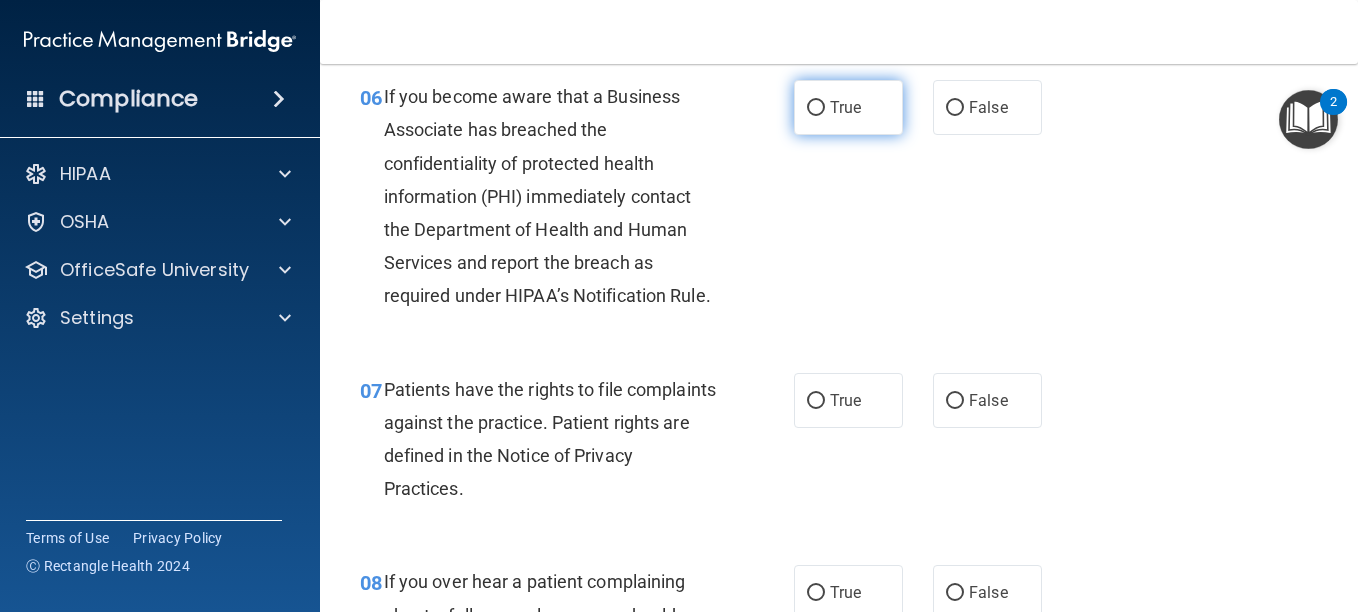 click on "True" at bounding box center [816, 108] 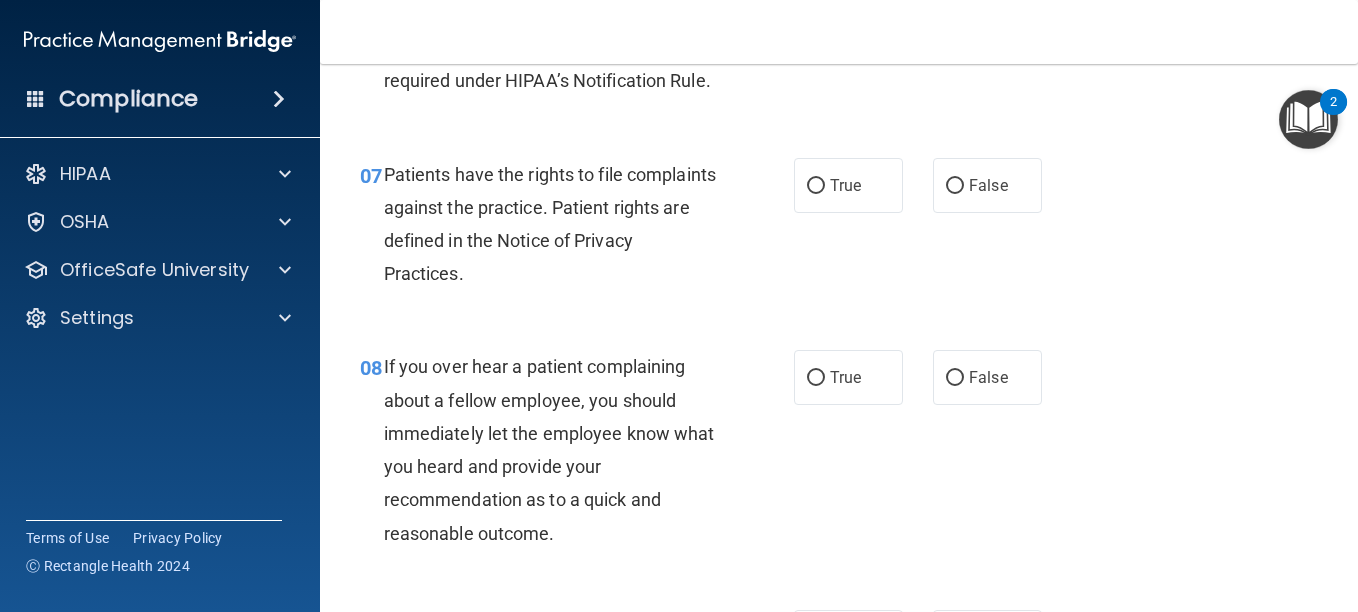 scroll, scrollTop: 1460, scrollLeft: 0, axis: vertical 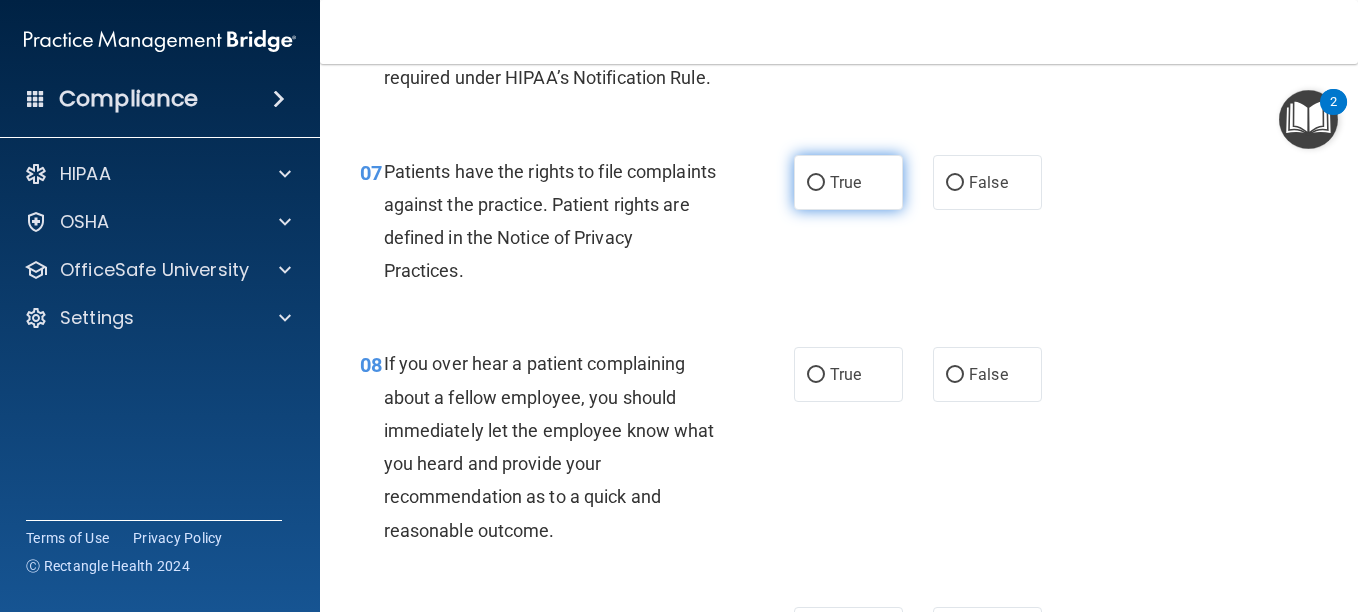 click on "True" at bounding box center (848, 182) 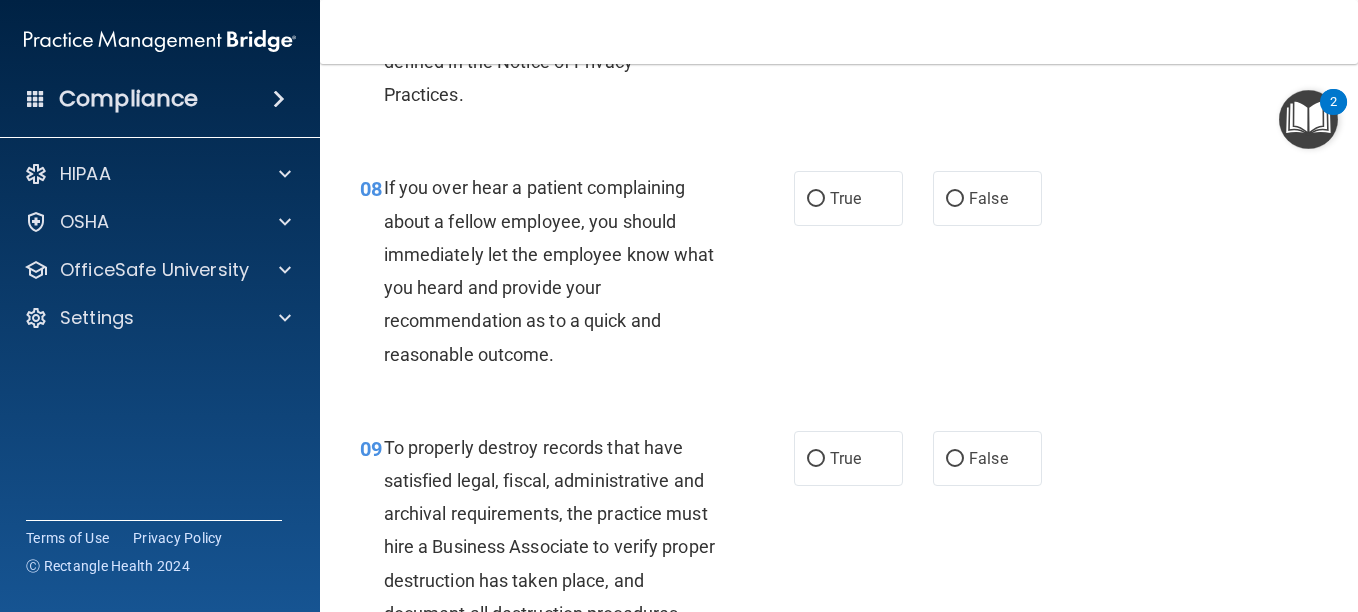 scroll, scrollTop: 1651, scrollLeft: 0, axis: vertical 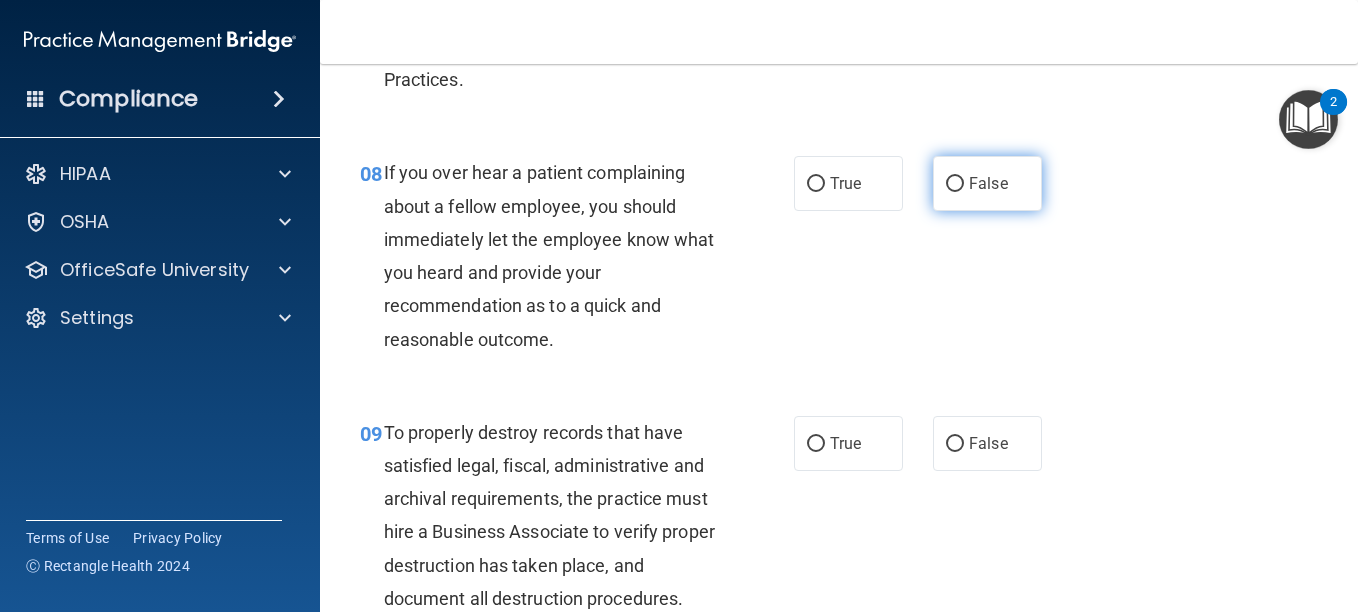click on "False" at bounding box center (988, 183) 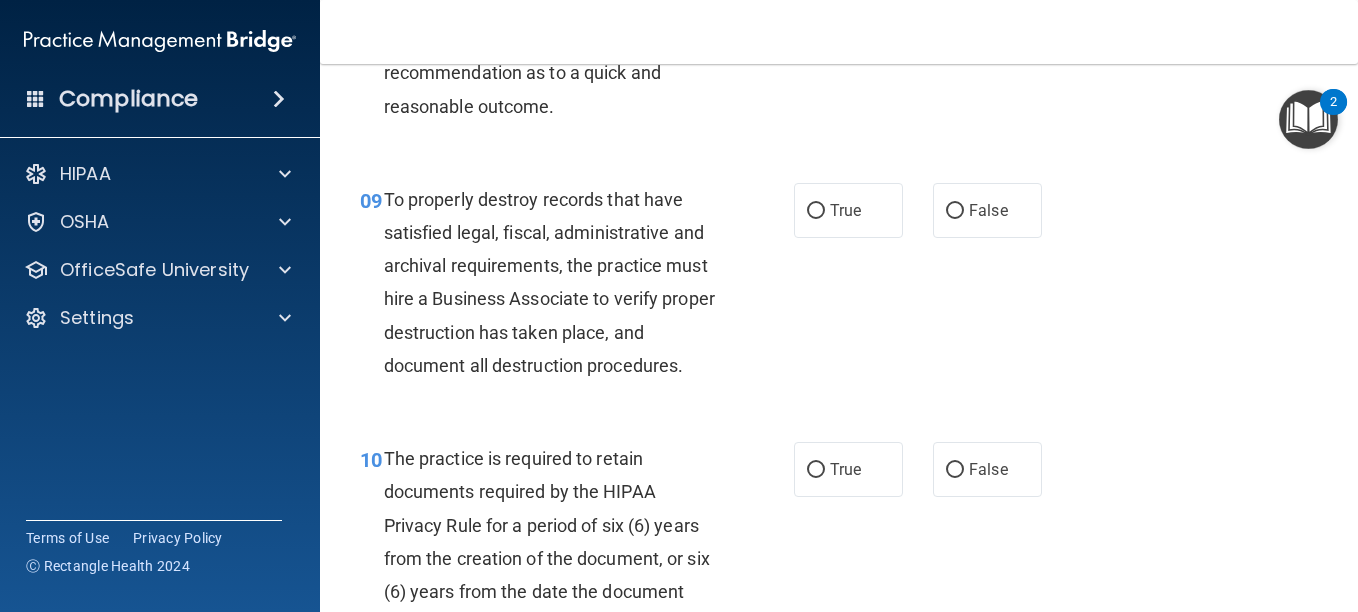 scroll, scrollTop: 1901, scrollLeft: 0, axis: vertical 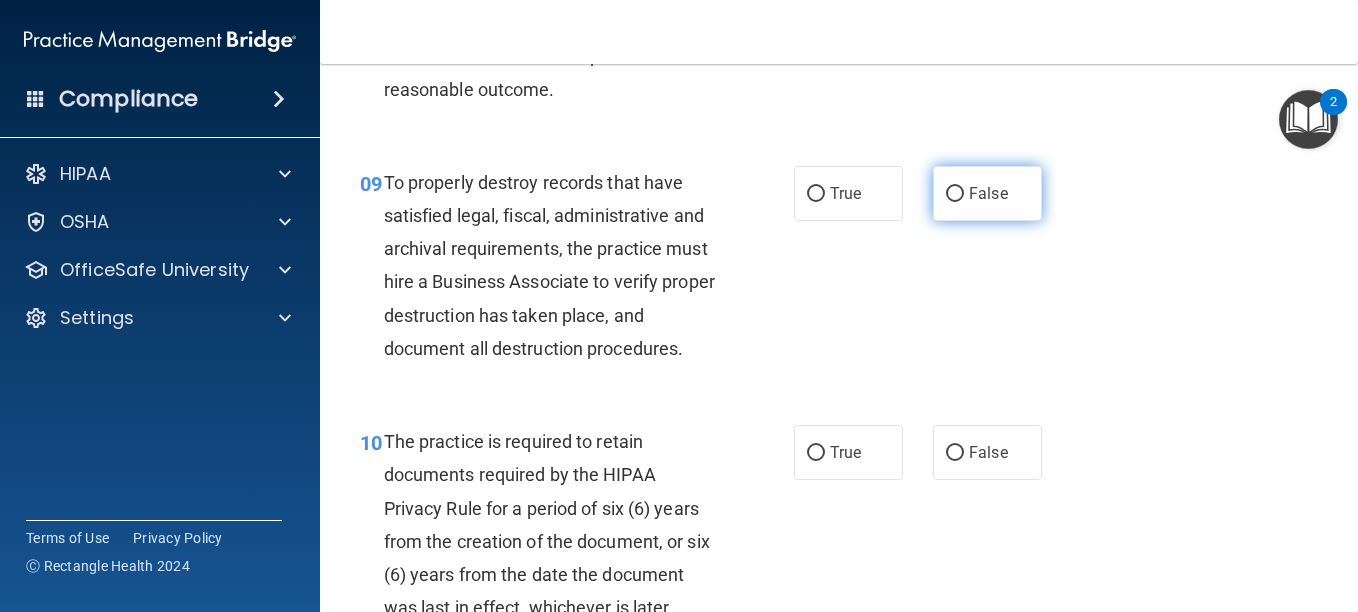 click on "False" at bounding box center [987, 193] 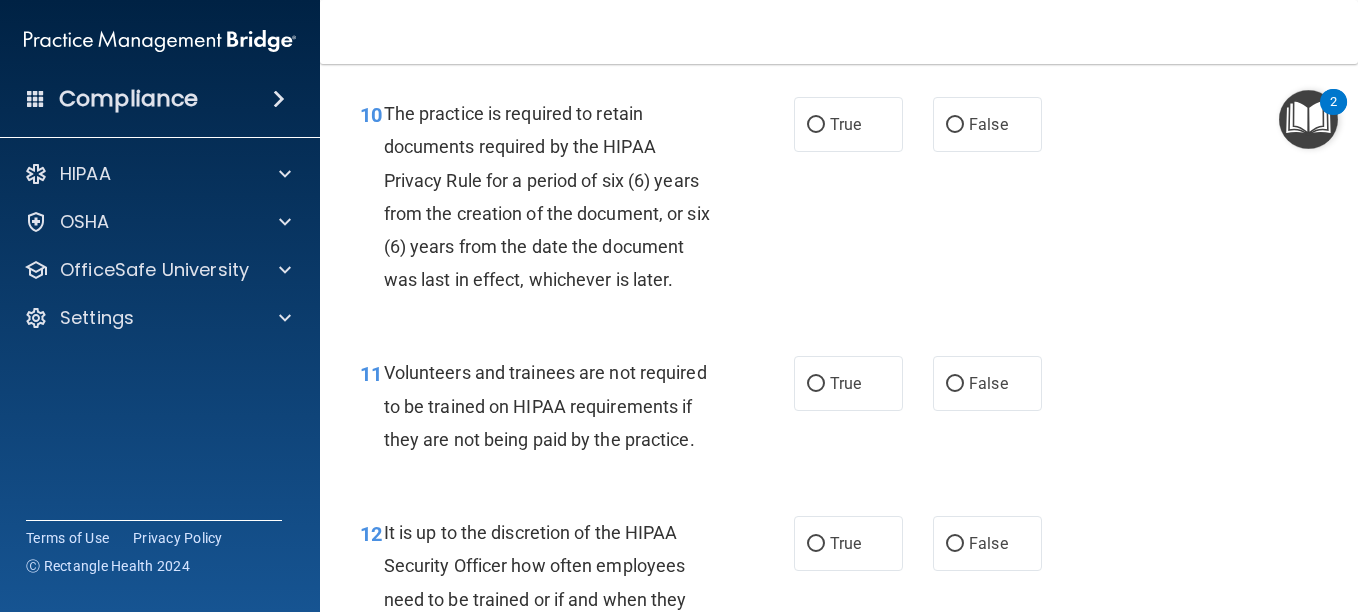 scroll, scrollTop: 2230, scrollLeft: 0, axis: vertical 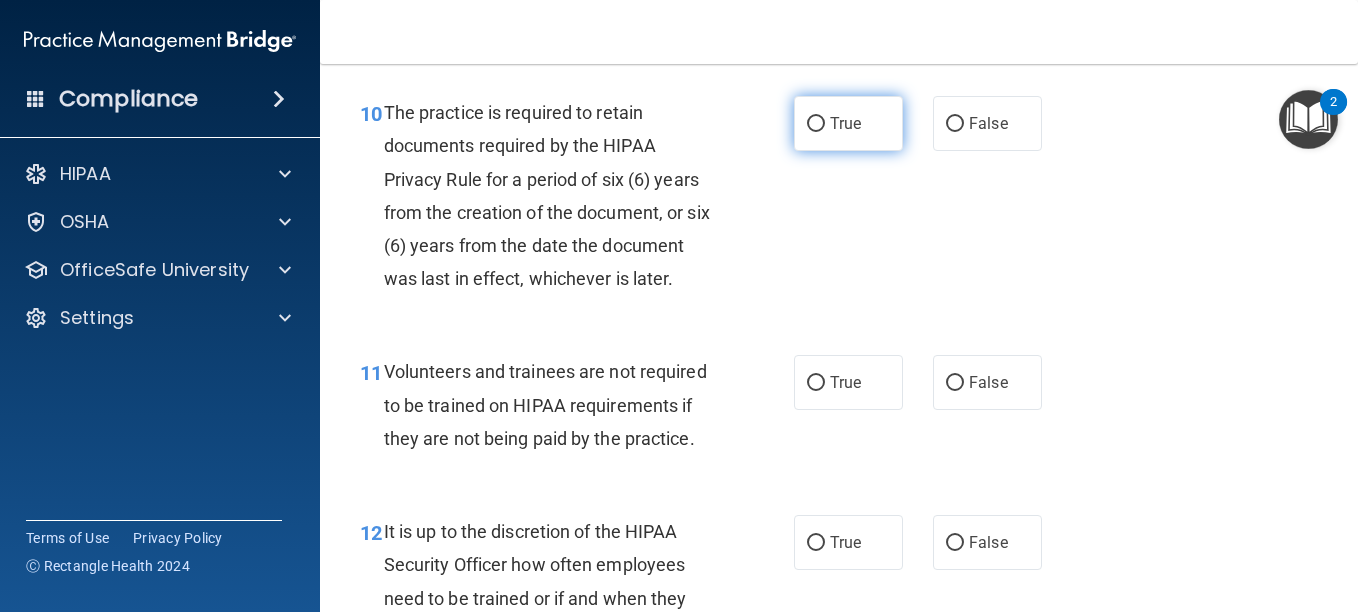 click on "True" at bounding box center (848, 123) 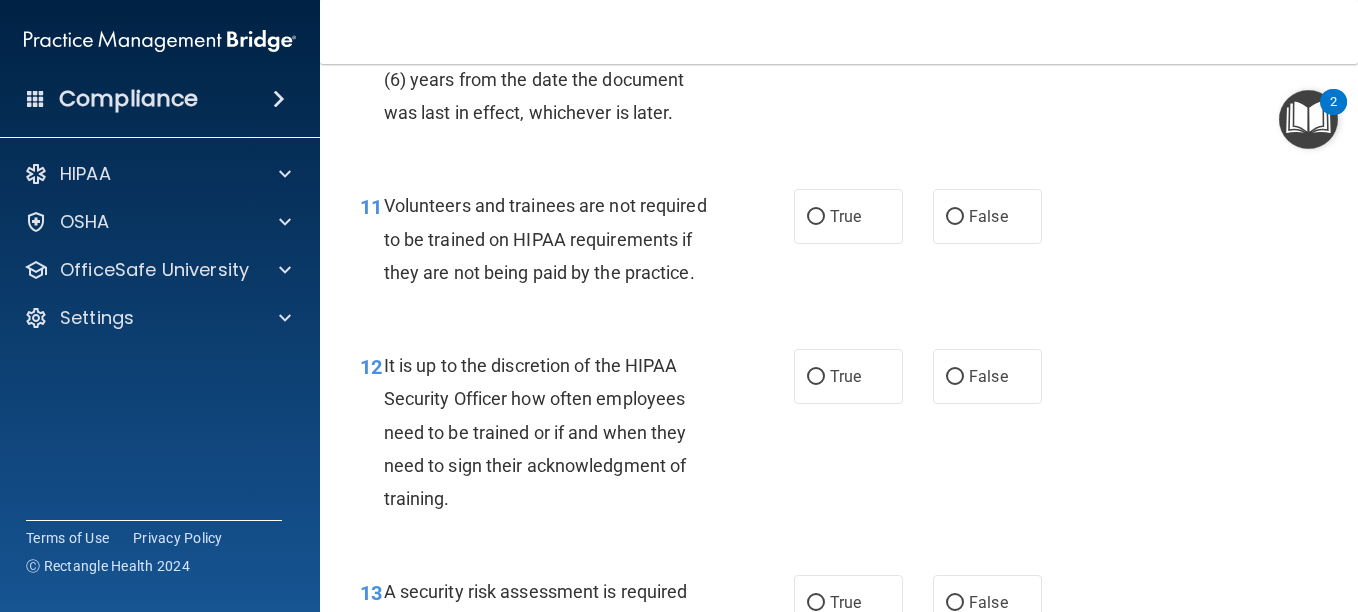 scroll, scrollTop: 2423, scrollLeft: 0, axis: vertical 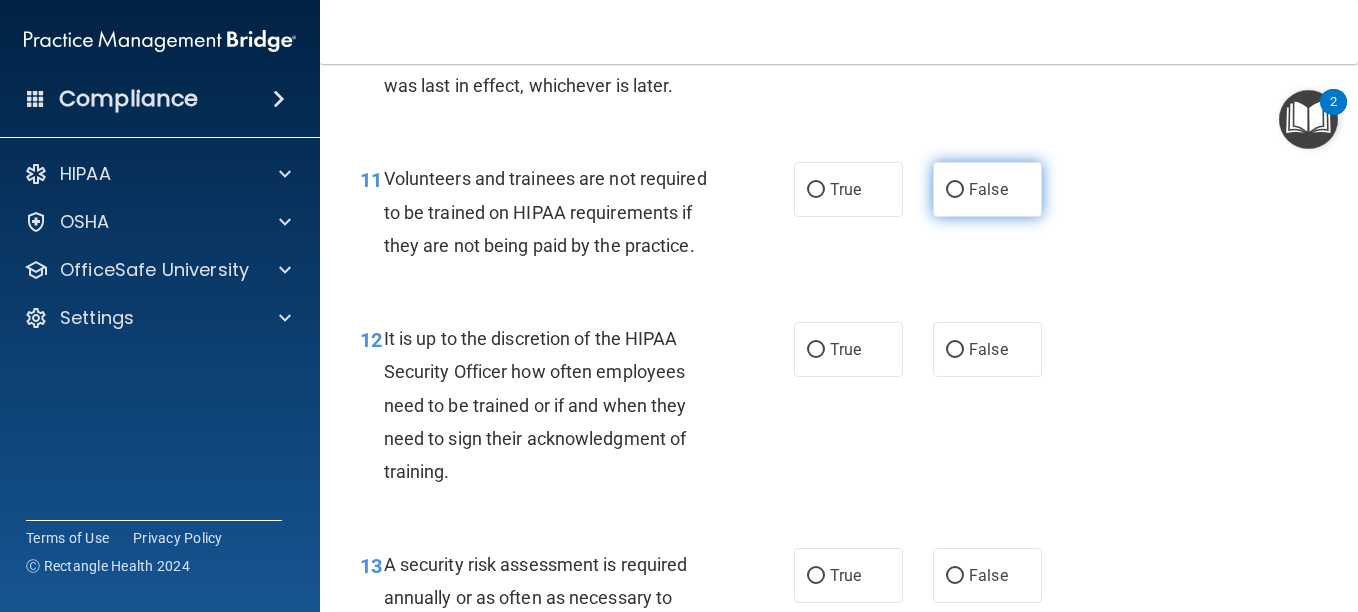 click on "False" at bounding box center [987, 189] 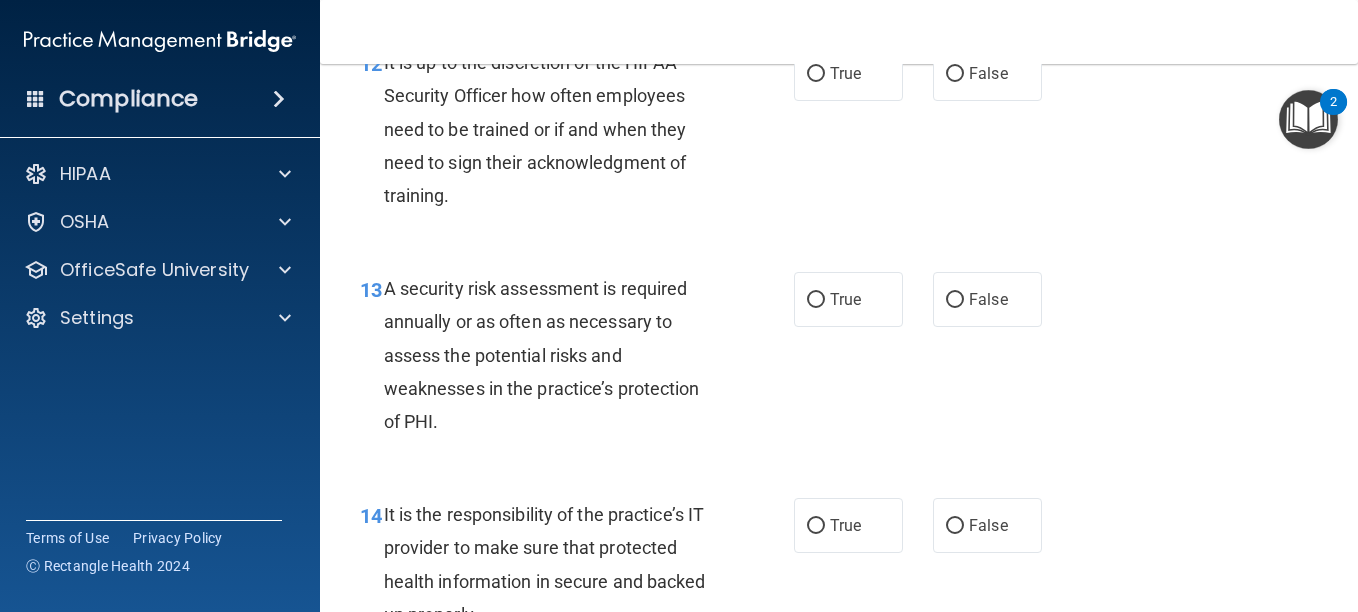 scroll, scrollTop: 2713, scrollLeft: 0, axis: vertical 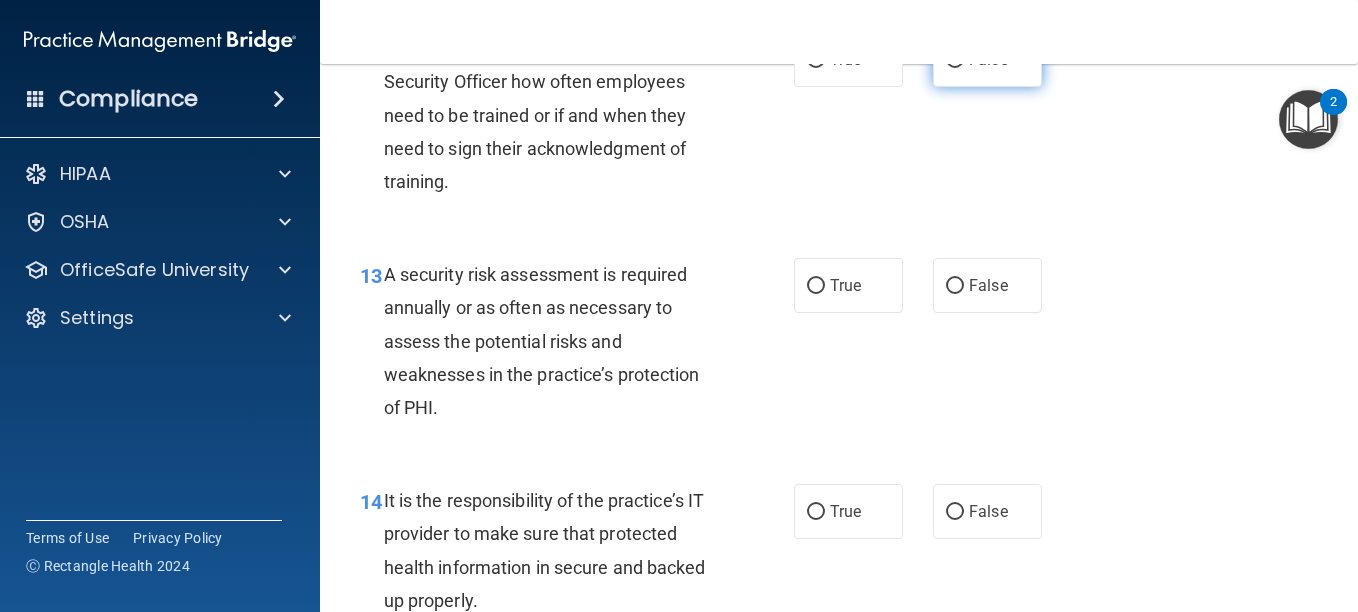 click on "False" at bounding box center [988, 59] 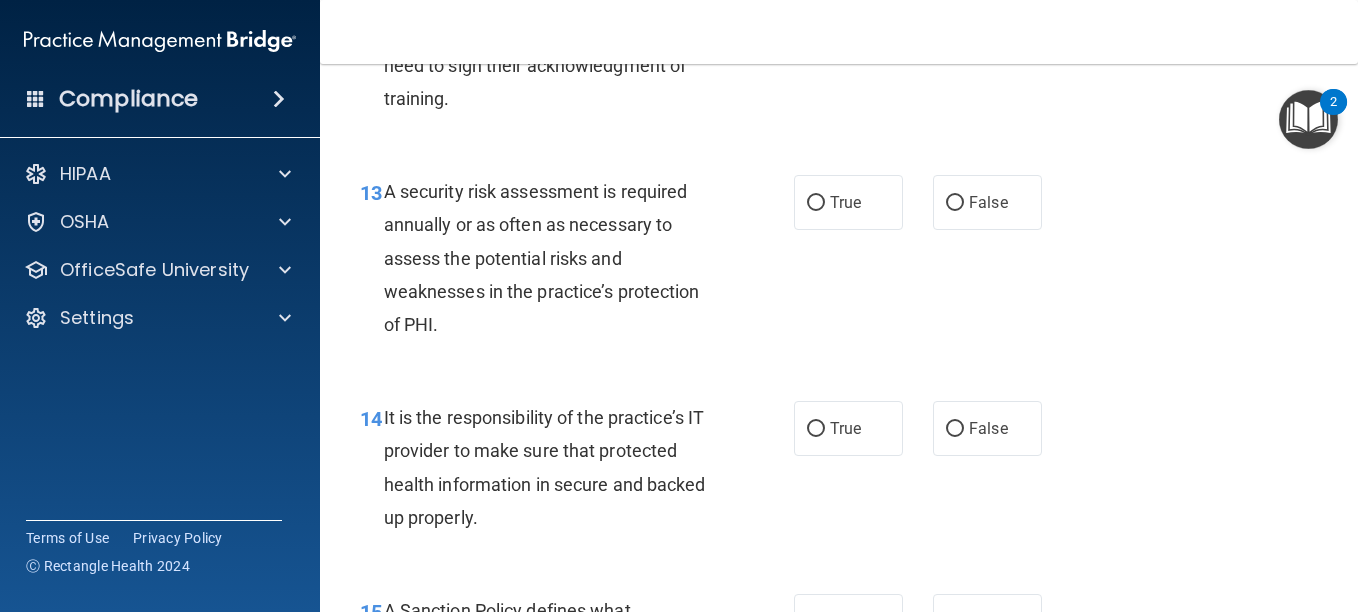 scroll, scrollTop: 2886, scrollLeft: 0, axis: vertical 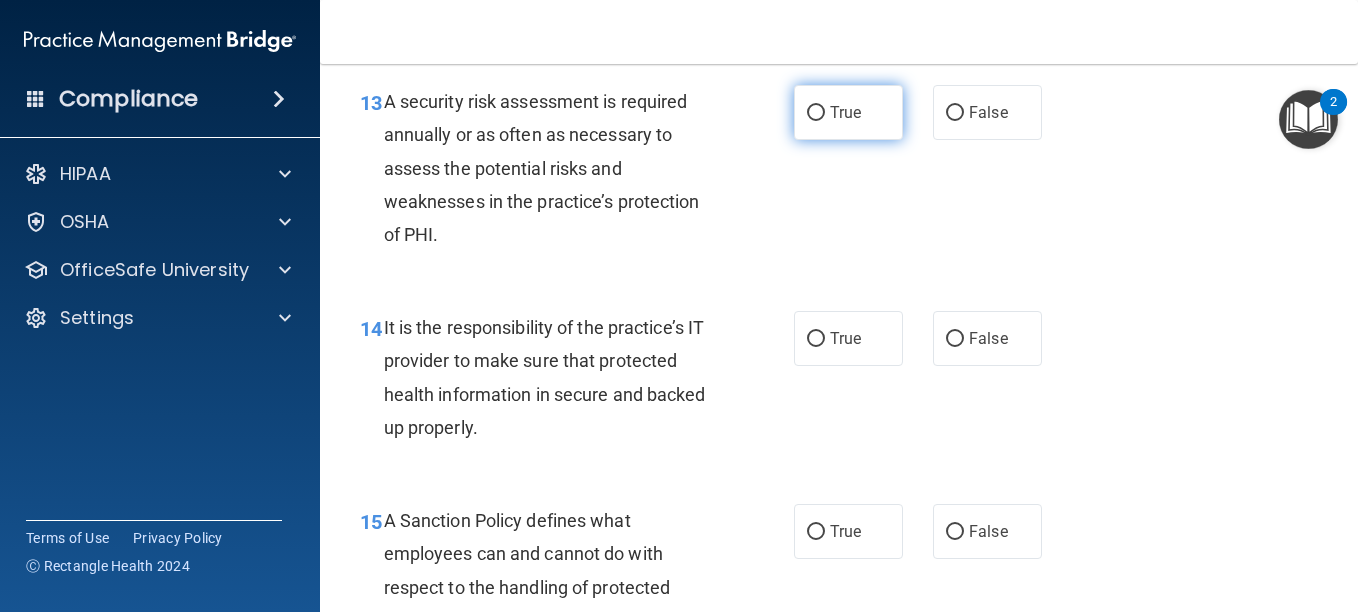 click on "True" at bounding box center [845, 112] 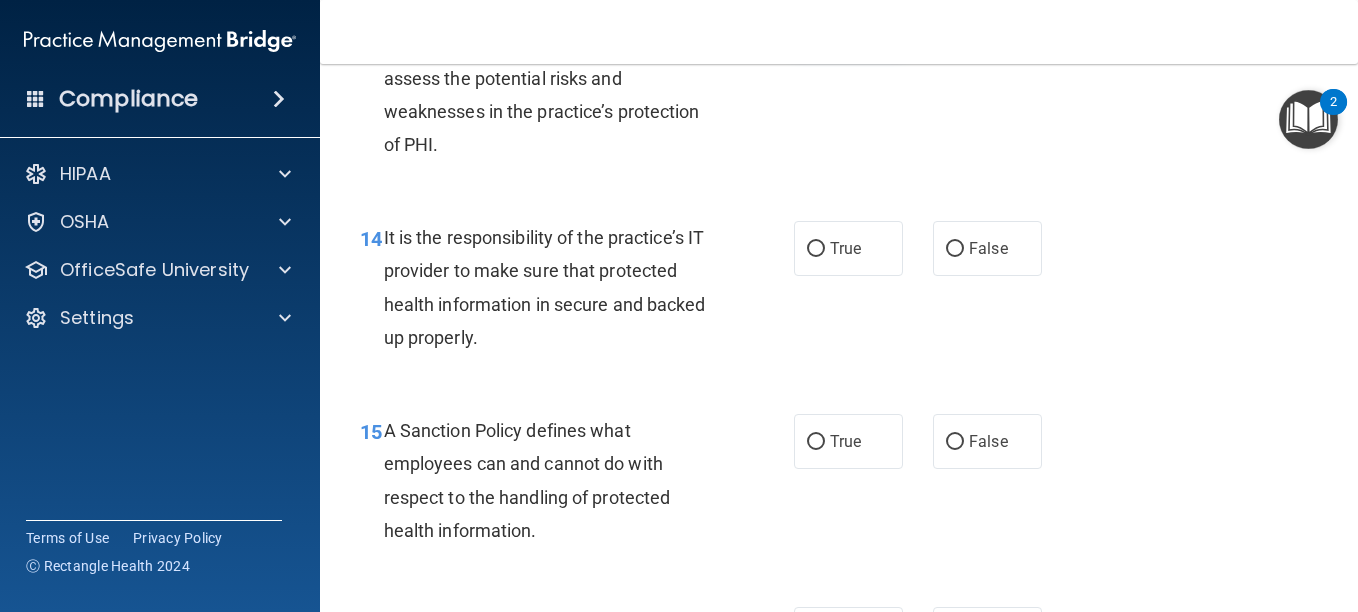 scroll, scrollTop: 3067, scrollLeft: 0, axis: vertical 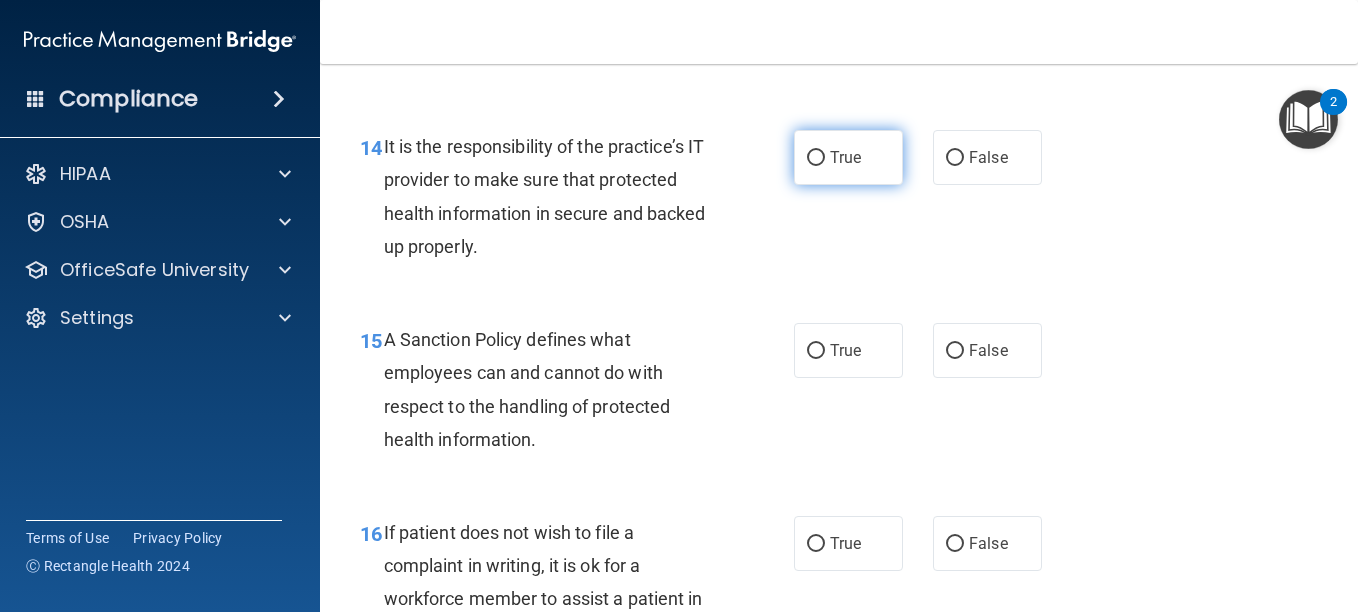 click on "True" at bounding box center [845, 157] 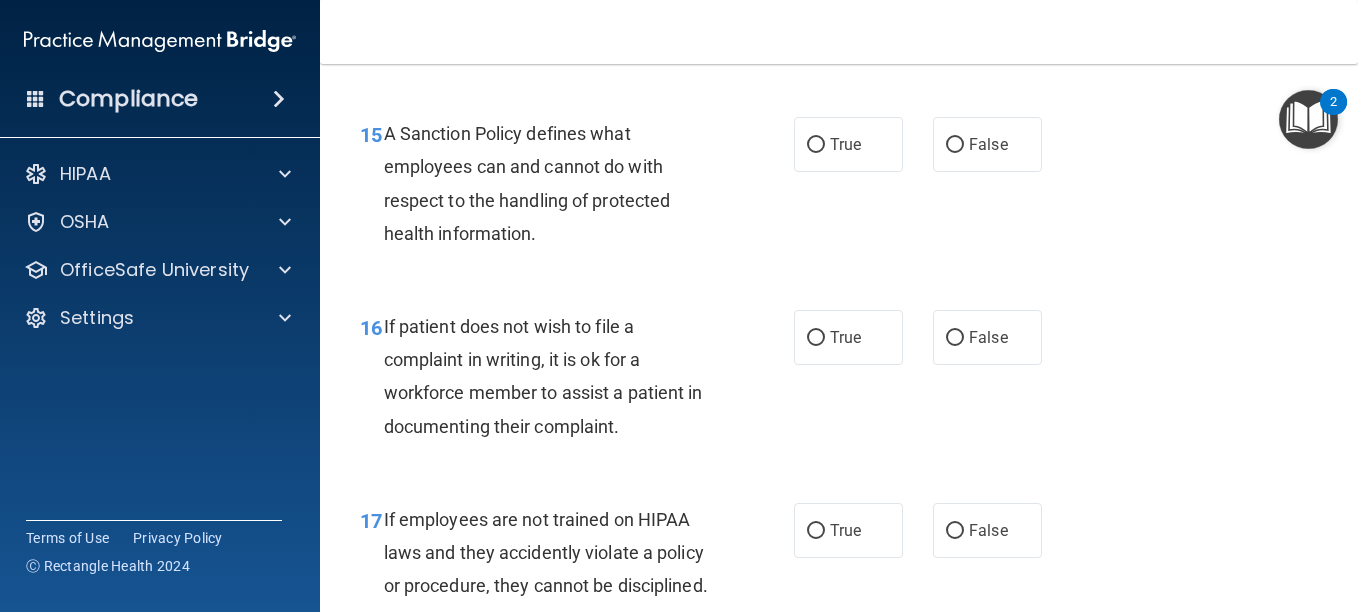 scroll, scrollTop: 3282, scrollLeft: 0, axis: vertical 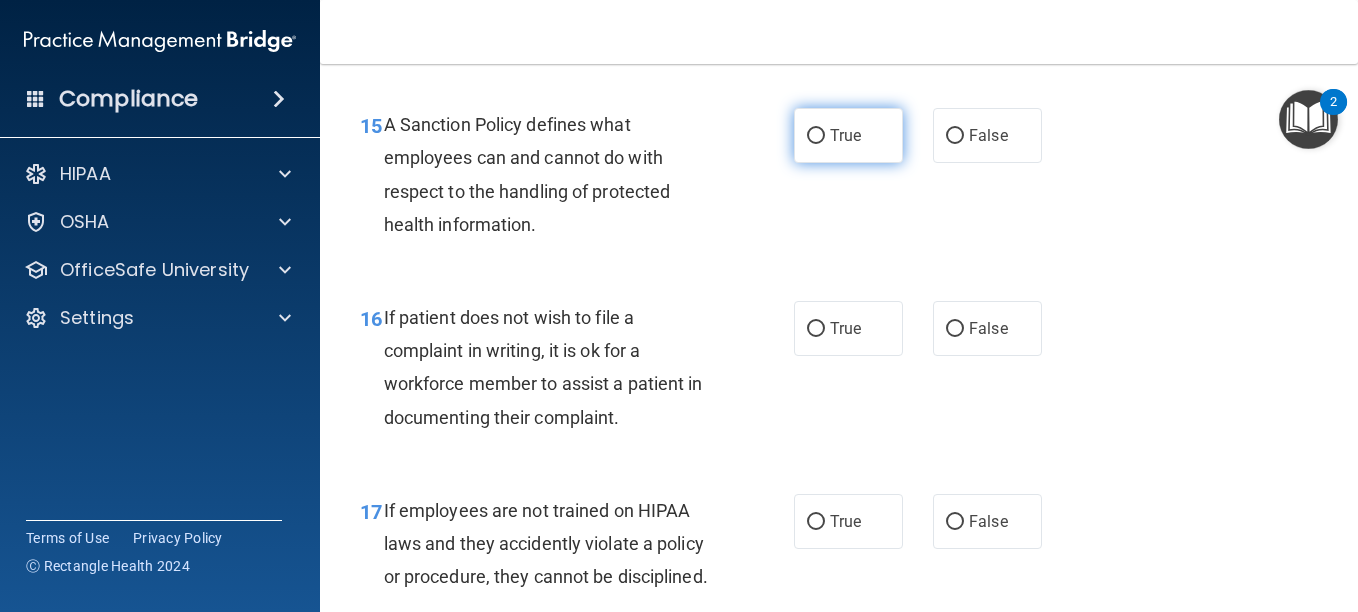 click on "True" at bounding box center (845, 135) 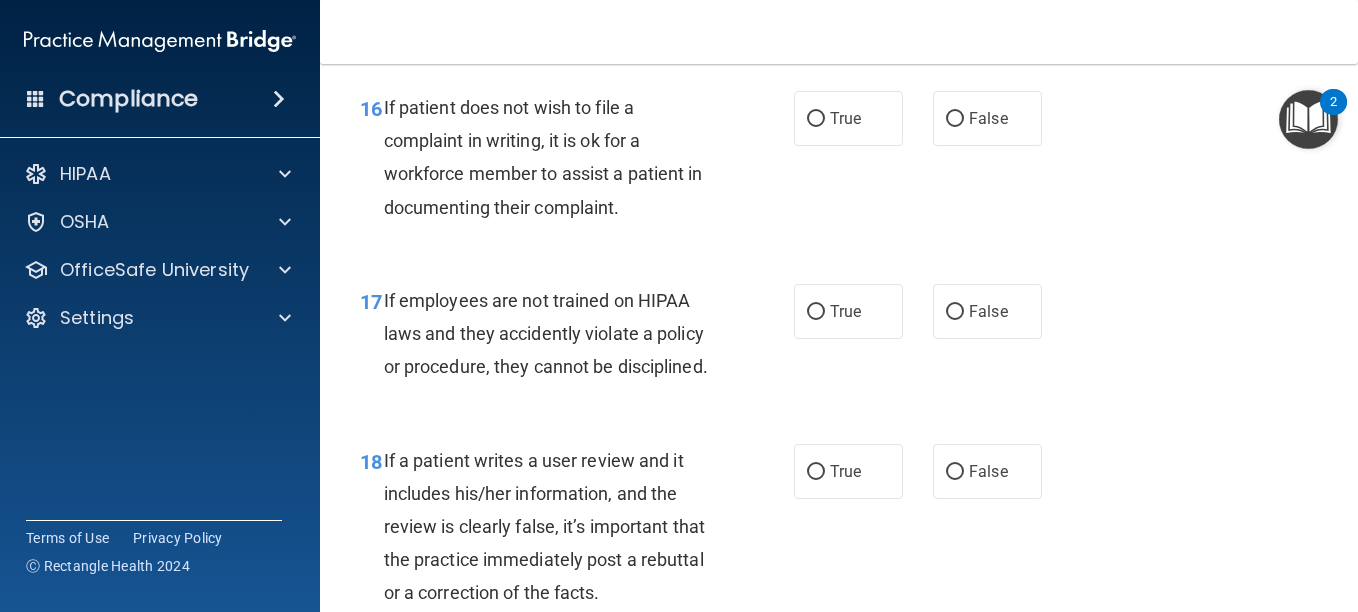 scroll, scrollTop: 3495, scrollLeft: 0, axis: vertical 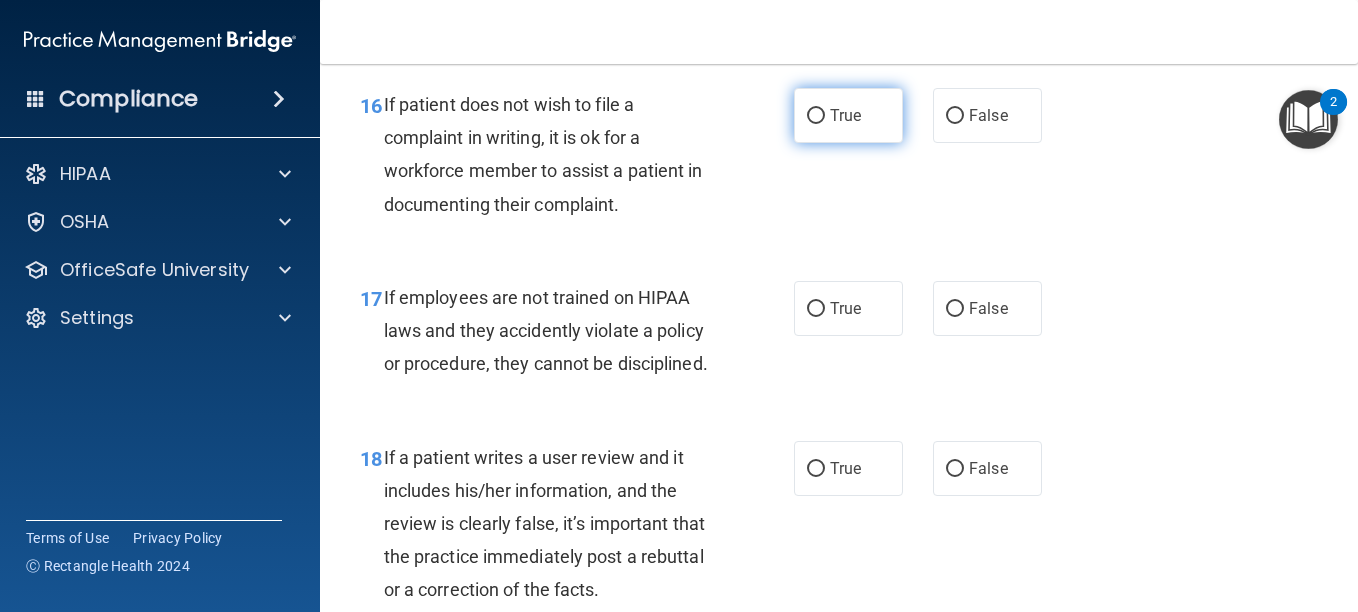 click on "True" at bounding box center [848, 115] 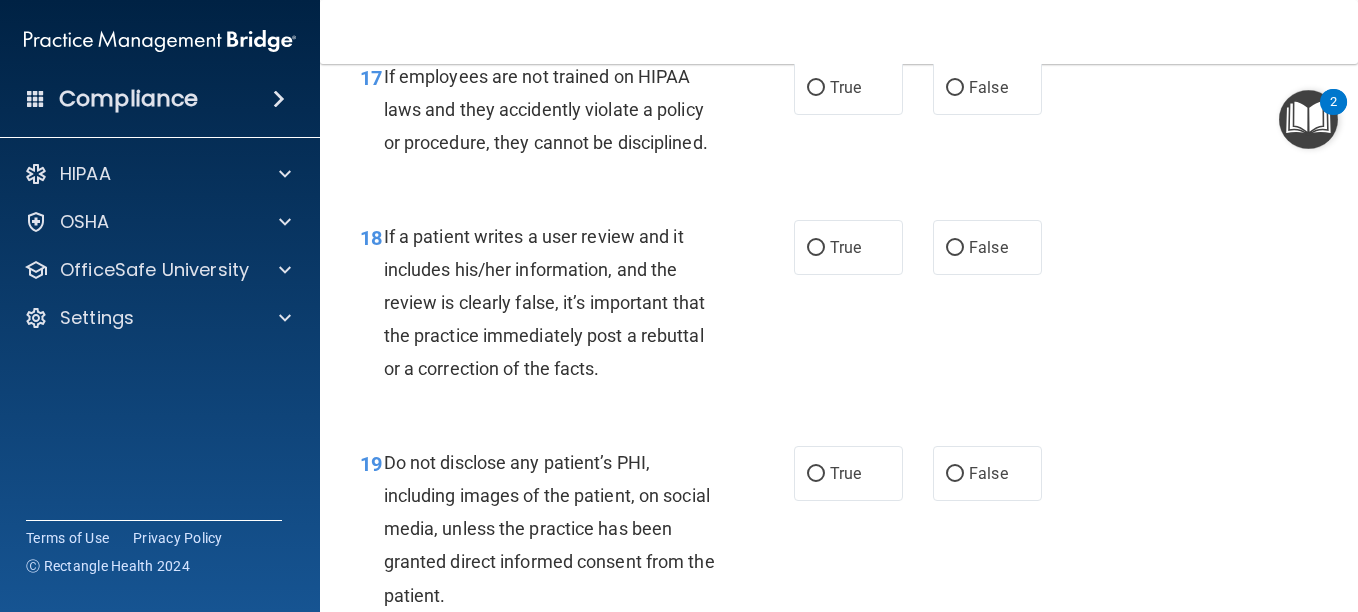 scroll, scrollTop: 3717, scrollLeft: 0, axis: vertical 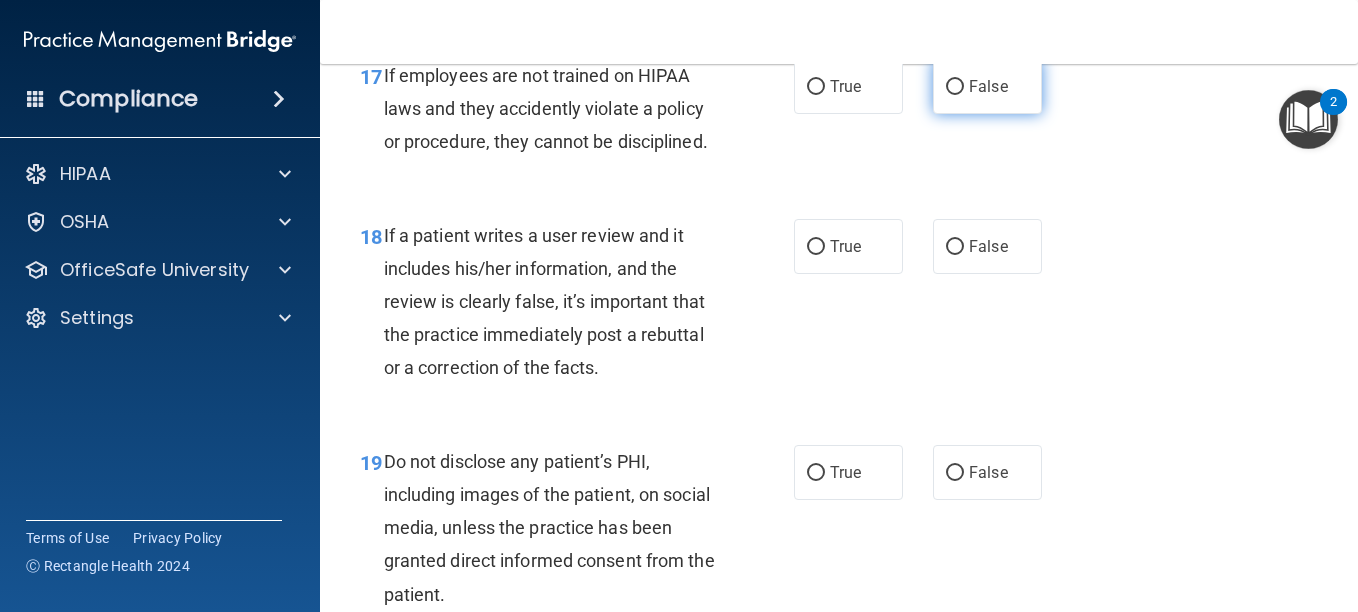 click on "False" at bounding box center (955, 87) 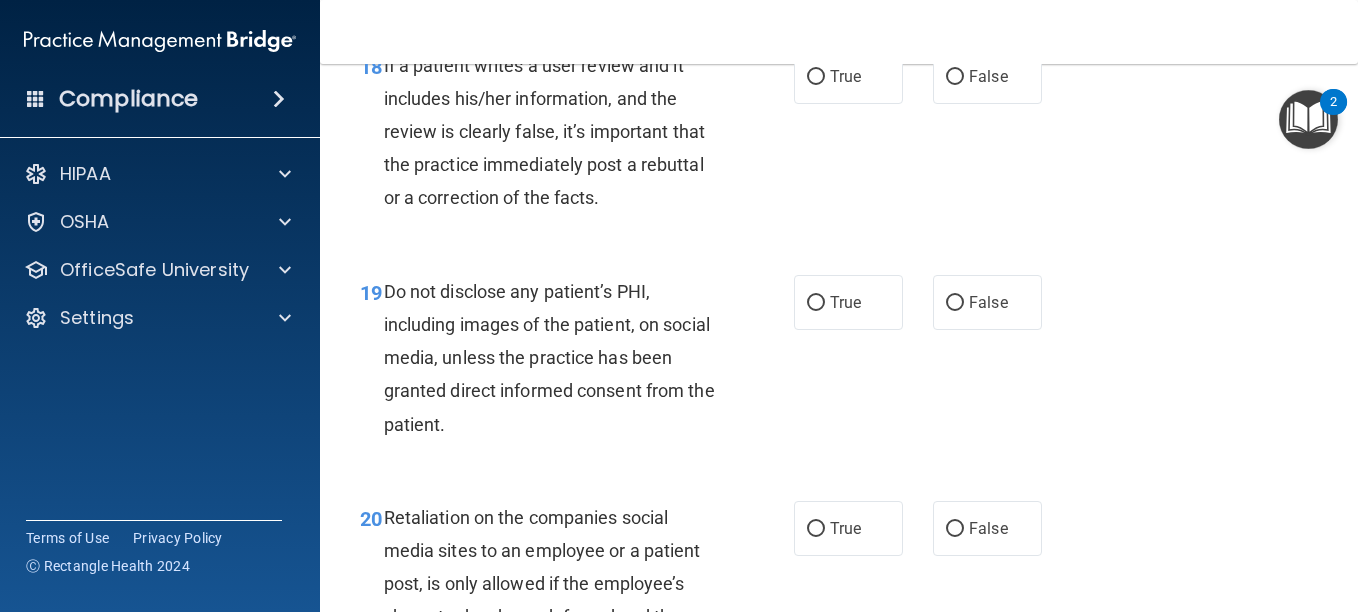 scroll, scrollTop: 3891, scrollLeft: 0, axis: vertical 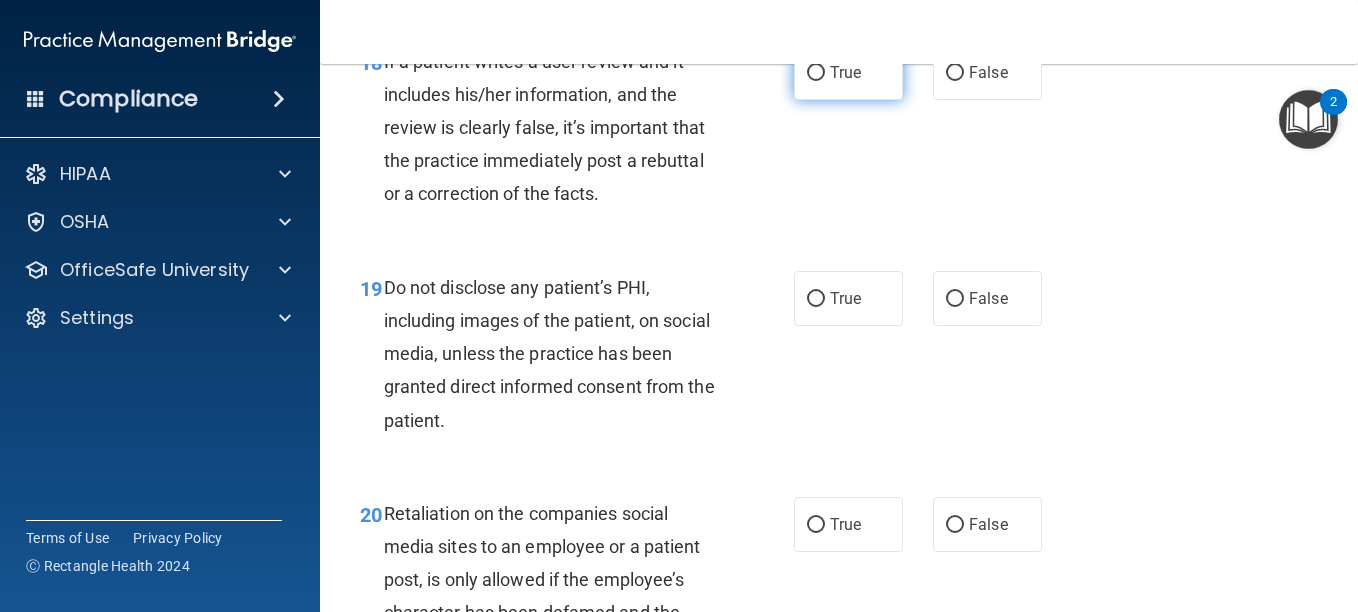 click on "True" at bounding box center (848, 72) 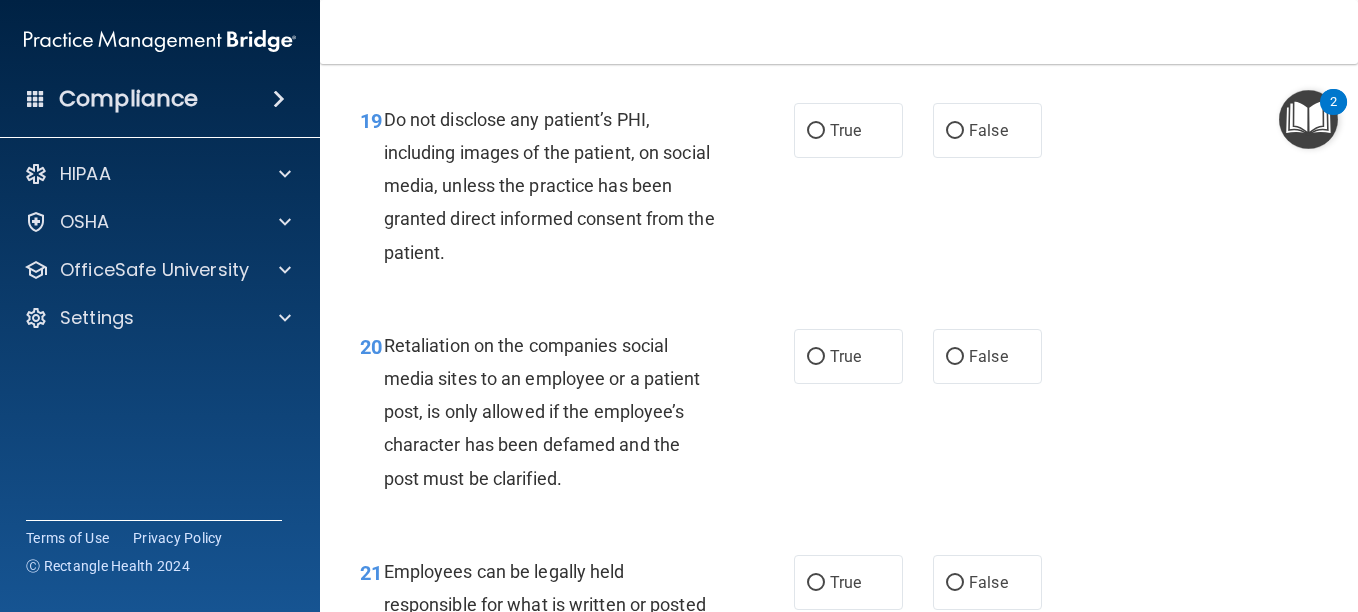 scroll, scrollTop: 4068, scrollLeft: 0, axis: vertical 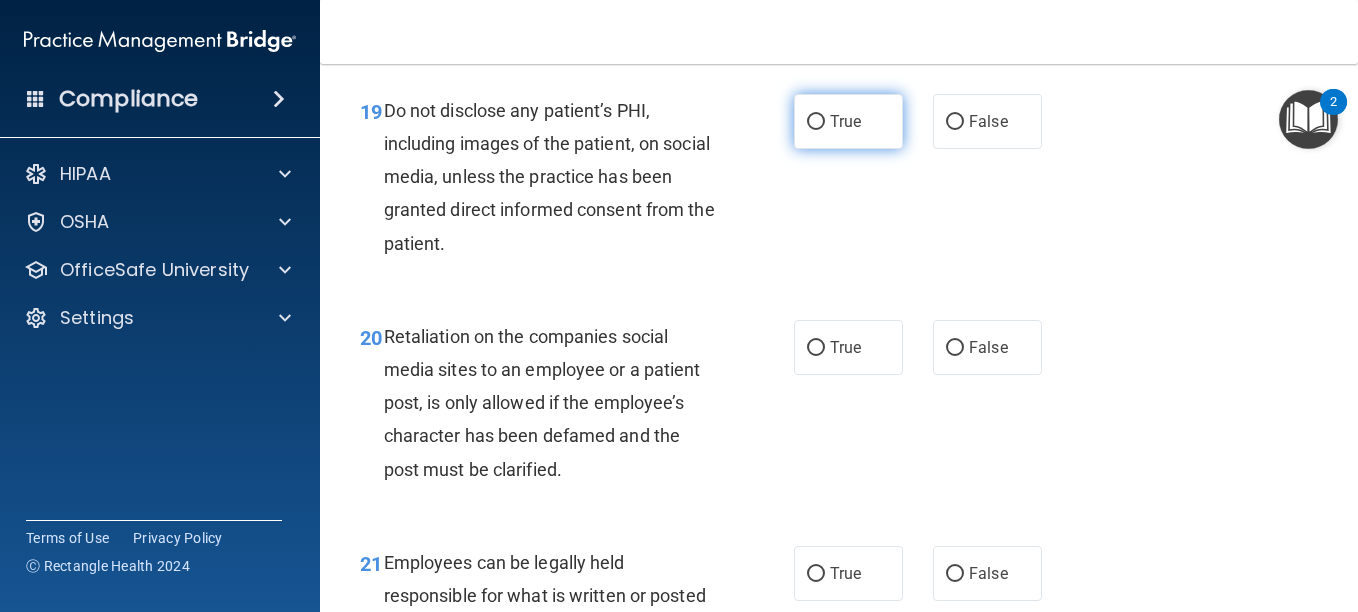 click on "True" at bounding box center (848, 121) 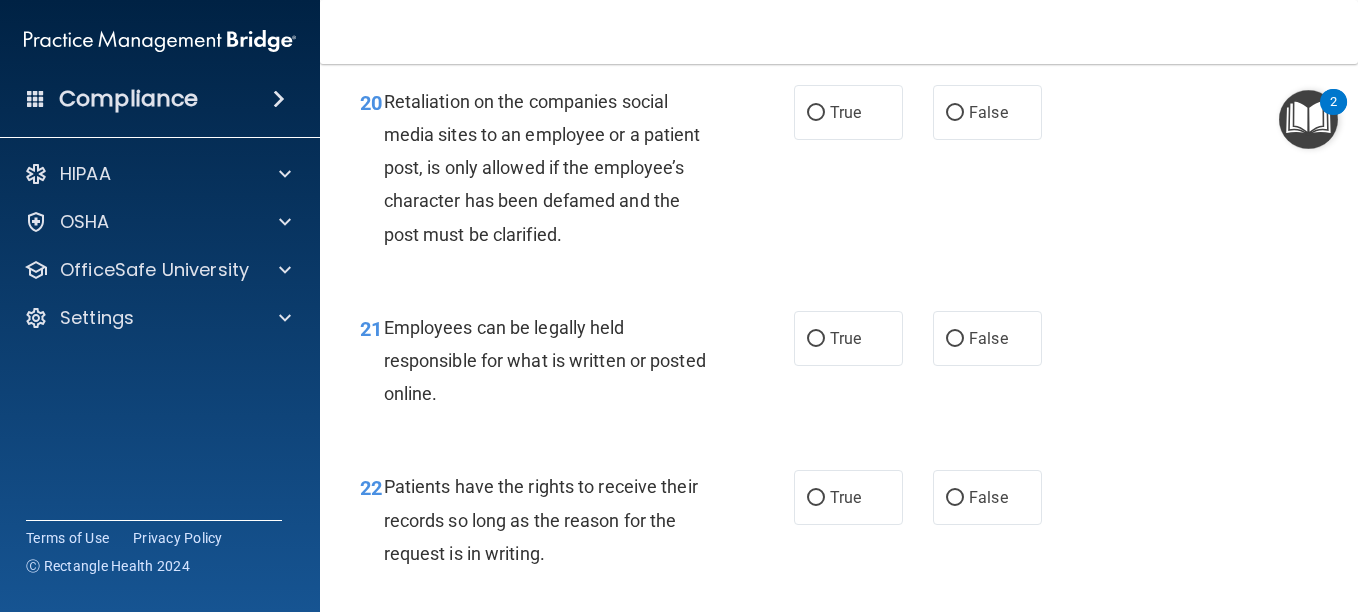 scroll, scrollTop: 4319, scrollLeft: 0, axis: vertical 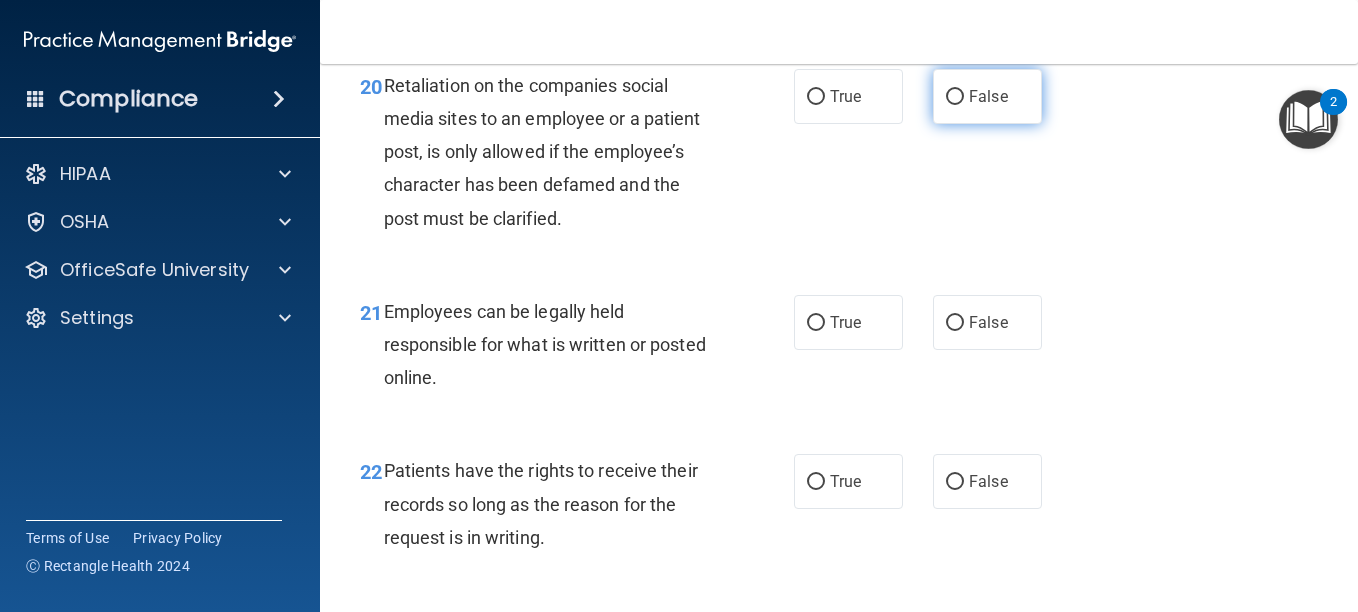click on "False" at bounding box center (988, 96) 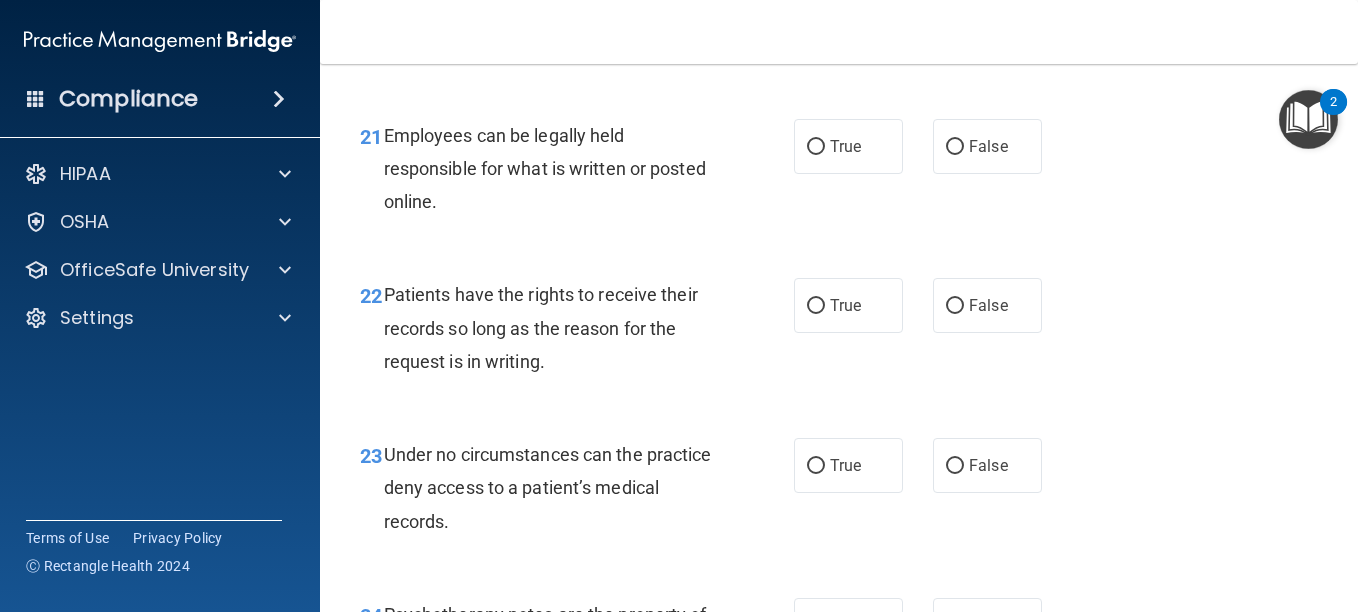 scroll, scrollTop: 4496, scrollLeft: 0, axis: vertical 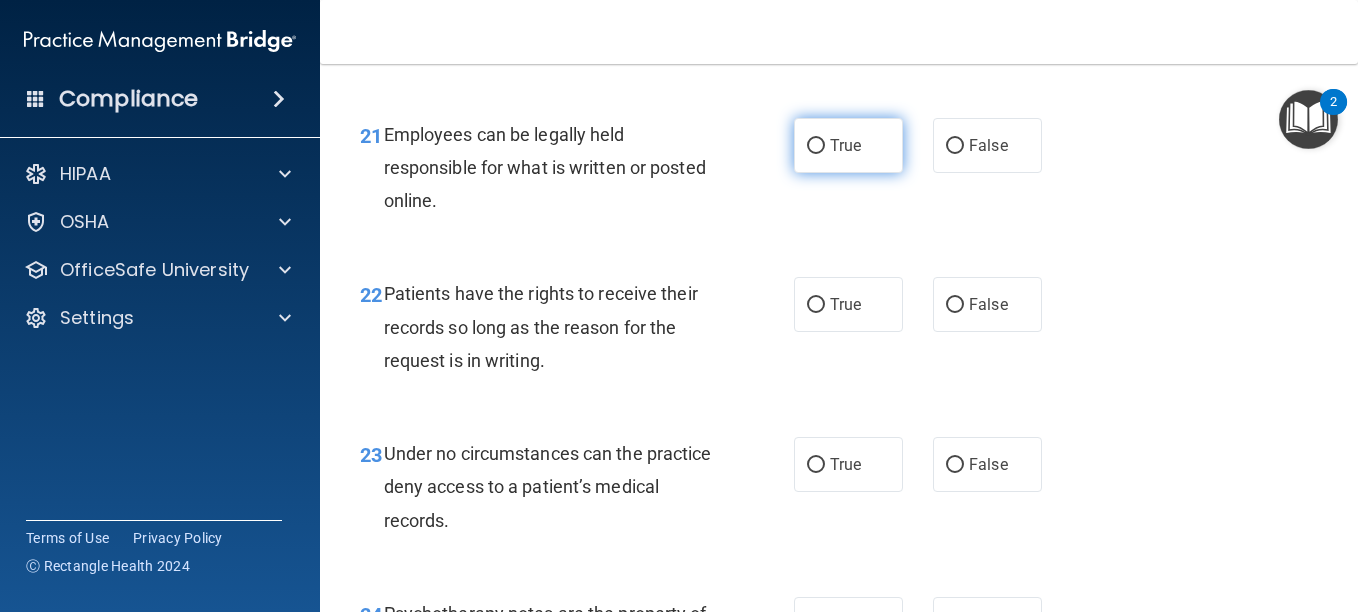 click on "True" at bounding box center [845, 145] 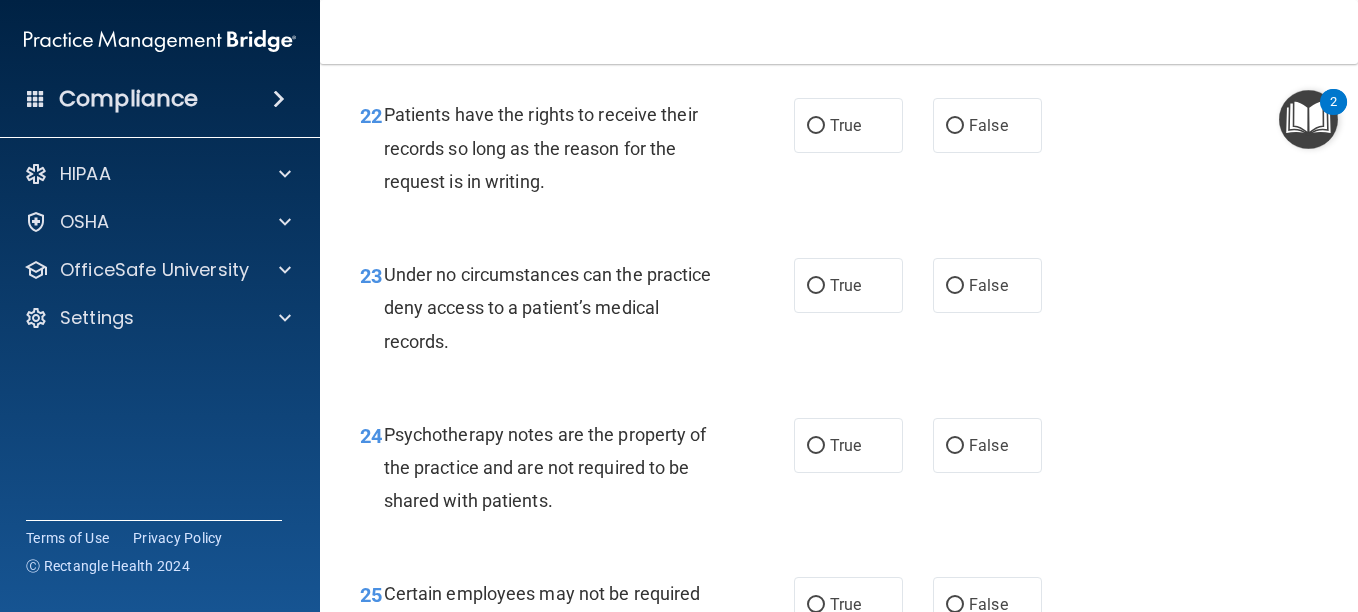 scroll, scrollTop: 4678, scrollLeft: 0, axis: vertical 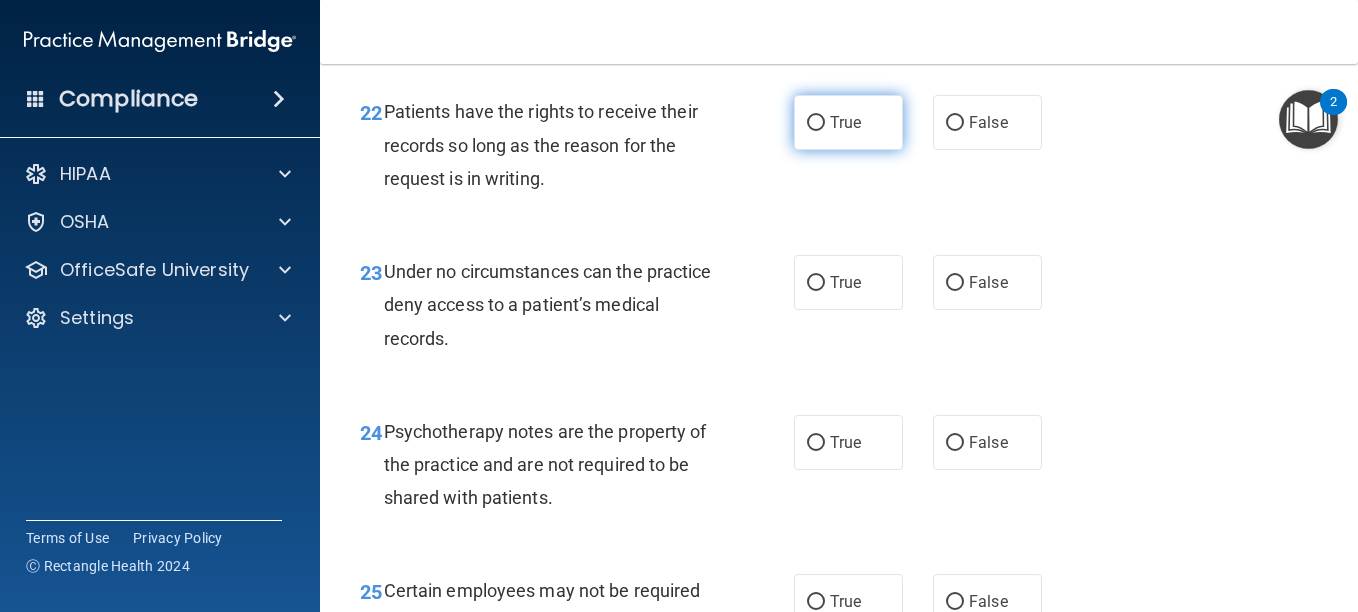 click on "True" at bounding box center (848, 122) 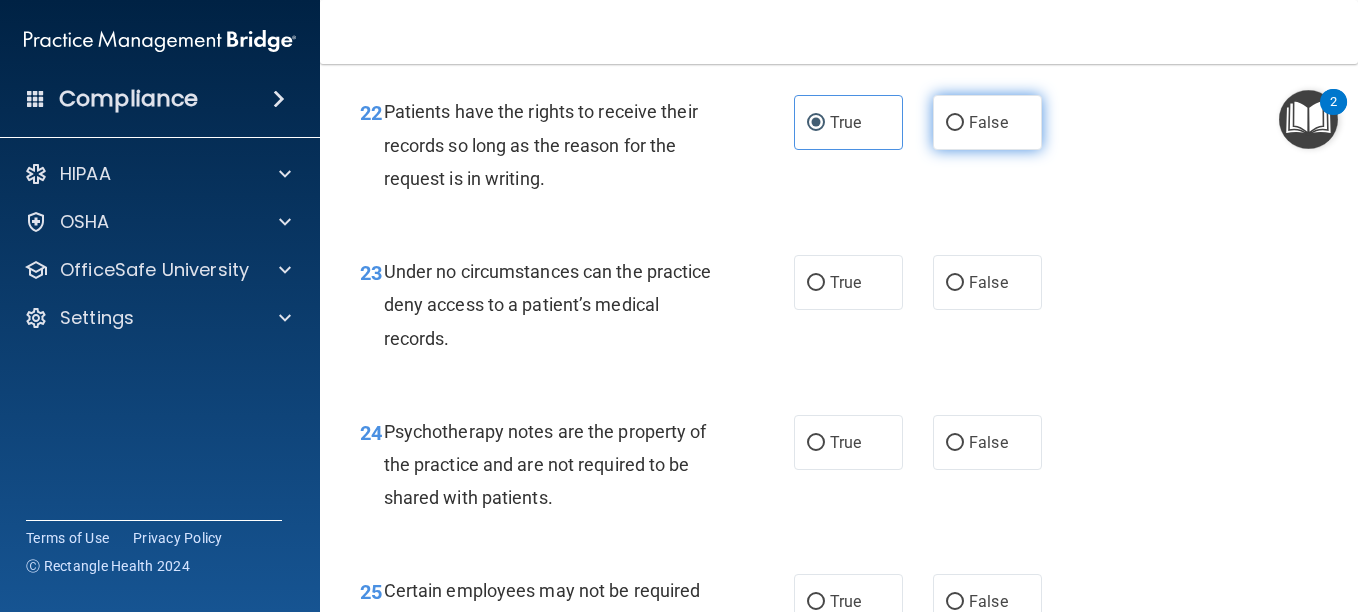 click on "False" at bounding box center (987, 122) 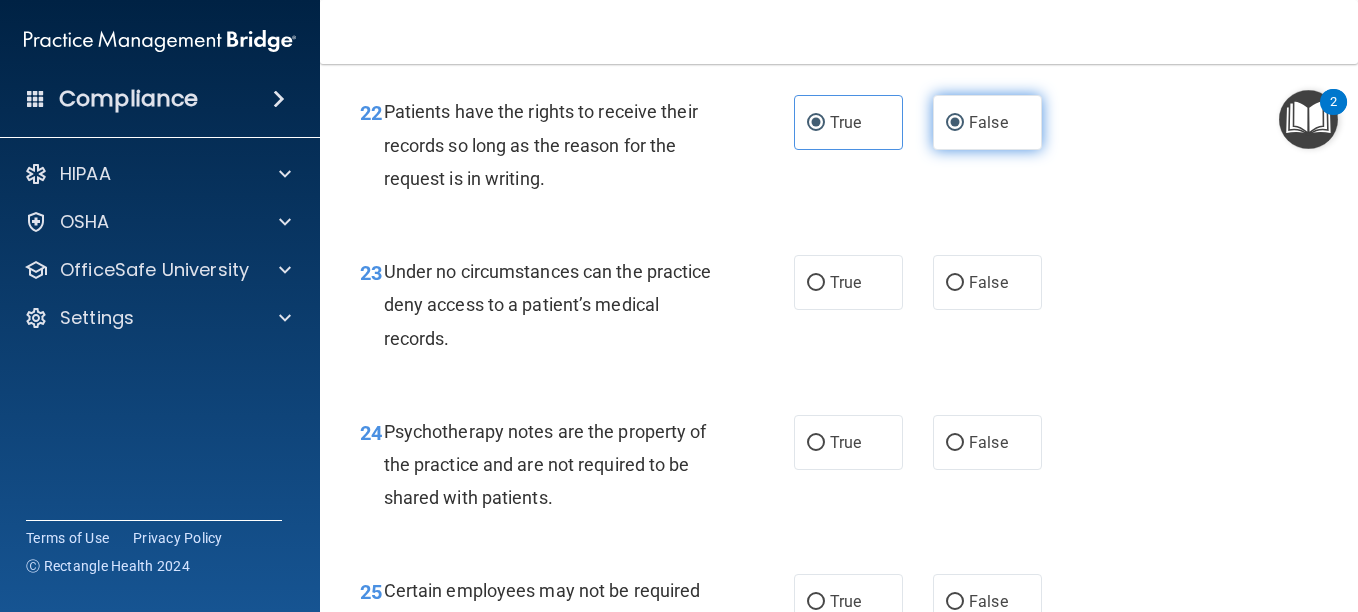 radio on "false" 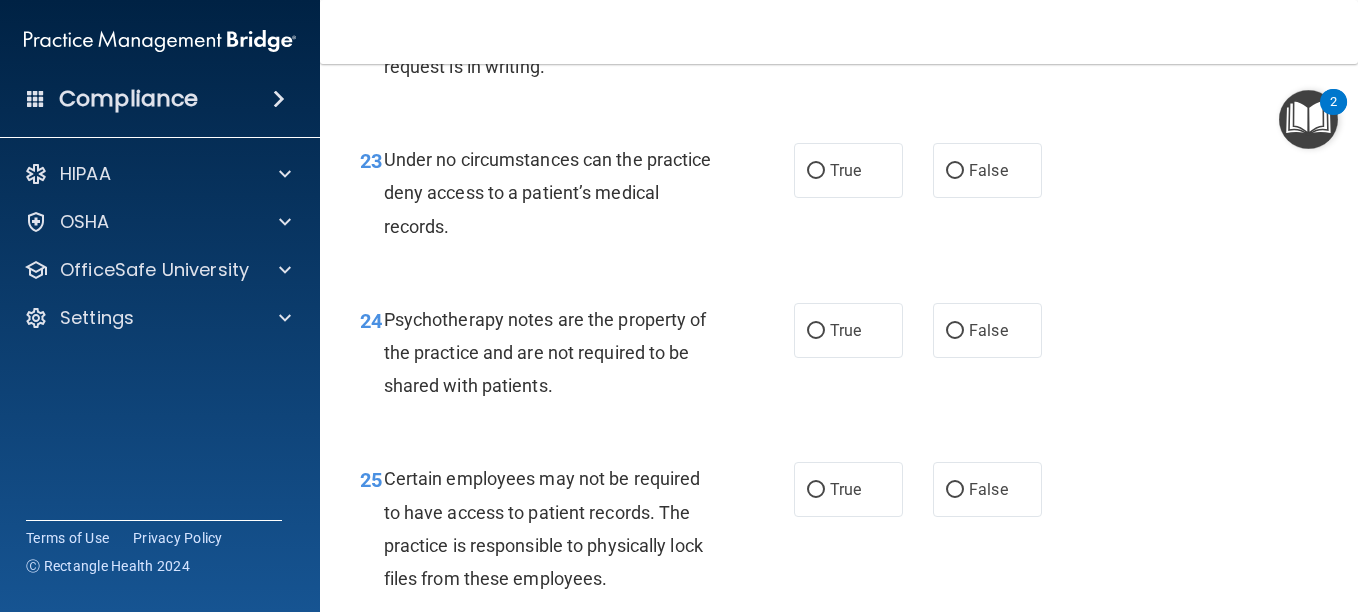 scroll, scrollTop: 4792, scrollLeft: 0, axis: vertical 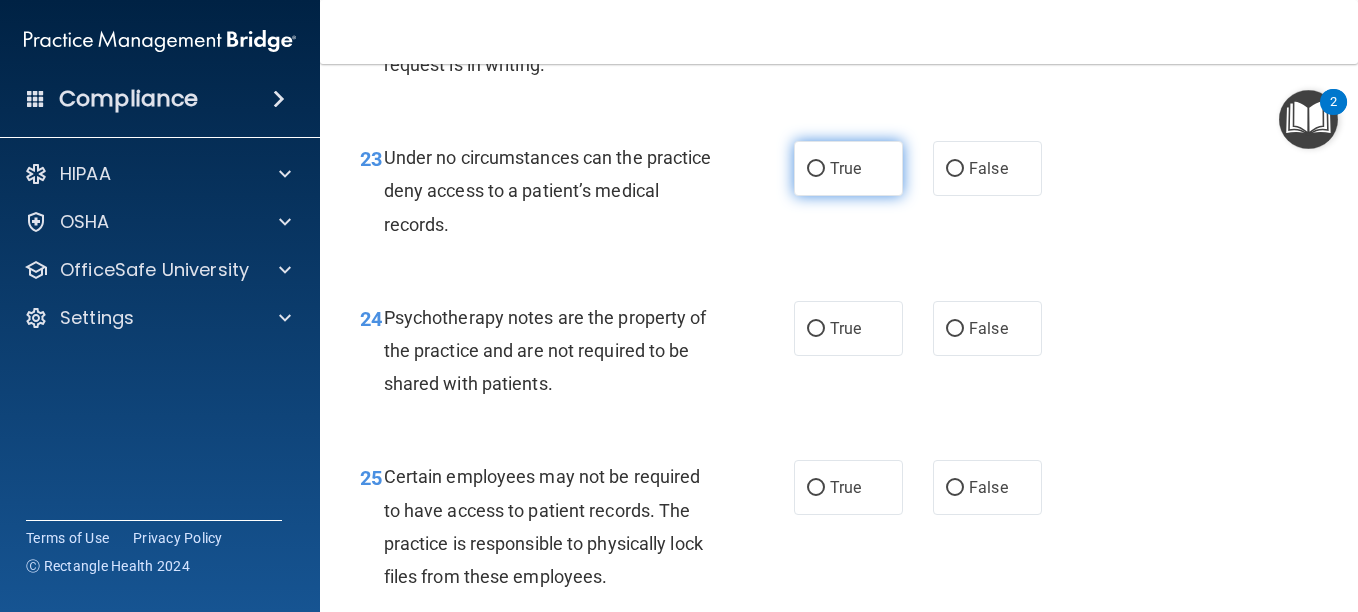 click on "True" at bounding box center [848, 168] 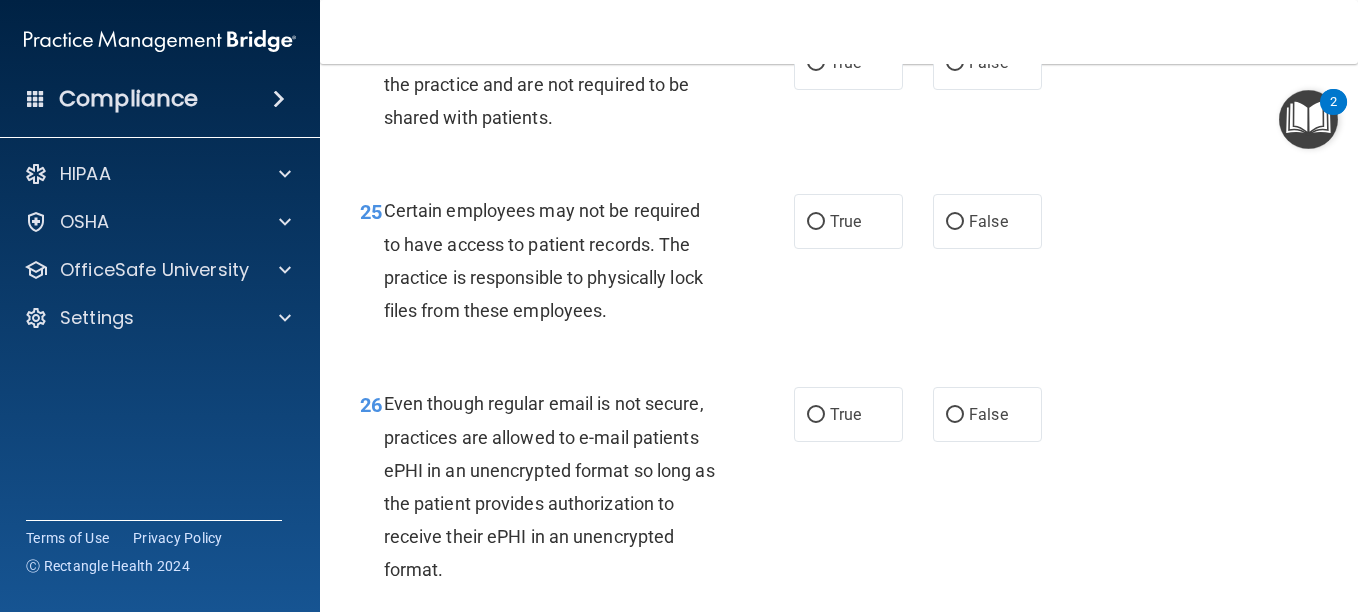 scroll, scrollTop: 5059, scrollLeft: 0, axis: vertical 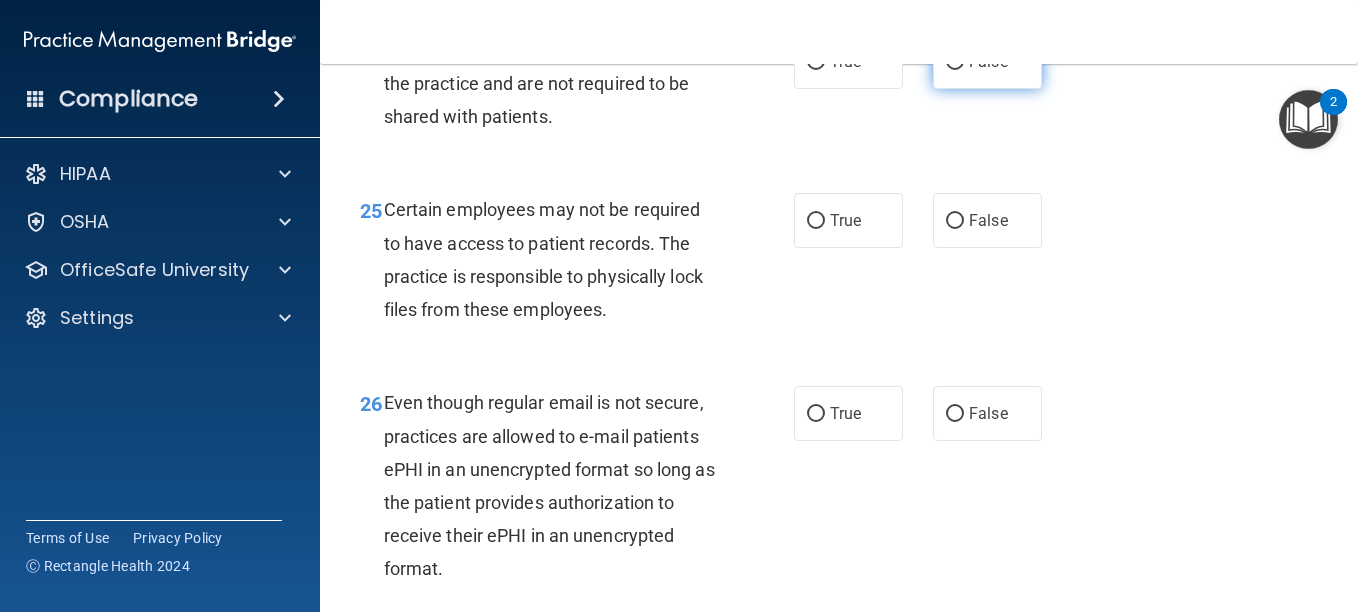 click on "False" at bounding box center [987, 61] 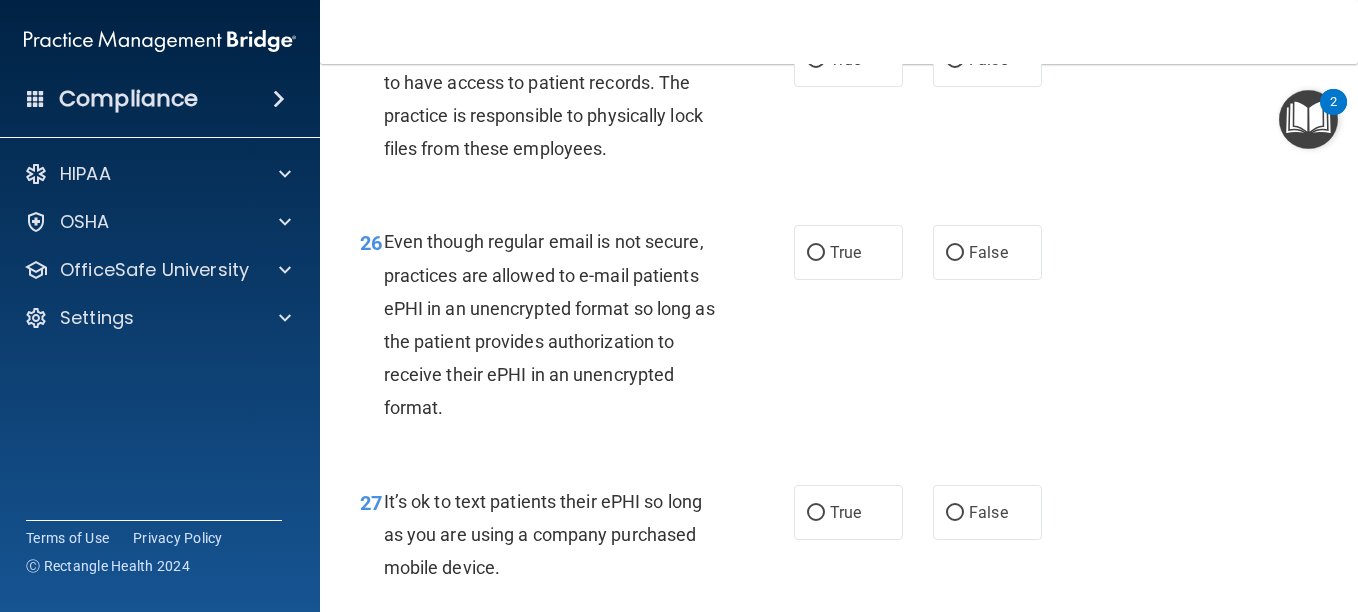 scroll, scrollTop: 5222, scrollLeft: 0, axis: vertical 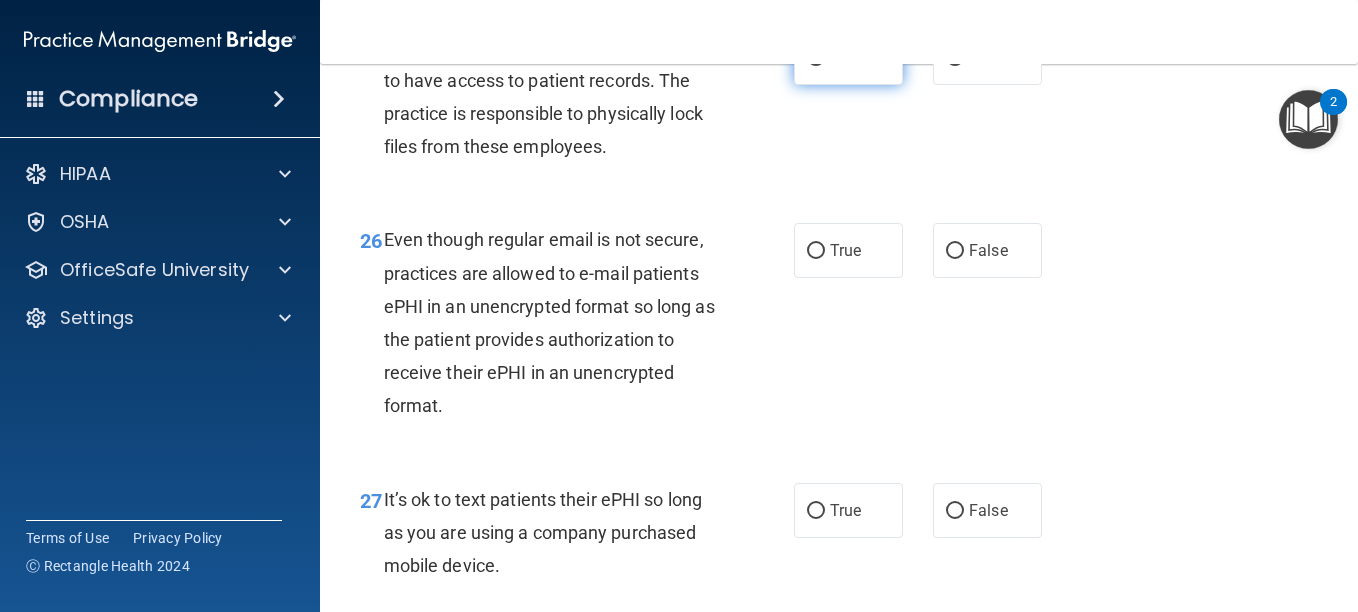 click on "True" at bounding box center [848, 57] 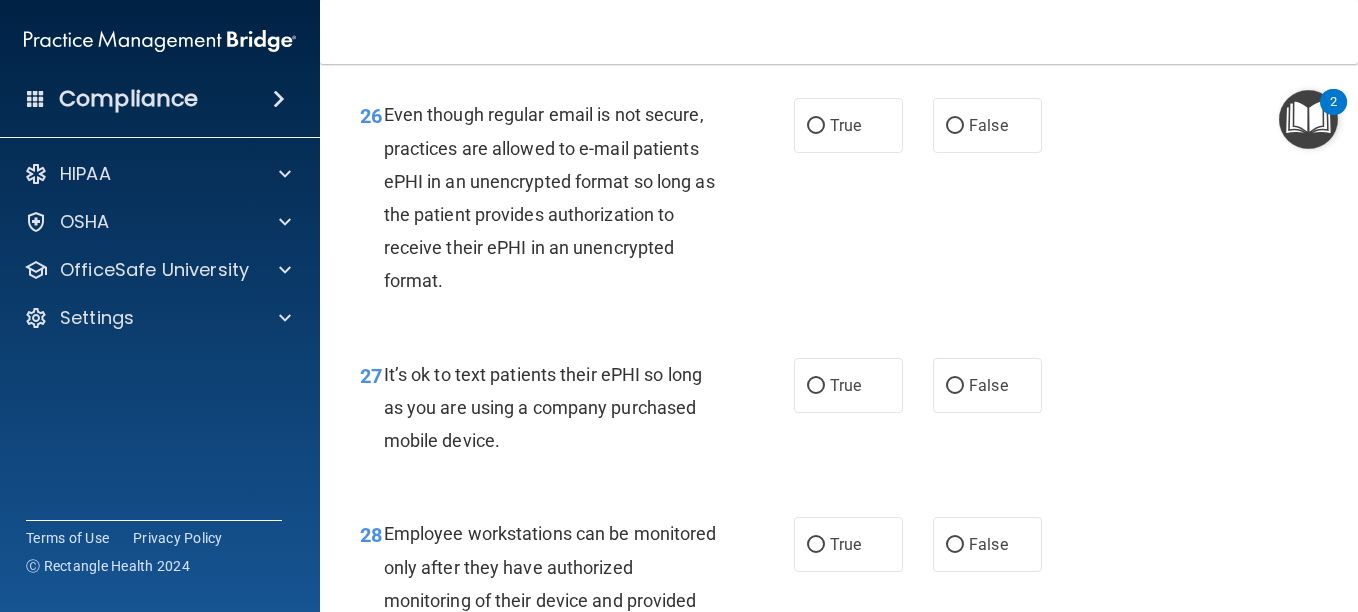 scroll, scrollTop: 5412, scrollLeft: 0, axis: vertical 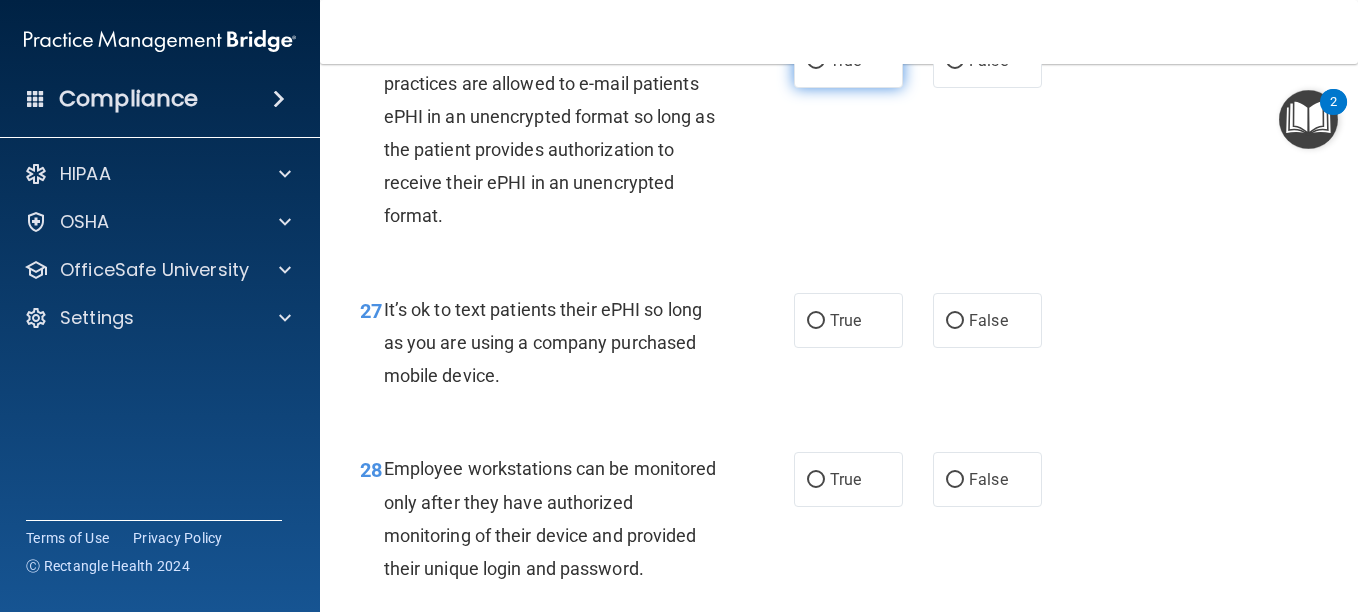 click on "True" at bounding box center [845, 60] 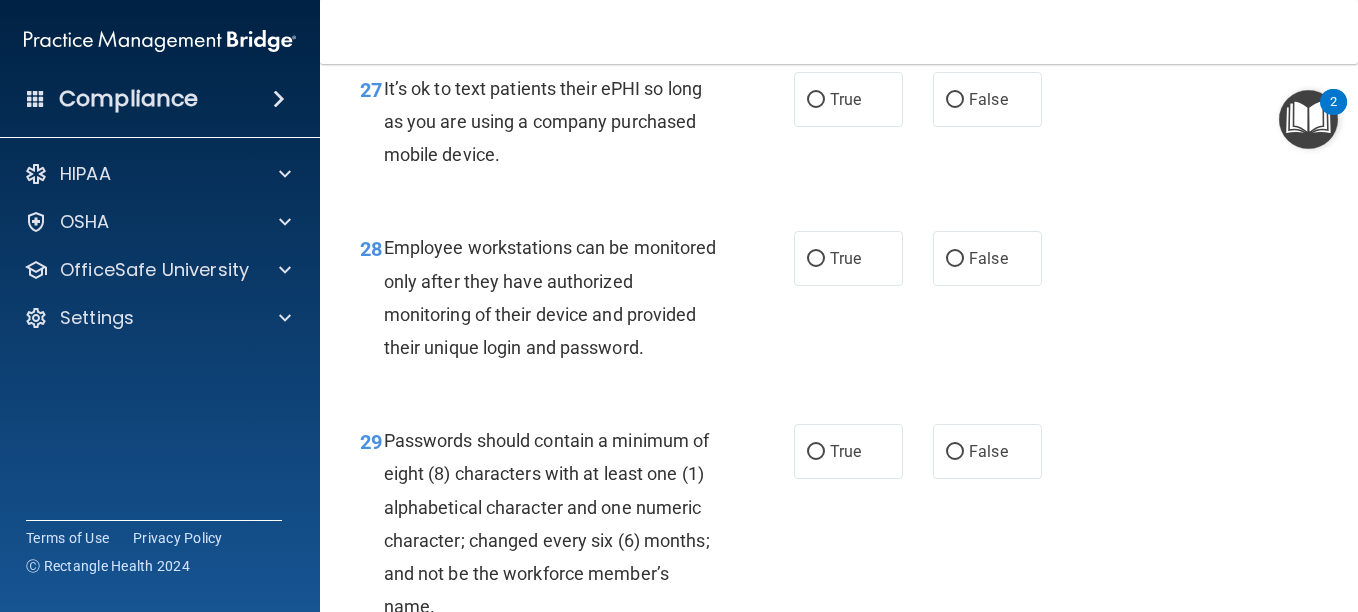 scroll, scrollTop: 5649, scrollLeft: 0, axis: vertical 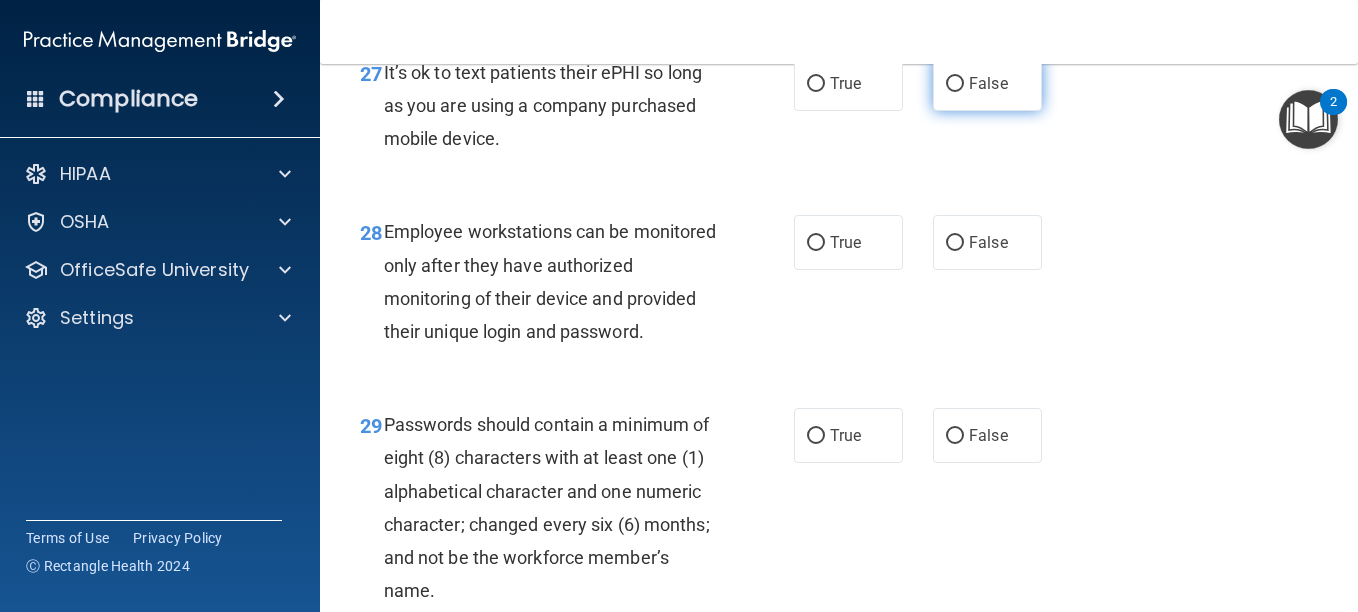 click on "False" at bounding box center [955, 84] 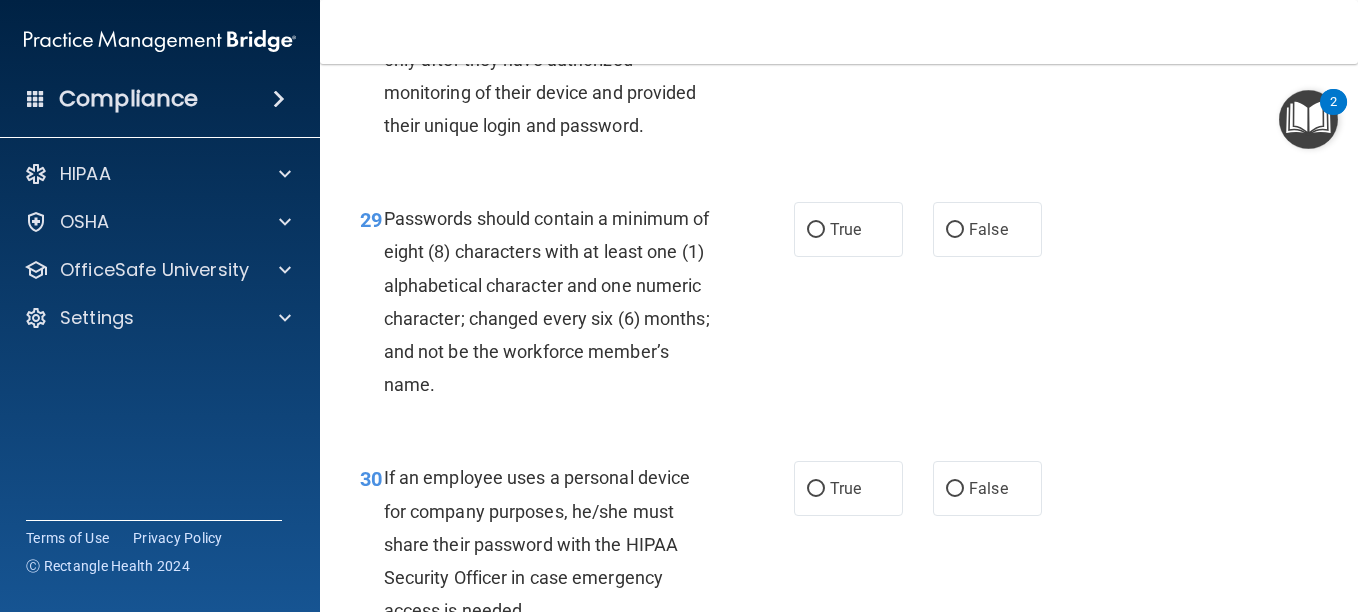 scroll, scrollTop: 5856, scrollLeft: 0, axis: vertical 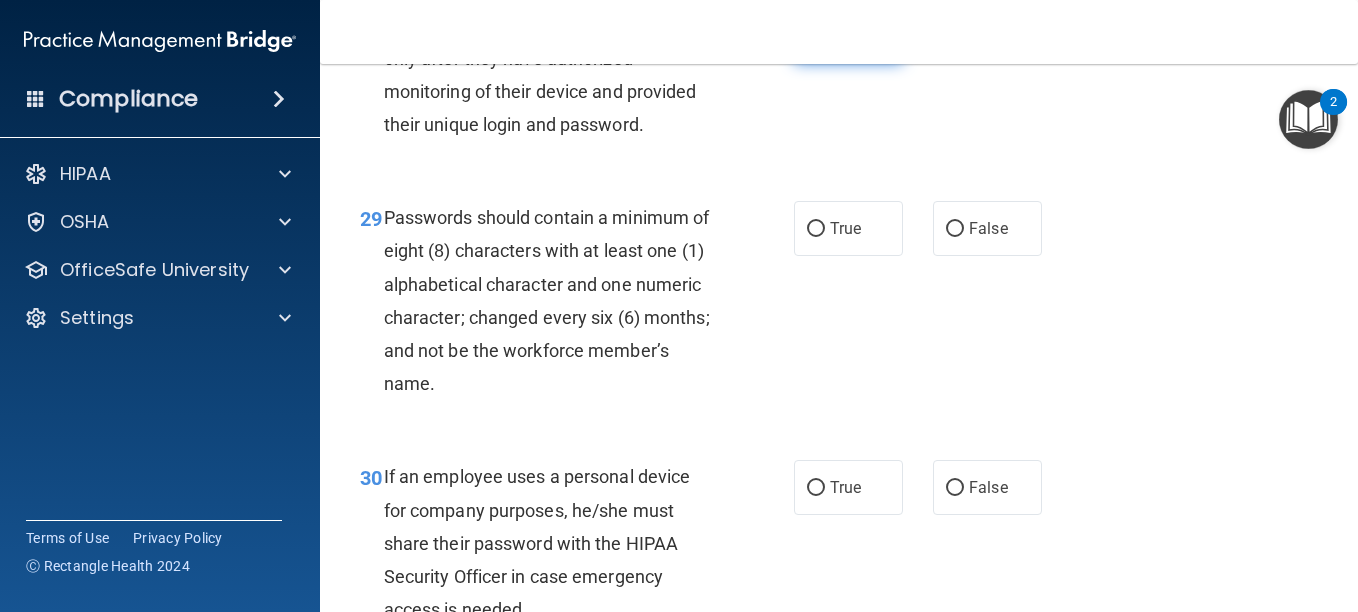 click on "True" at bounding box center [848, 35] 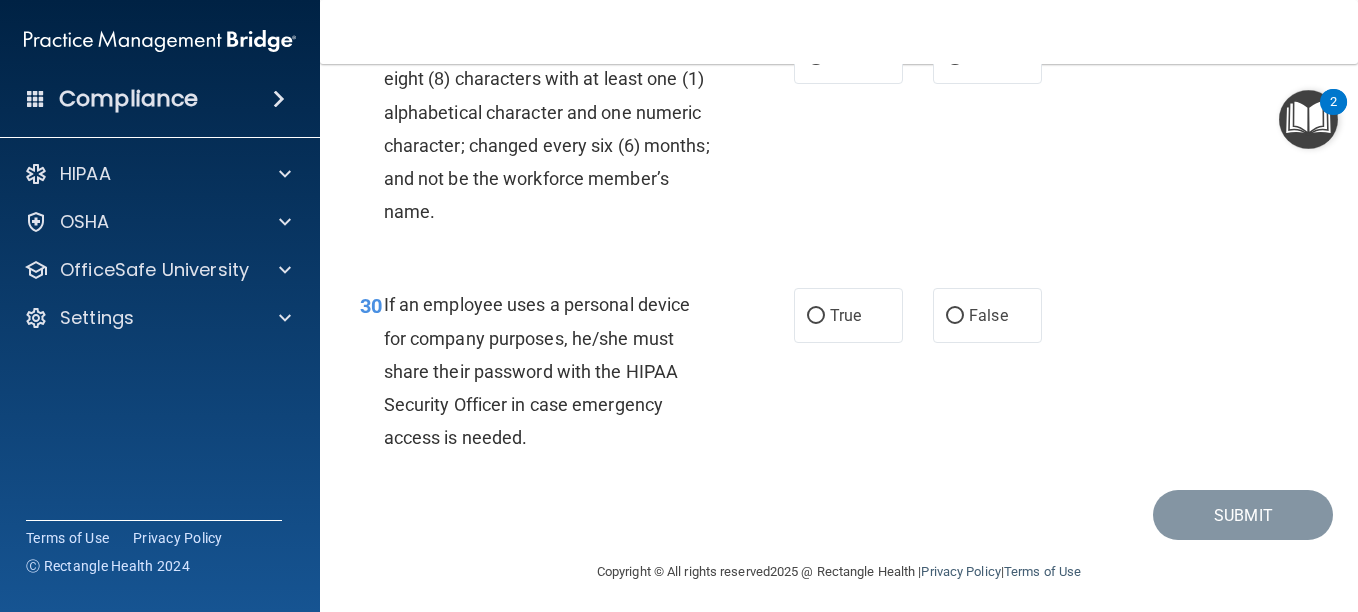 scroll, scrollTop: 6029, scrollLeft: 0, axis: vertical 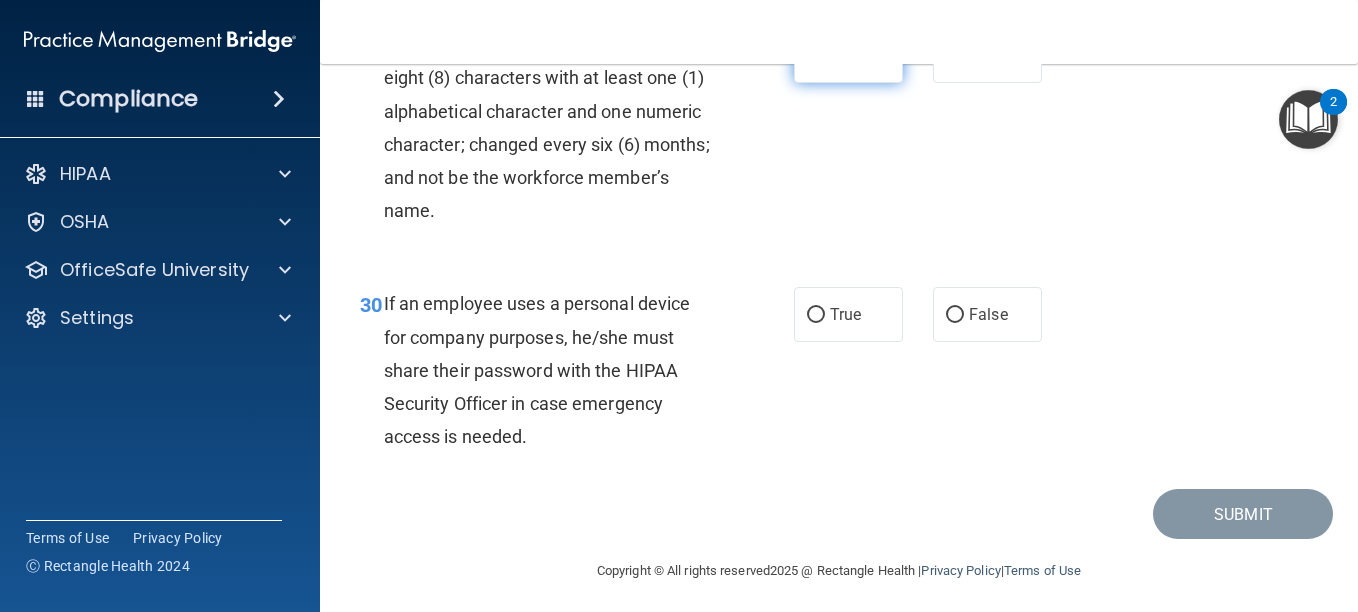 click on "True" at bounding box center [848, 55] 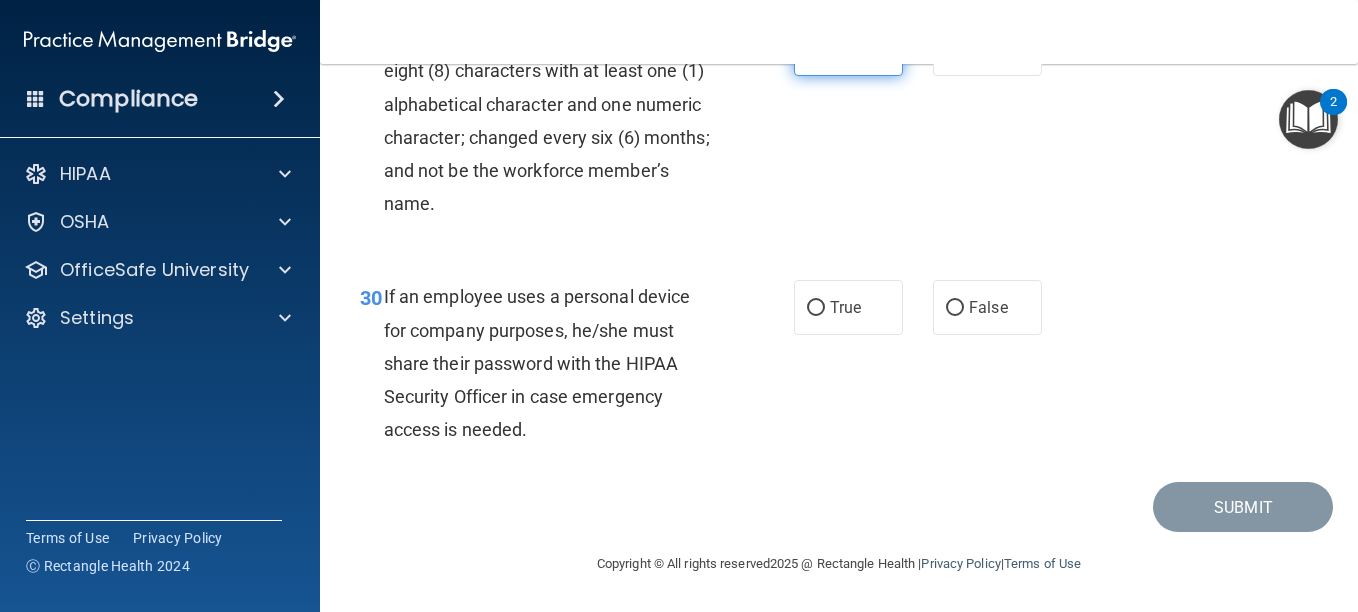 scroll, scrollTop: 6202, scrollLeft: 0, axis: vertical 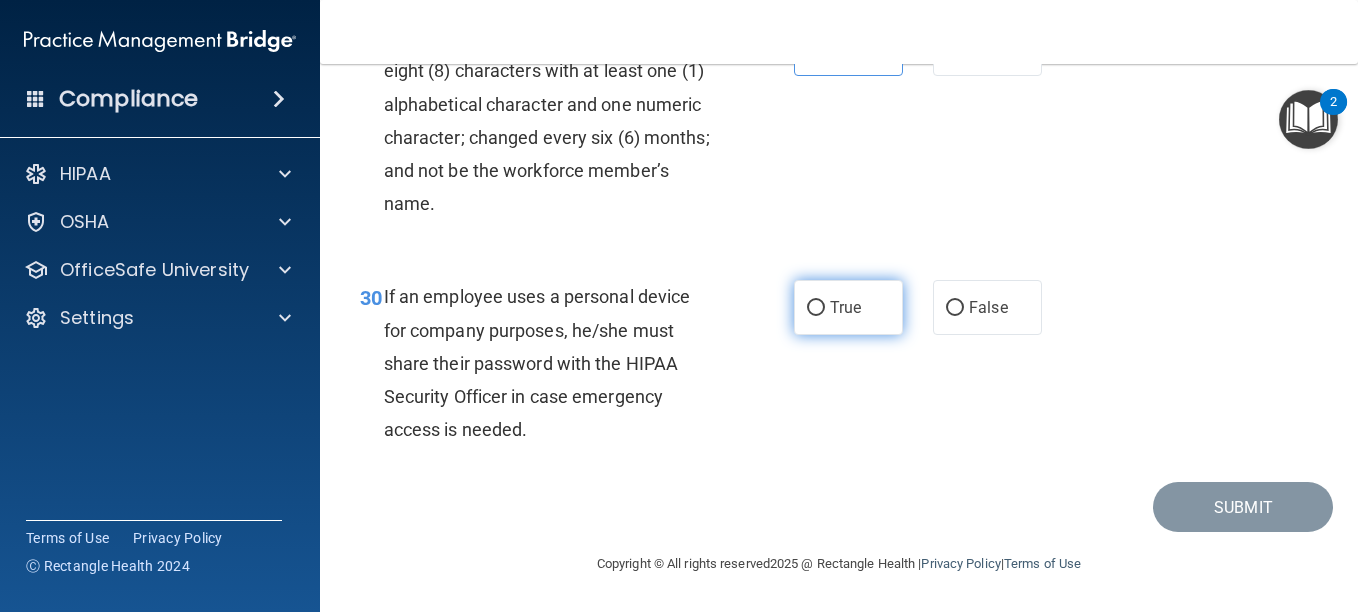 click on "True" at bounding box center [845, 307] 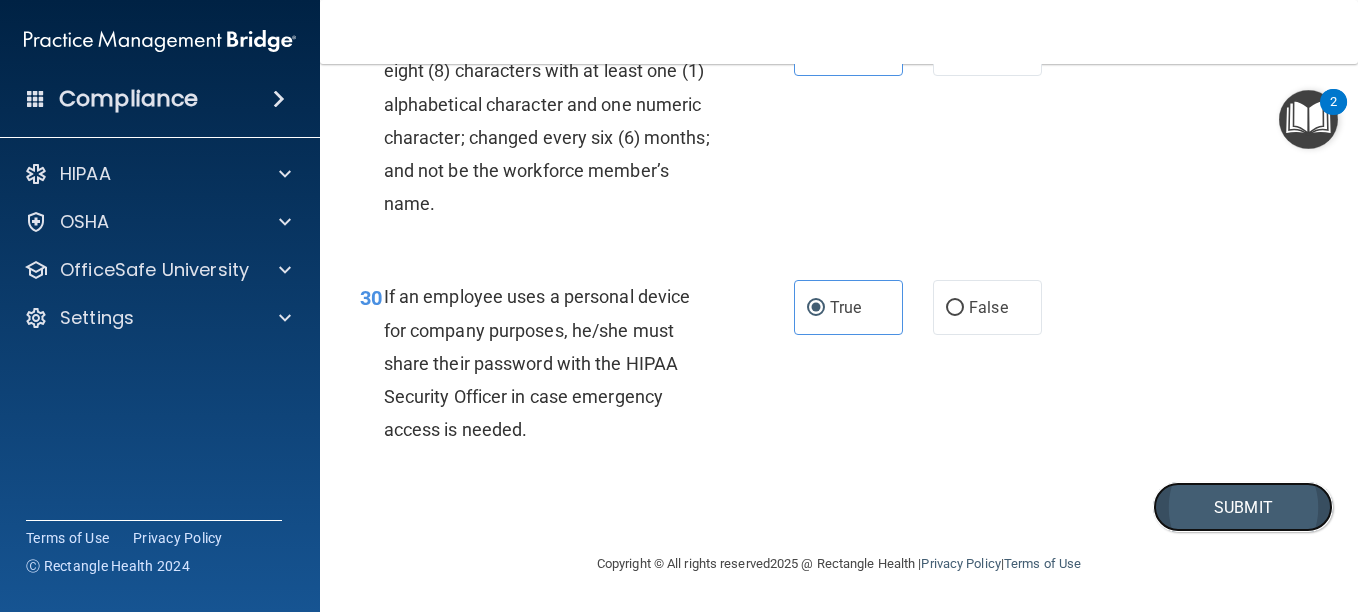 click on "Submit" at bounding box center [1243, 507] 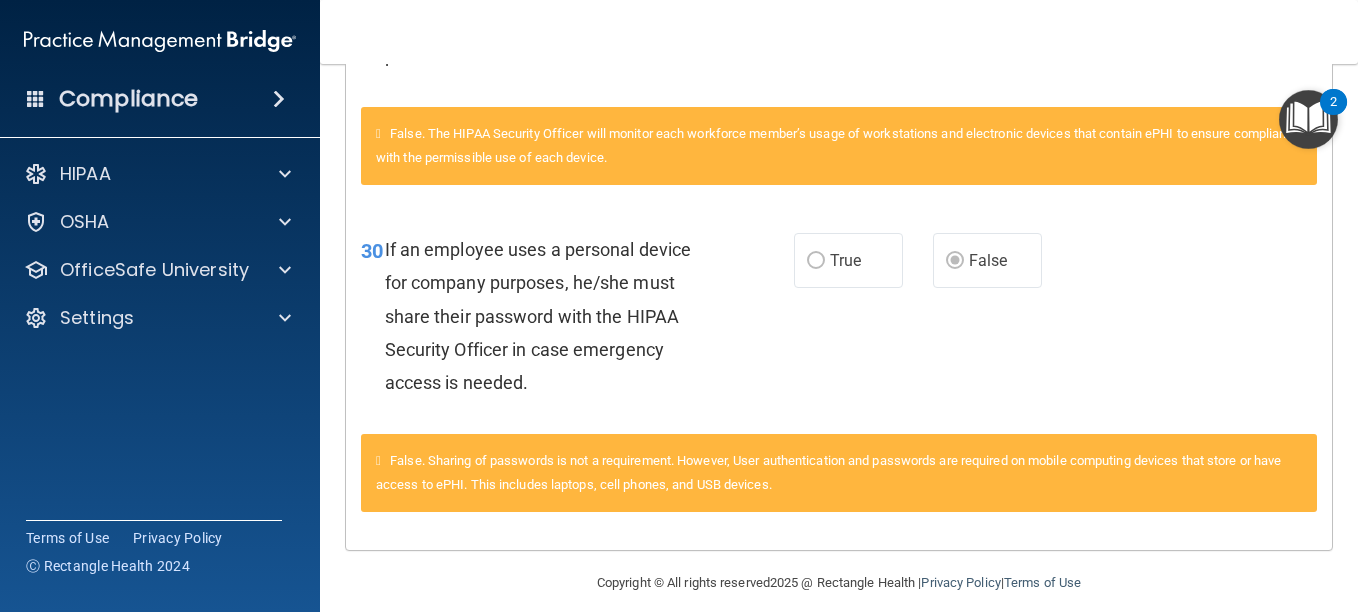scroll, scrollTop: 2466, scrollLeft: 0, axis: vertical 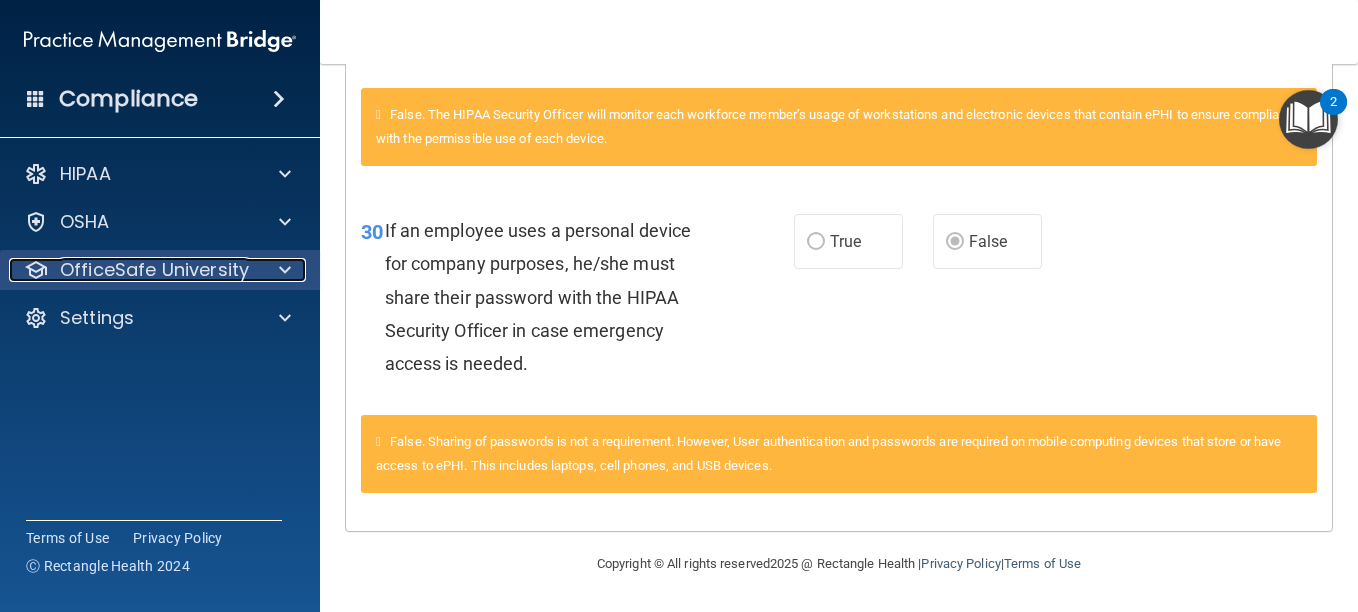click at bounding box center [282, 270] 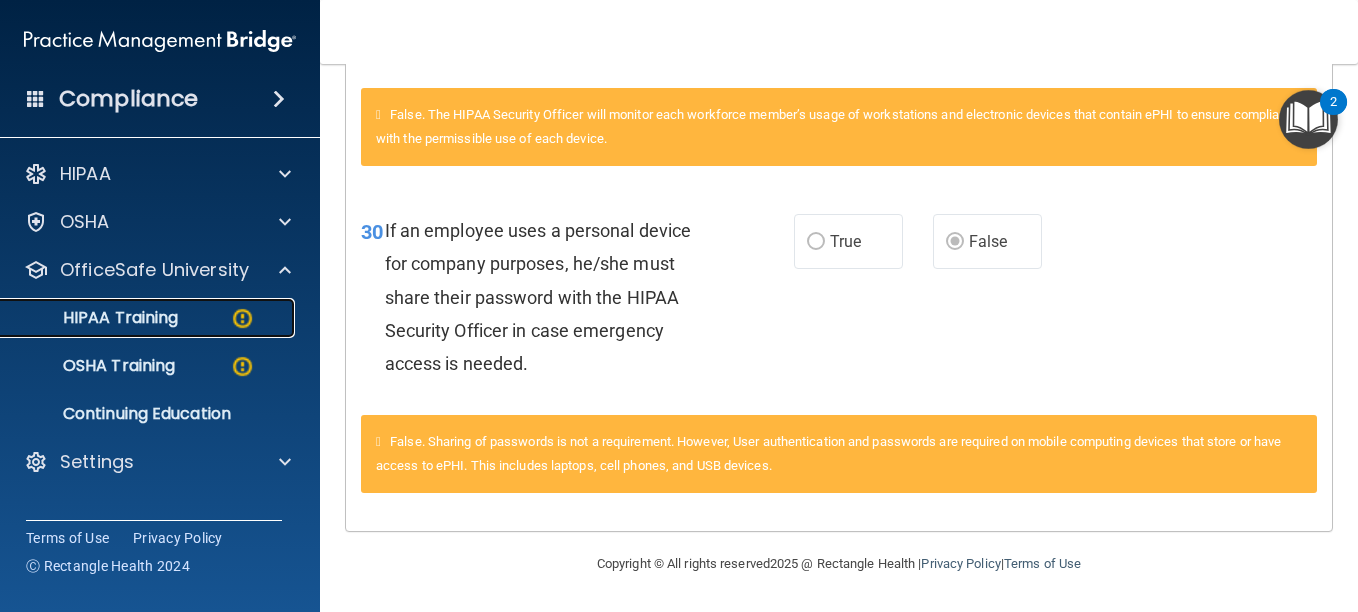 click on "HIPAA Training" at bounding box center [95, 318] 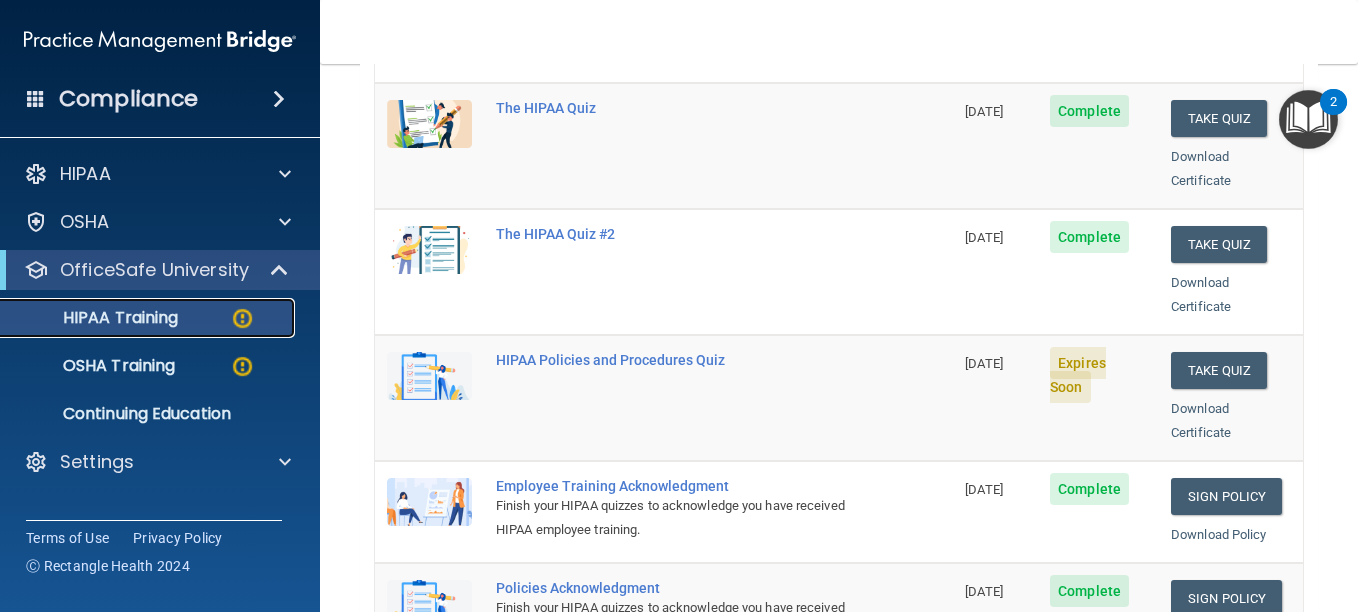 scroll, scrollTop: 289, scrollLeft: 0, axis: vertical 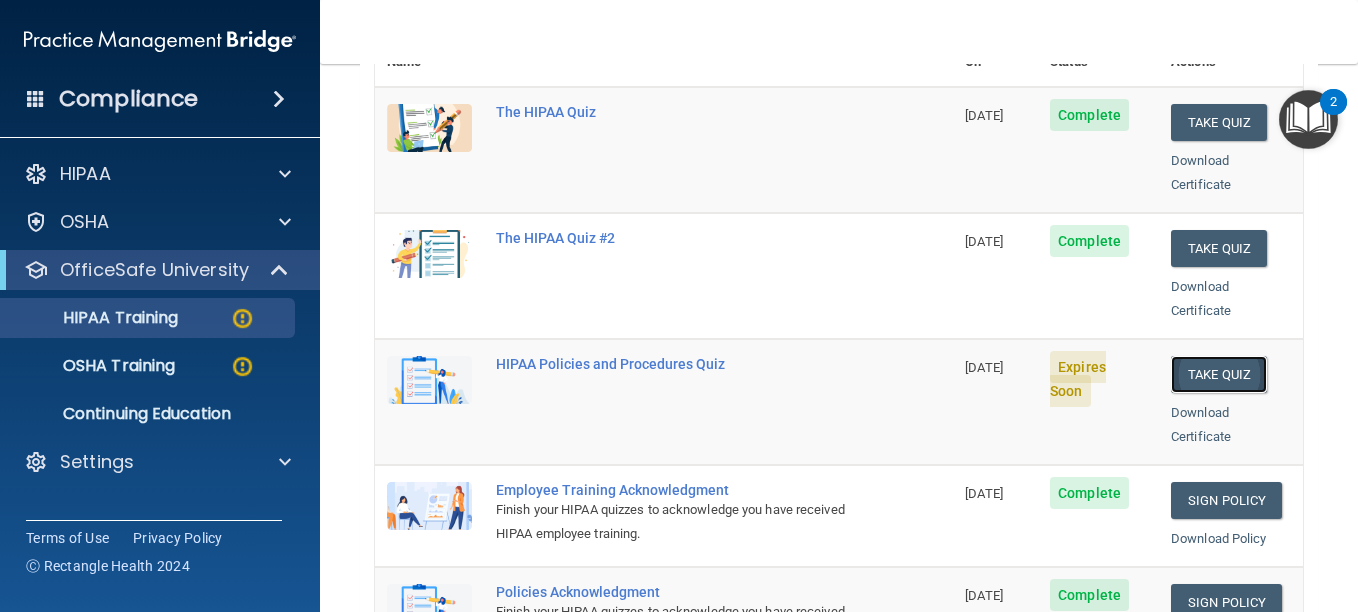 click on "Take Quiz" at bounding box center (1219, 374) 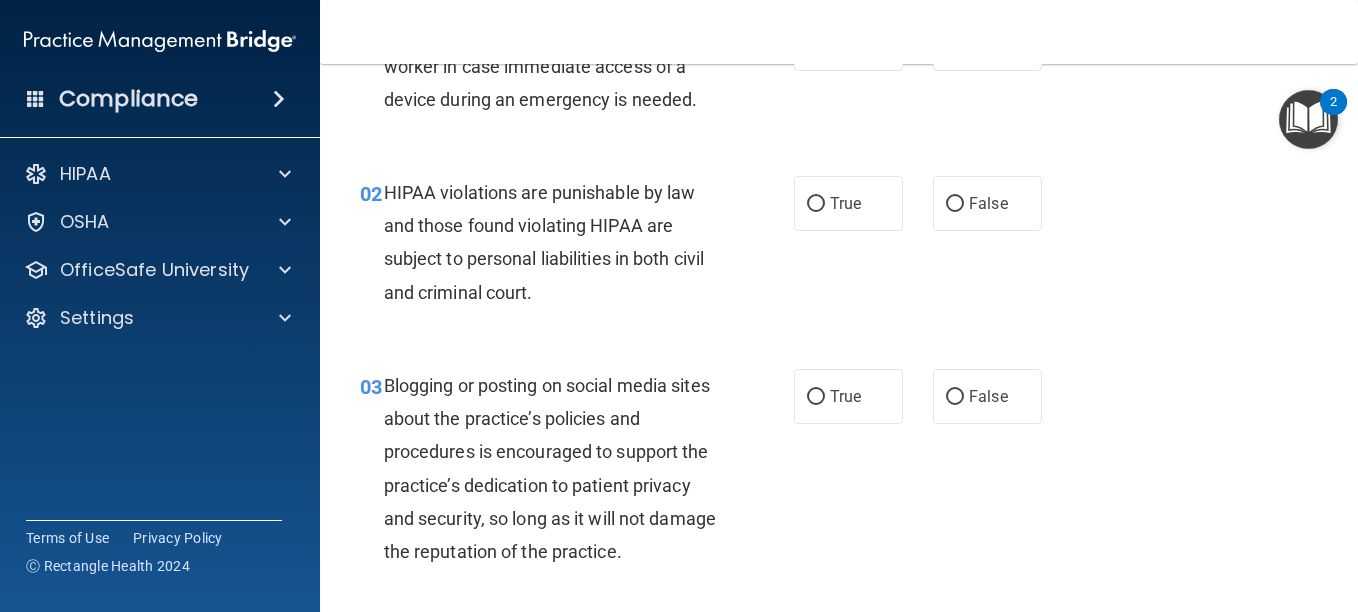 scroll, scrollTop: 0, scrollLeft: 0, axis: both 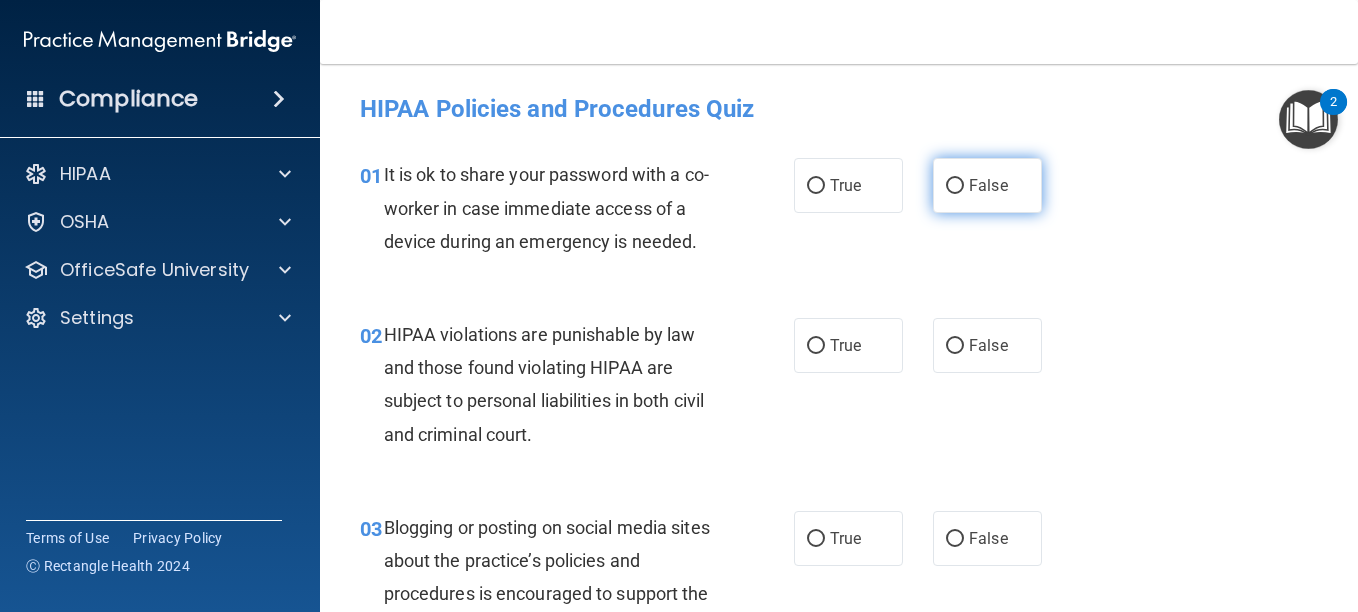 click on "False" at bounding box center [955, 186] 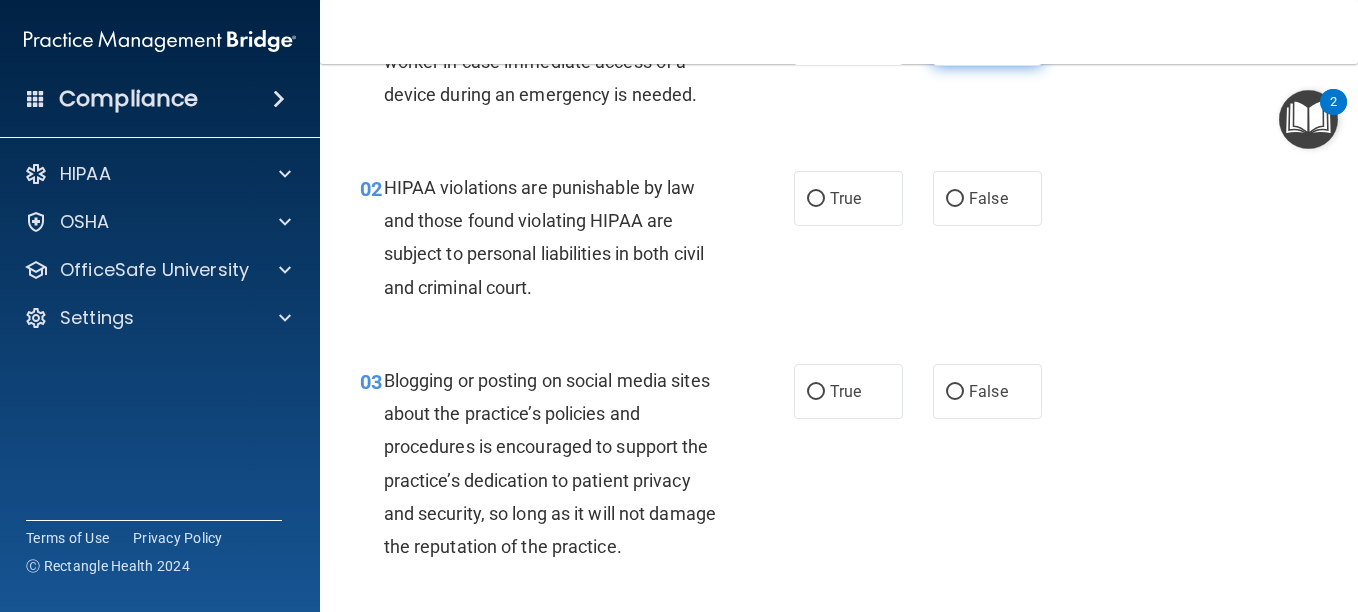 scroll, scrollTop: 149, scrollLeft: 0, axis: vertical 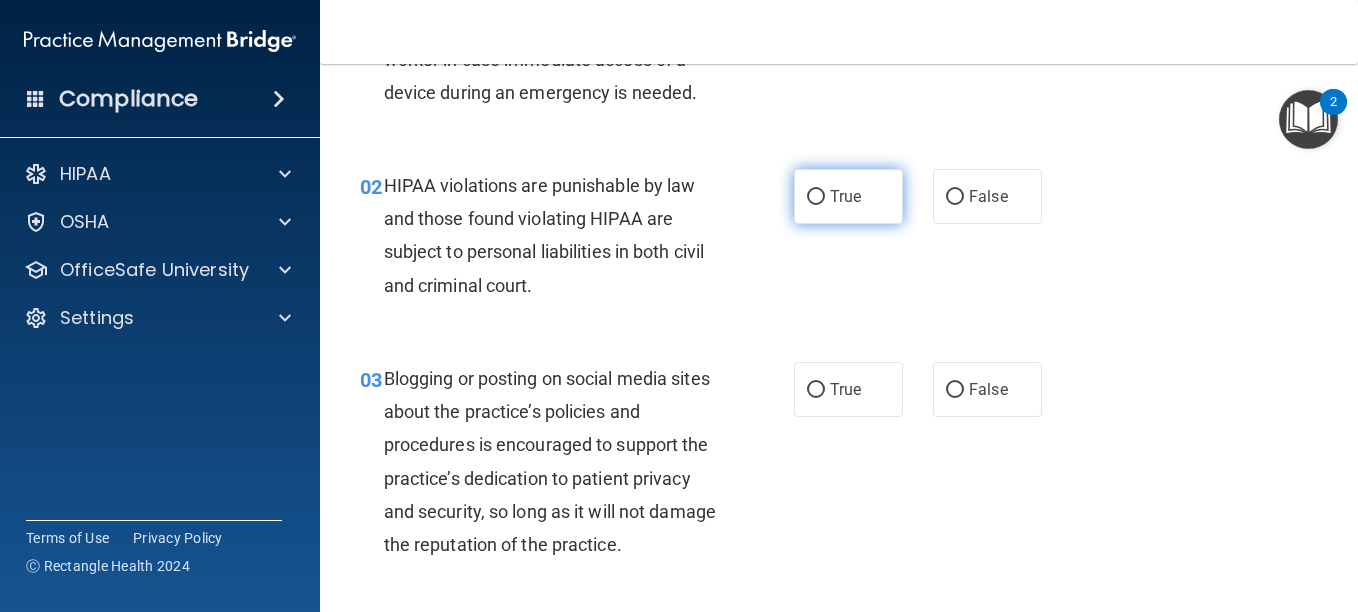 click on "True" at bounding box center (845, 196) 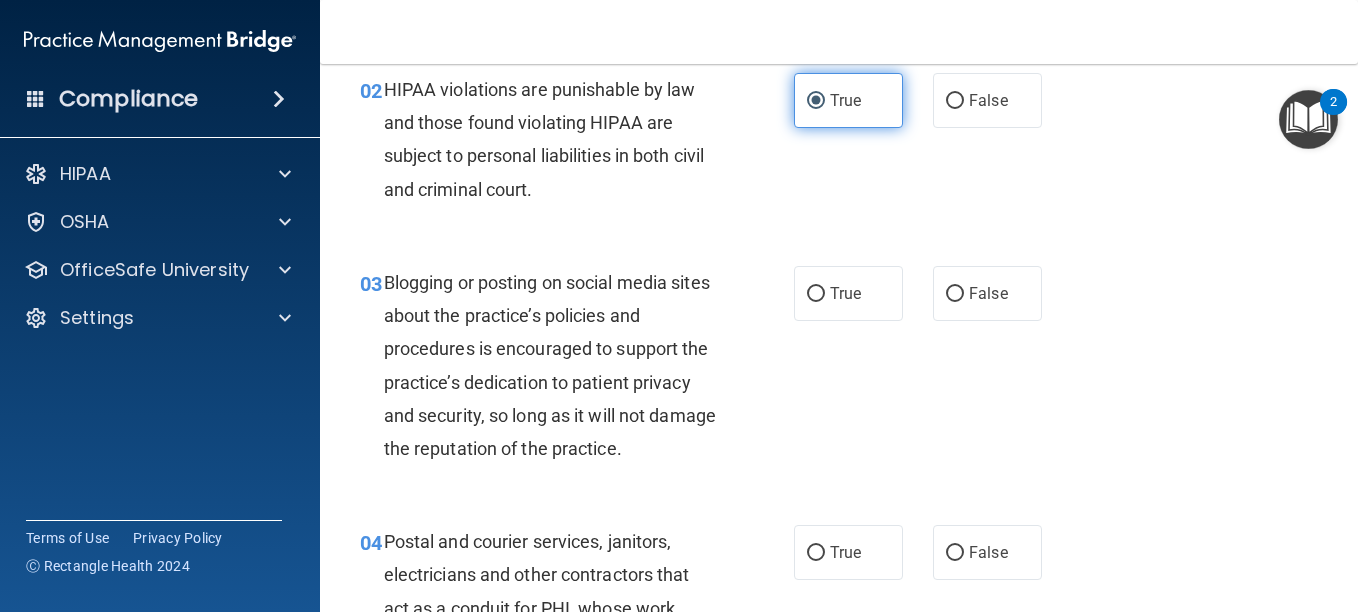 scroll, scrollTop: 343, scrollLeft: 0, axis: vertical 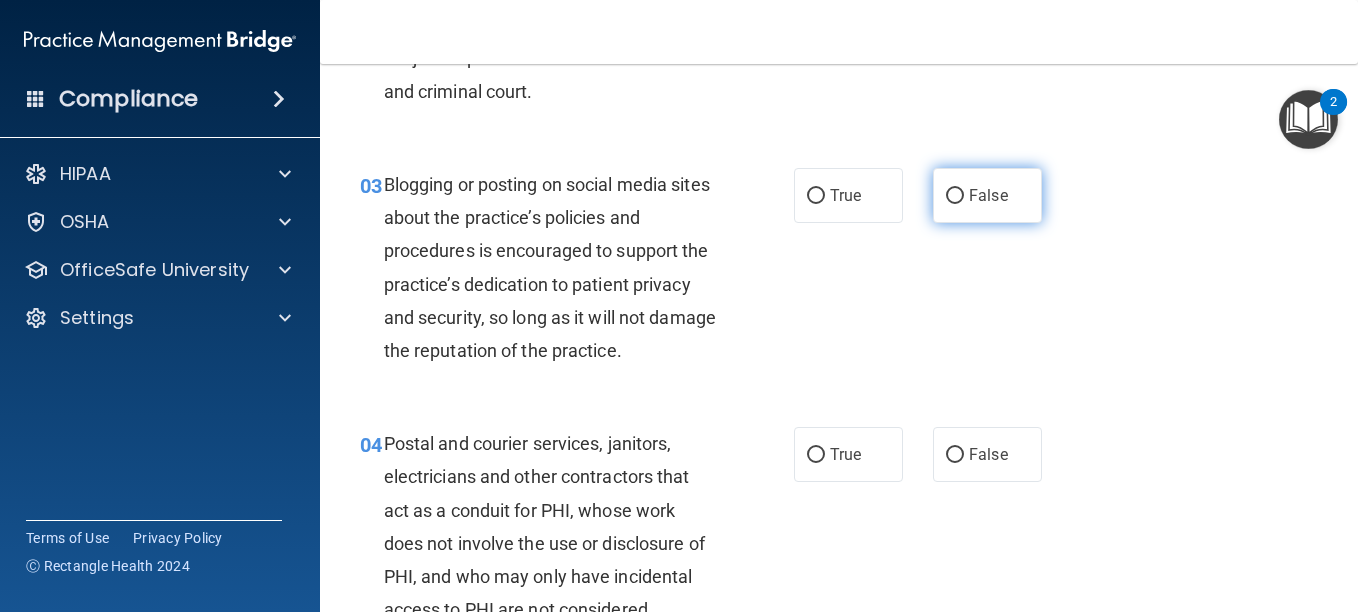 click on "False" at bounding box center [987, 195] 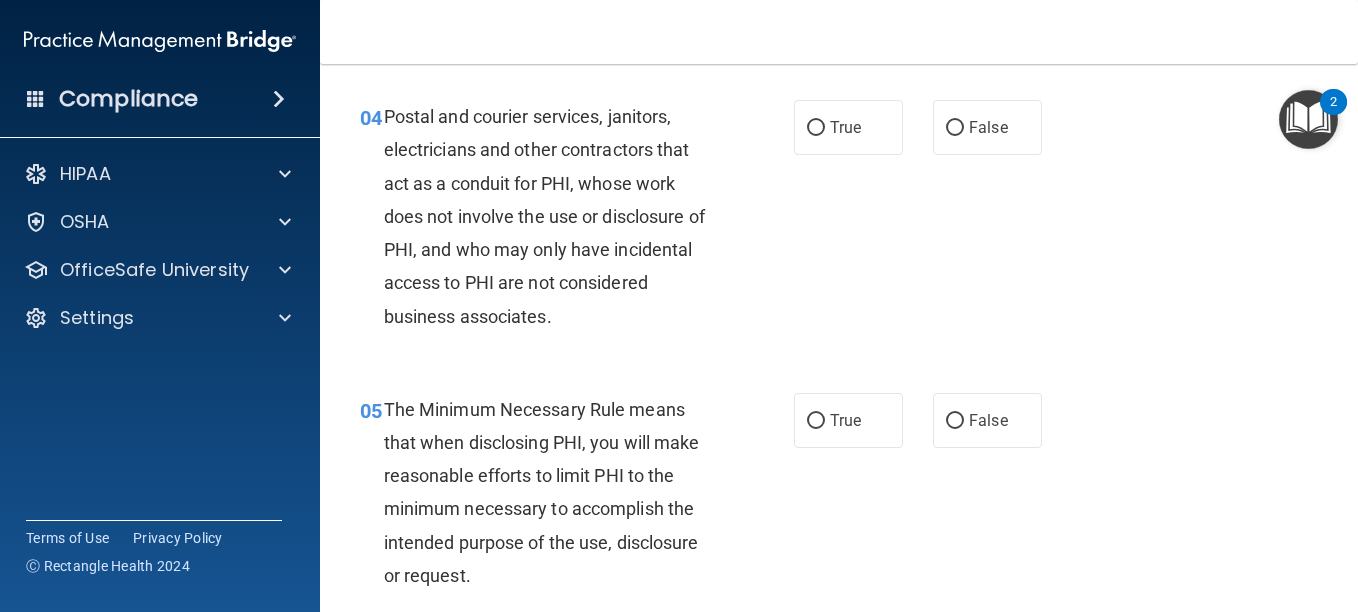 scroll, scrollTop: 672, scrollLeft: 0, axis: vertical 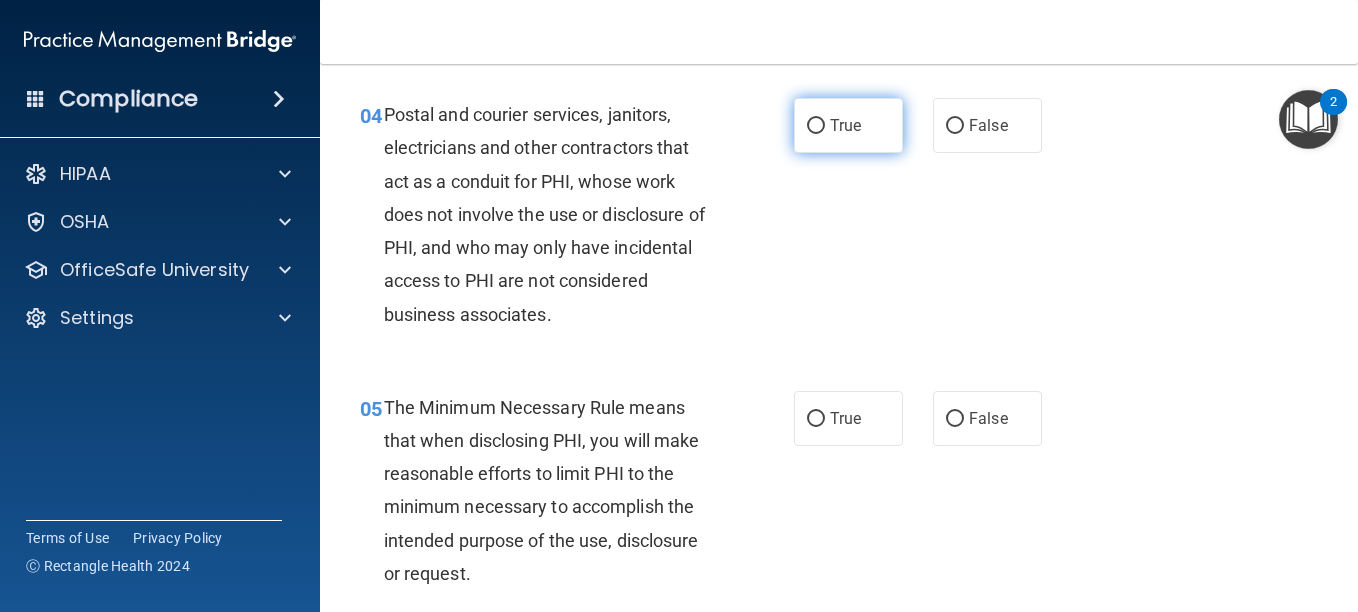 click on "True" at bounding box center (845, 125) 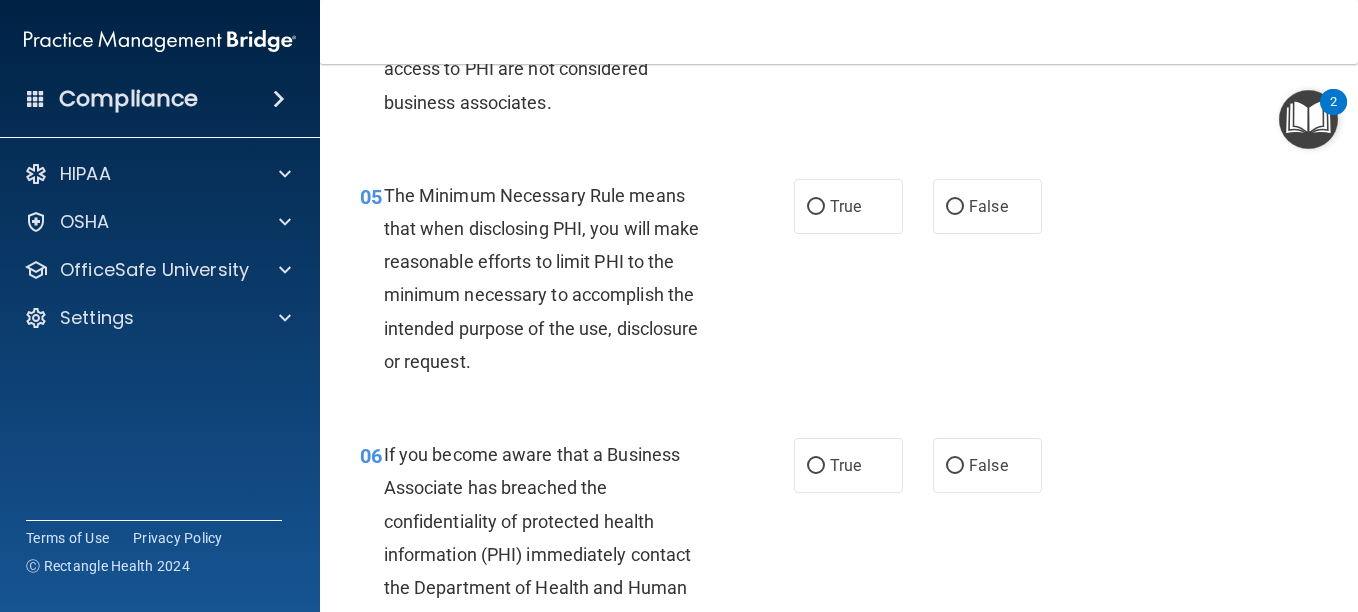 scroll, scrollTop: 909, scrollLeft: 0, axis: vertical 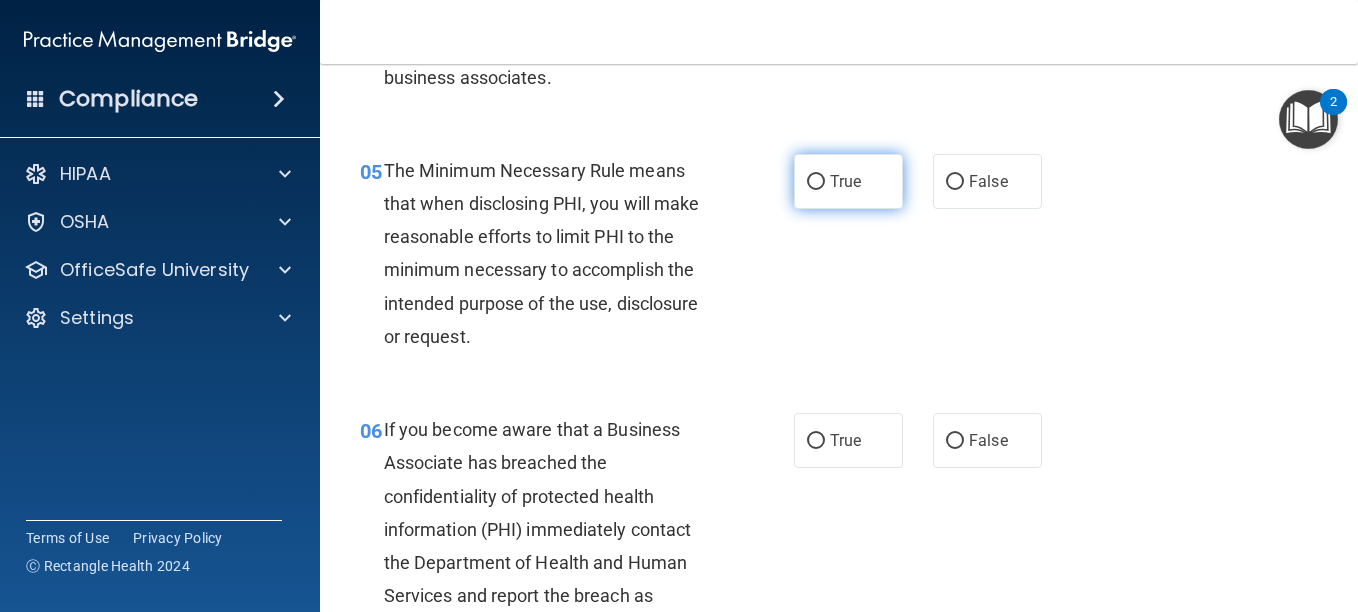 click on "True" at bounding box center [848, 181] 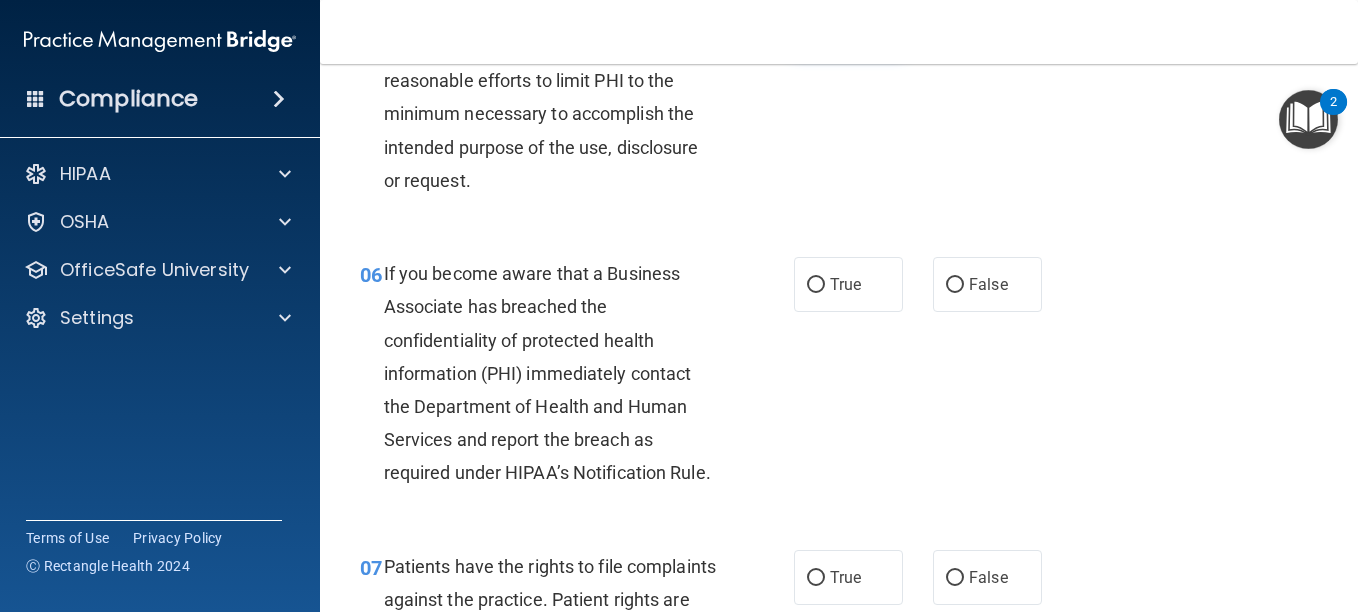 scroll, scrollTop: 1071, scrollLeft: 0, axis: vertical 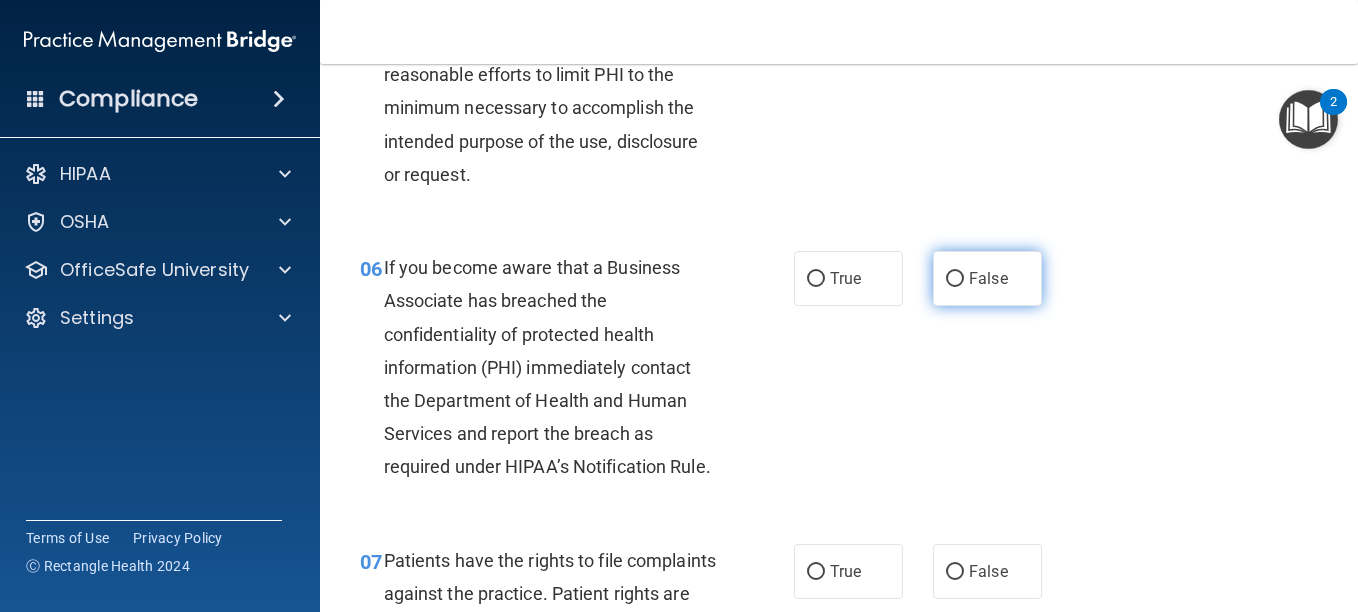 click on "False" at bounding box center (987, 278) 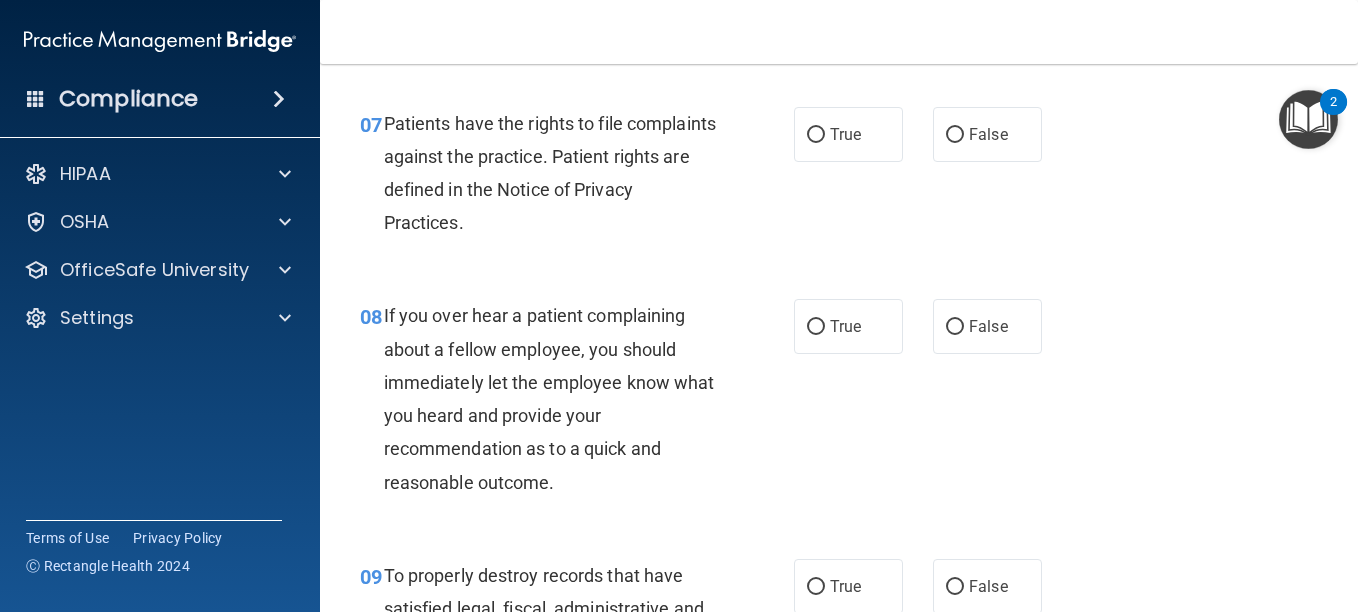 scroll, scrollTop: 1530, scrollLeft: 0, axis: vertical 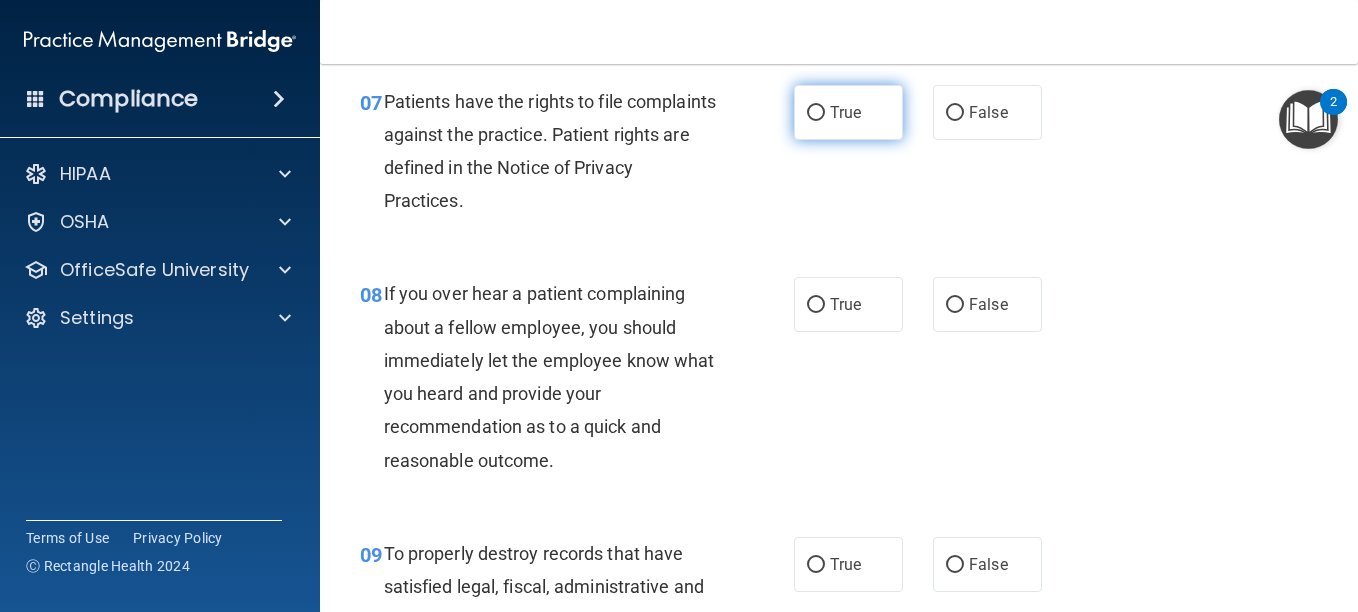 click on "True" at bounding box center [848, 112] 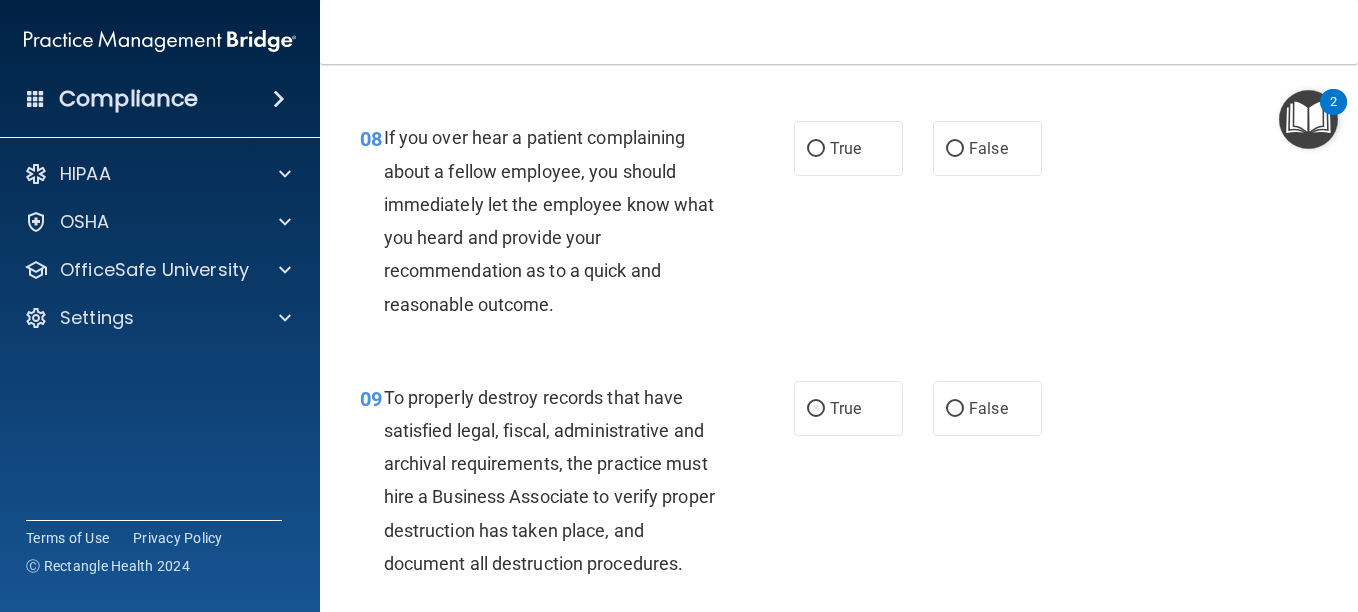 scroll, scrollTop: 1692, scrollLeft: 0, axis: vertical 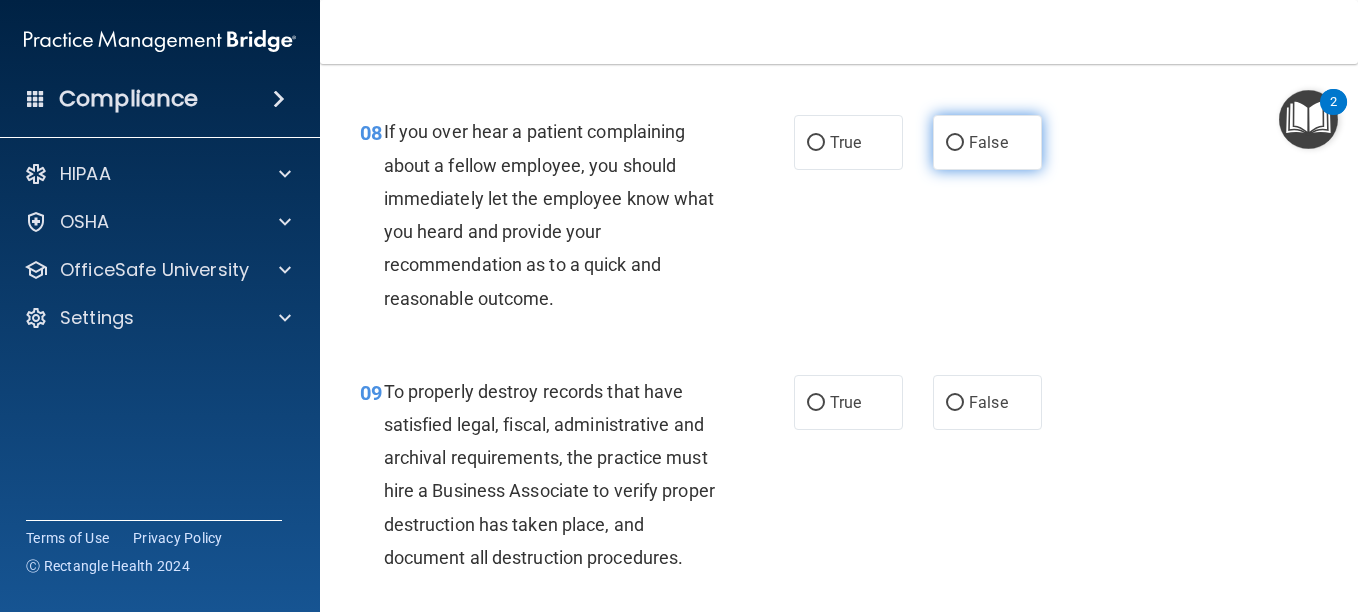 click on "False" at bounding box center [955, 143] 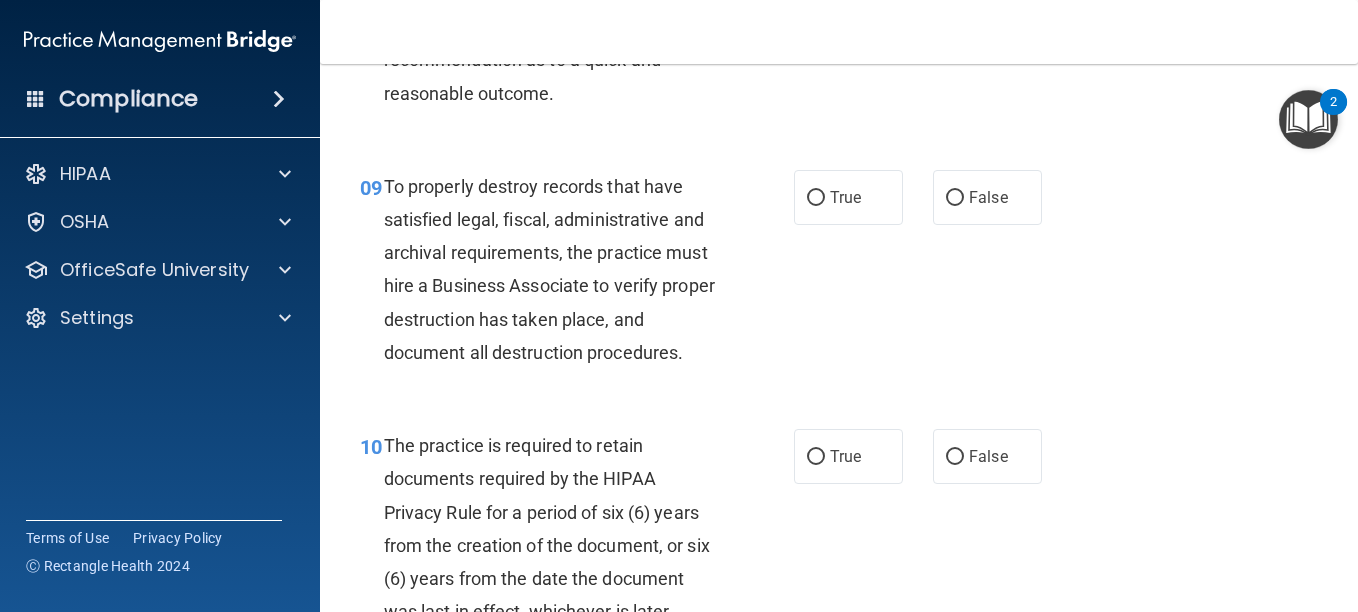 scroll, scrollTop: 1923, scrollLeft: 0, axis: vertical 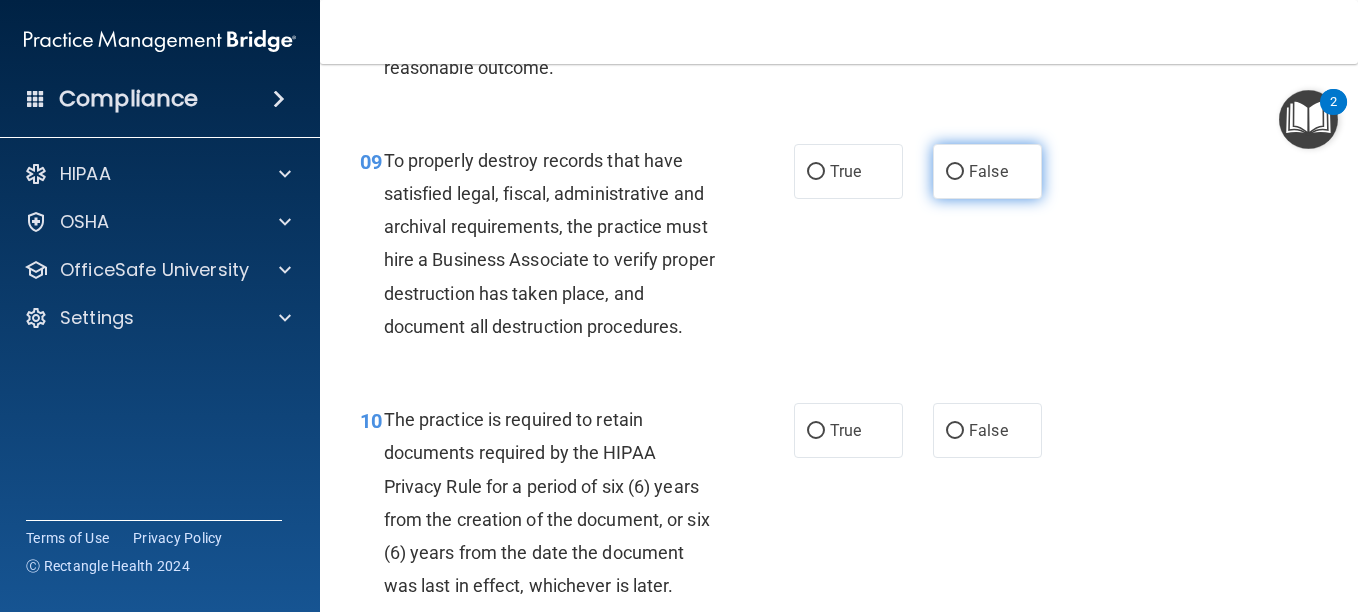 click on "False" at bounding box center [987, 171] 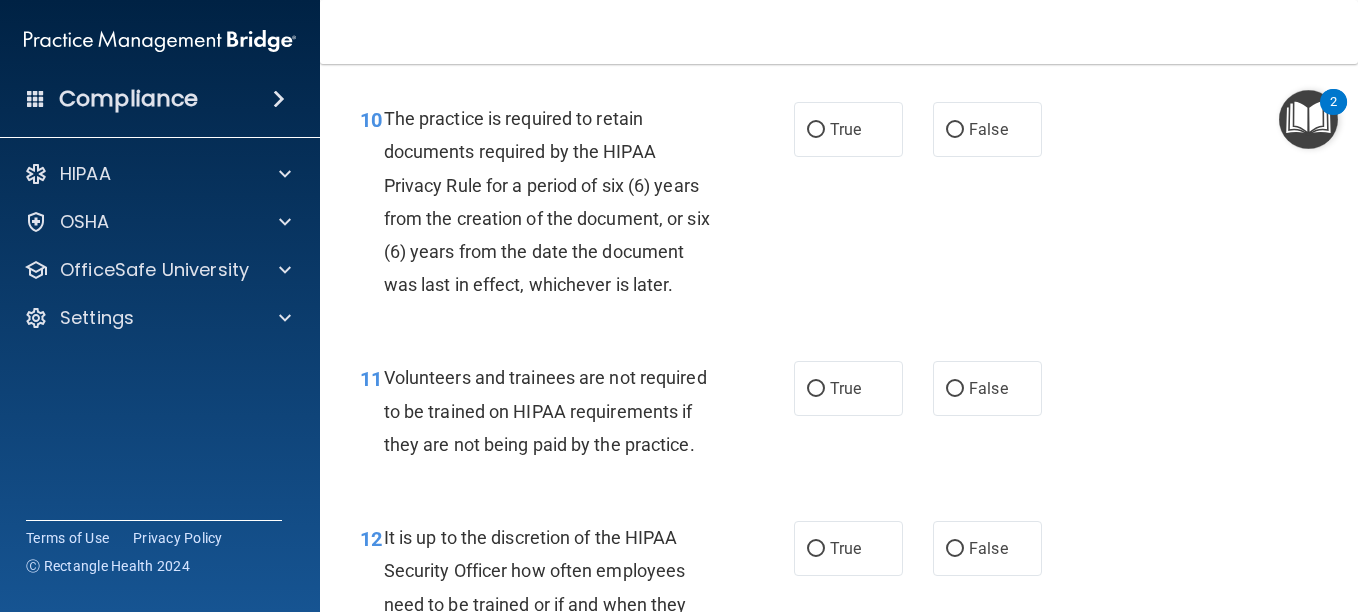 scroll, scrollTop: 2278, scrollLeft: 0, axis: vertical 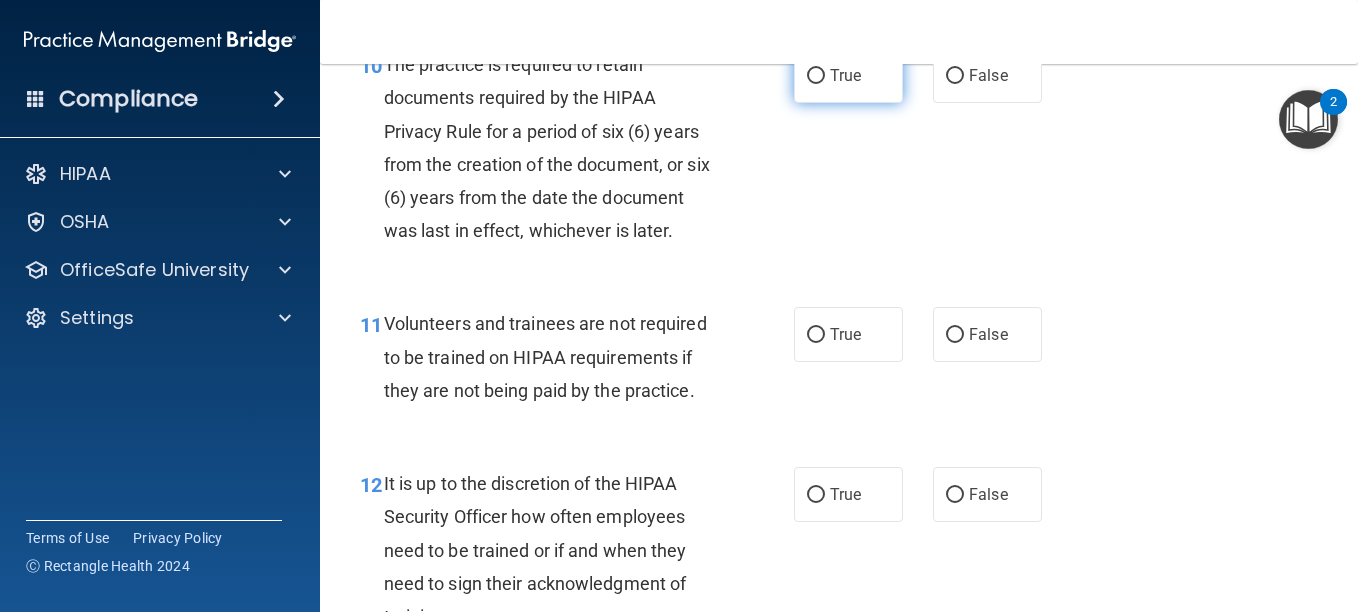 click on "True" at bounding box center [848, 75] 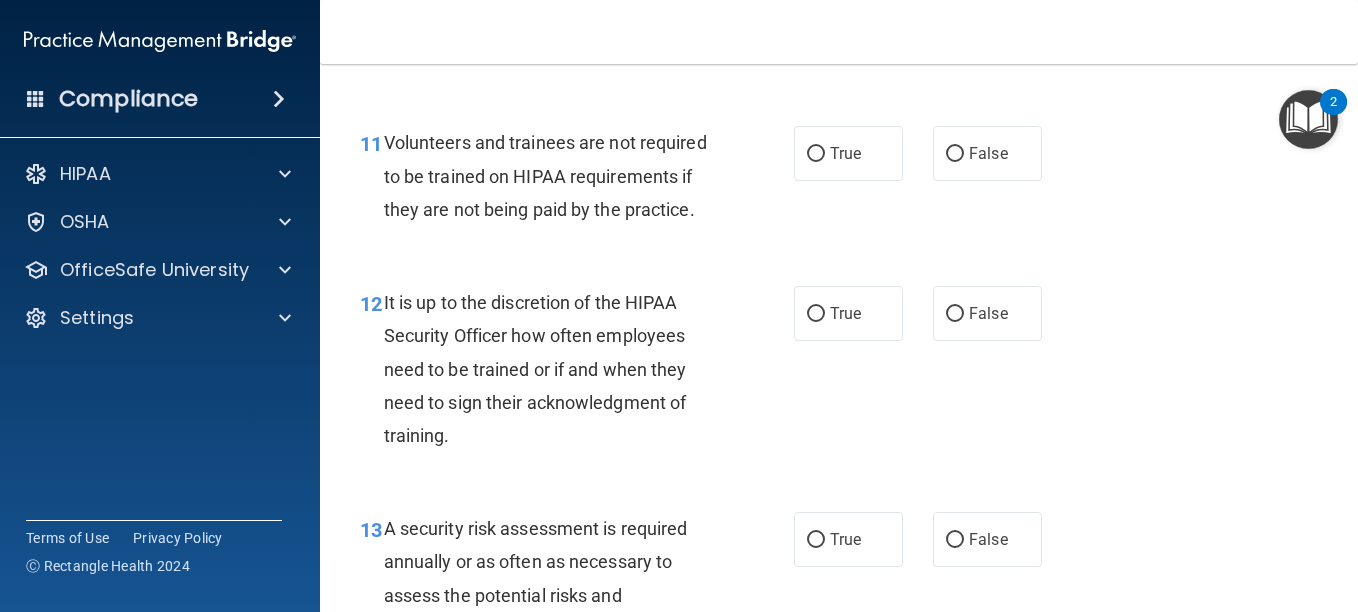 scroll, scrollTop: 2482, scrollLeft: 0, axis: vertical 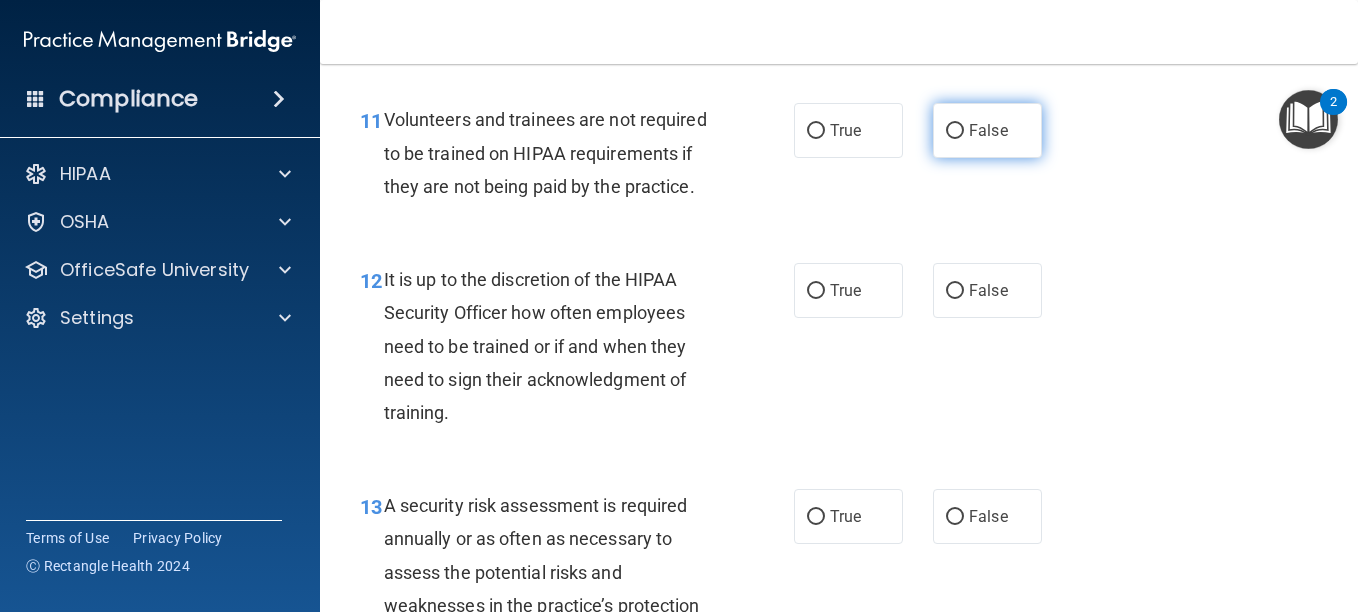 click on "False" at bounding box center (955, 131) 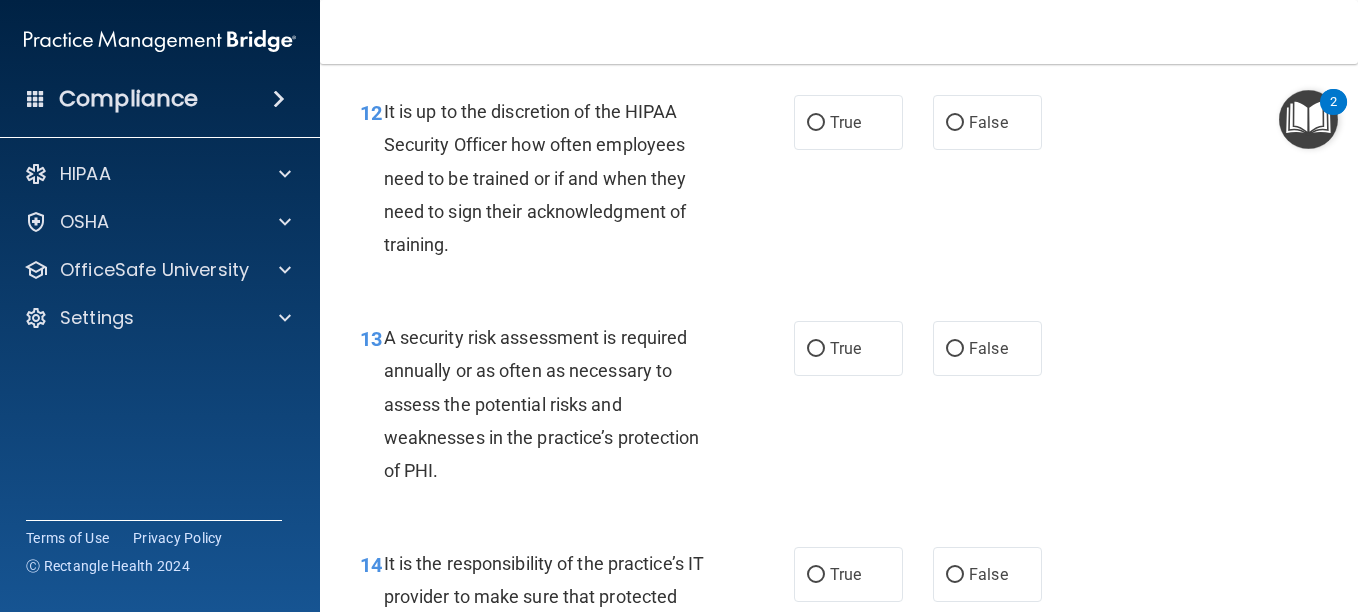 scroll, scrollTop: 2662, scrollLeft: 0, axis: vertical 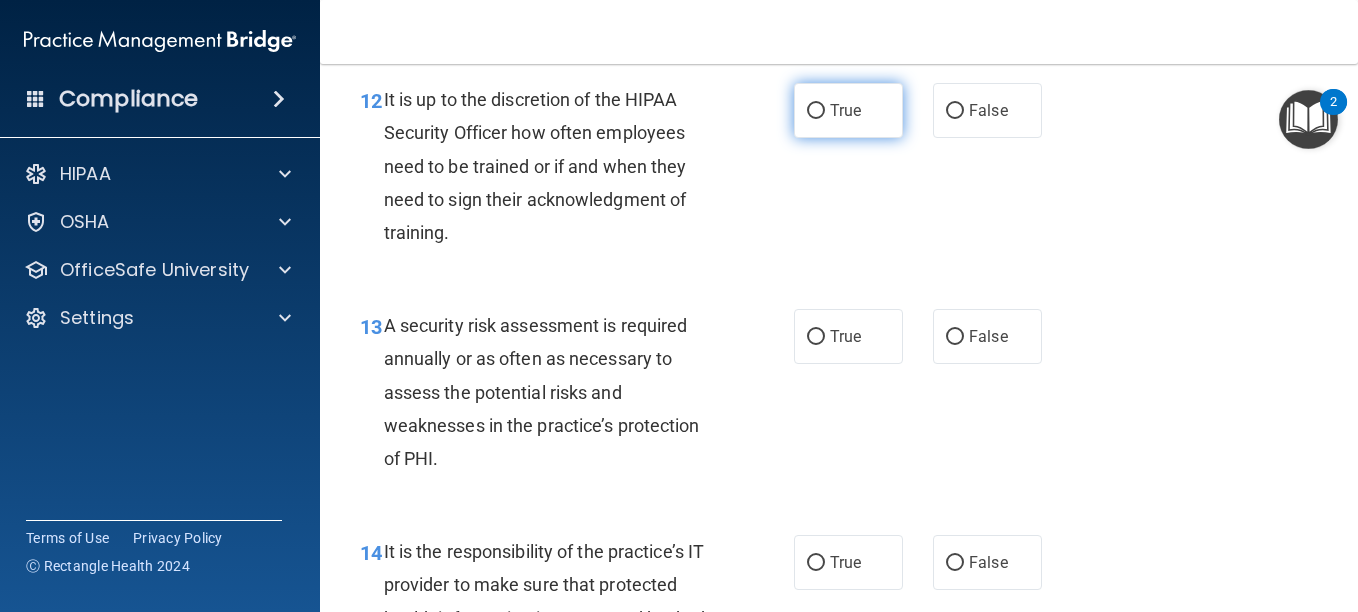 click on "True" at bounding box center (848, 110) 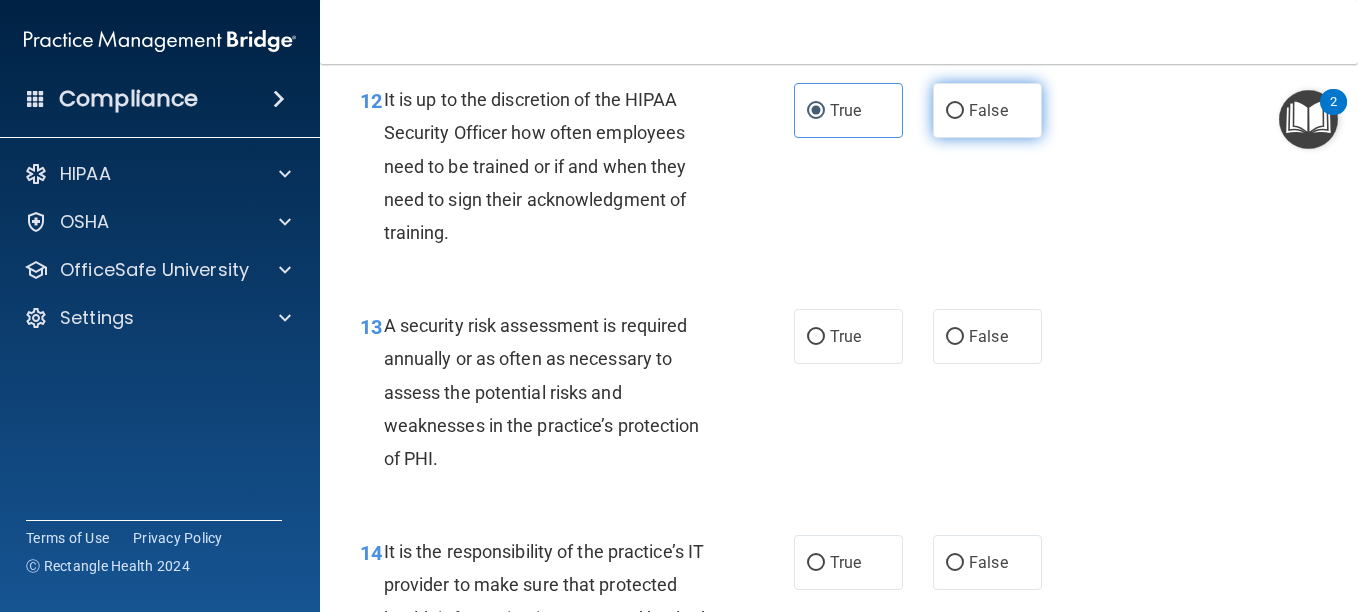 click on "False" at bounding box center [988, 110] 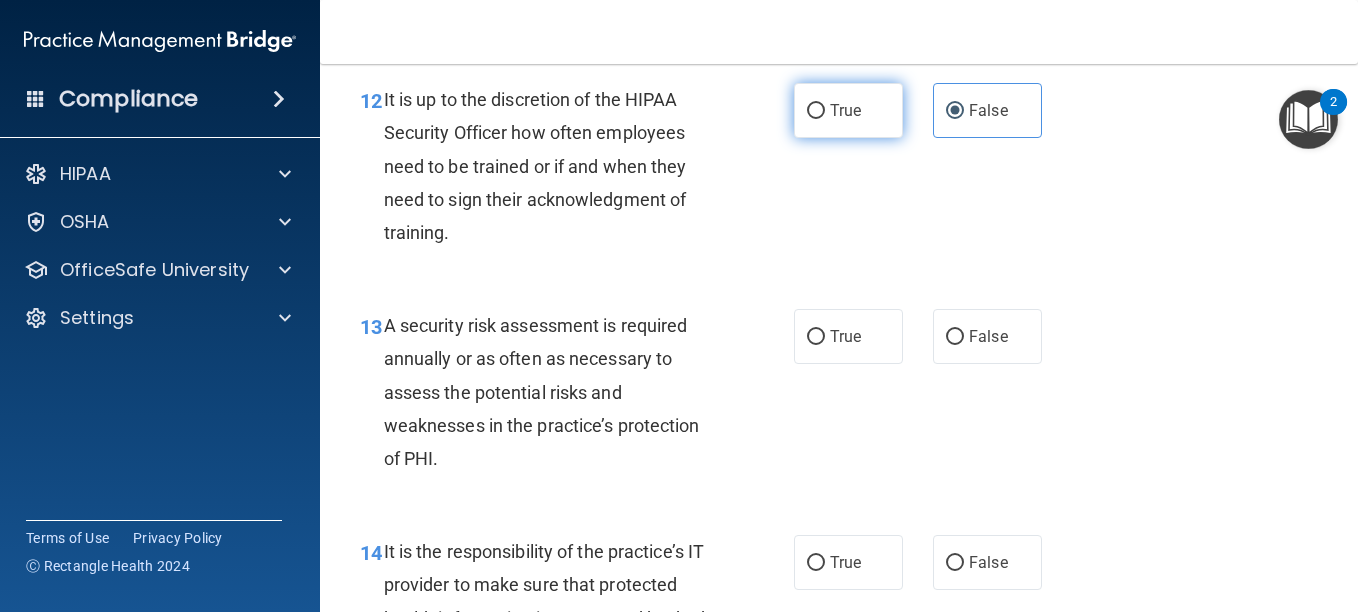 click on "True" at bounding box center [848, 110] 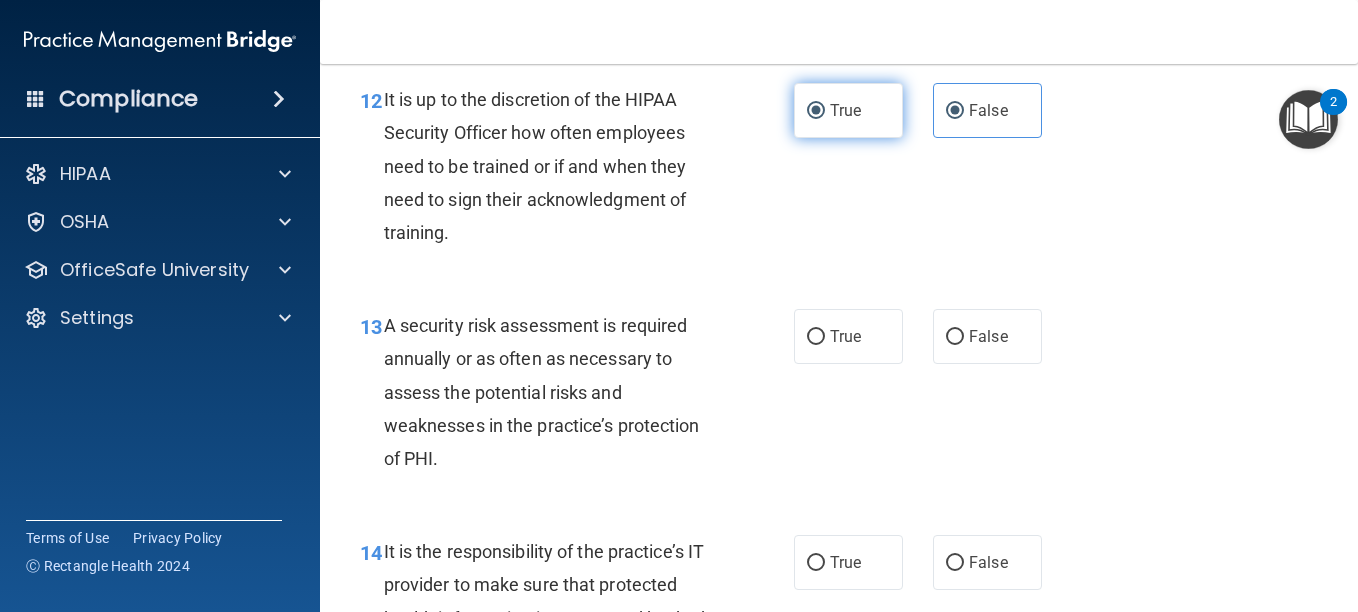radio on "false" 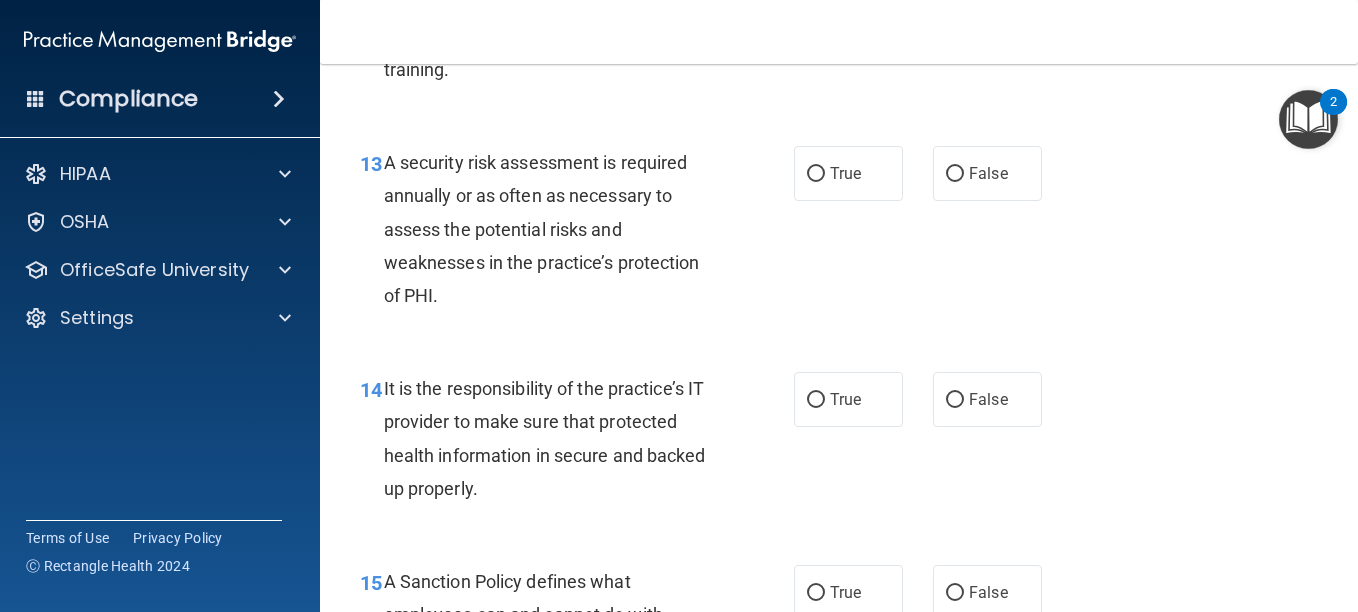 scroll, scrollTop: 2839, scrollLeft: 0, axis: vertical 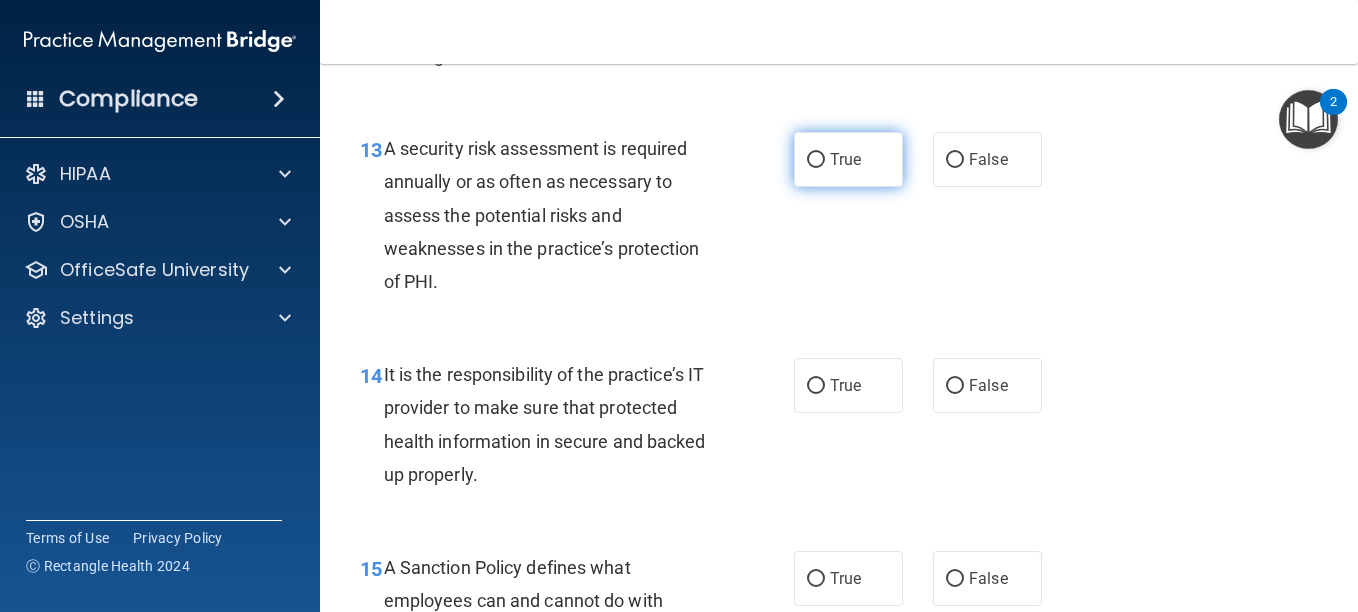 click on "True" at bounding box center (845, 159) 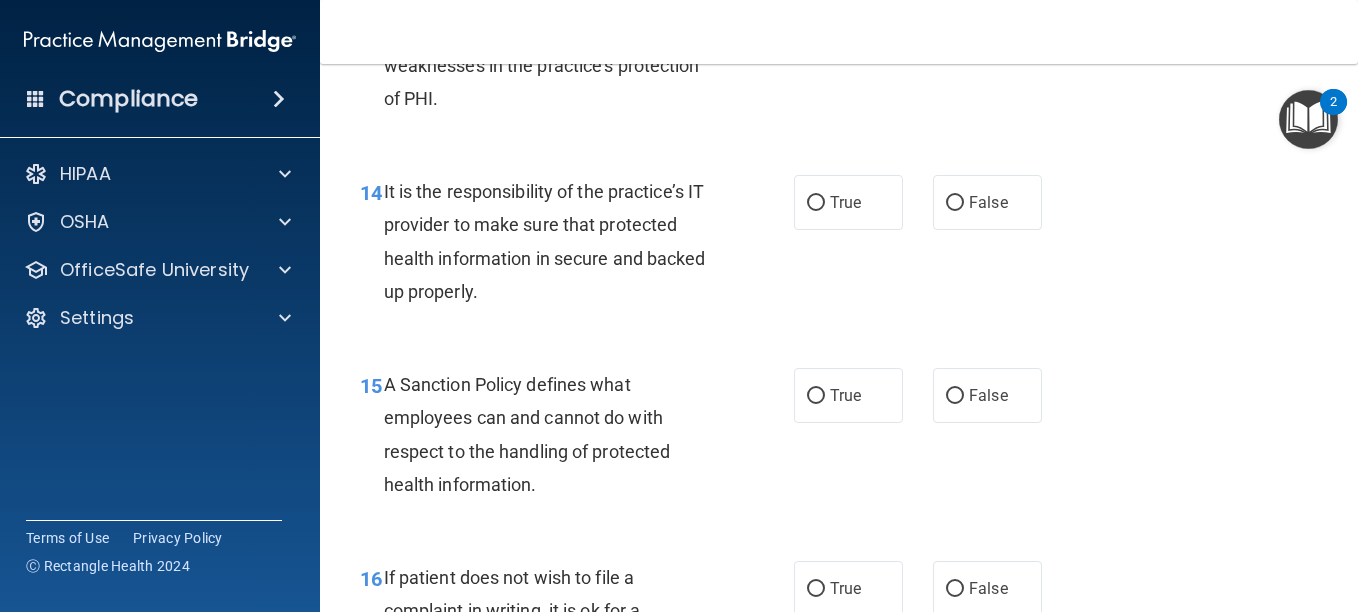 scroll, scrollTop: 3024, scrollLeft: 0, axis: vertical 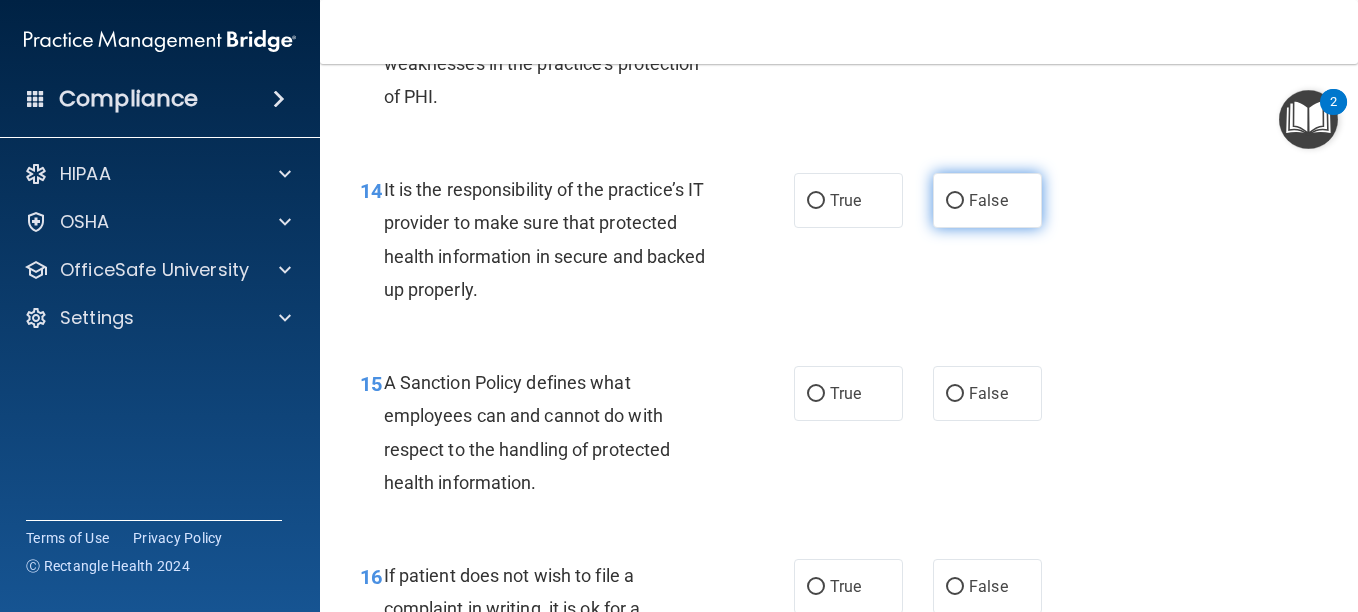click on "False" at bounding box center [987, 200] 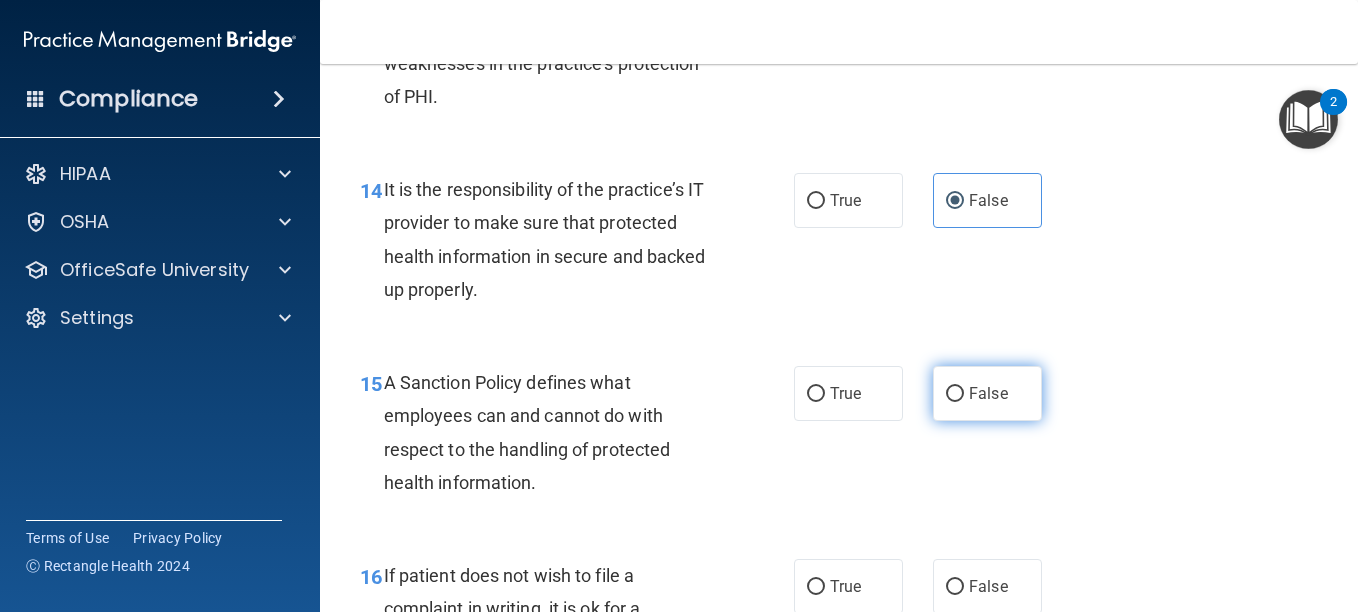 click on "False" at bounding box center (955, 394) 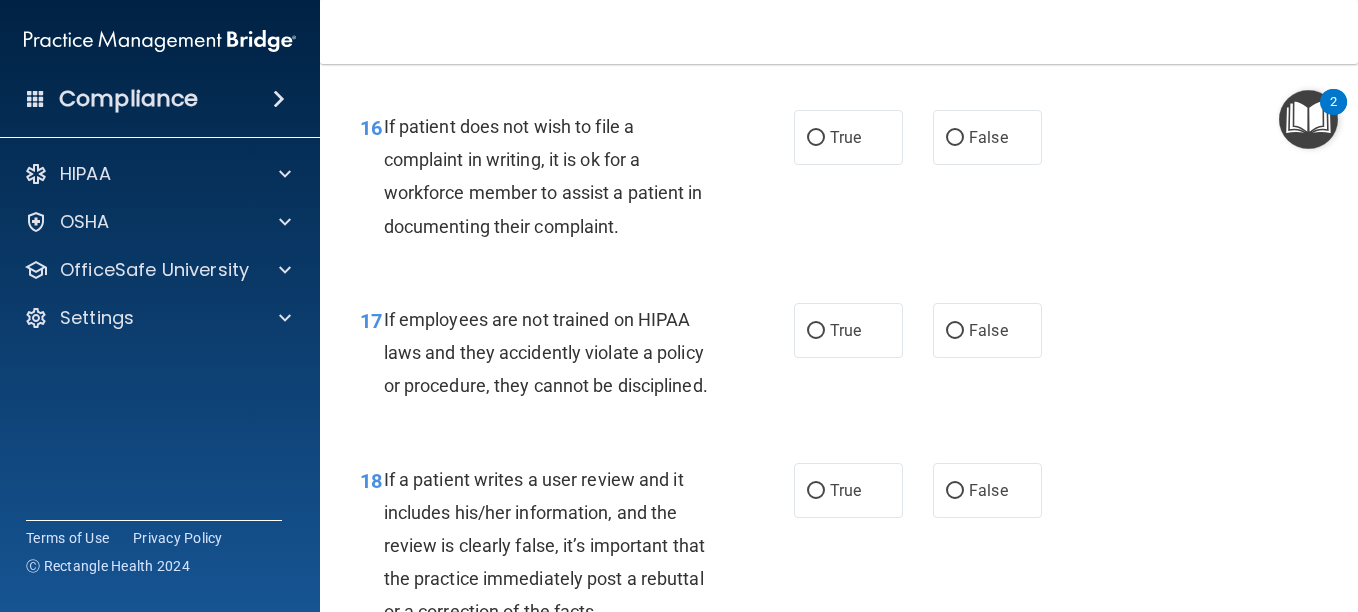 scroll, scrollTop: 3474, scrollLeft: 0, axis: vertical 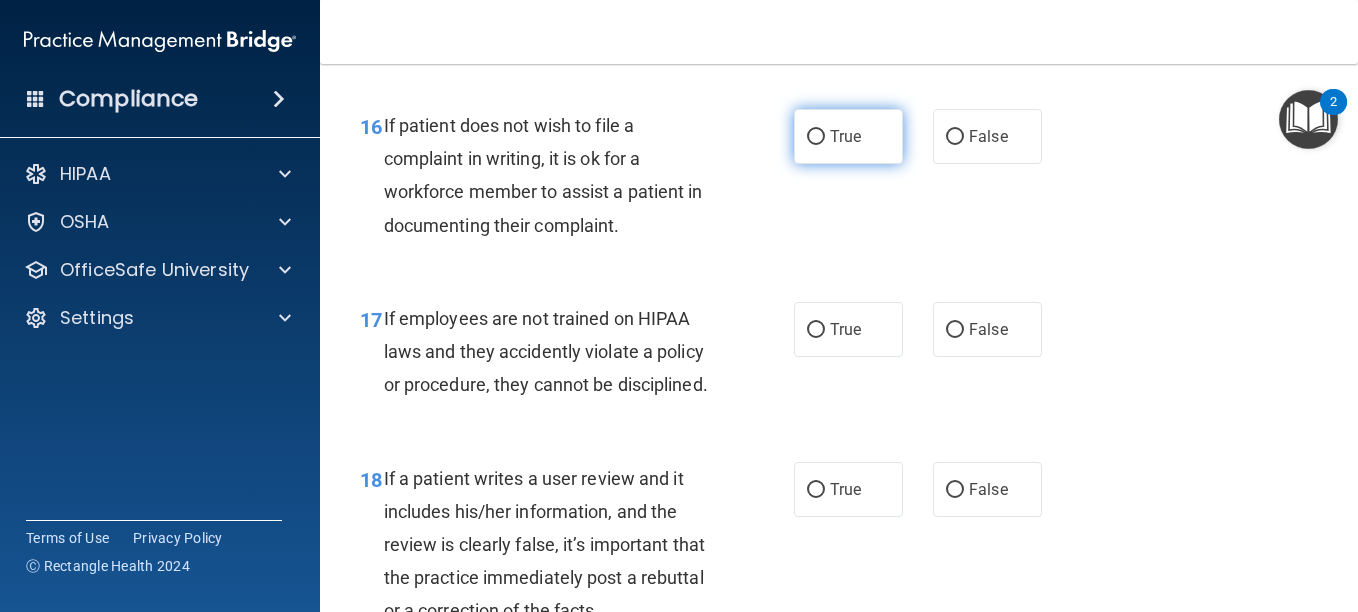 click on "True" at bounding box center (848, 136) 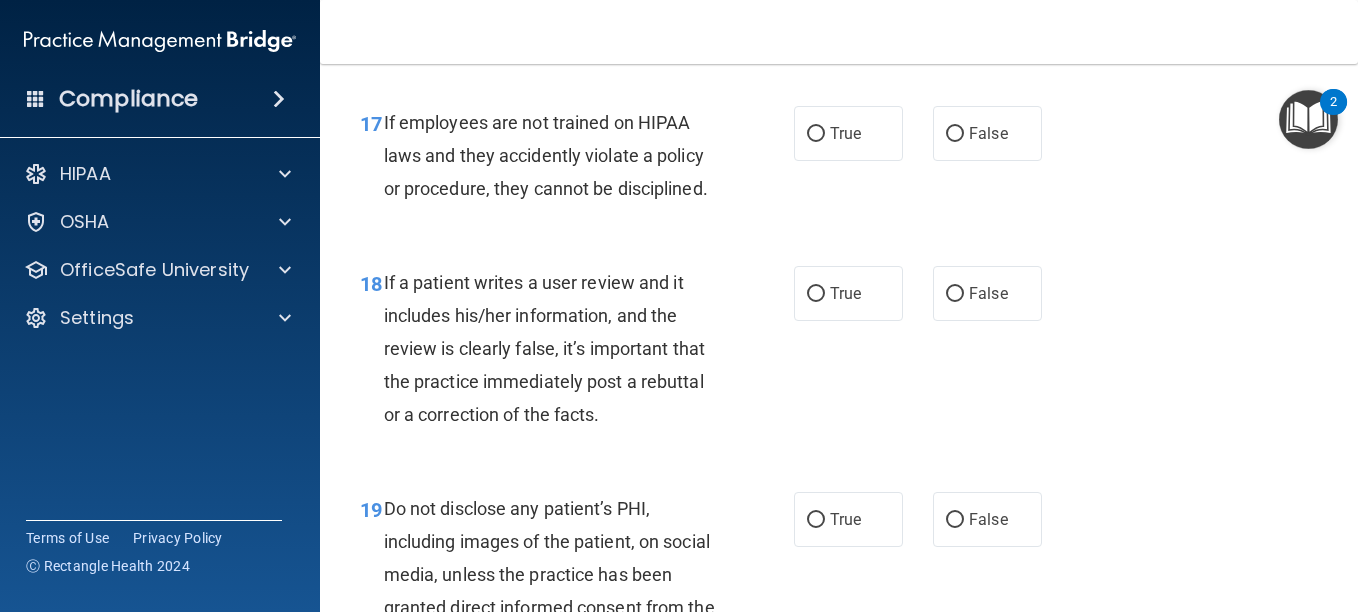 scroll, scrollTop: 3671, scrollLeft: 0, axis: vertical 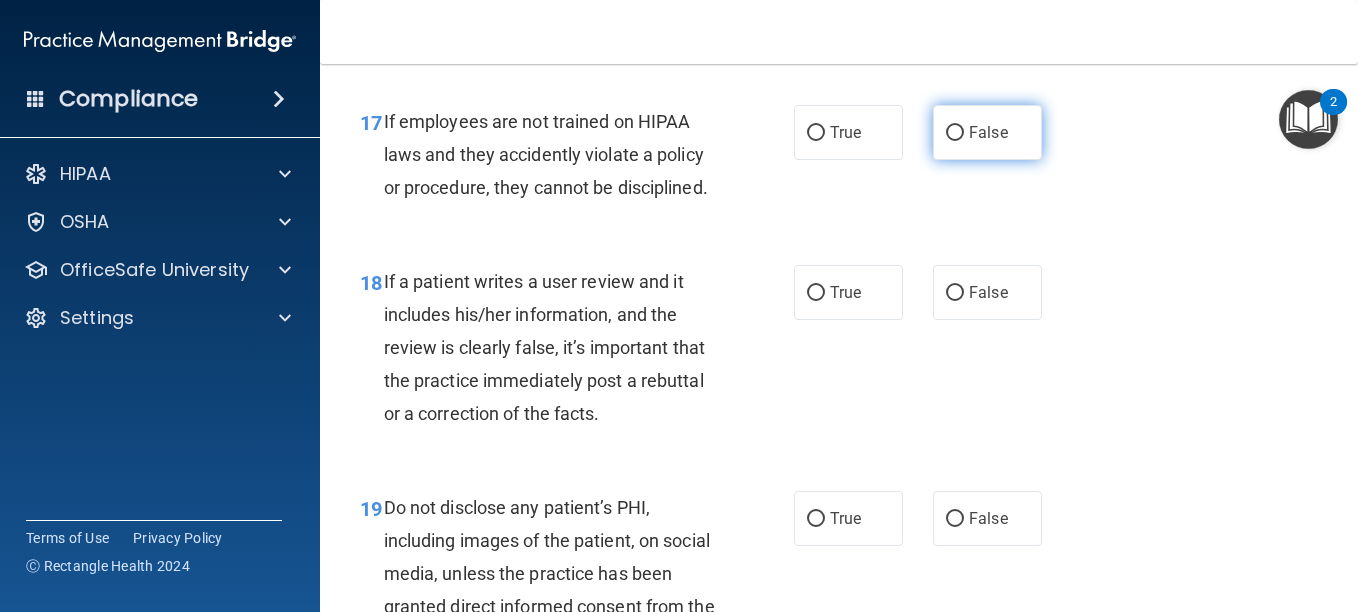 click on "False" at bounding box center [987, 132] 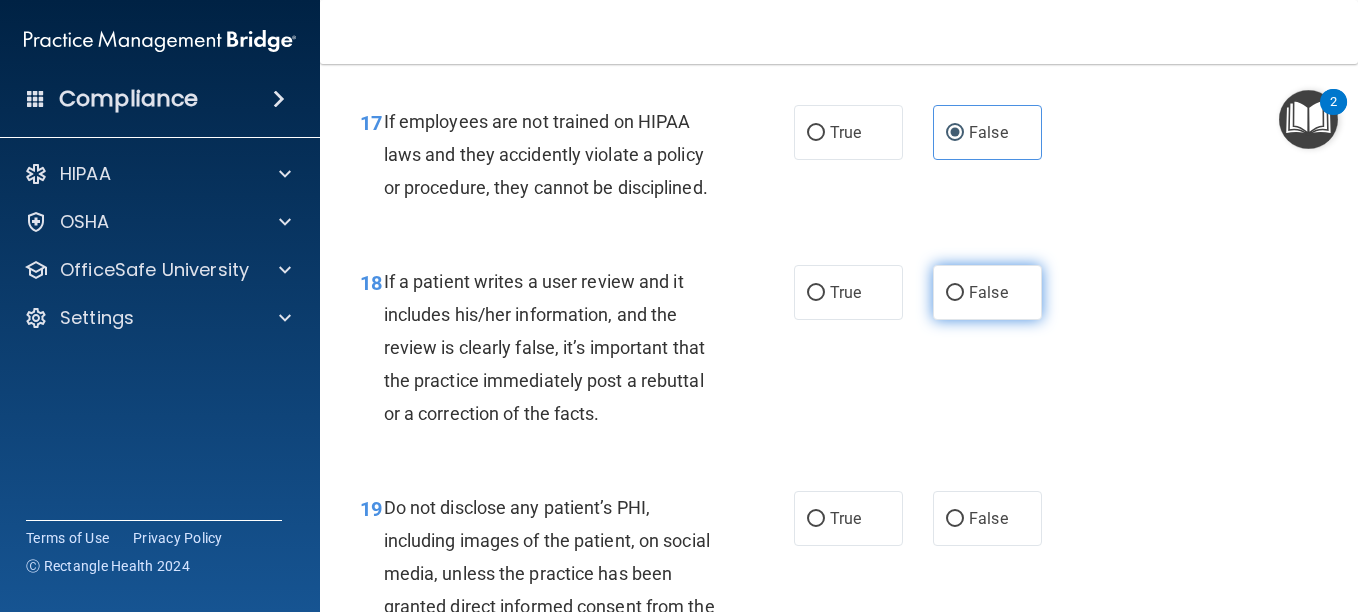 click on "False" at bounding box center (987, 292) 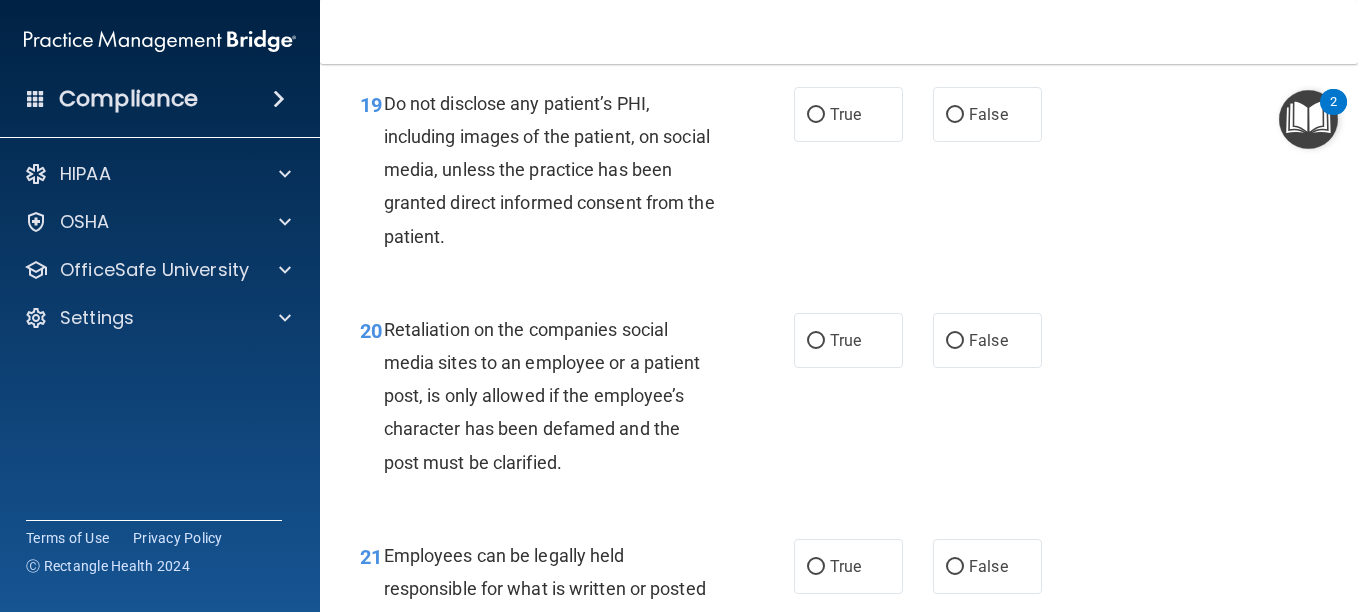 scroll, scrollTop: 4081, scrollLeft: 0, axis: vertical 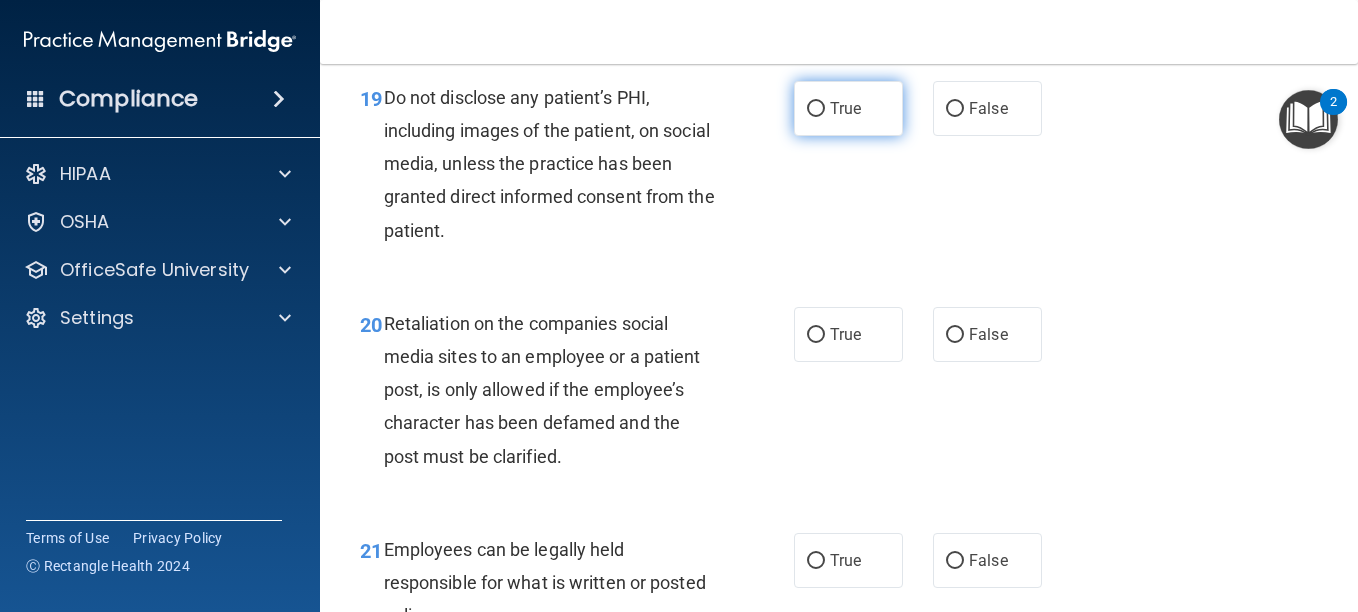click on "True" at bounding box center (848, 108) 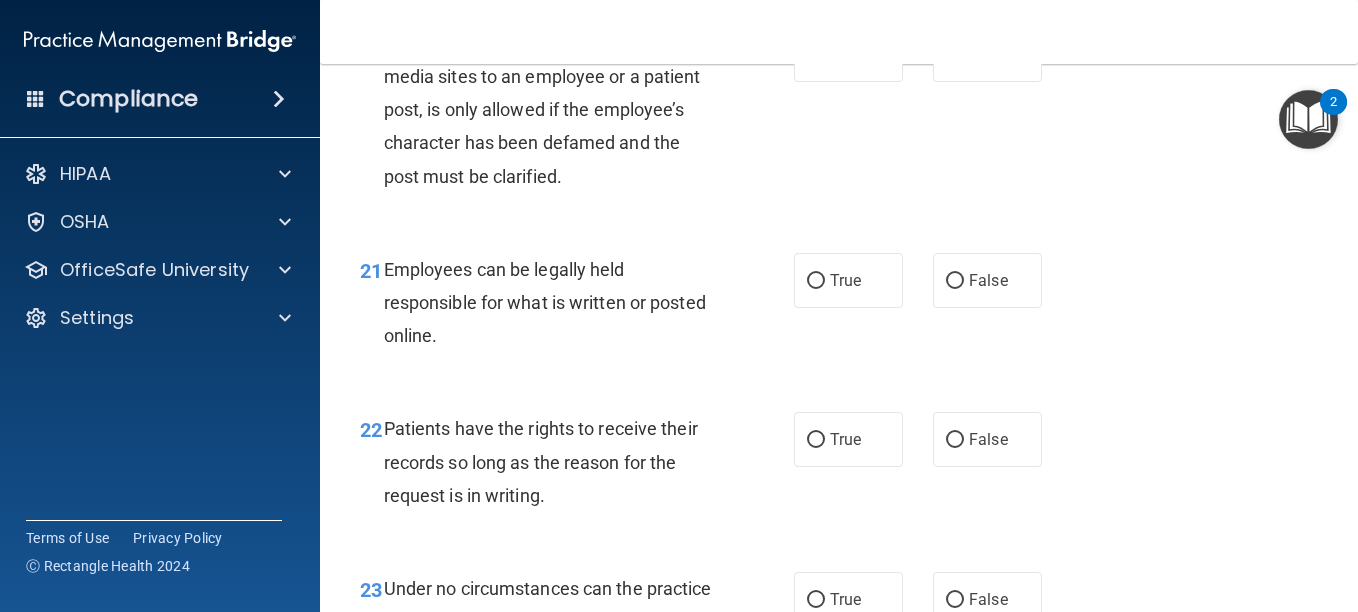 scroll, scrollTop: 4371, scrollLeft: 0, axis: vertical 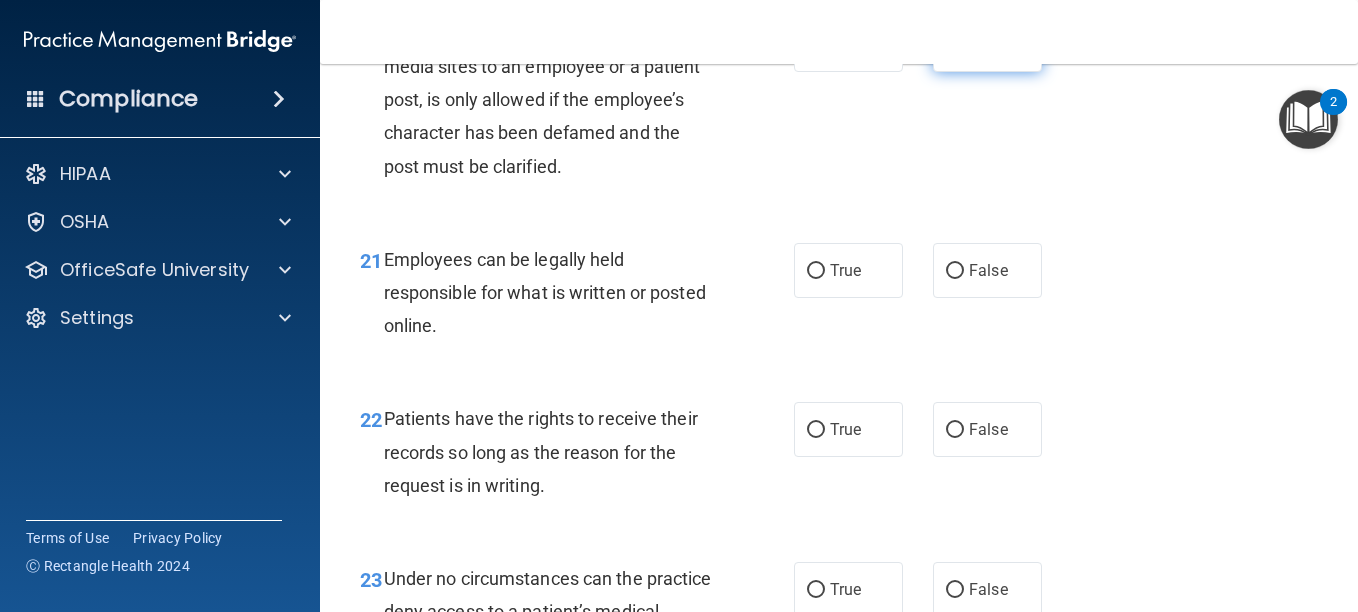 click on "False" at bounding box center (955, 45) 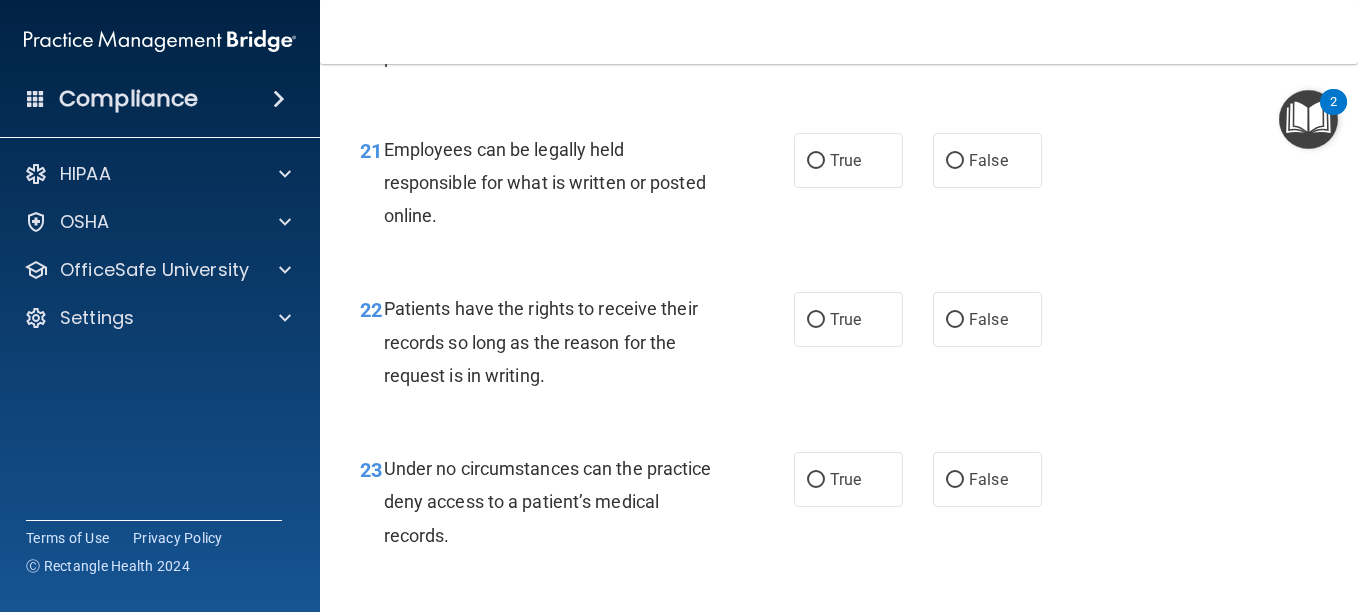 scroll, scrollTop: 4489, scrollLeft: 0, axis: vertical 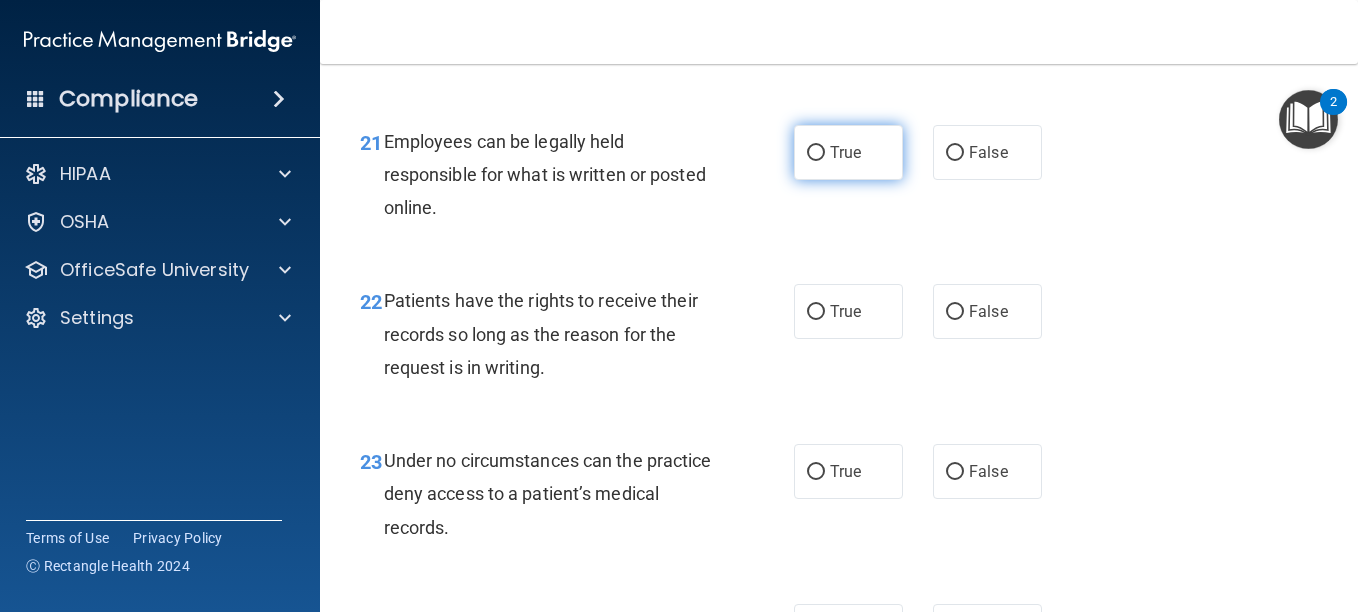 click on "True" at bounding box center (848, 152) 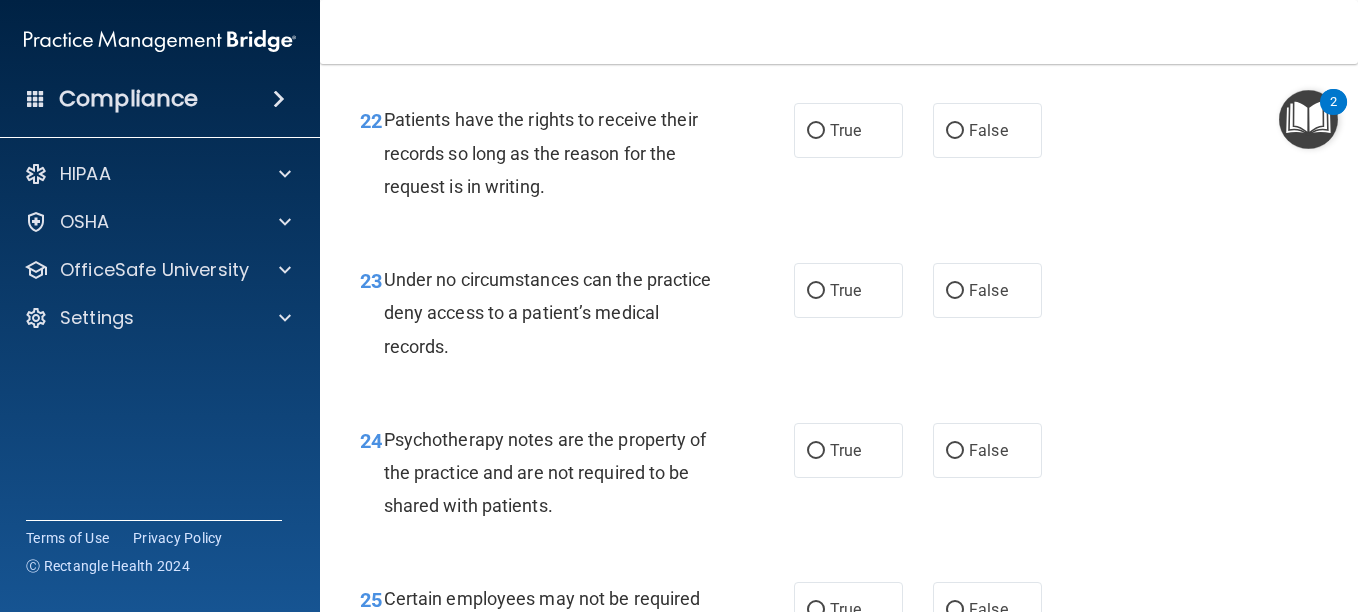 scroll, scrollTop: 4675, scrollLeft: 0, axis: vertical 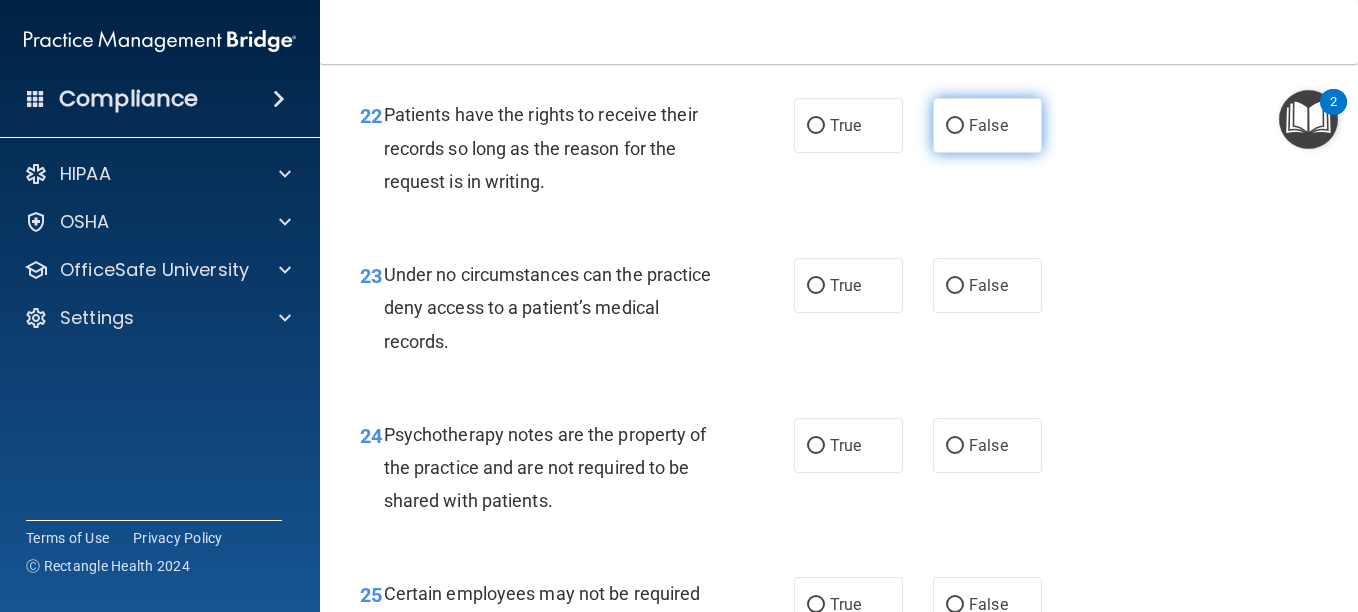 click on "False" at bounding box center (987, 125) 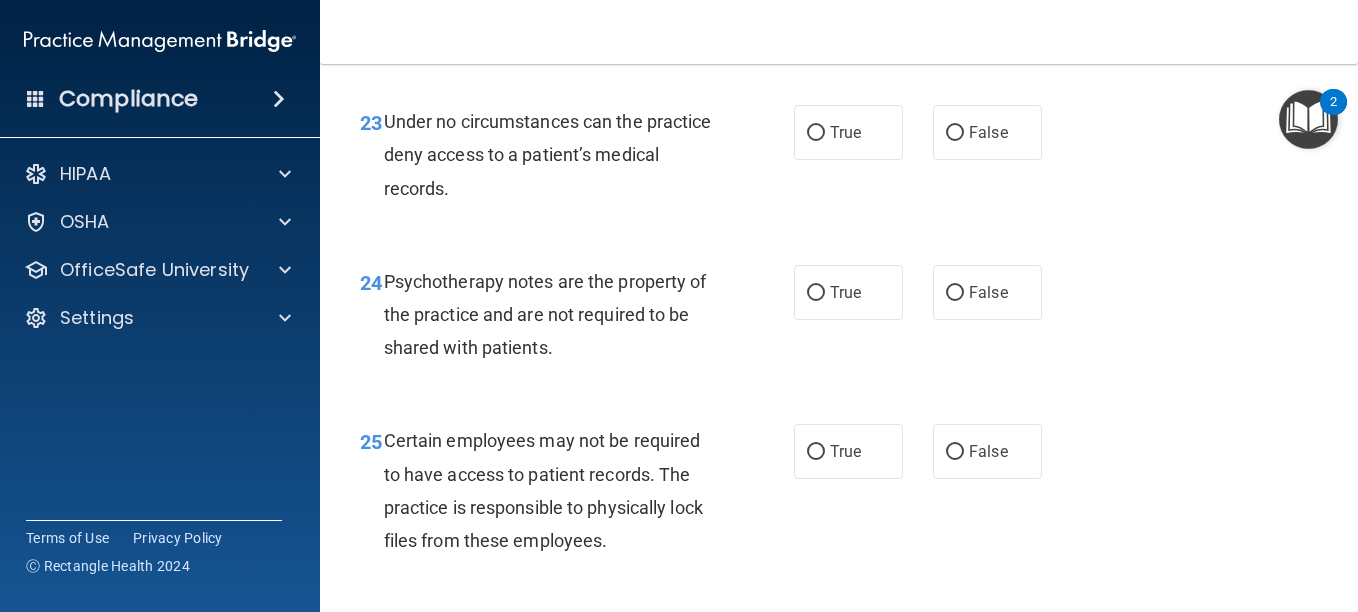 scroll, scrollTop: 4829, scrollLeft: 0, axis: vertical 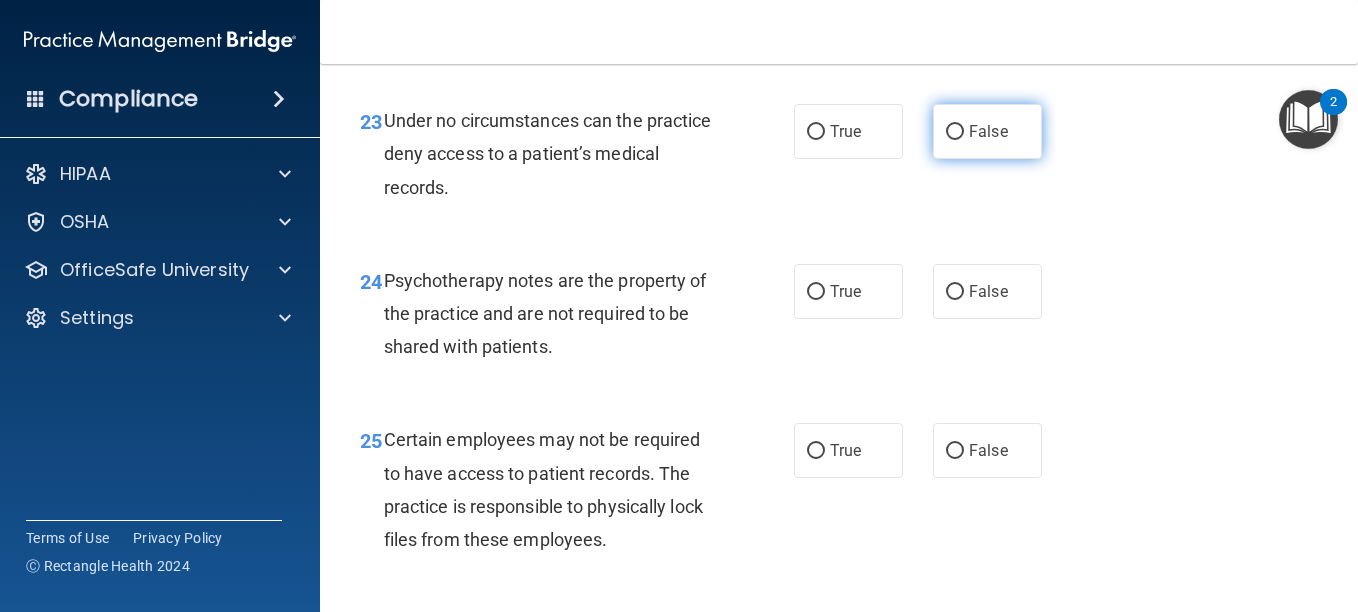 click on "False" at bounding box center [987, 131] 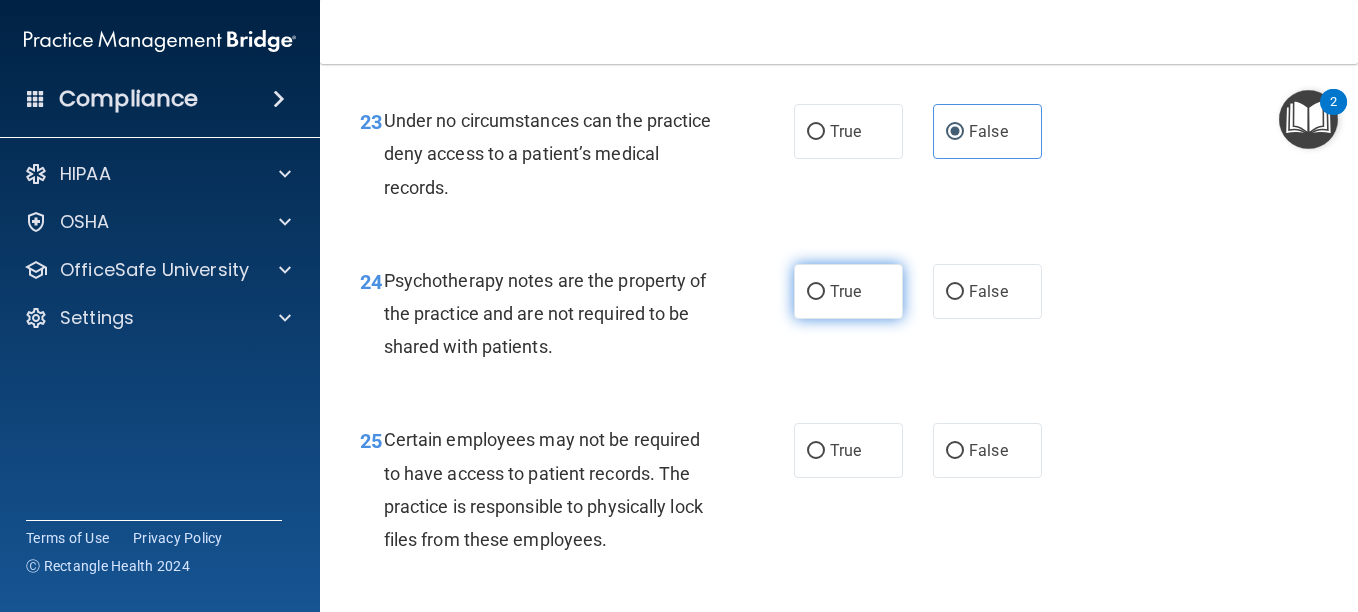 click on "True" at bounding box center [816, 292] 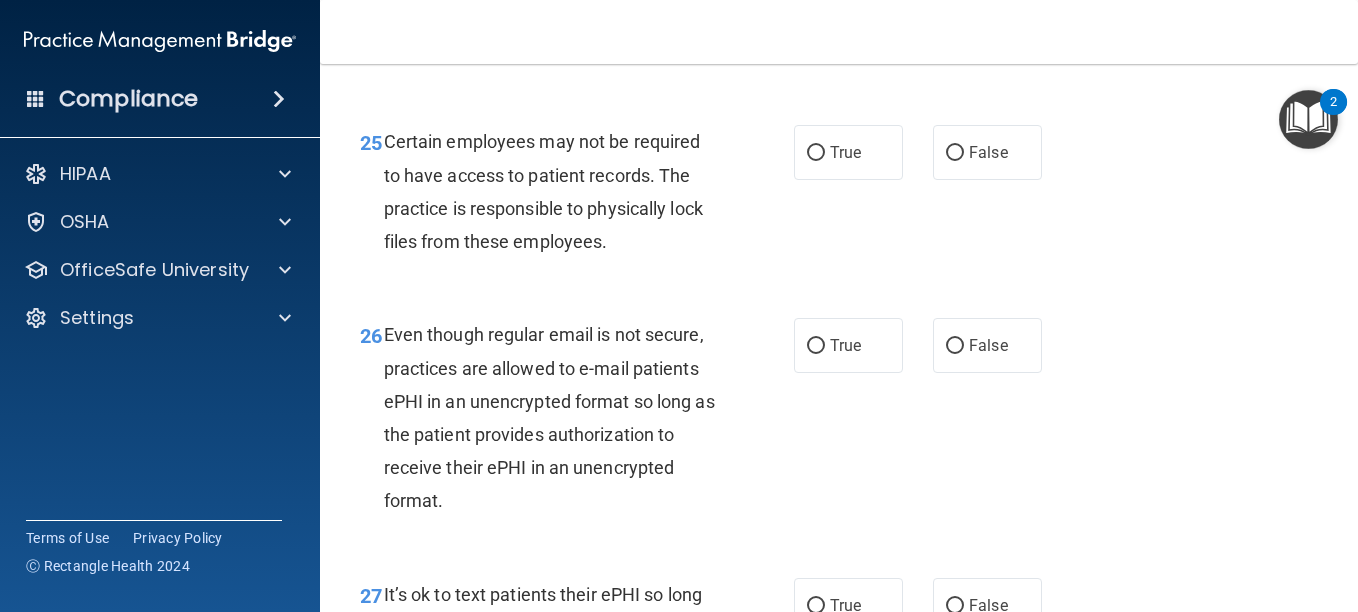 scroll, scrollTop: 5131, scrollLeft: 0, axis: vertical 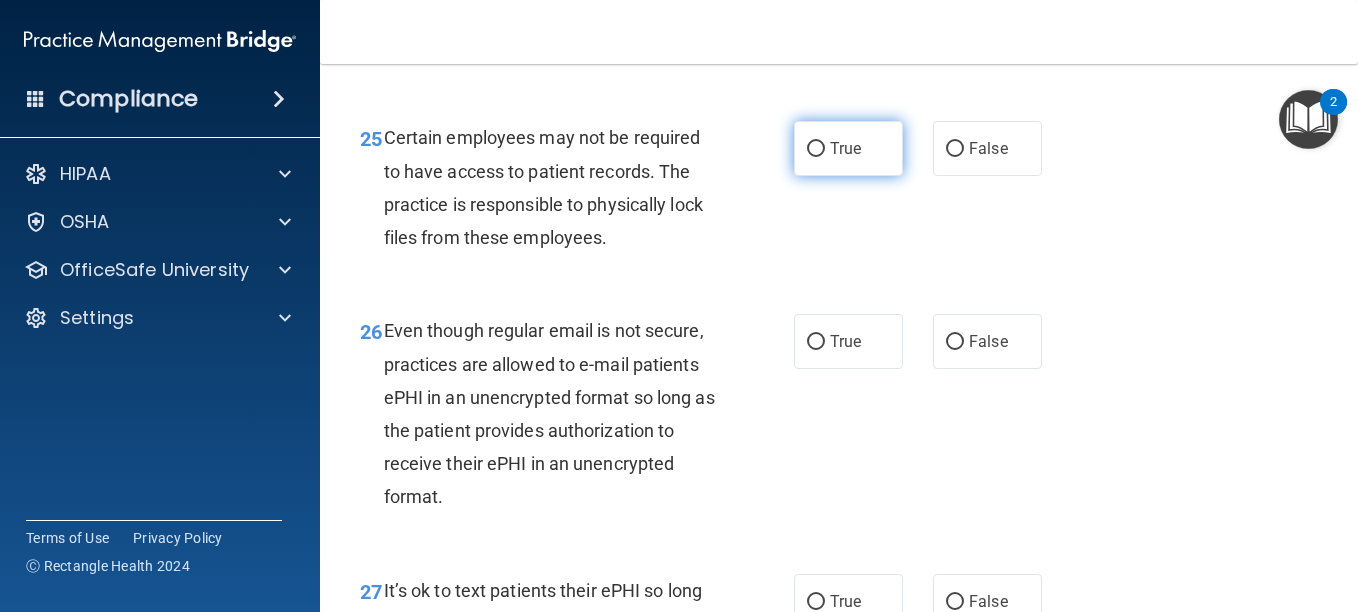 click on "True" at bounding box center [816, 149] 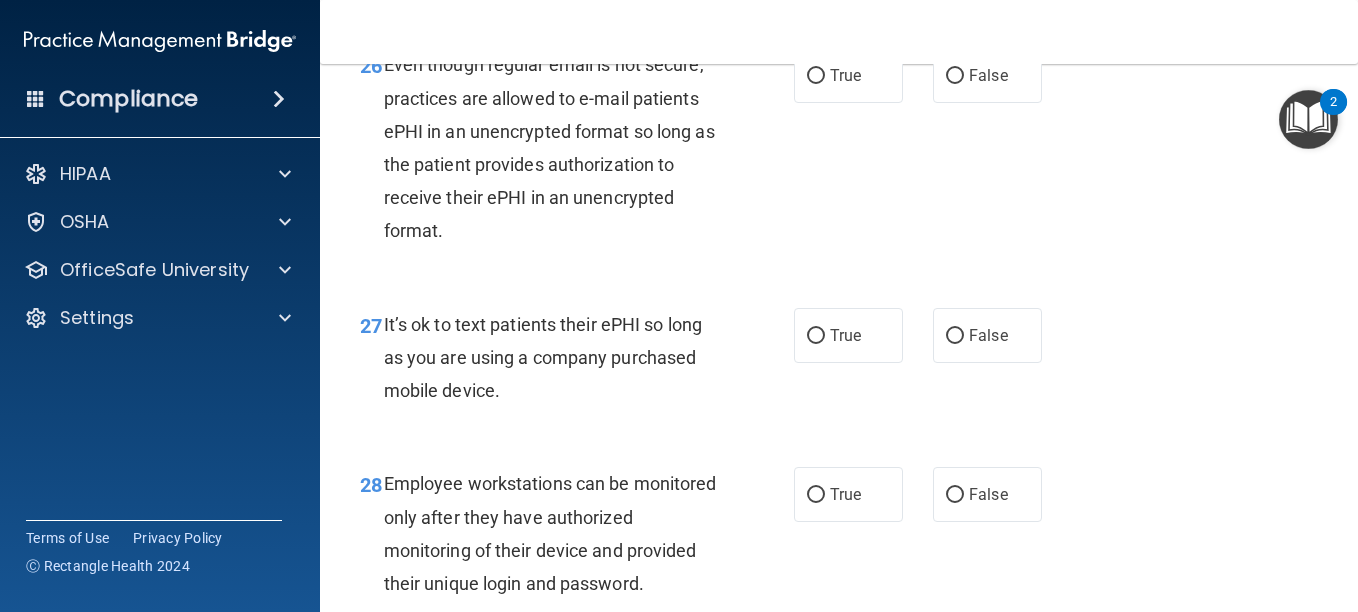 scroll, scrollTop: 5423, scrollLeft: 0, axis: vertical 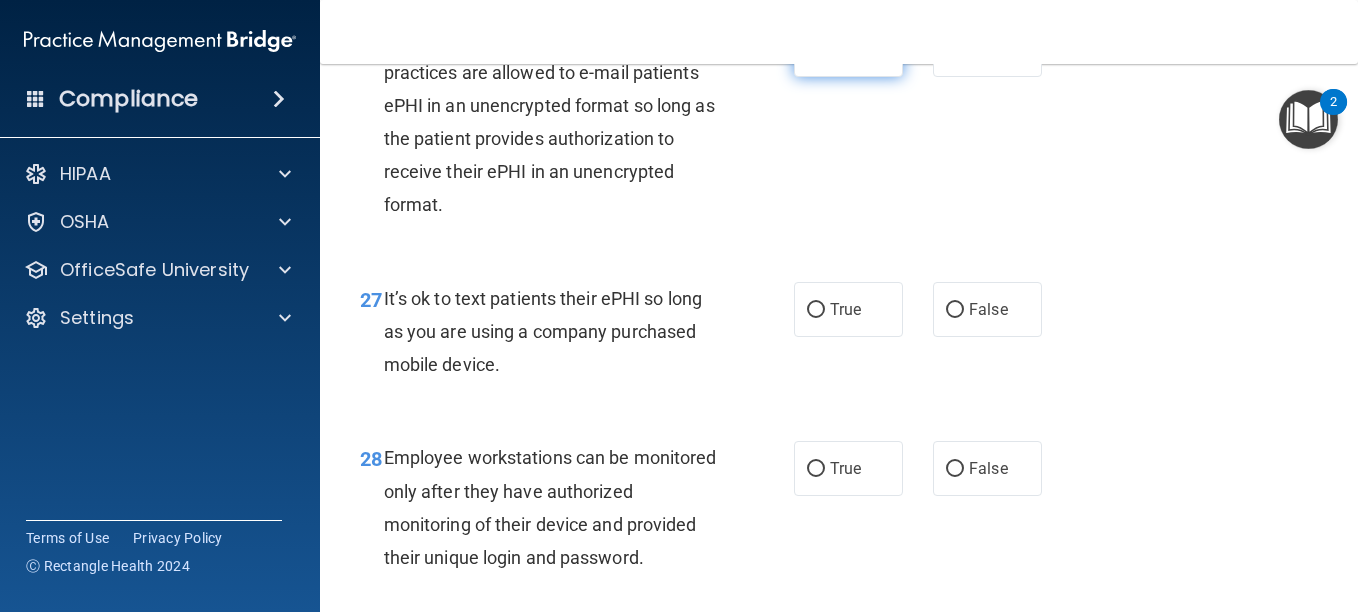 click on "True" at bounding box center (848, 49) 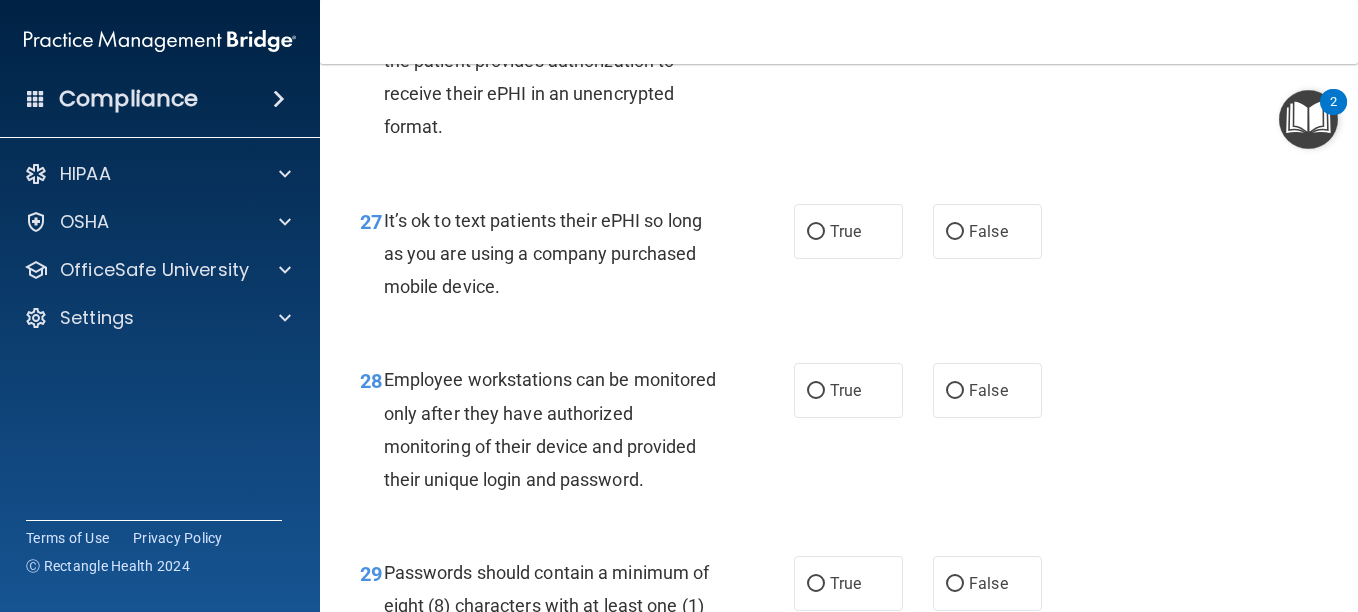scroll, scrollTop: 5565, scrollLeft: 0, axis: vertical 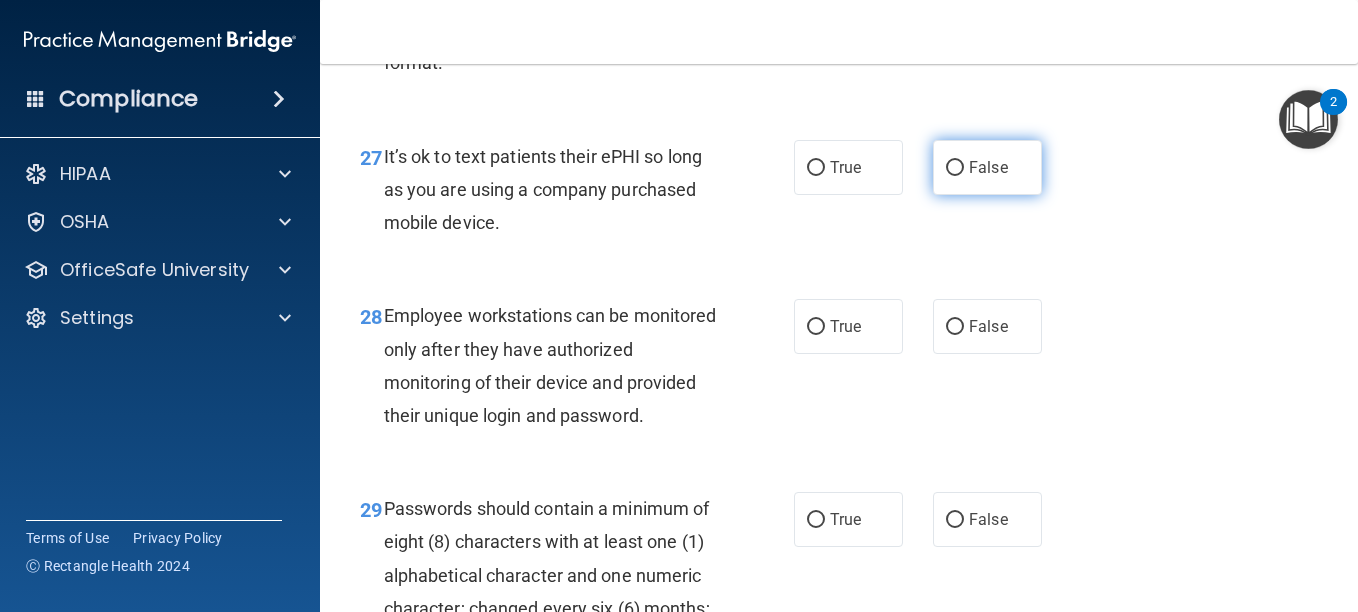 click on "False" at bounding box center [955, 168] 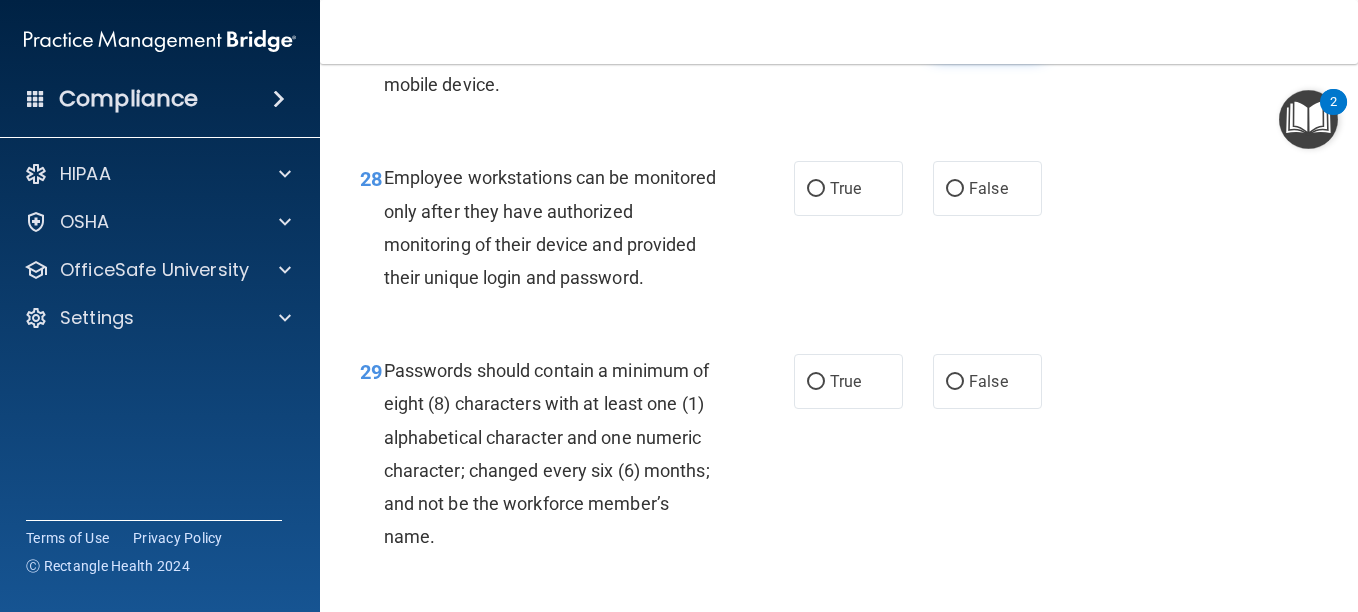 scroll, scrollTop: 5718, scrollLeft: 0, axis: vertical 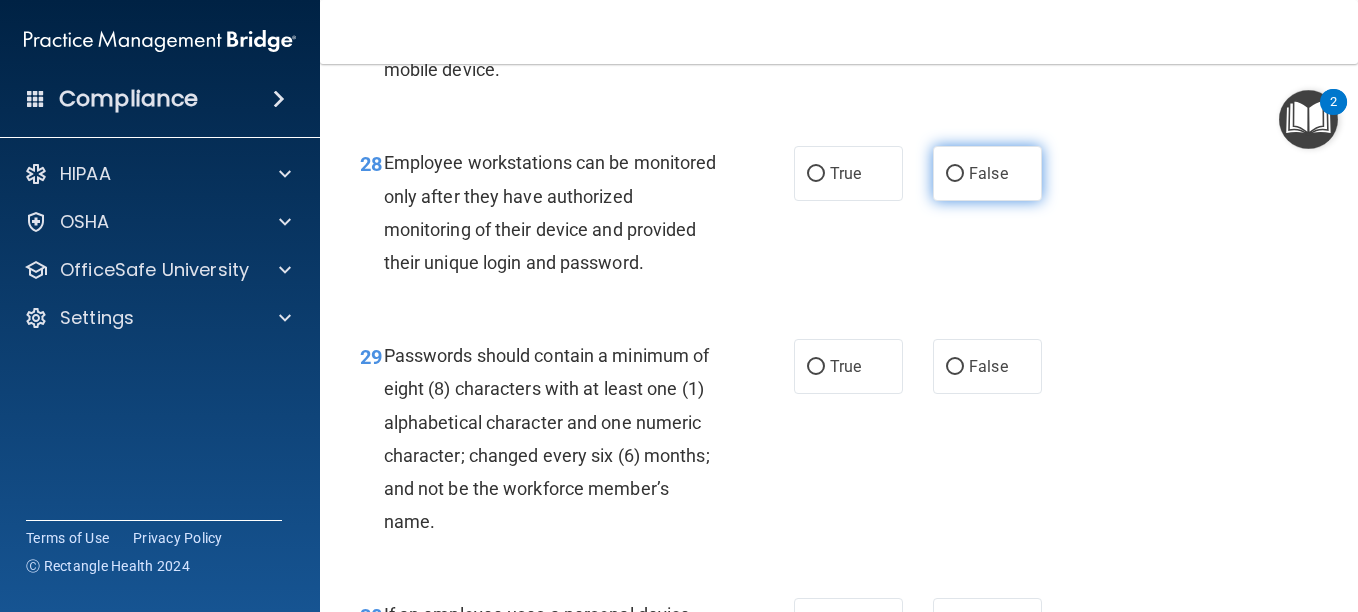 click on "False" at bounding box center (987, 173) 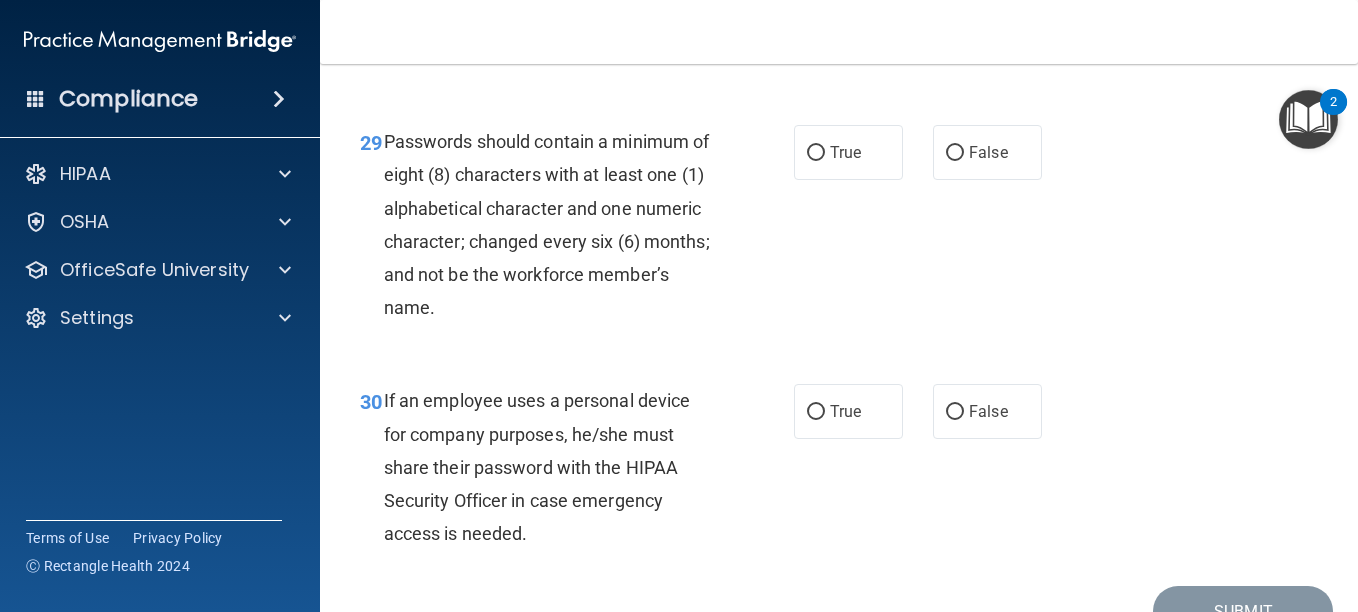 scroll, scrollTop: 5934, scrollLeft: 0, axis: vertical 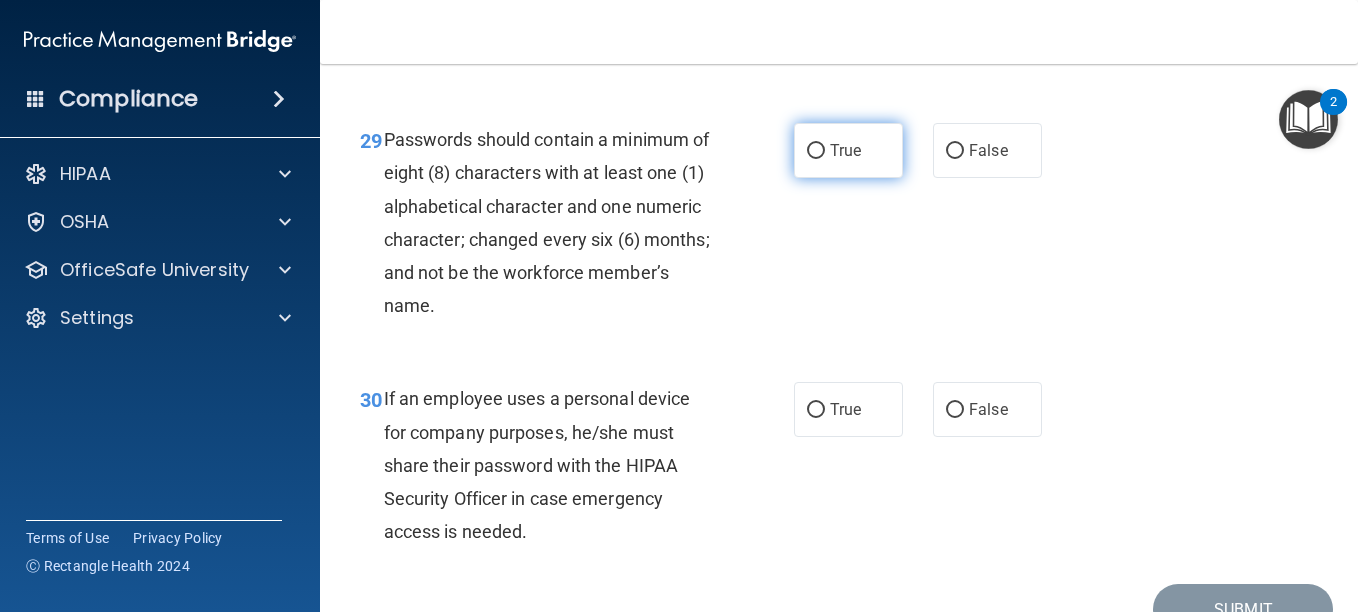 click on "True" at bounding box center [816, 151] 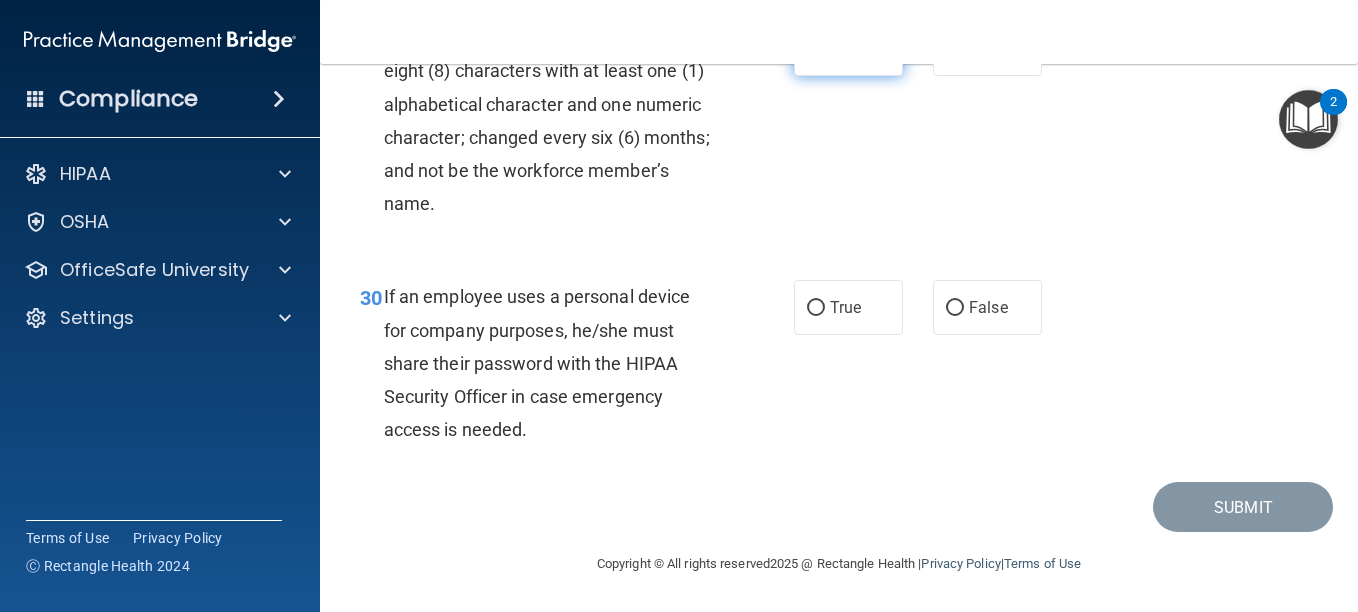 scroll, scrollTop: 6139, scrollLeft: 0, axis: vertical 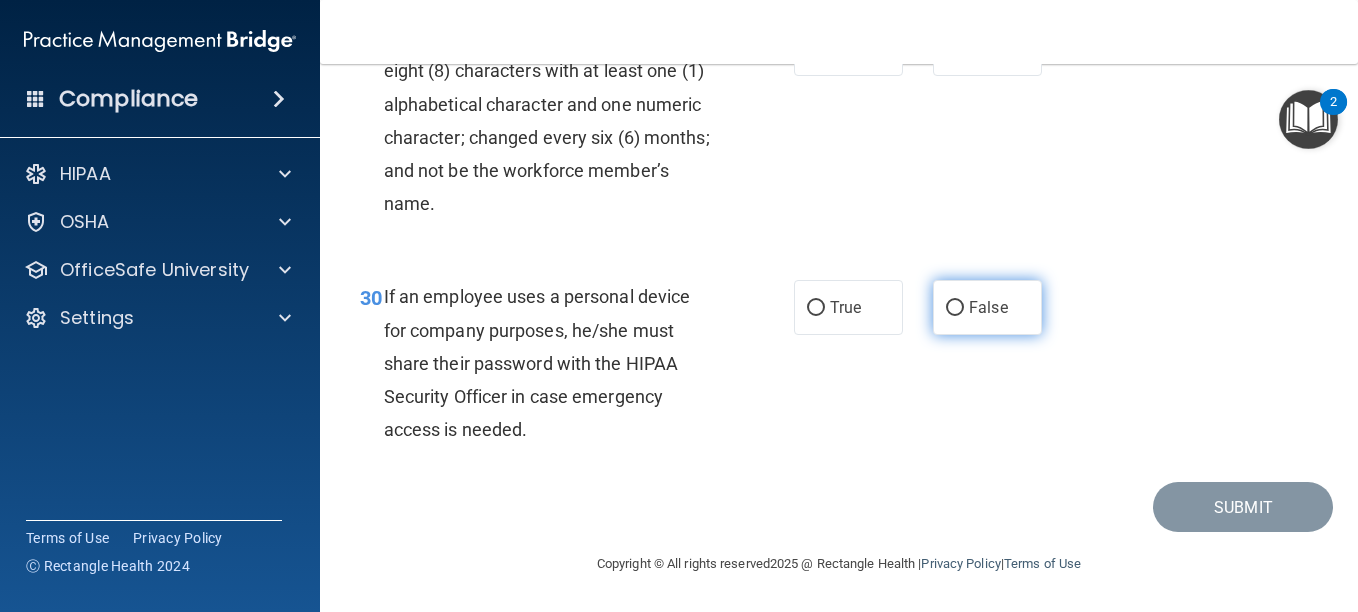 click on "False" at bounding box center (988, 307) 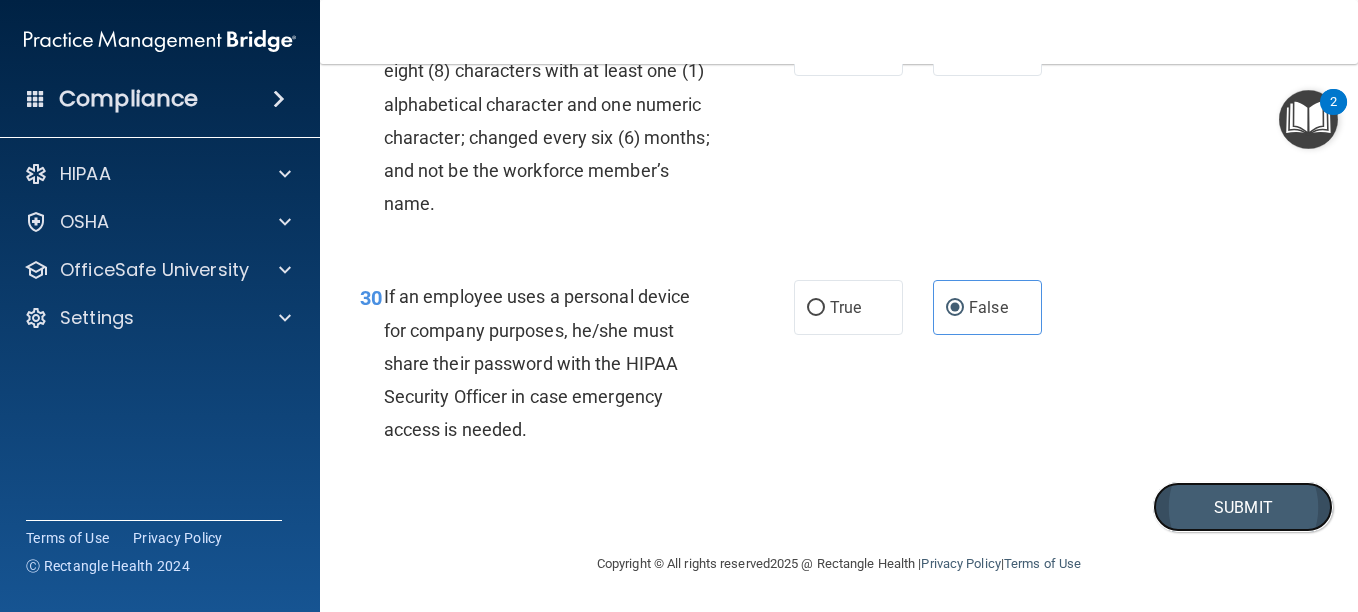 click on "Submit" at bounding box center [1243, 507] 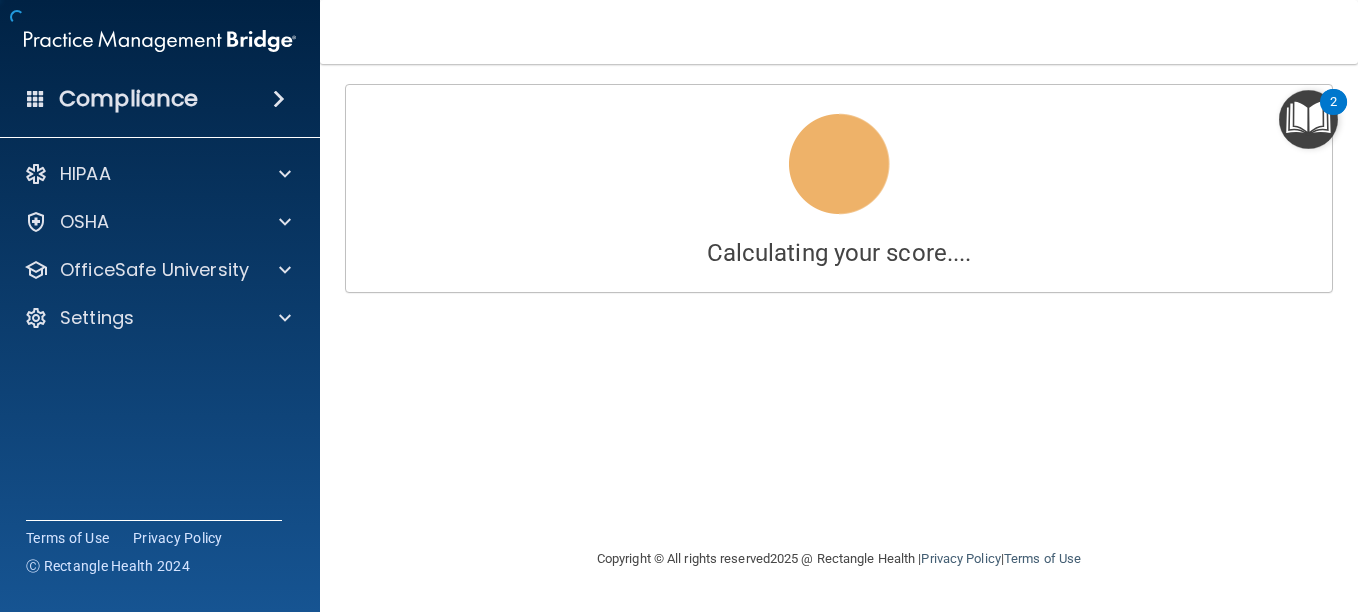 scroll, scrollTop: 0, scrollLeft: 0, axis: both 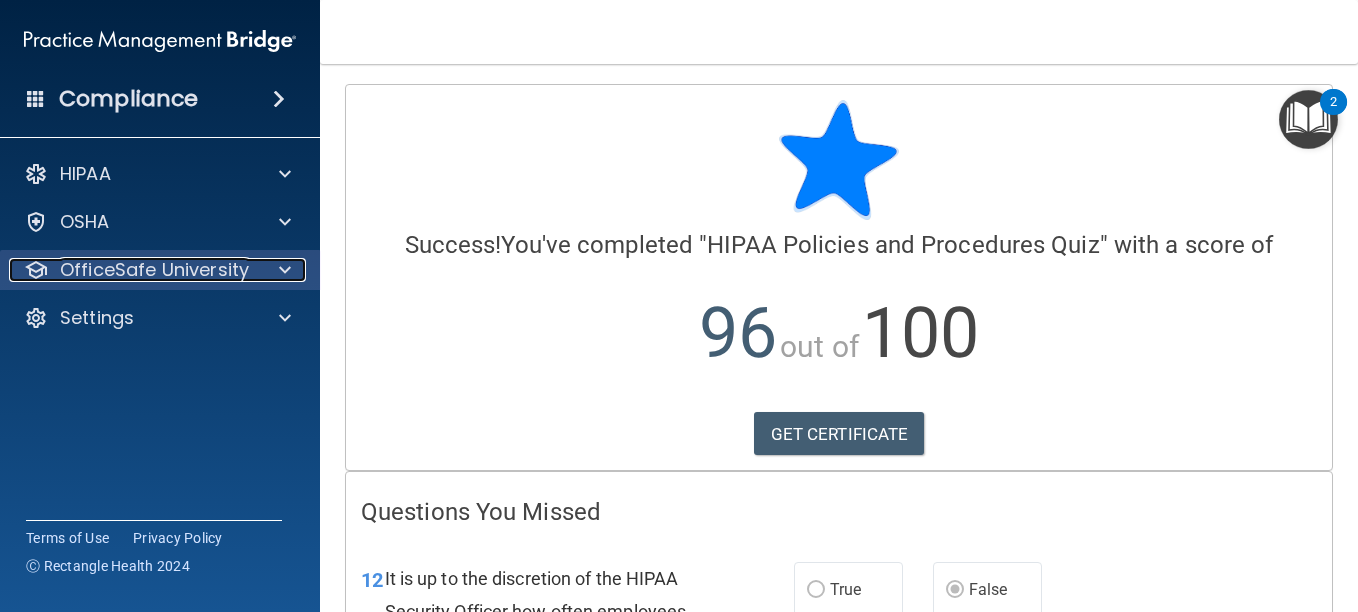 click at bounding box center [285, 270] 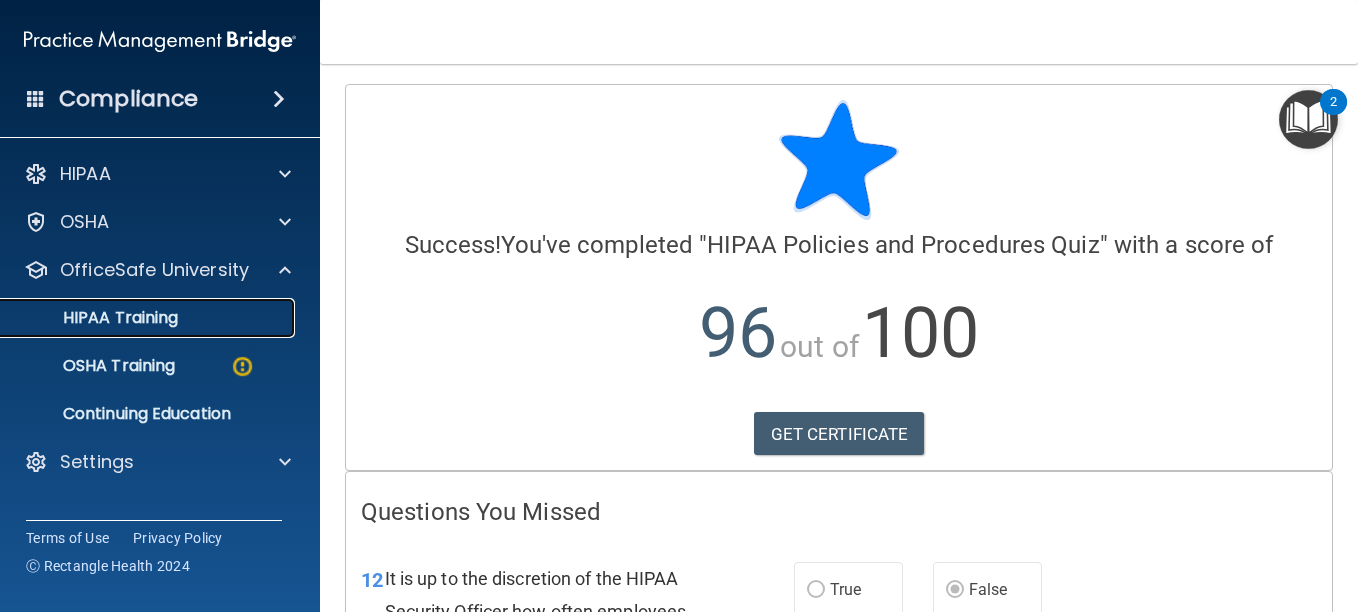 click on "HIPAA Training" at bounding box center [95, 318] 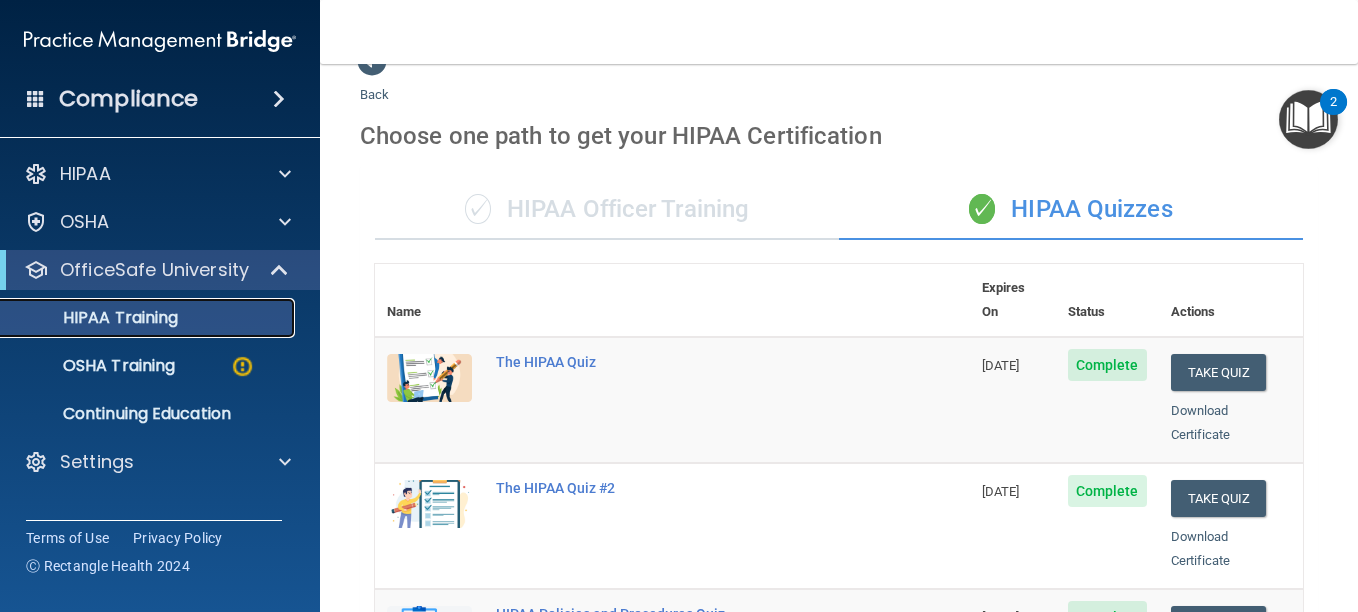 scroll, scrollTop: 0, scrollLeft: 0, axis: both 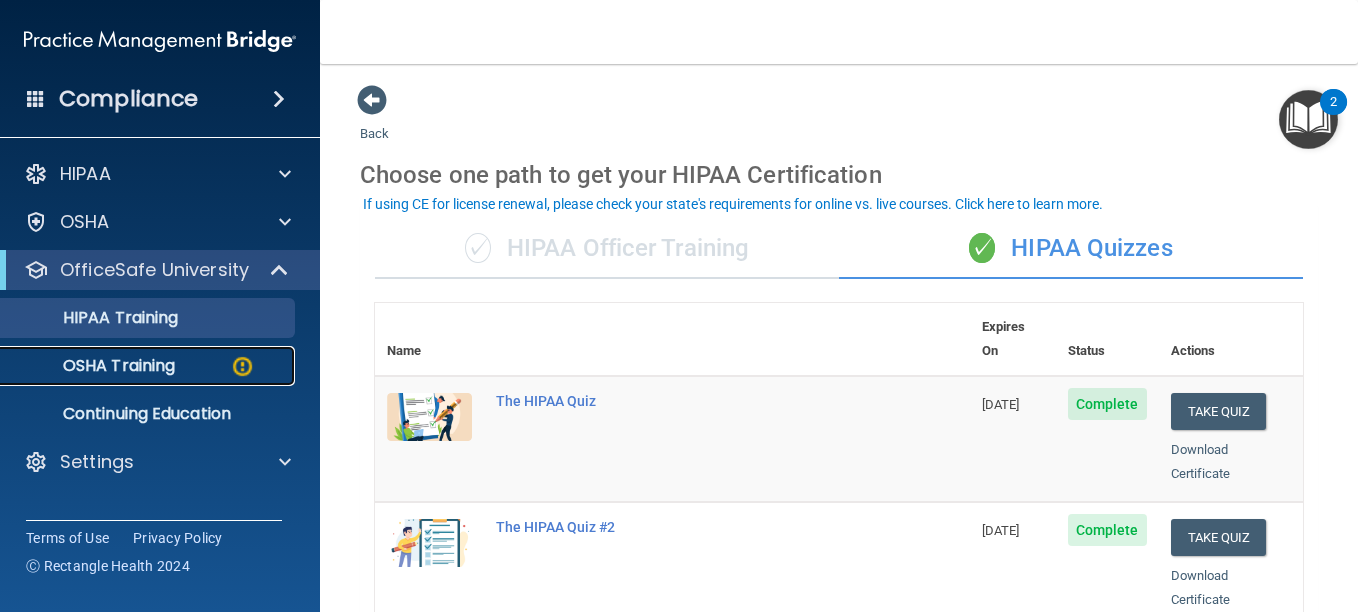 click on "OSHA Training" at bounding box center [137, 366] 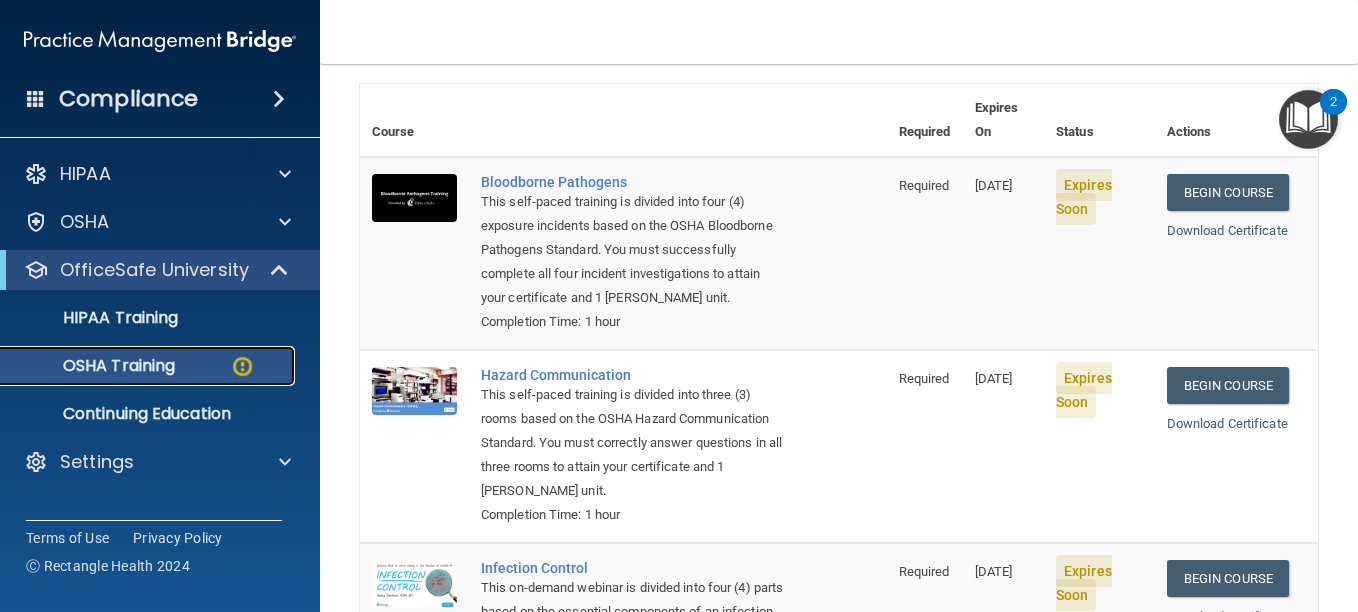 scroll, scrollTop: 138, scrollLeft: 0, axis: vertical 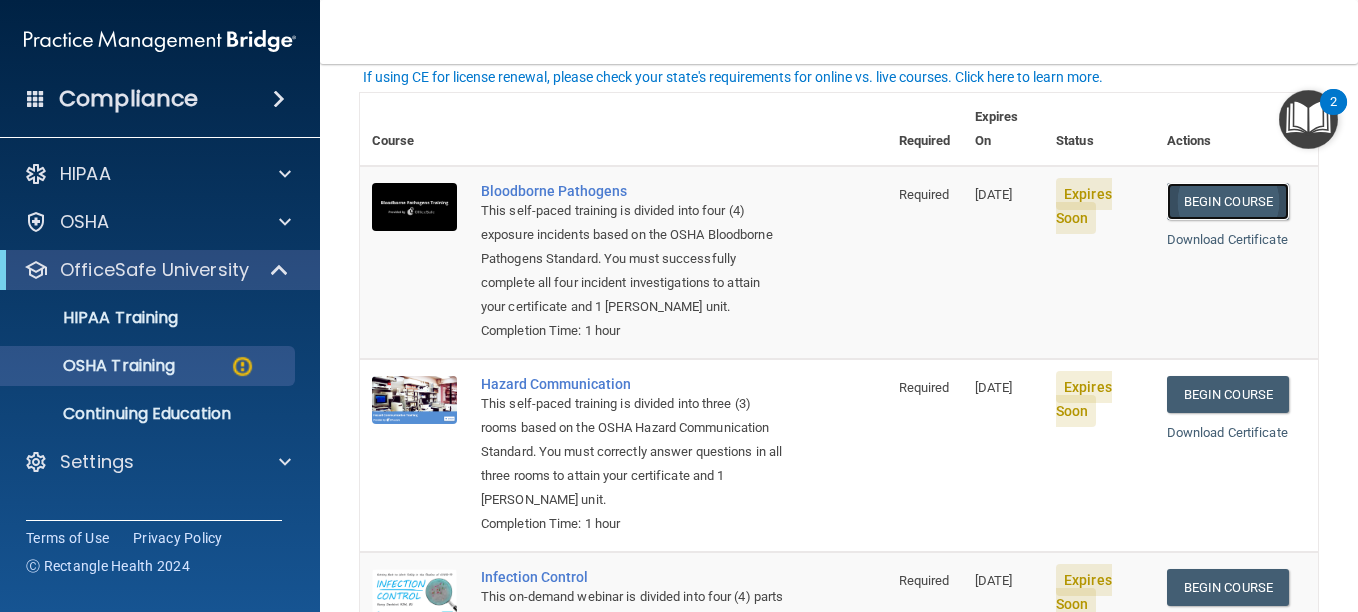 click on "Begin Course" at bounding box center [1228, 201] 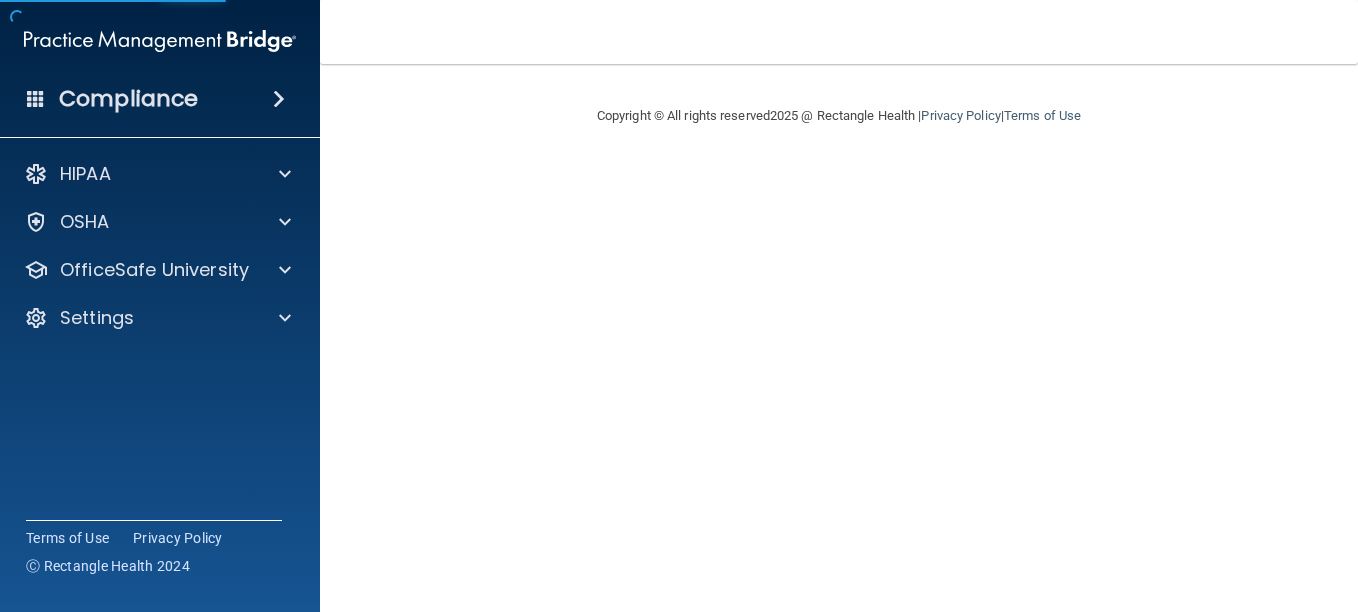 scroll, scrollTop: 0, scrollLeft: 0, axis: both 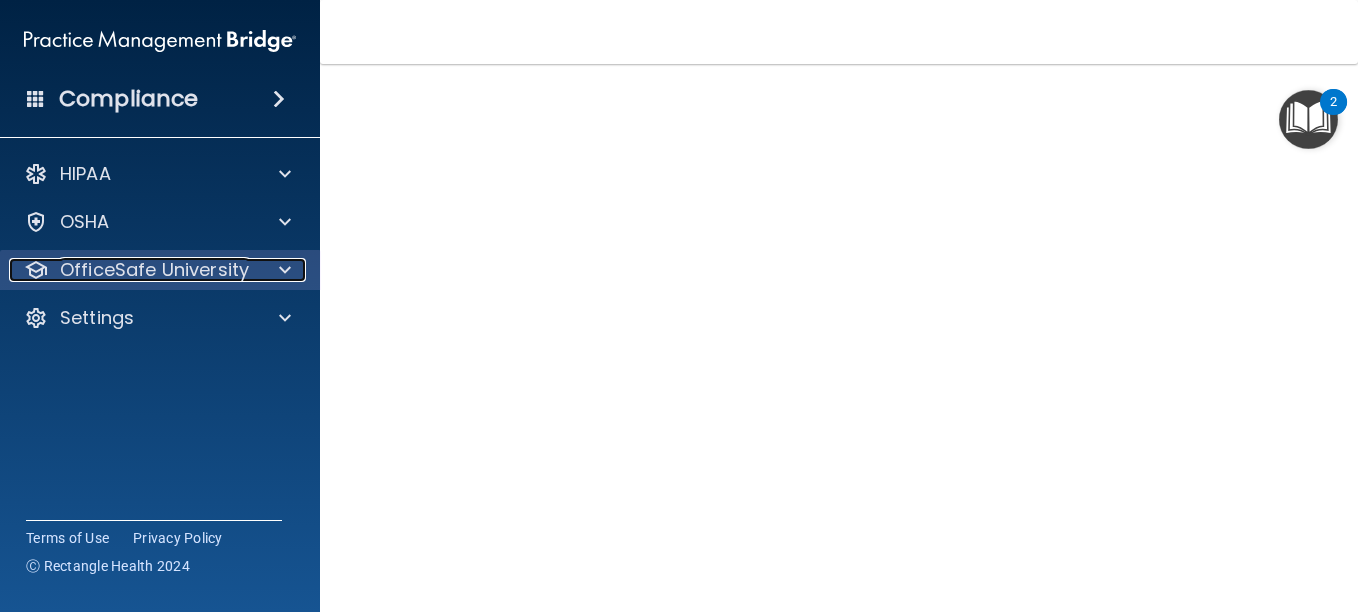 click on "OfficeSafe University" at bounding box center [154, 270] 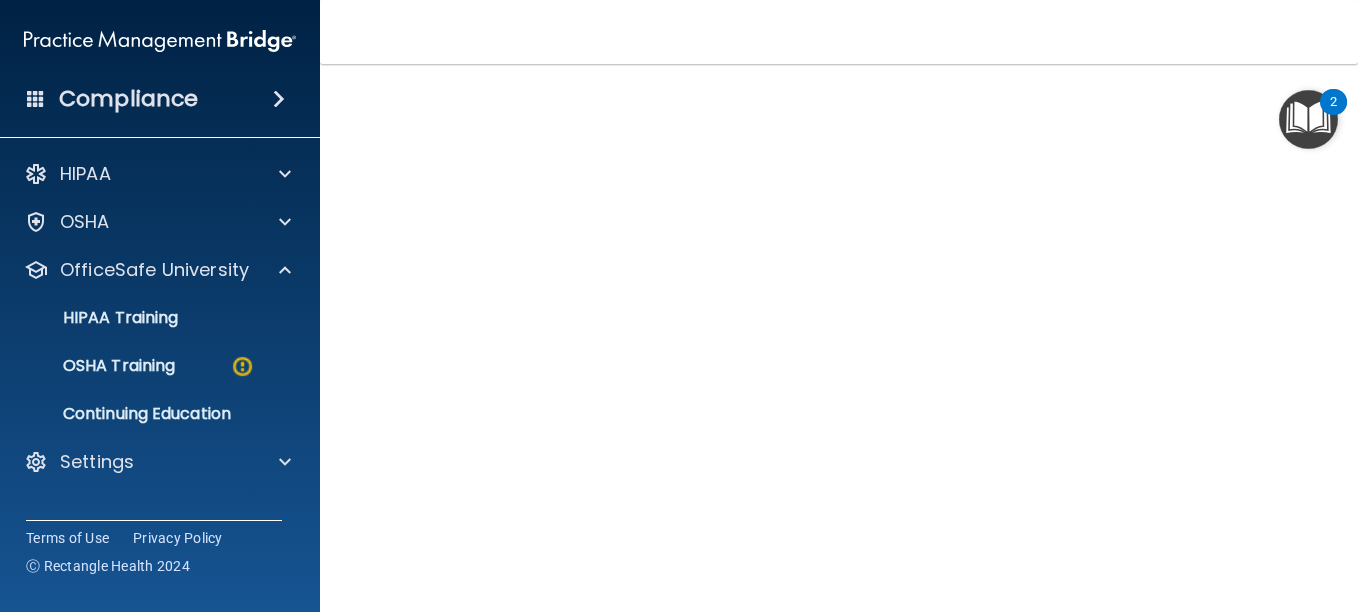 scroll, scrollTop: 94, scrollLeft: 0, axis: vertical 